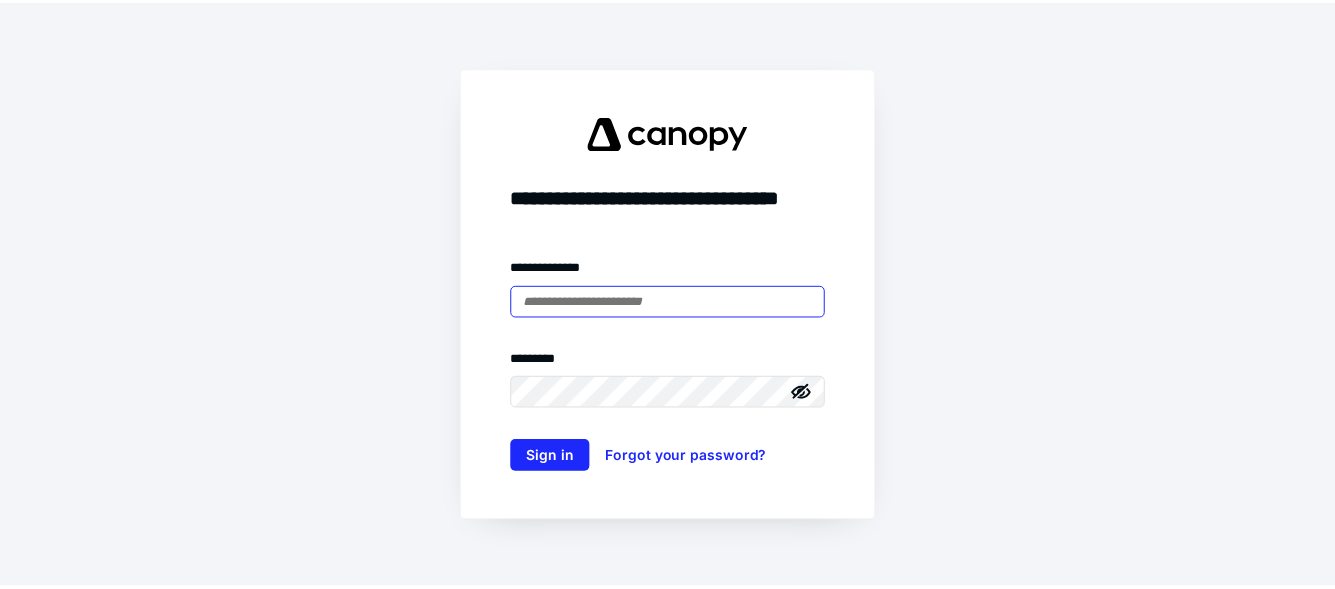 scroll, scrollTop: 0, scrollLeft: 0, axis: both 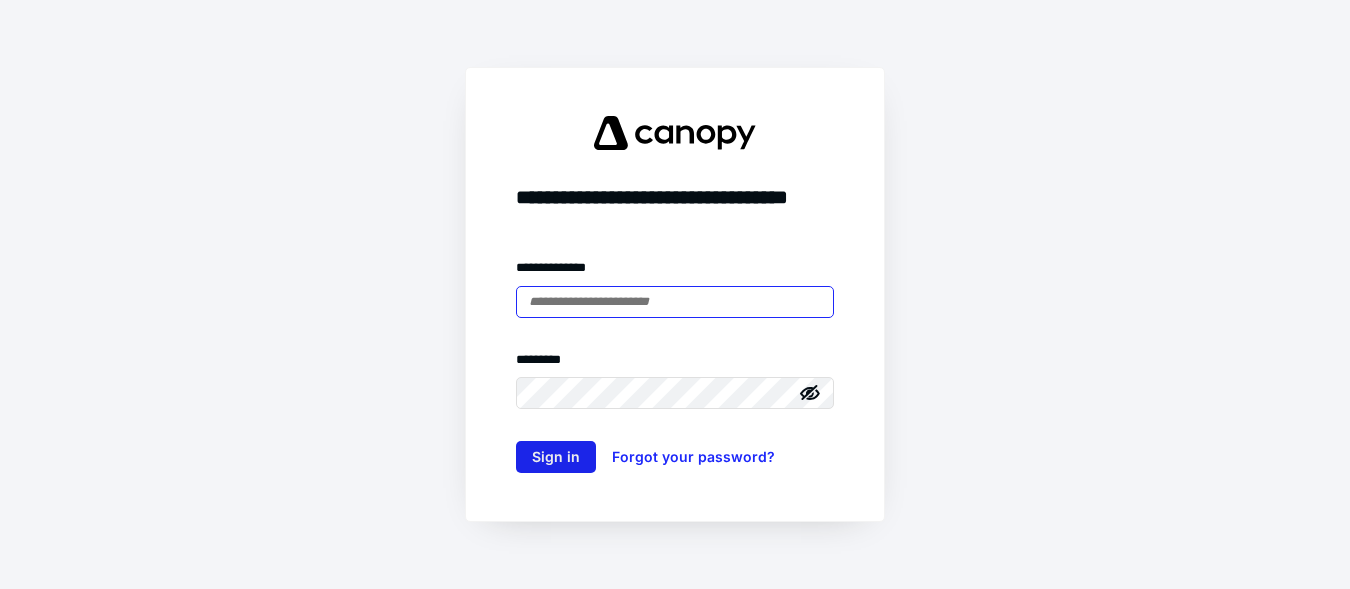 type on "**********" 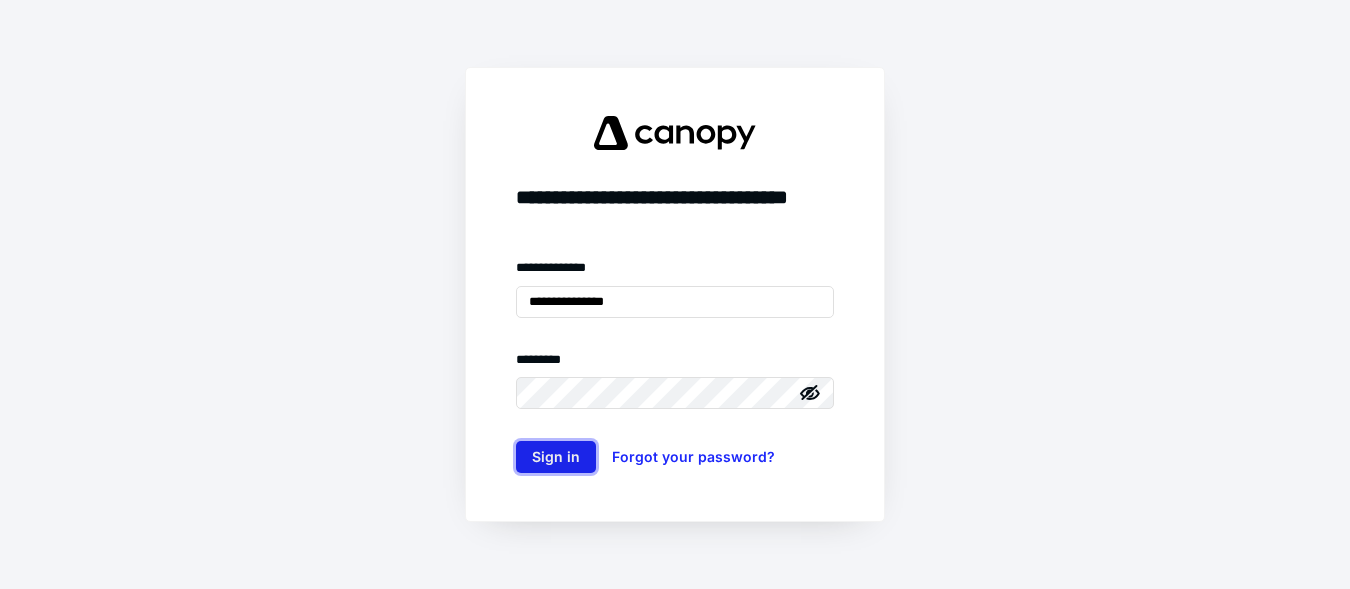 click on "Sign in" at bounding box center [556, 457] 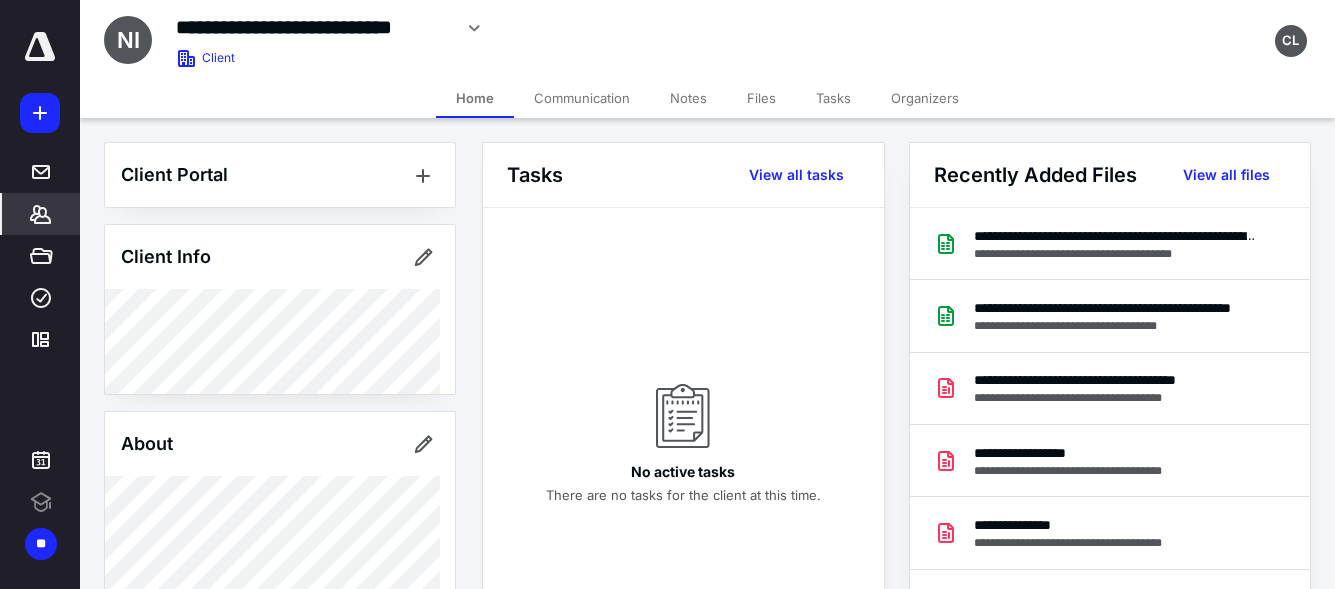 scroll, scrollTop: 0, scrollLeft: 0, axis: both 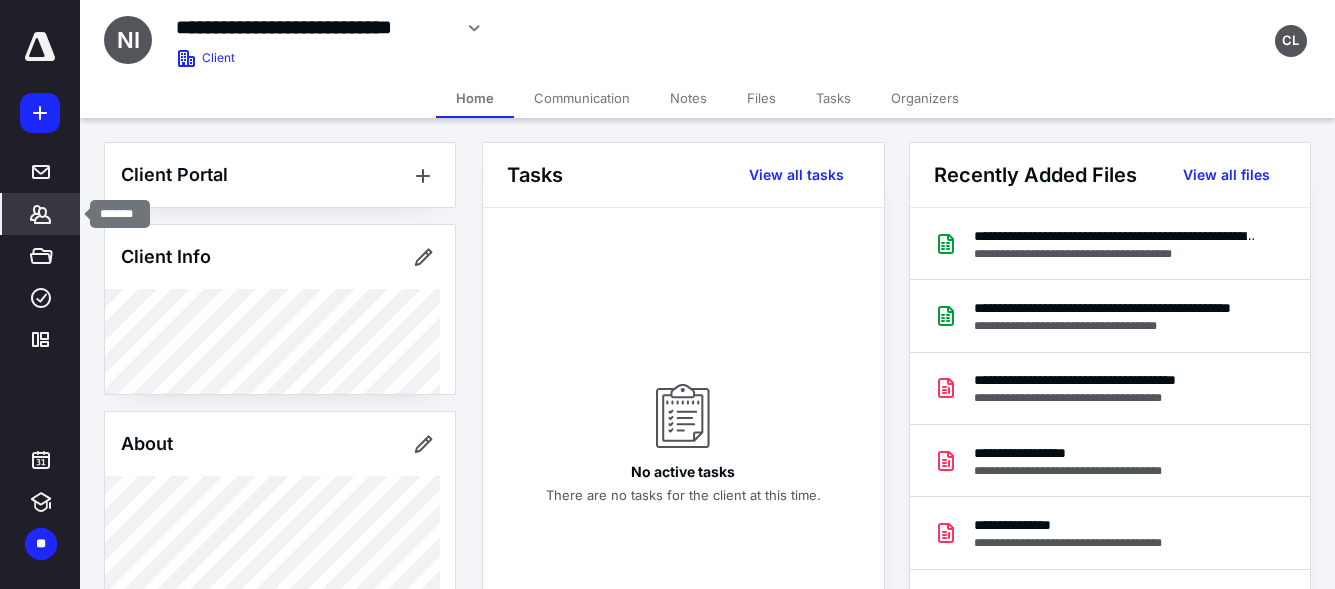 click 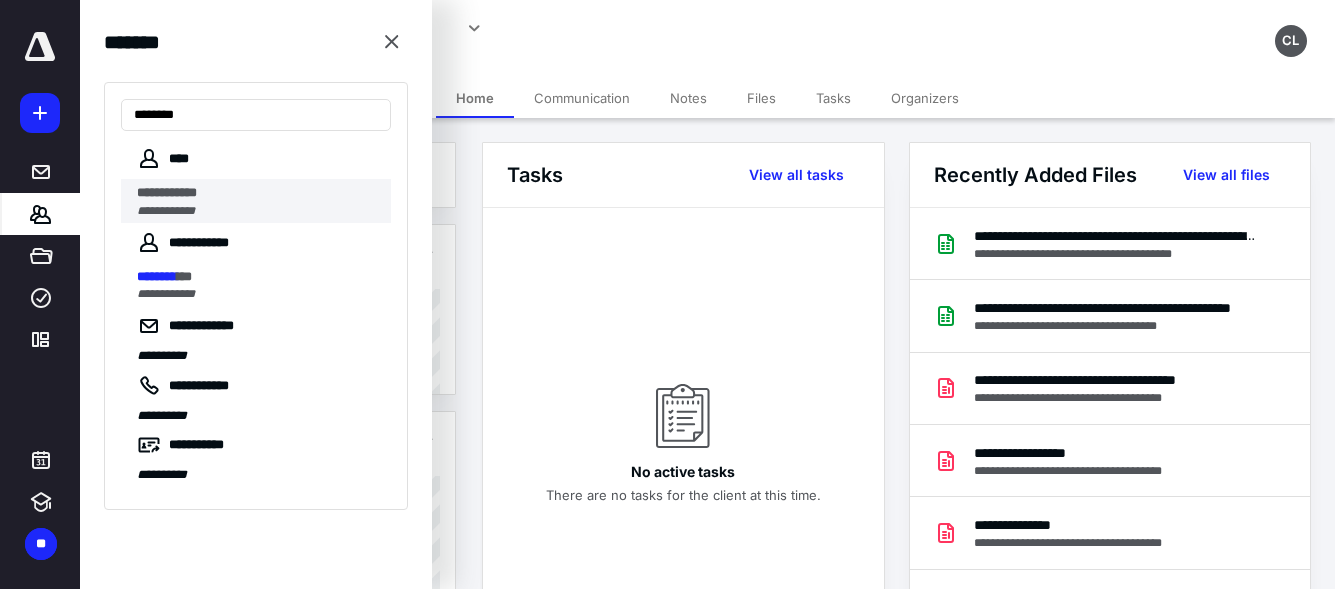 type on "********" 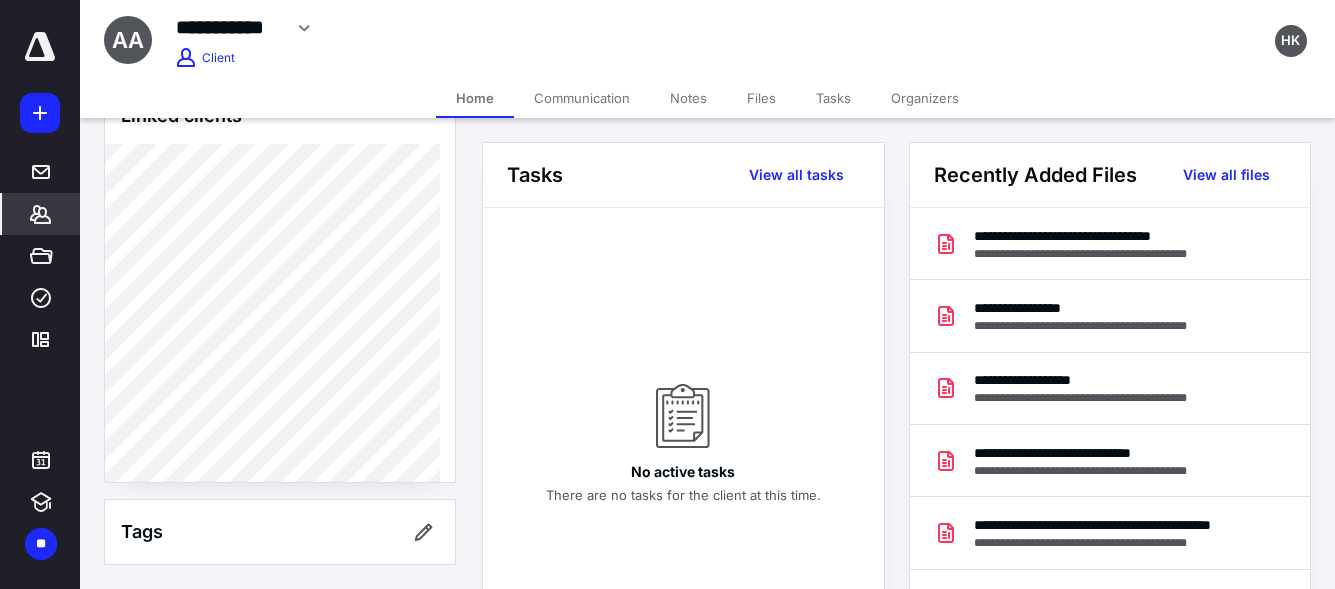 scroll, scrollTop: 1255, scrollLeft: 0, axis: vertical 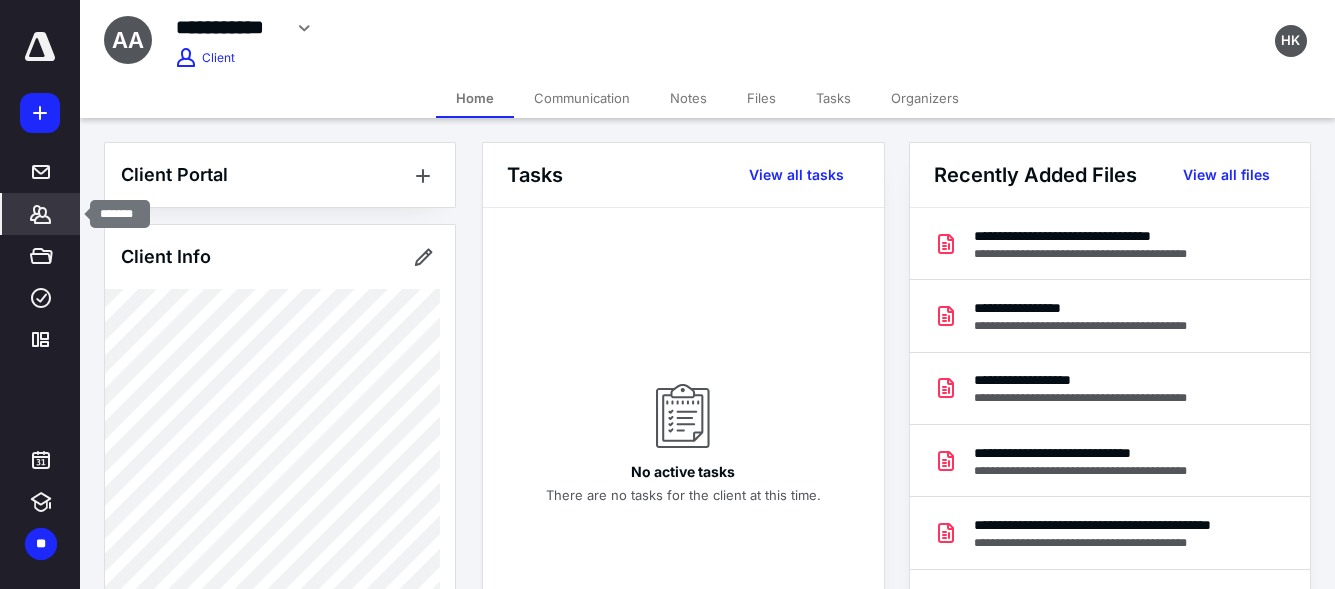 click on "*******" at bounding box center [41, 214] 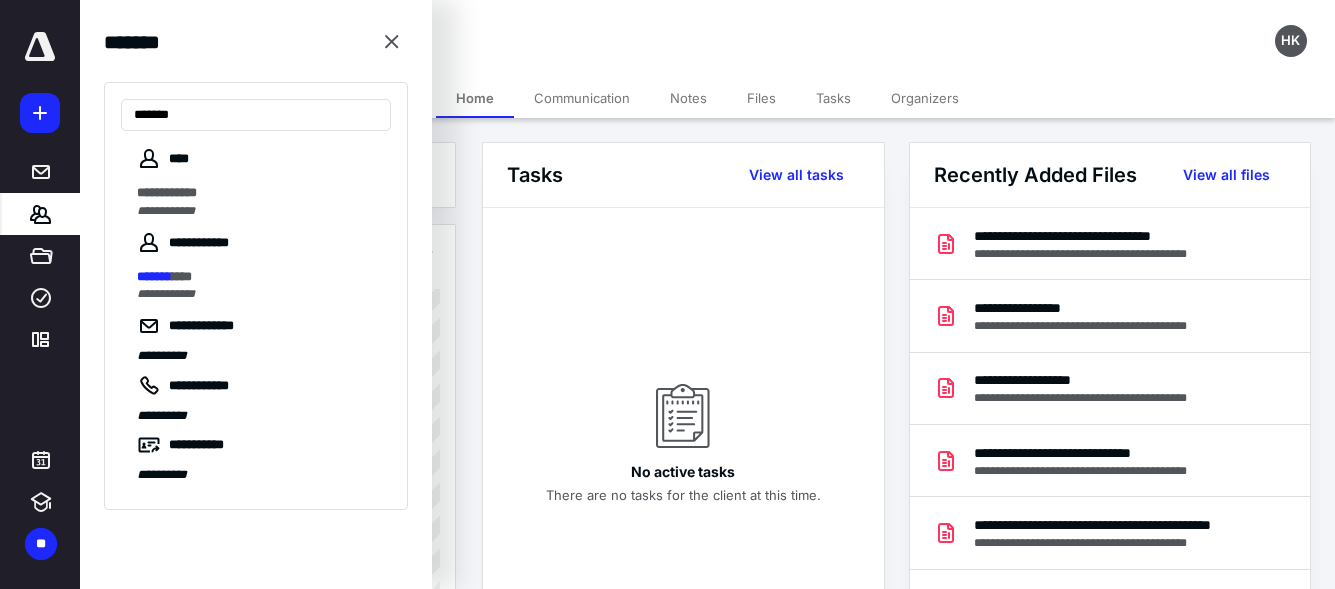 type on "*******" 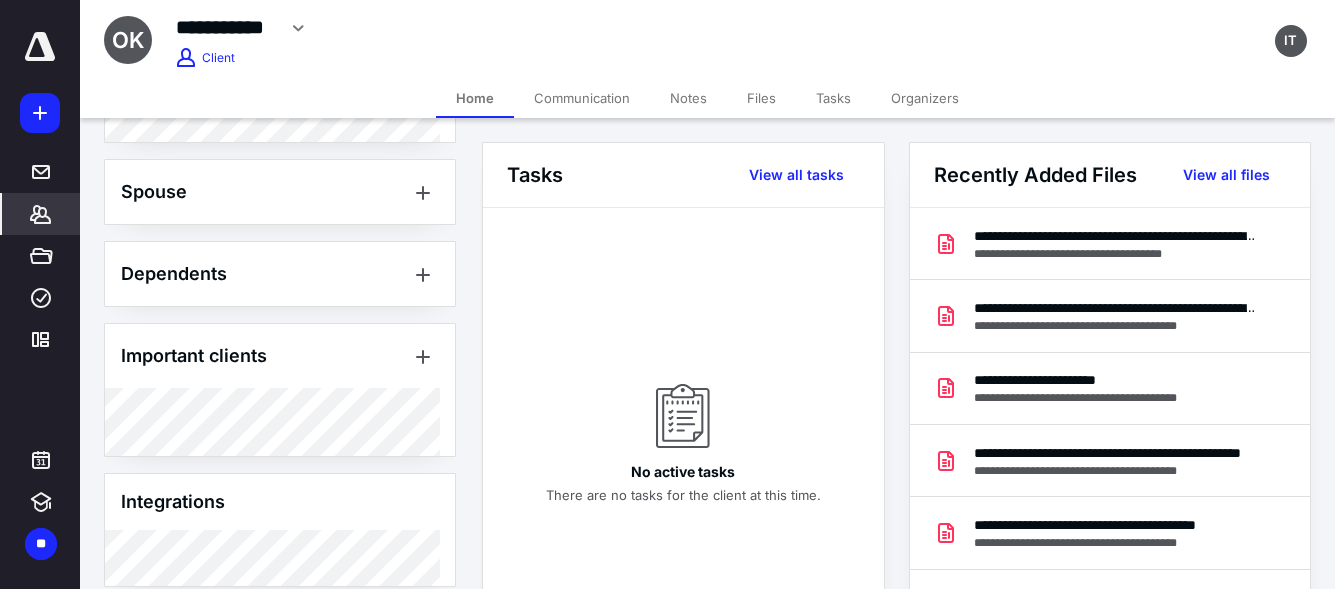 scroll, scrollTop: 1035, scrollLeft: 0, axis: vertical 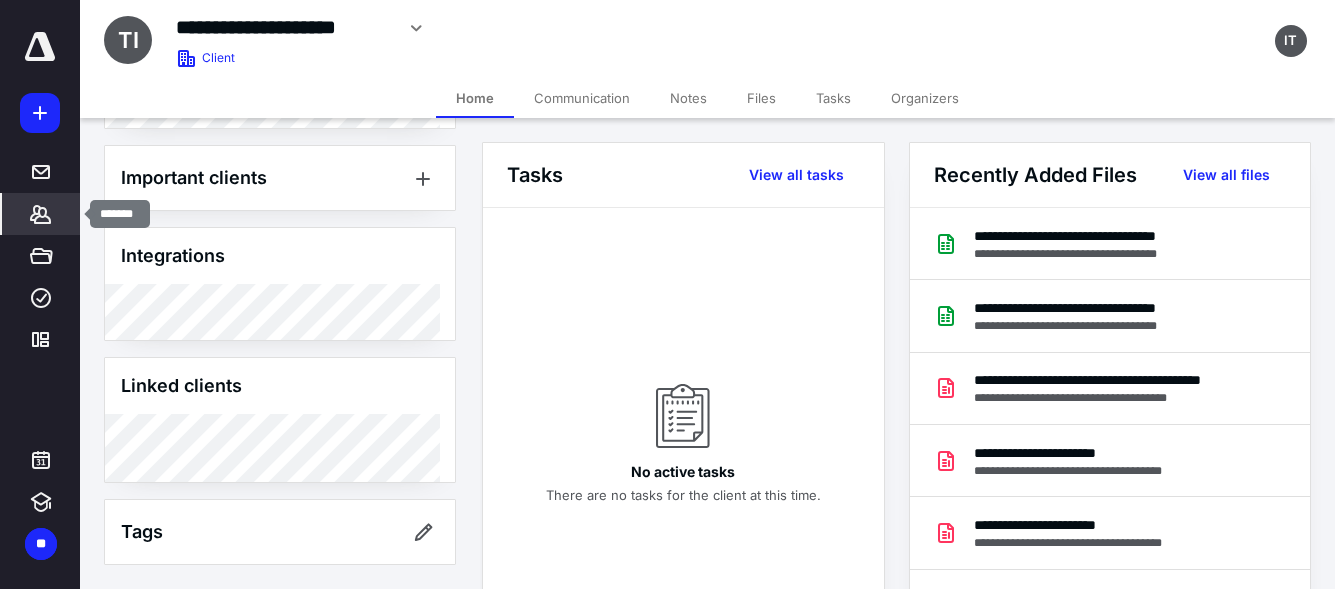 click 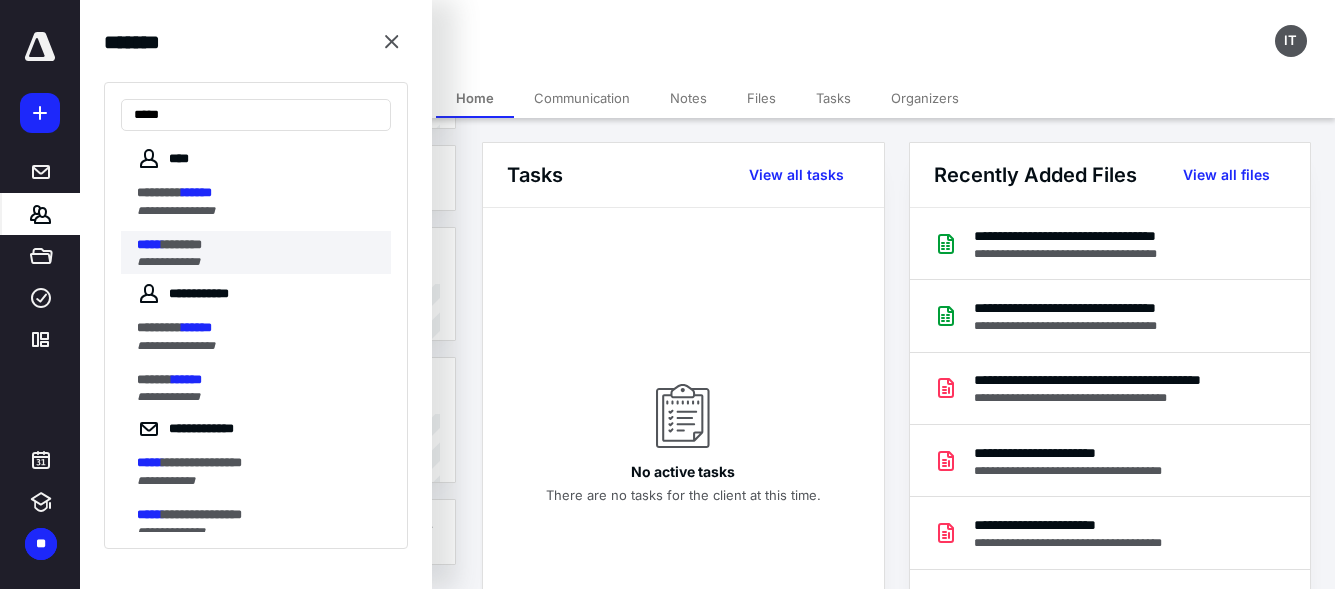 type on "*****" 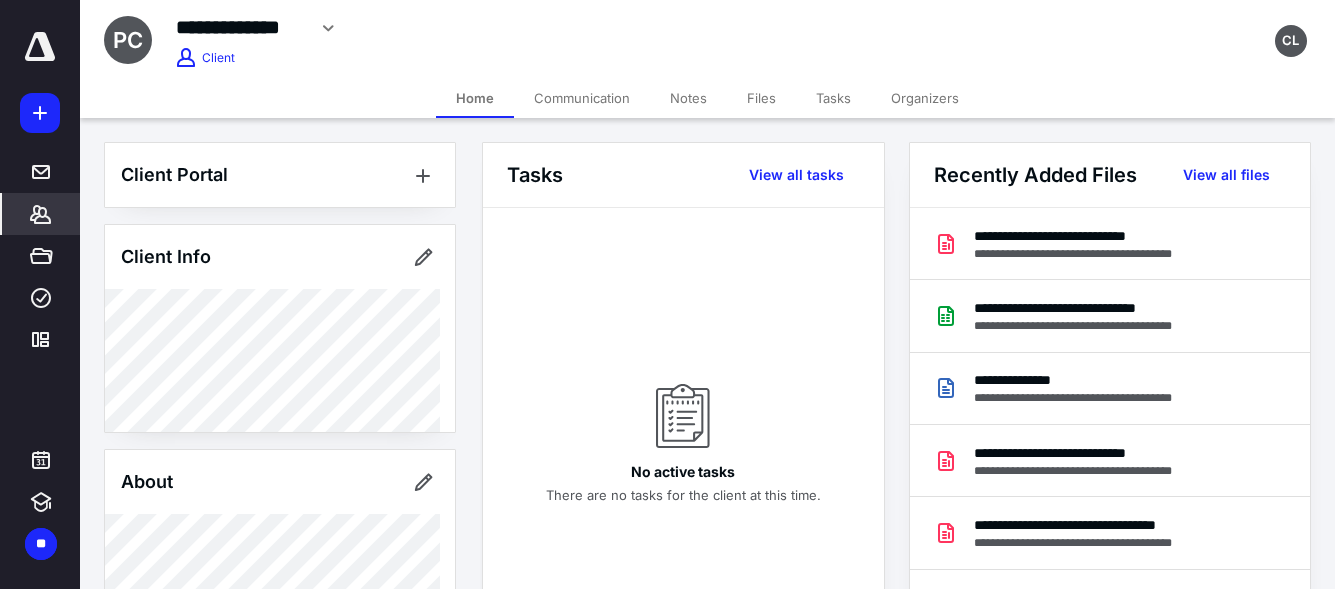 click on "Files" at bounding box center (761, 98) 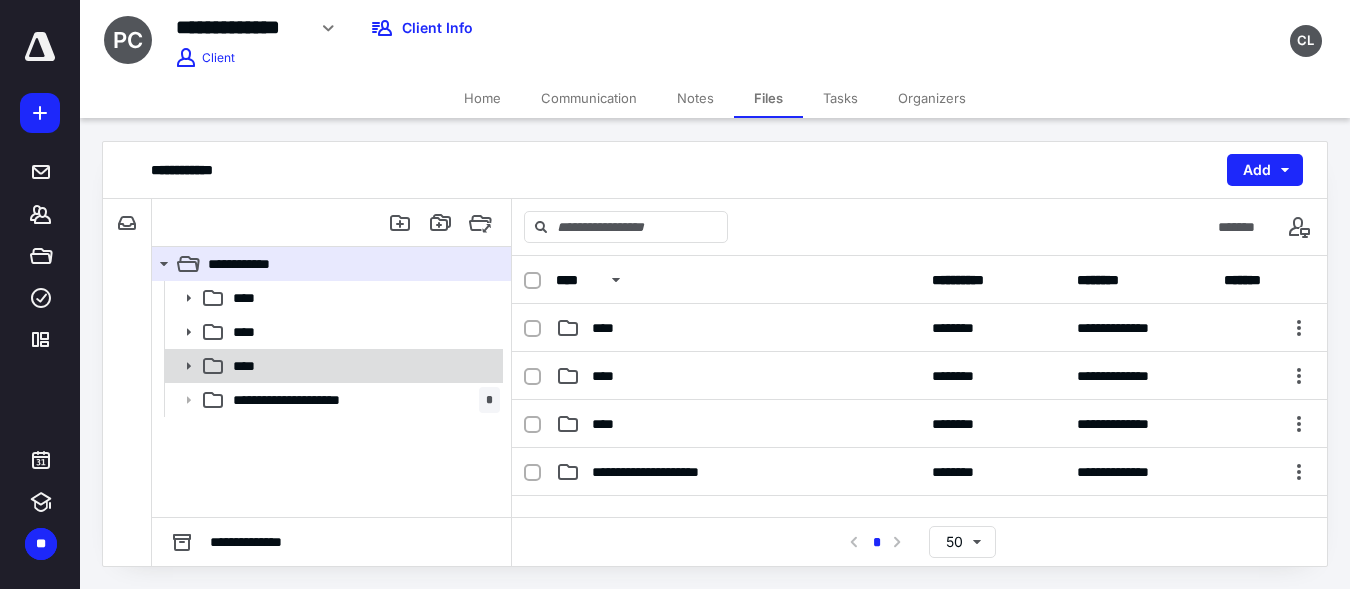 click on "****" at bounding box center [362, 366] 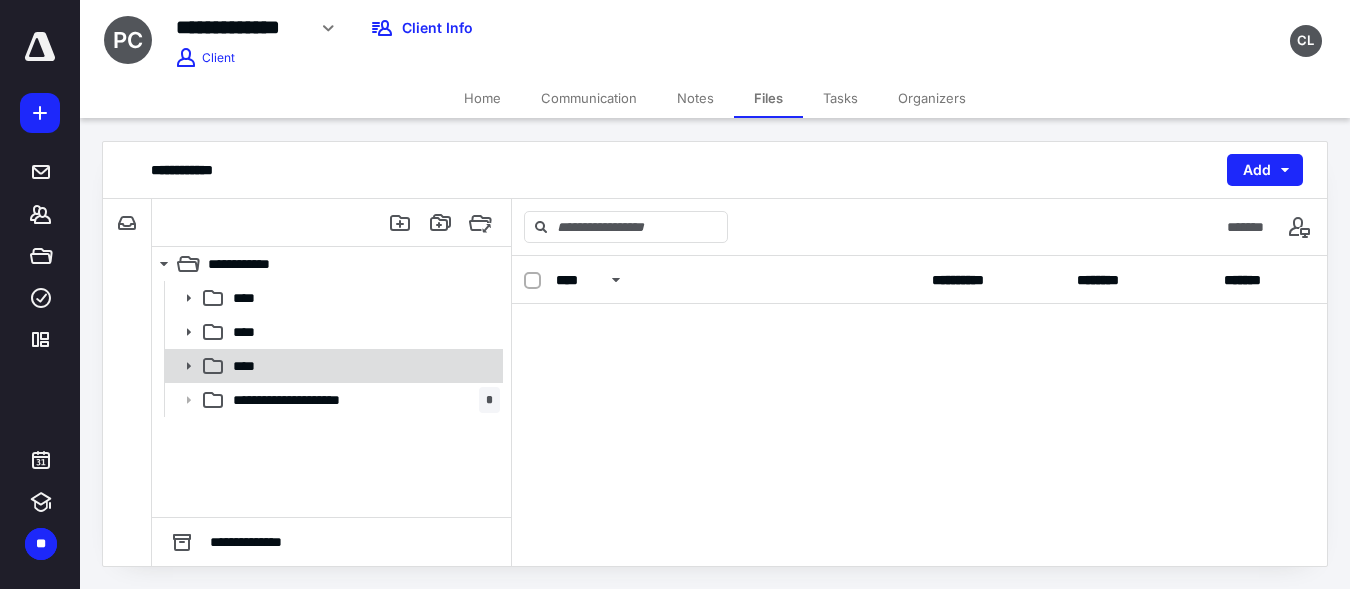 click on "****" at bounding box center (362, 366) 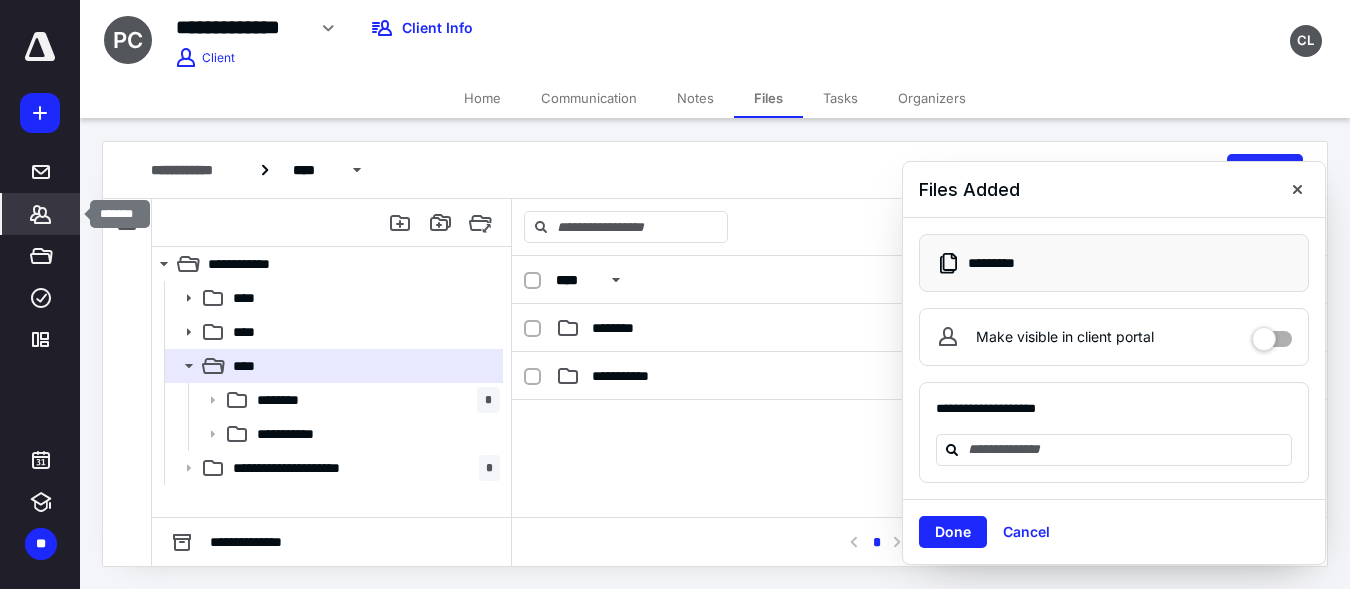 click 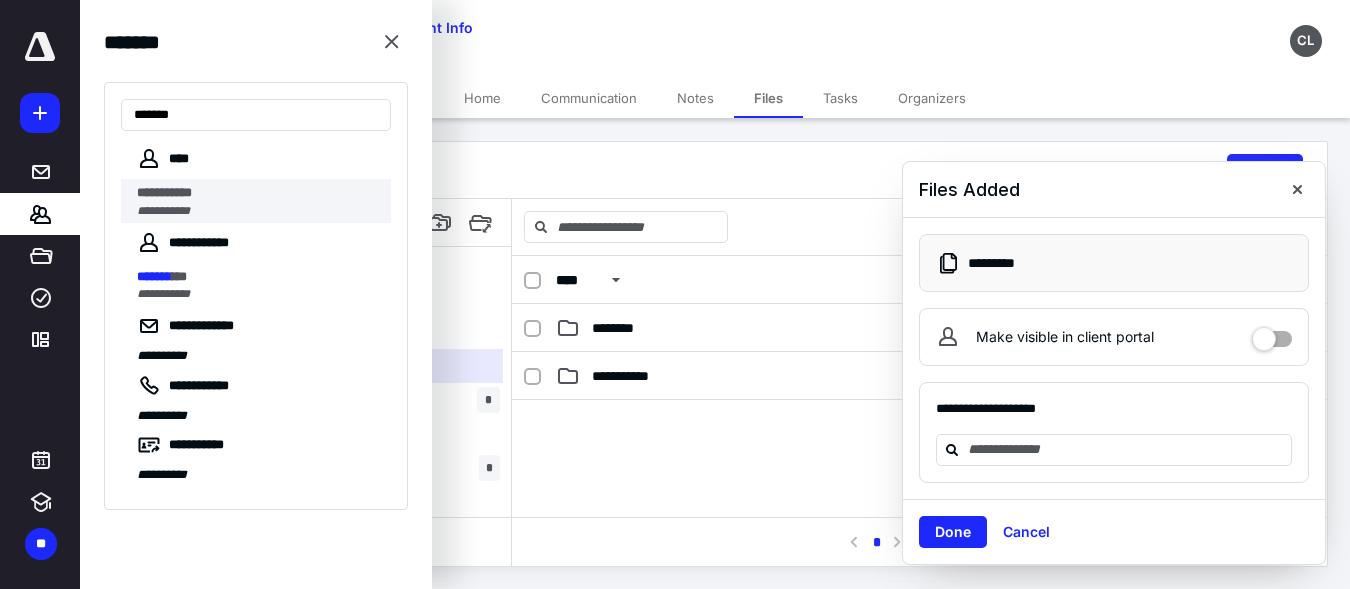 type on "*******" 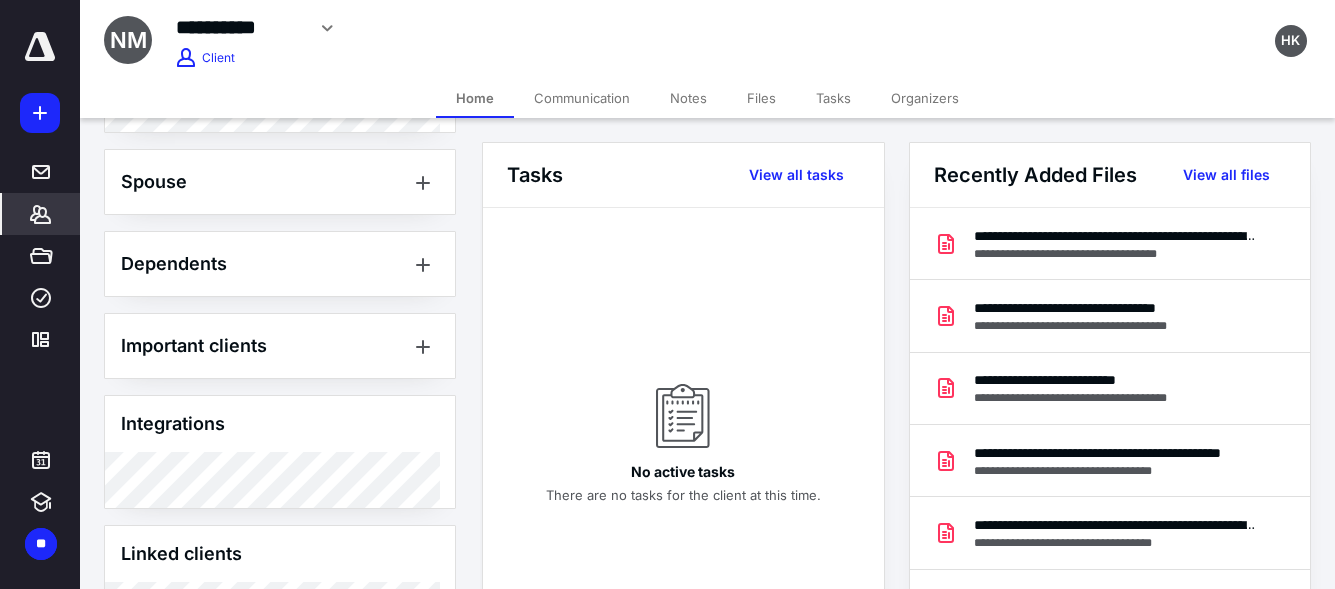 scroll, scrollTop: 984, scrollLeft: 0, axis: vertical 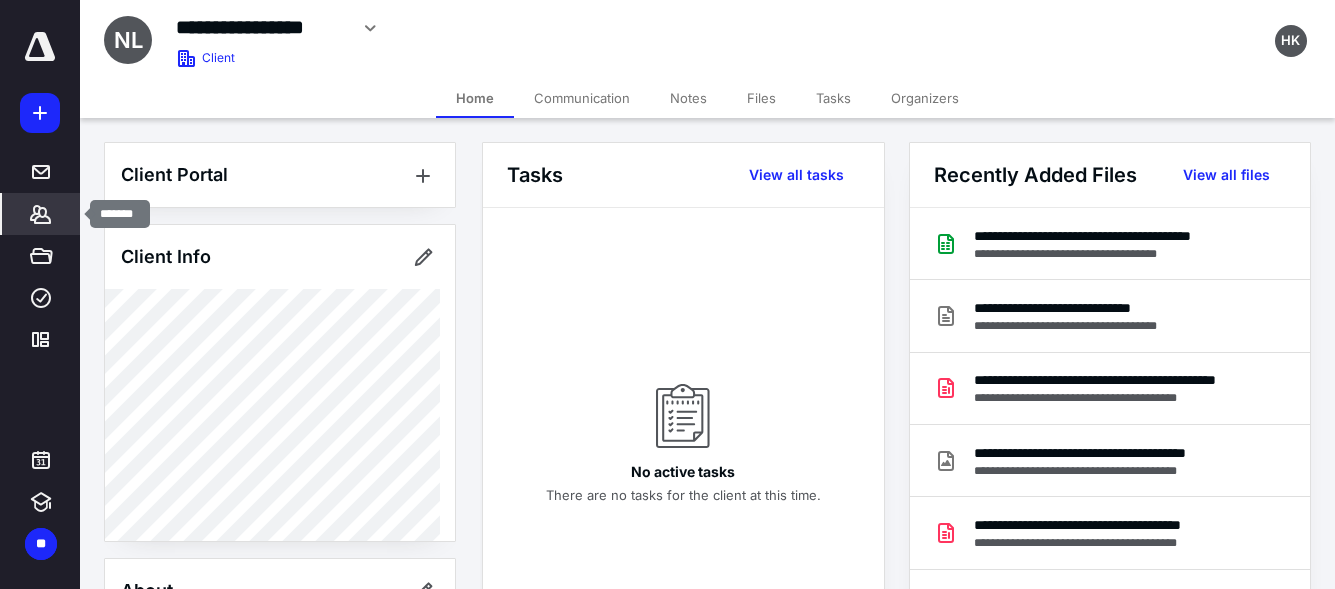 click 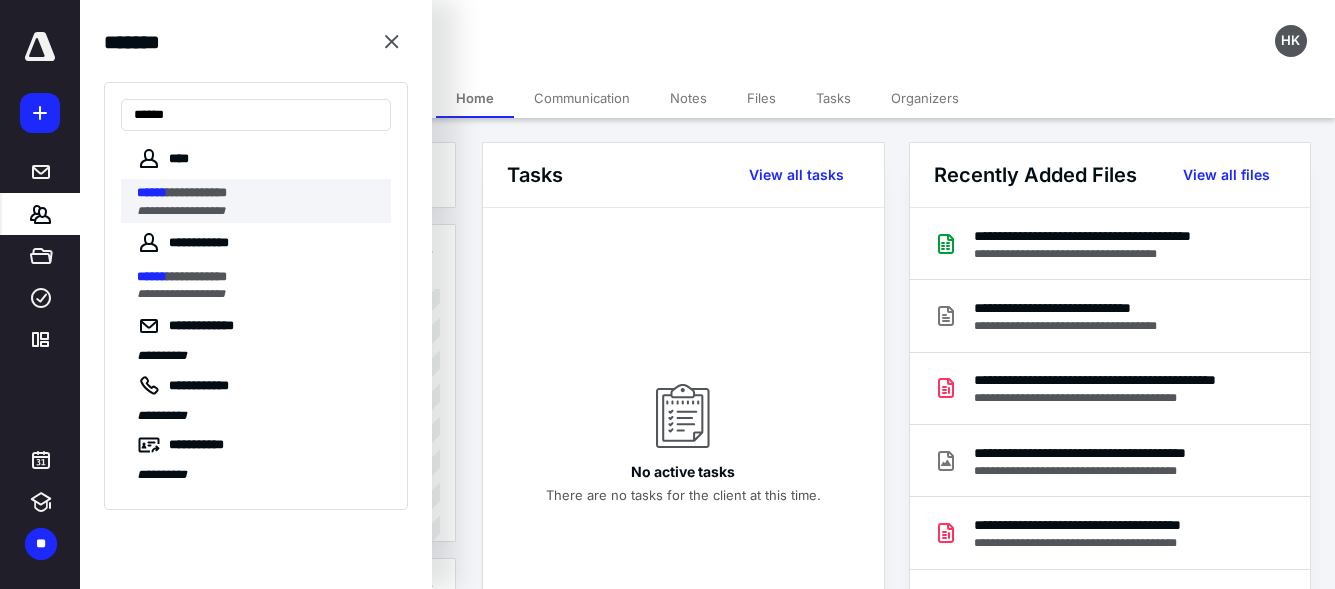 type on "******" 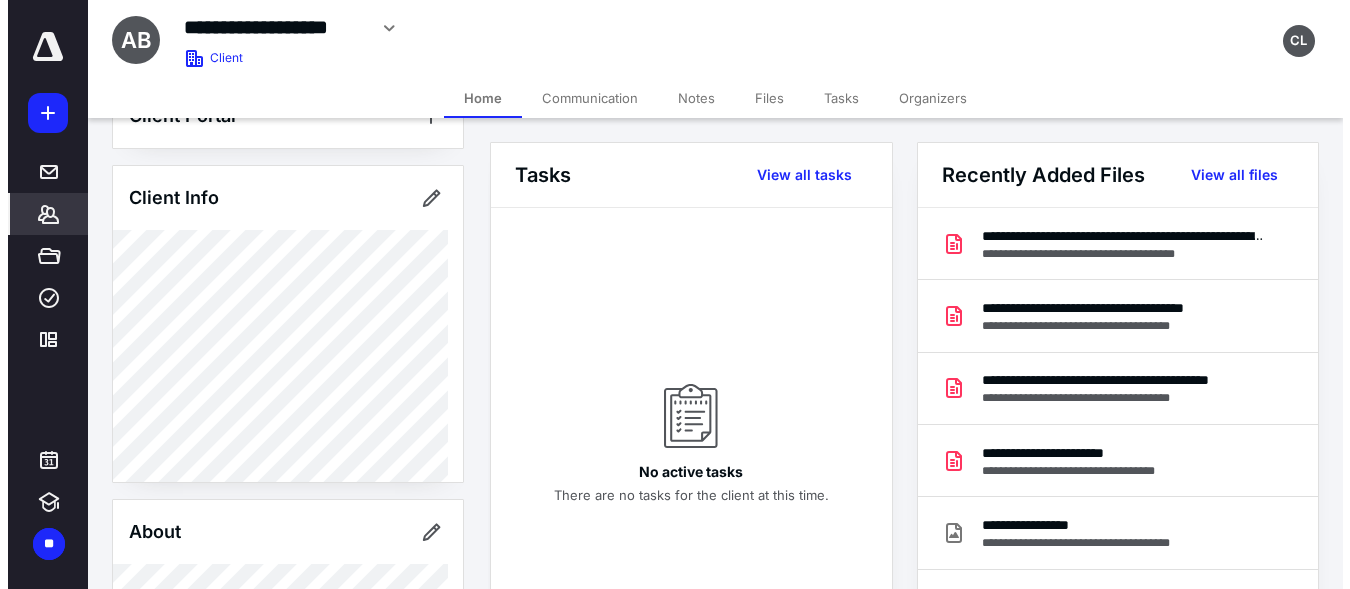 scroll, scrollTop: 60, scrollLeft: 0, axis: vertical 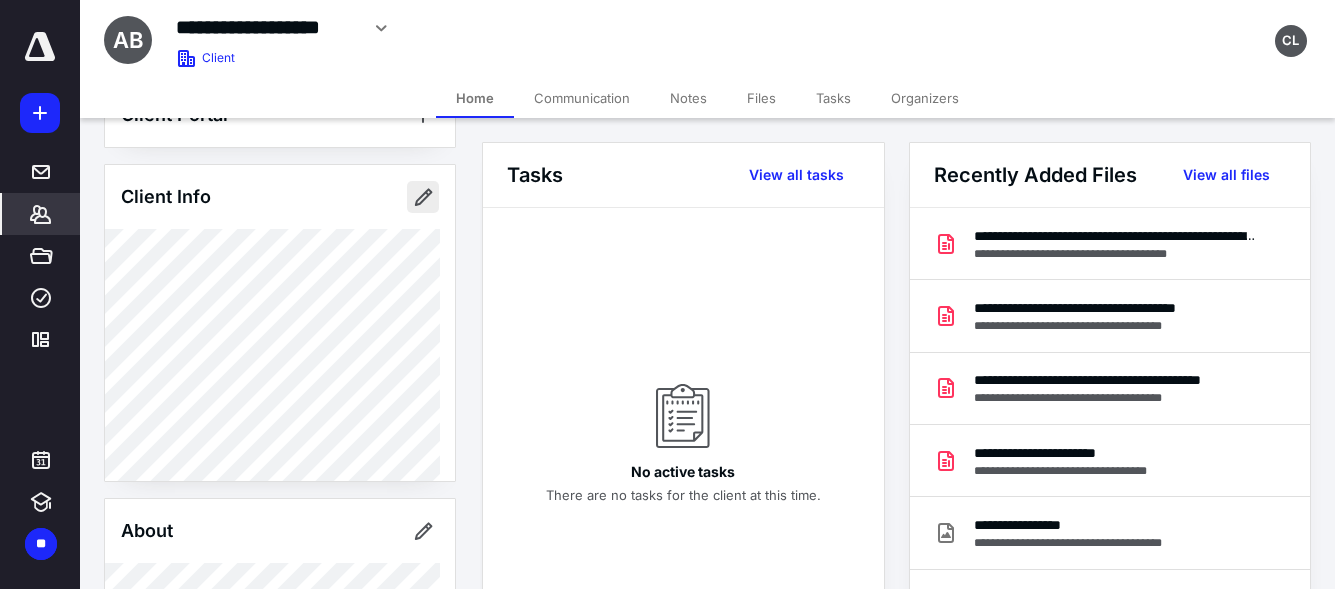 click at bounding box center (423, 197) 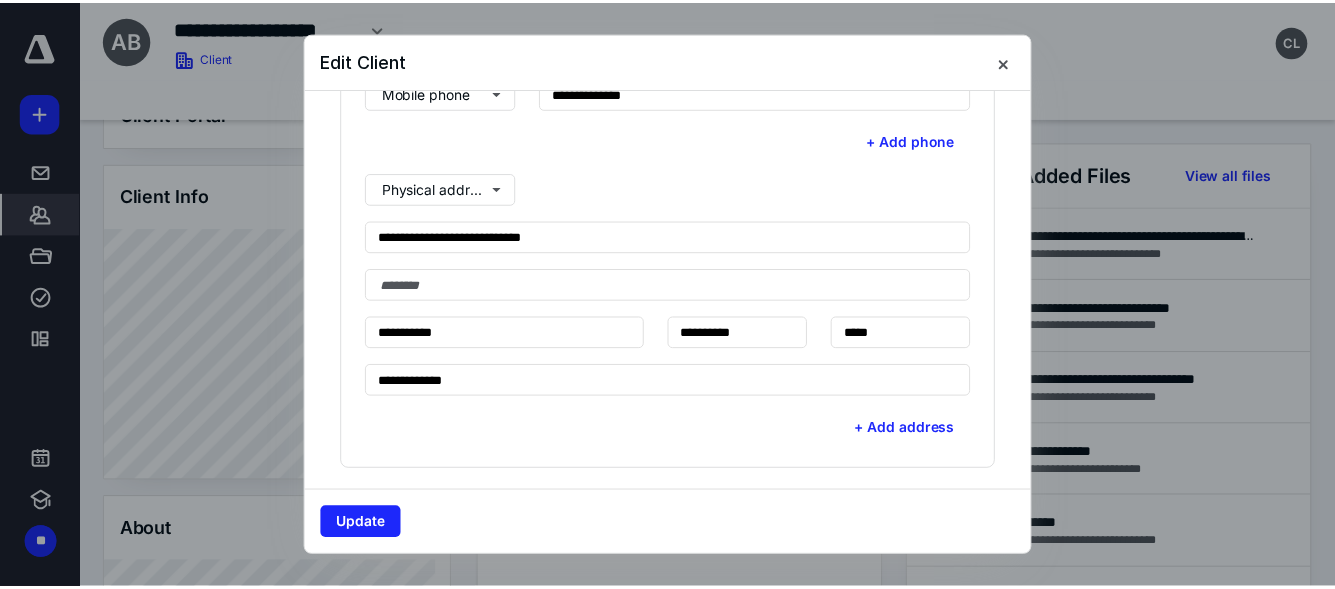 scroll, scrollTop: 658, scrollLeft: 0, axis: vertical 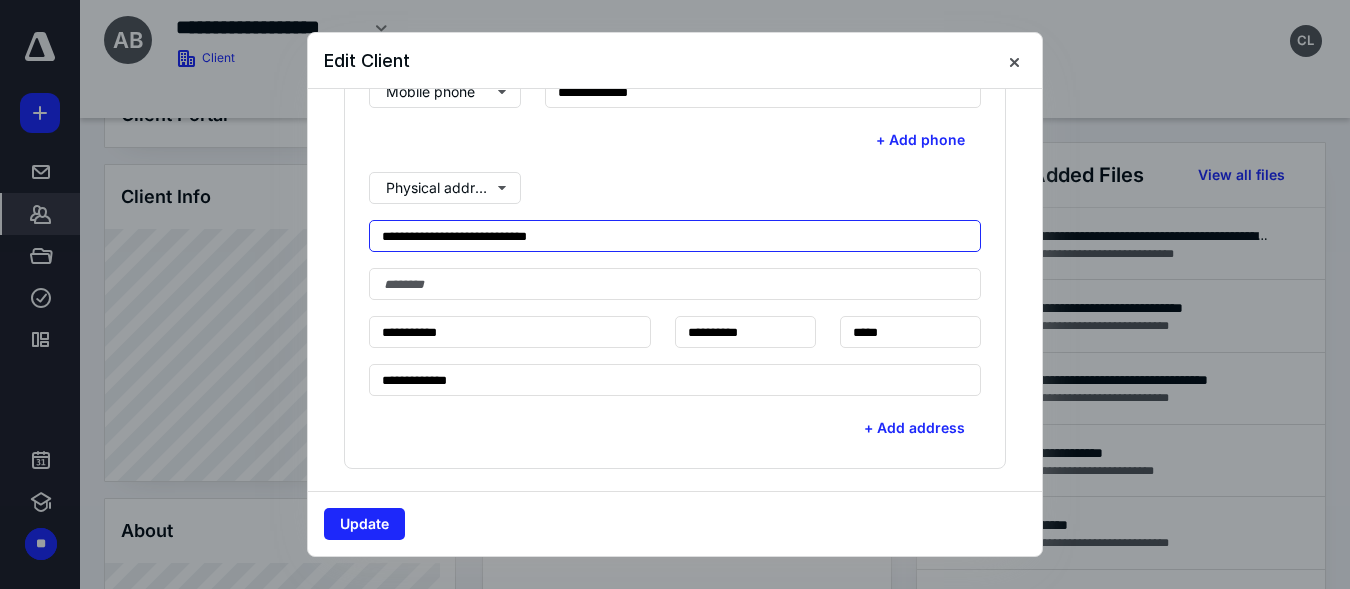 drag, startPoint x: 583, startPoint y: 237, endPoint x: 282, endPoint y: 239, distance: 301.00665 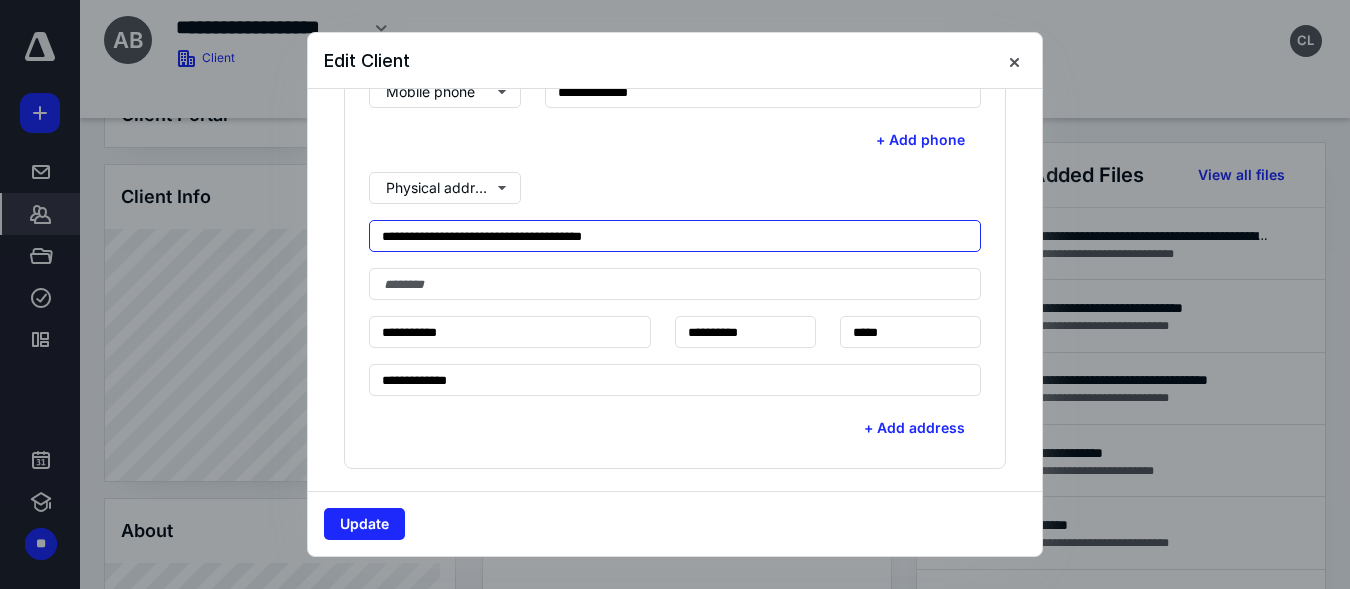 drag, startPoint x: 662, startPoint y: 238, endPoint x: 554, endPoint y: 232, distance: 108.16654 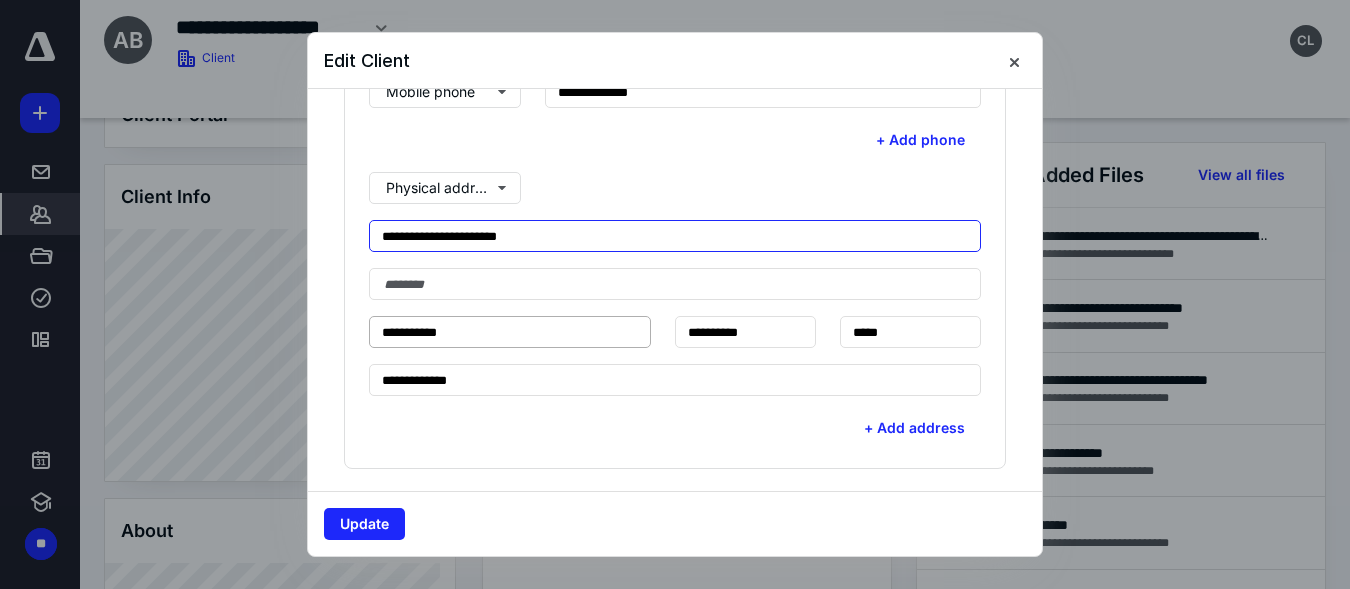 type on "**********" 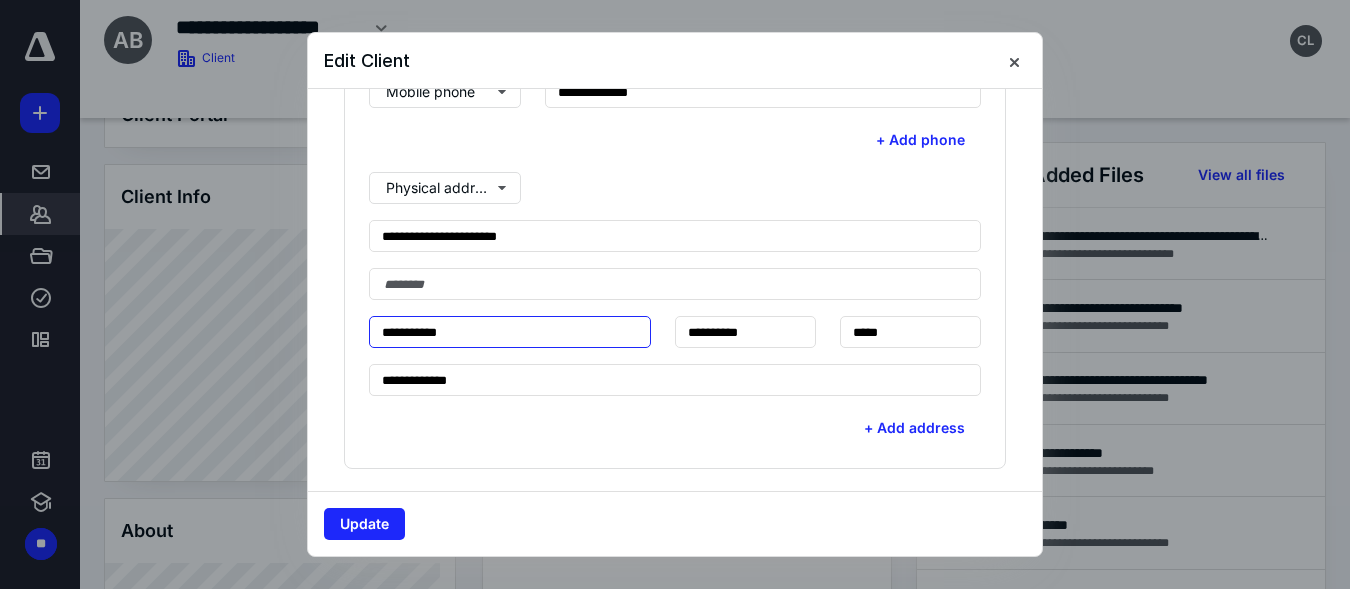 click on "**********" at bounding box center [510, 332] 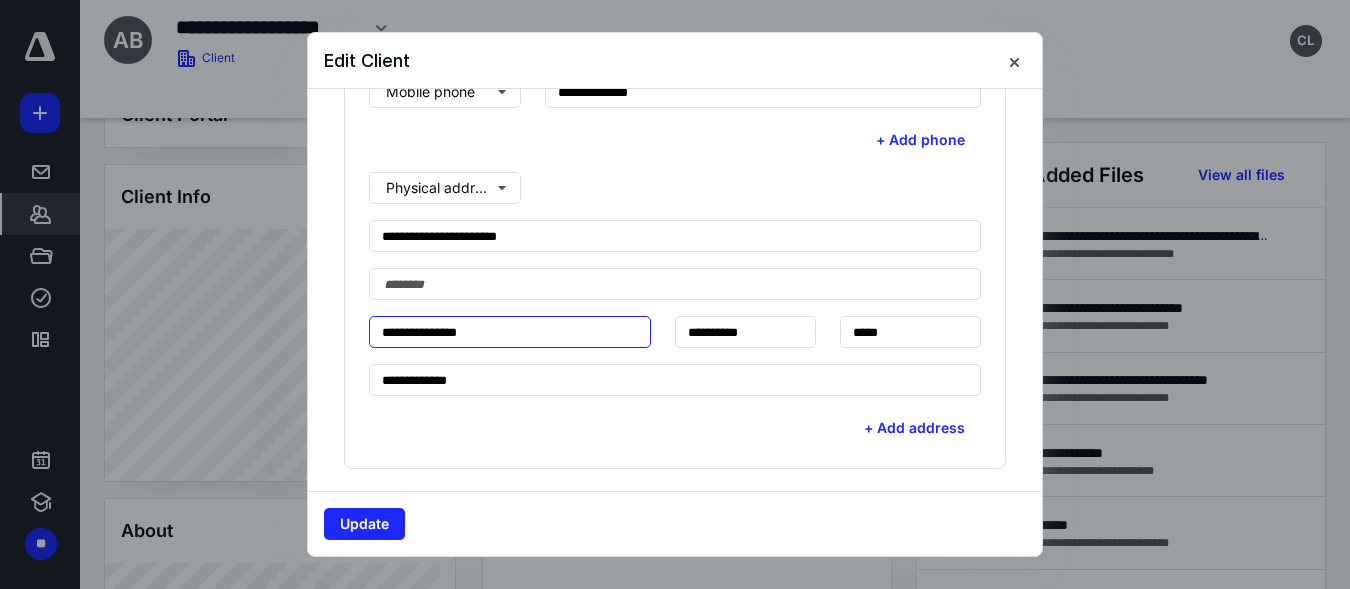 type on "**********" 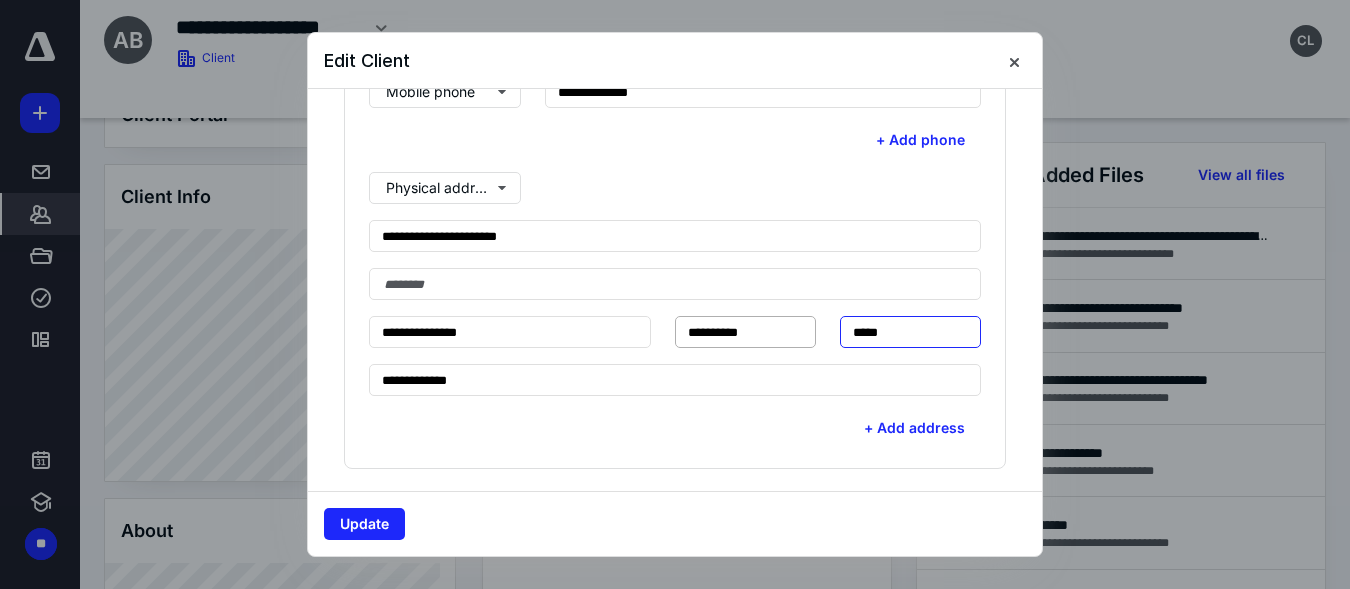 drag, startPoint x: 905, startPoint y: 339, endPoint x: 798, endPoint y: 329, distance: 107.46627 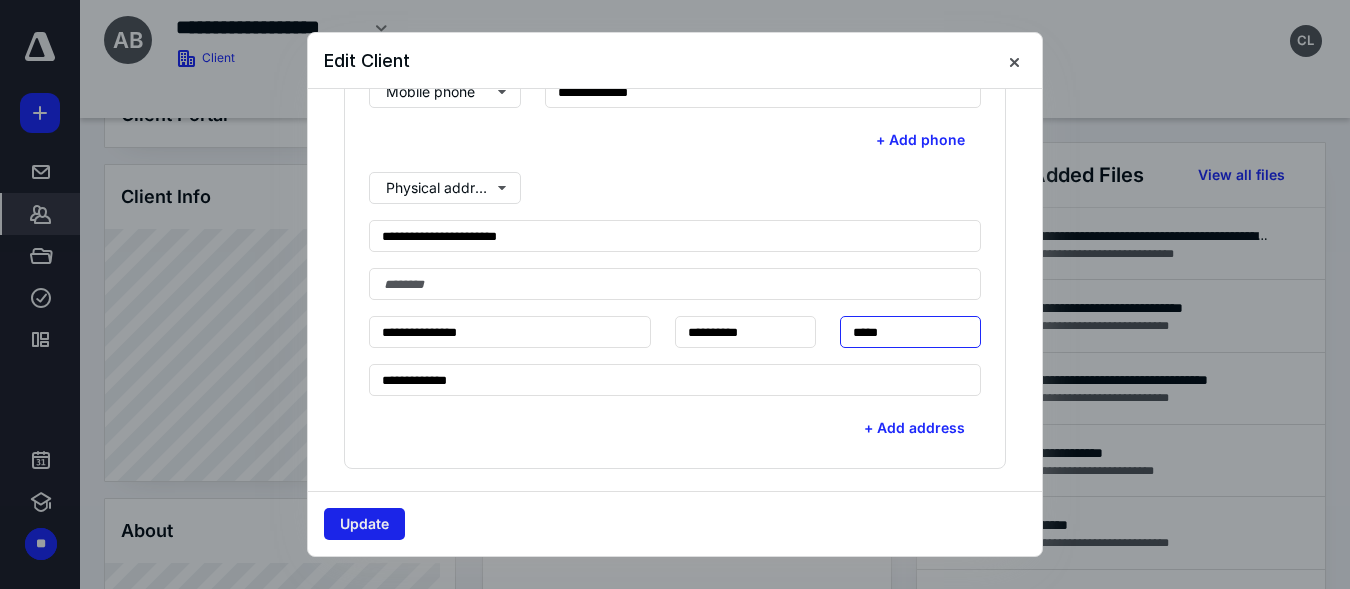 type on "*****" 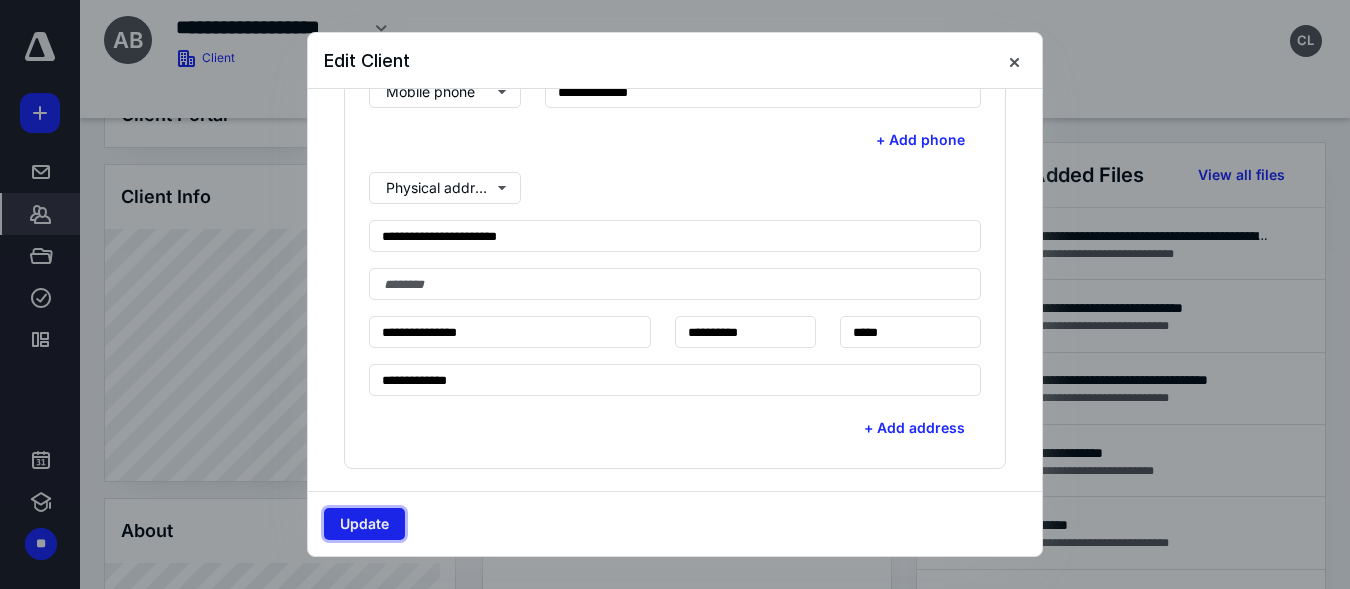 click on "Update" at bounding box center (364, 524) 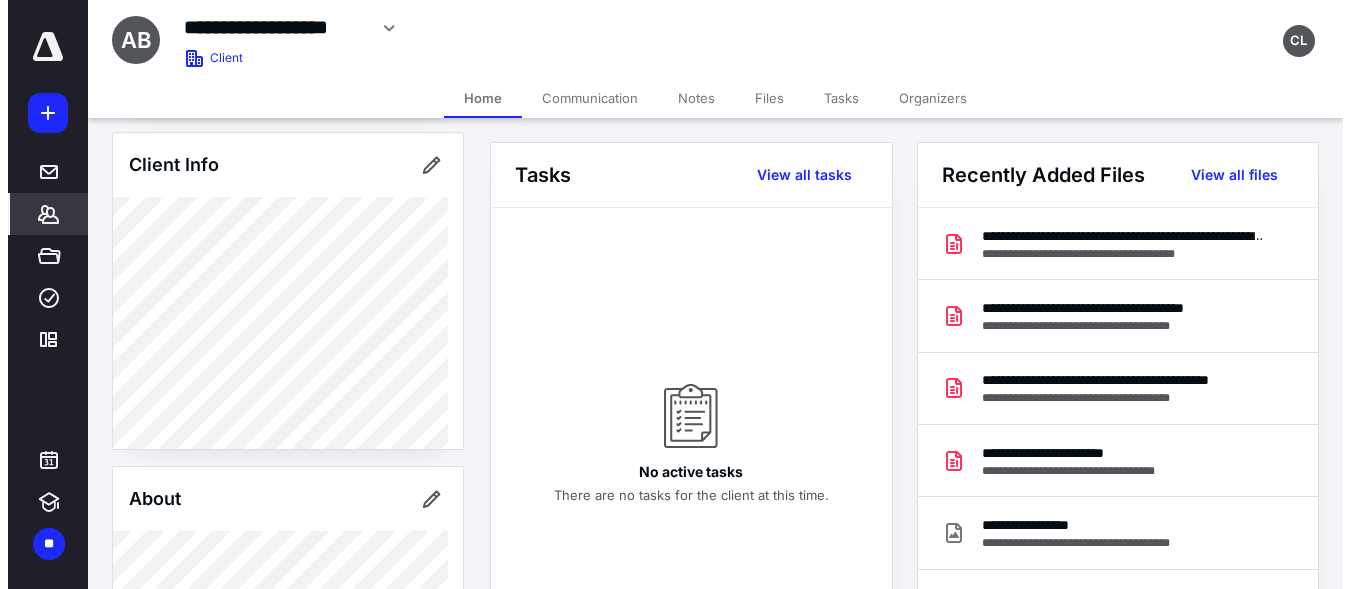 scroll, scrollTop: 91, scrollLeft: 0, axis: vertical 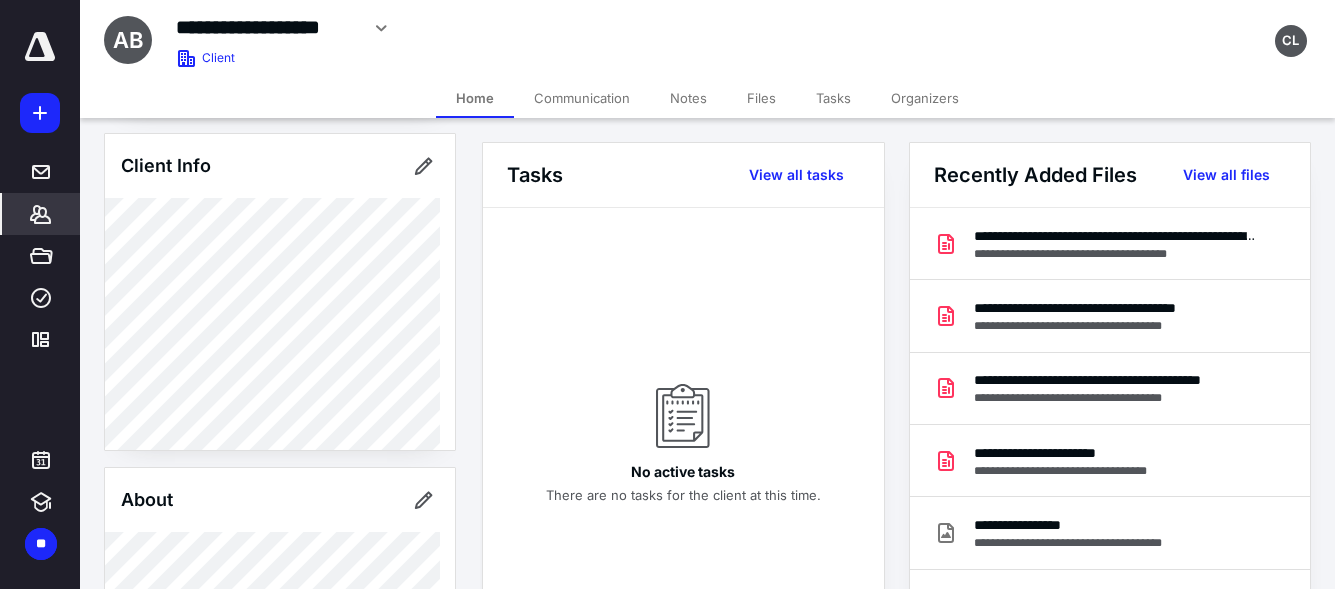 click on "Files" at bounding box center (761, 98) 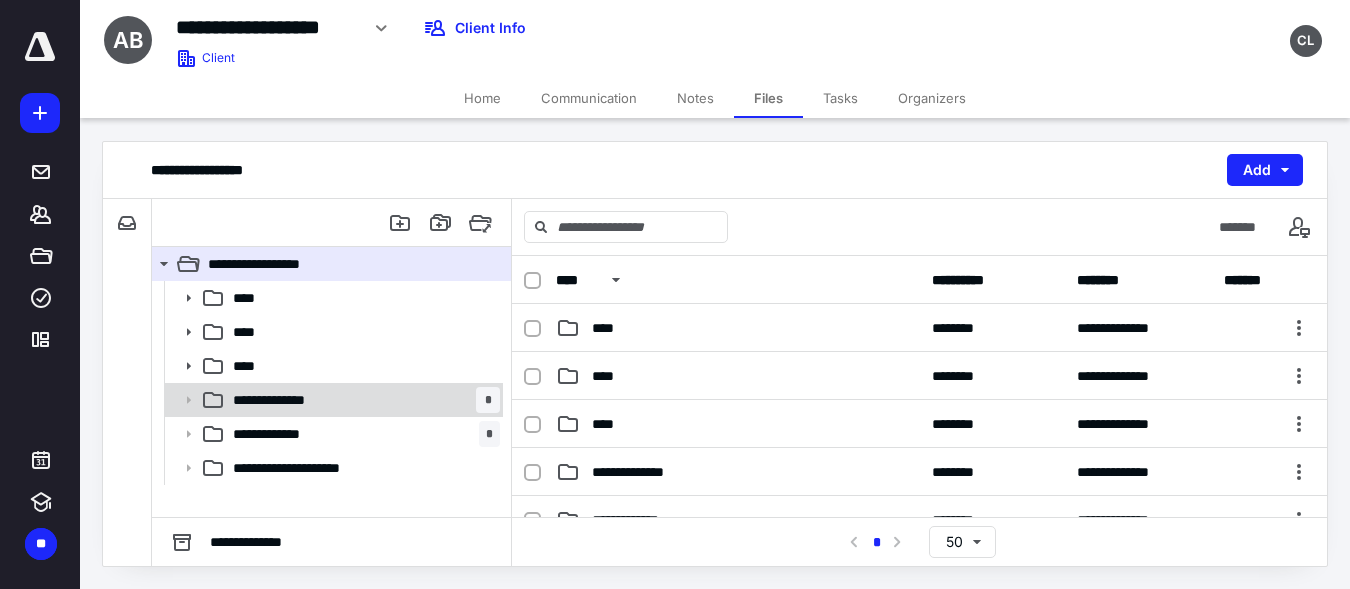 click on "**********" at bounding box center (332, 400) 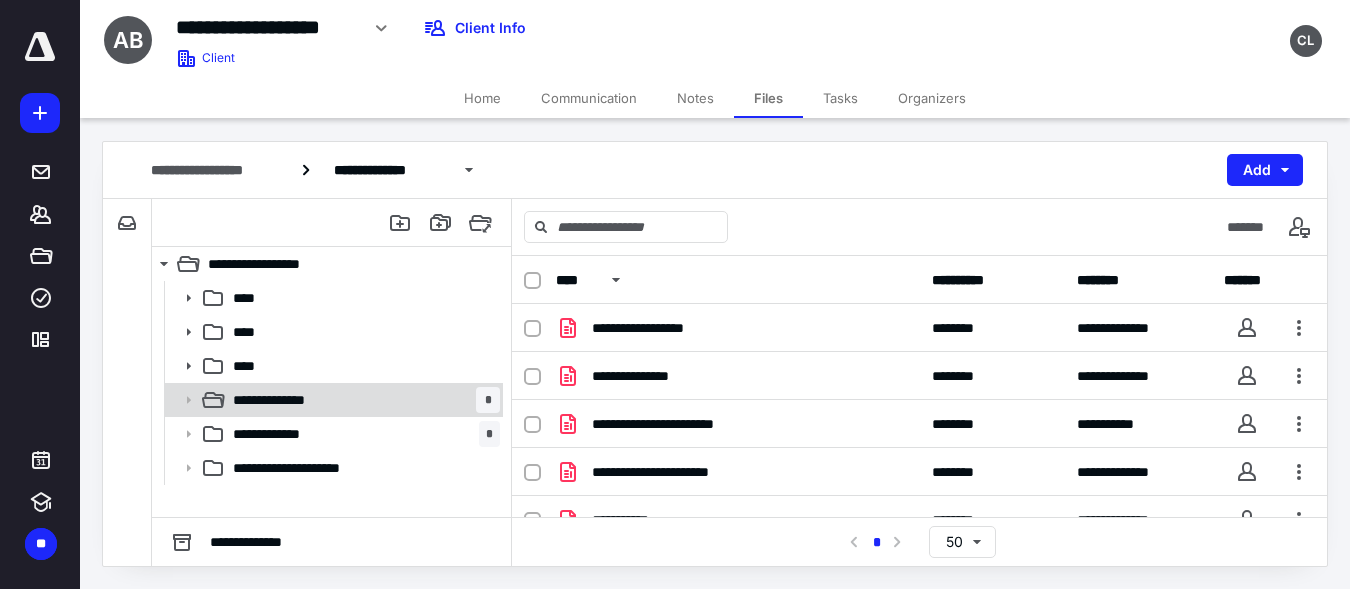 click on "**********" at bounding box center (332, 400) 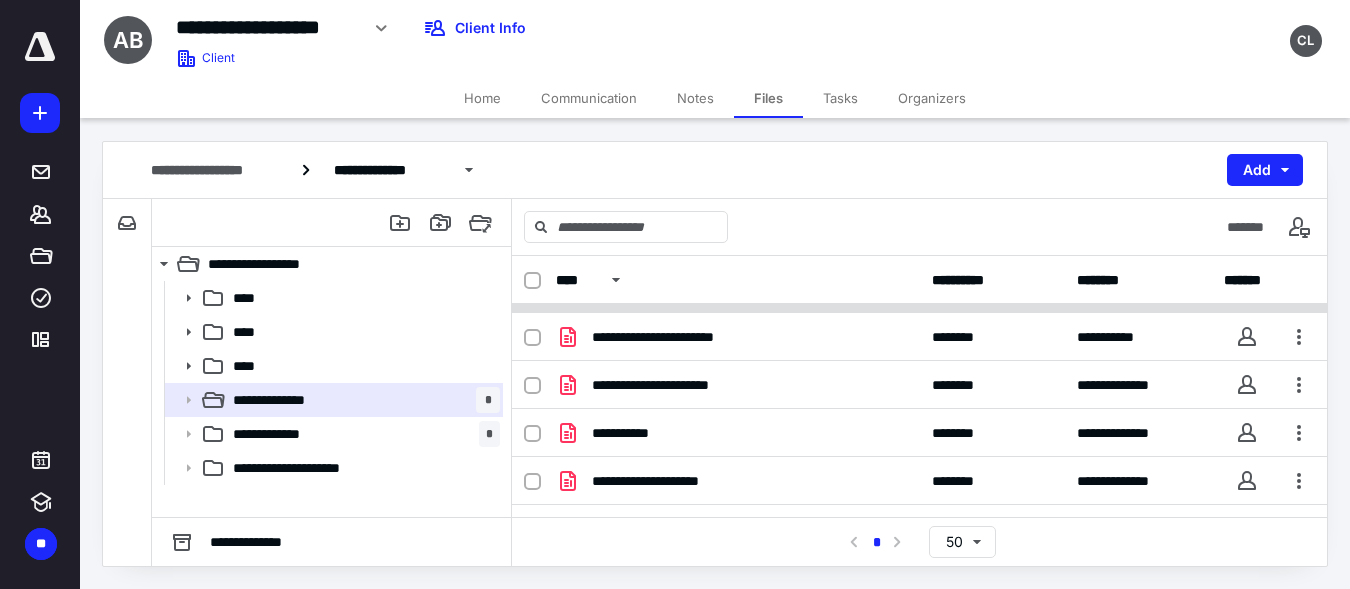 scroll, scrollTop: 0, scrollLeft: 0, axis: both 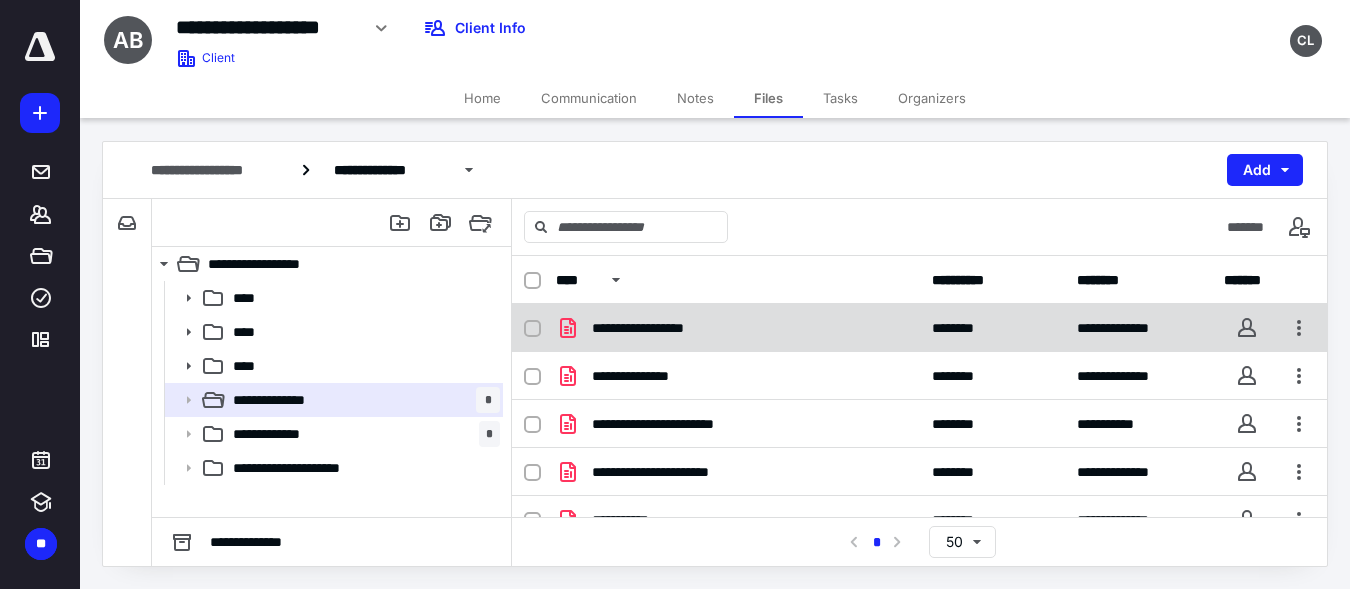 click on "**********" at bounding box center (919, 328) 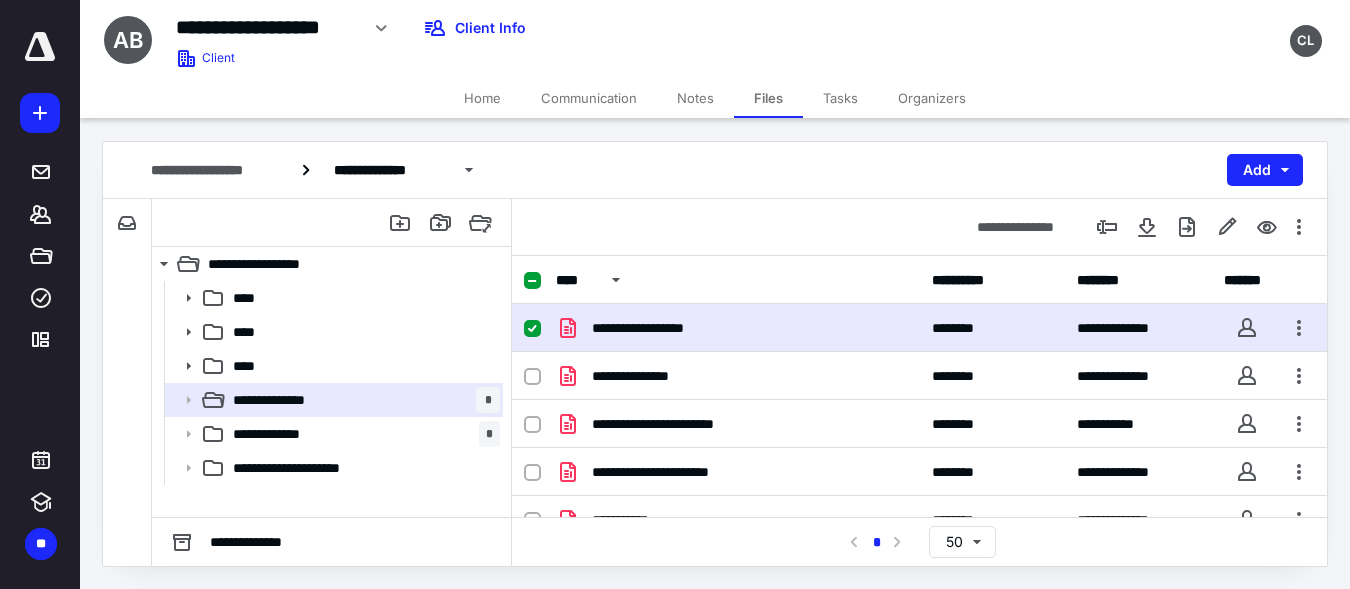 click on "**********" at bounding box center [919, 328] 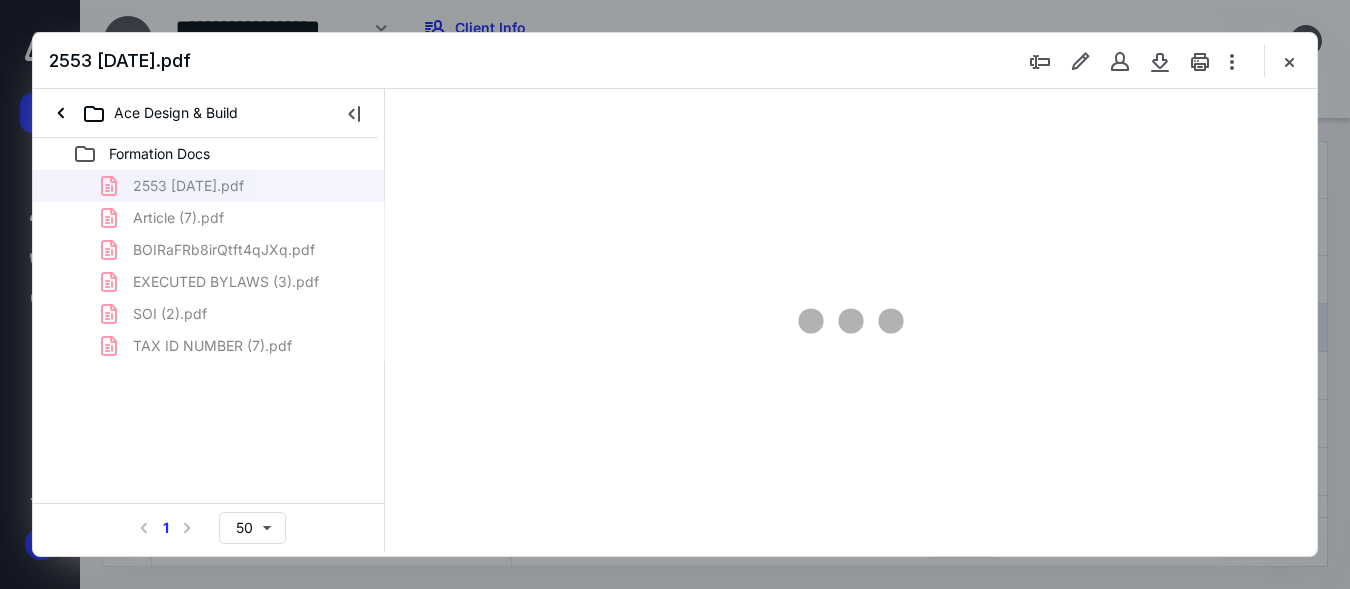 scroll, scrollTop: 0, scrollLeft: 0, axis: both 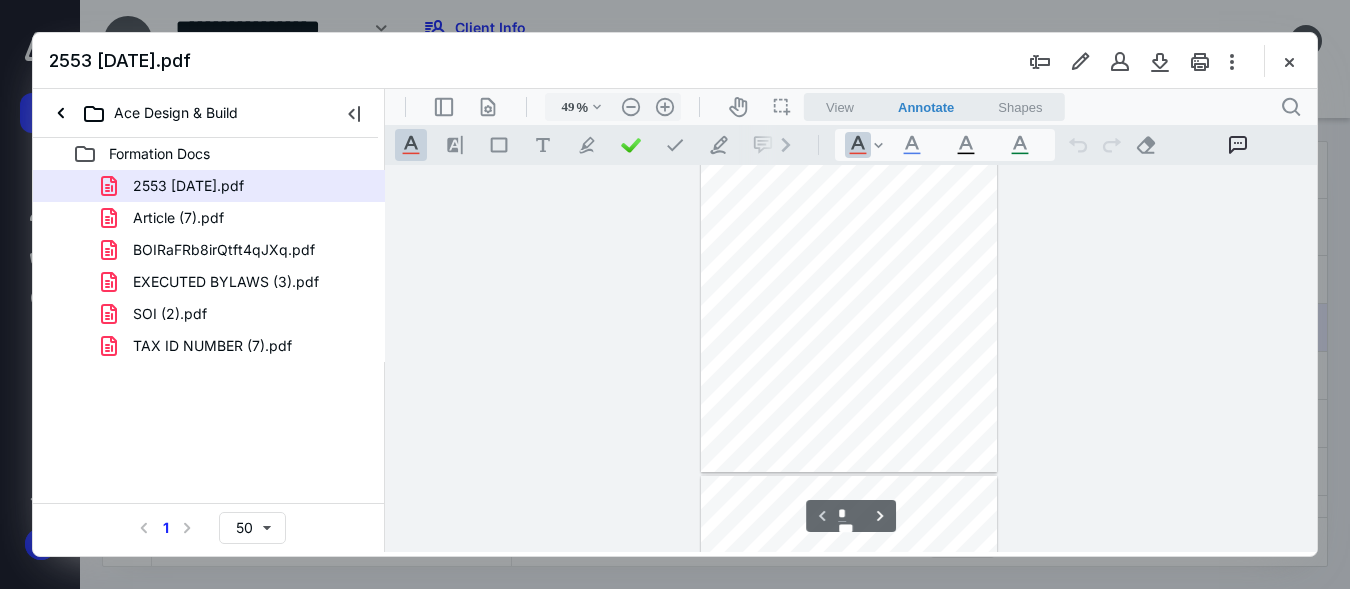 type on "148" 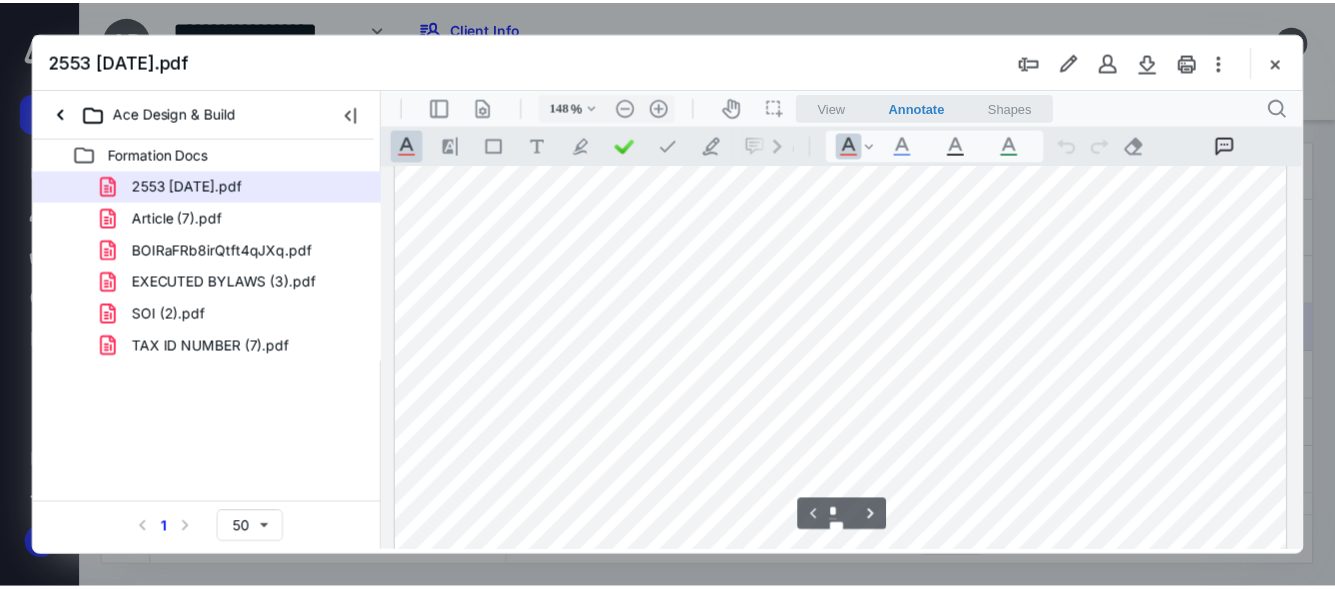 scroll, scrollTop: 237, scrollLeft: 0, axis: vertical 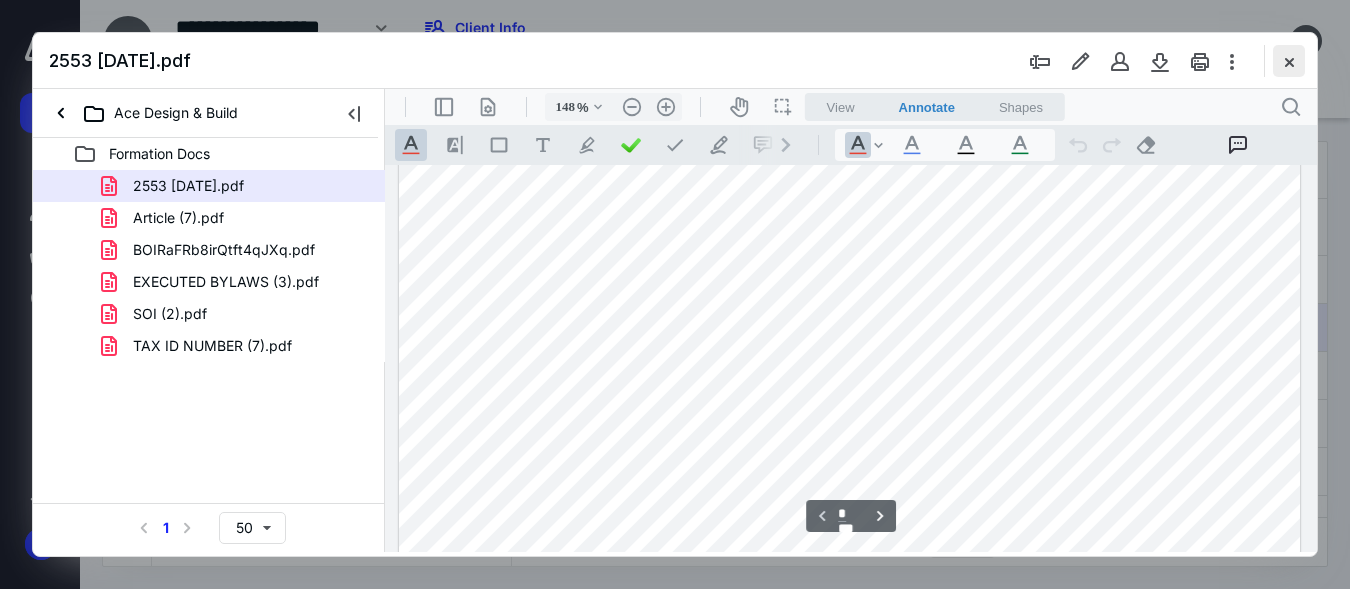 click at bounding box center (1289, 61) 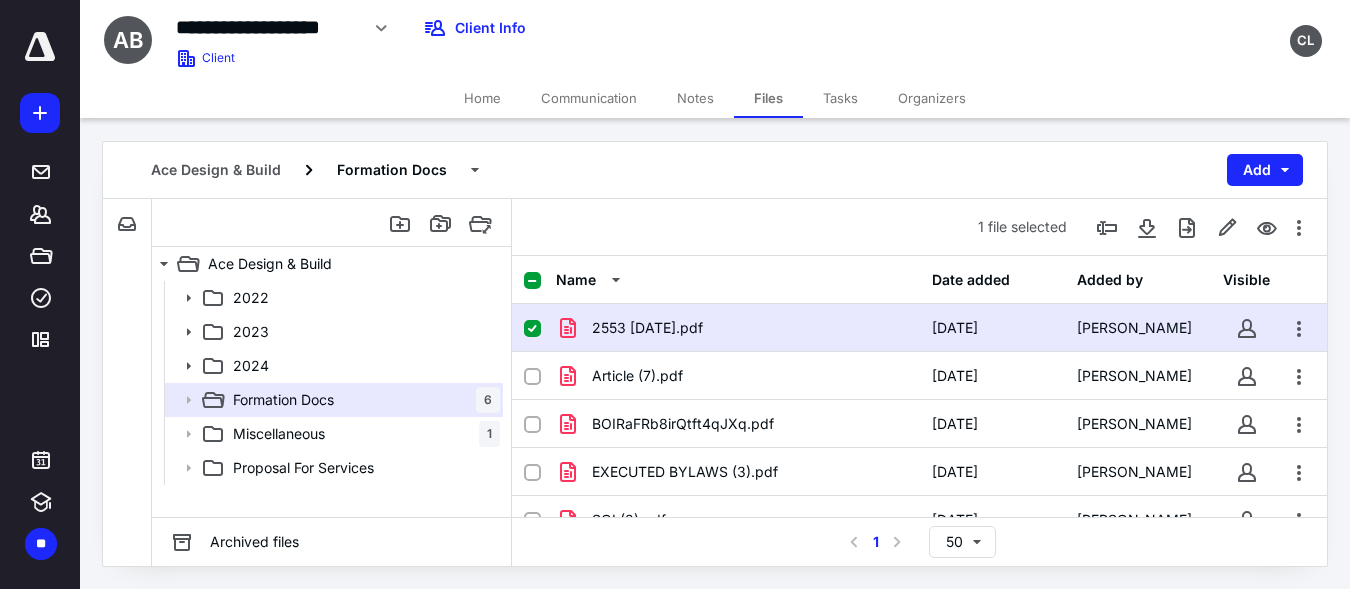 click on "Home" at bounding box center [482, 98] 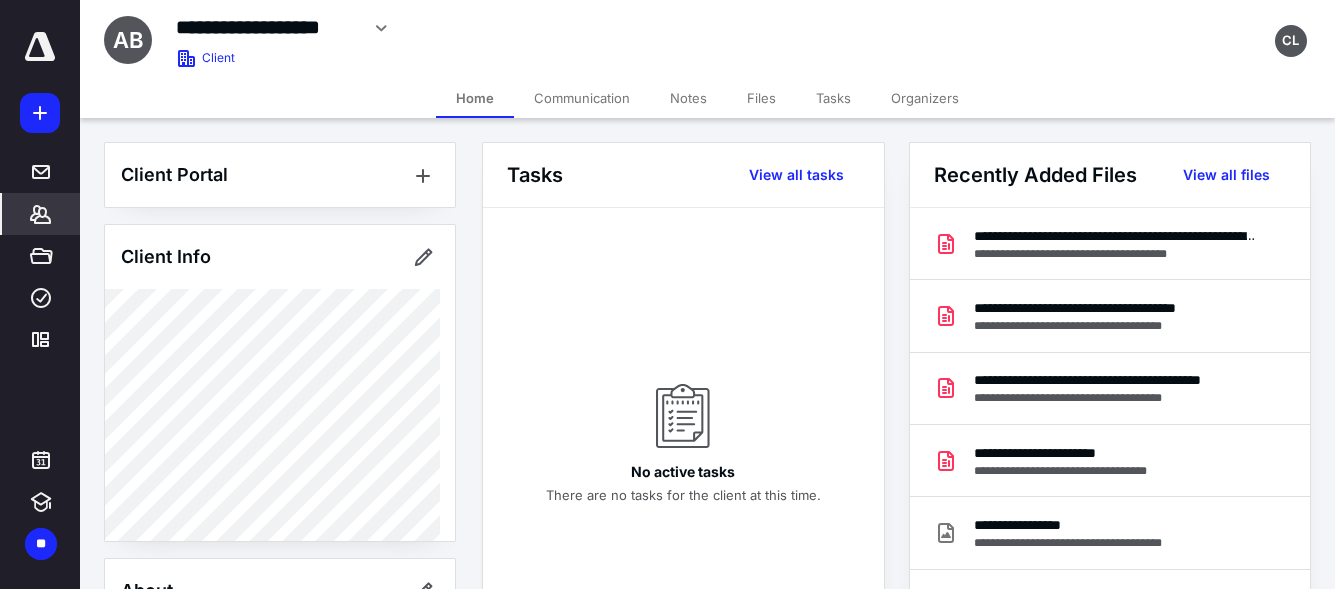 click on "**********" at bounding box center (267, 27) 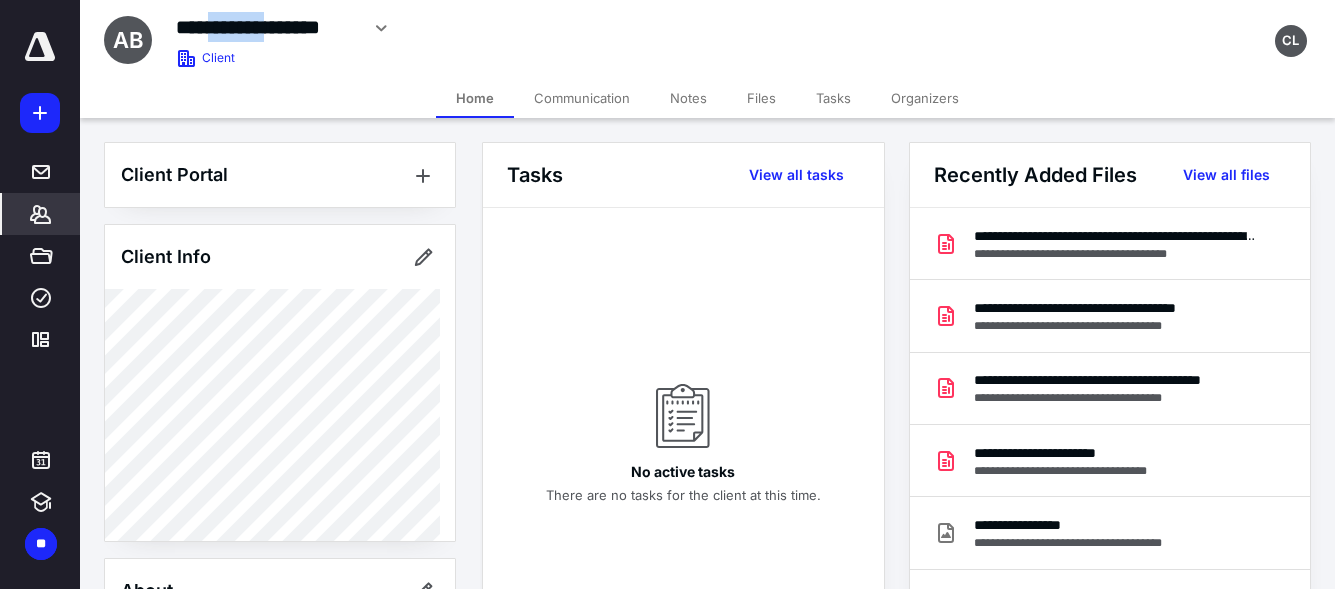 click on "**********" at bounding box center [267, 27] 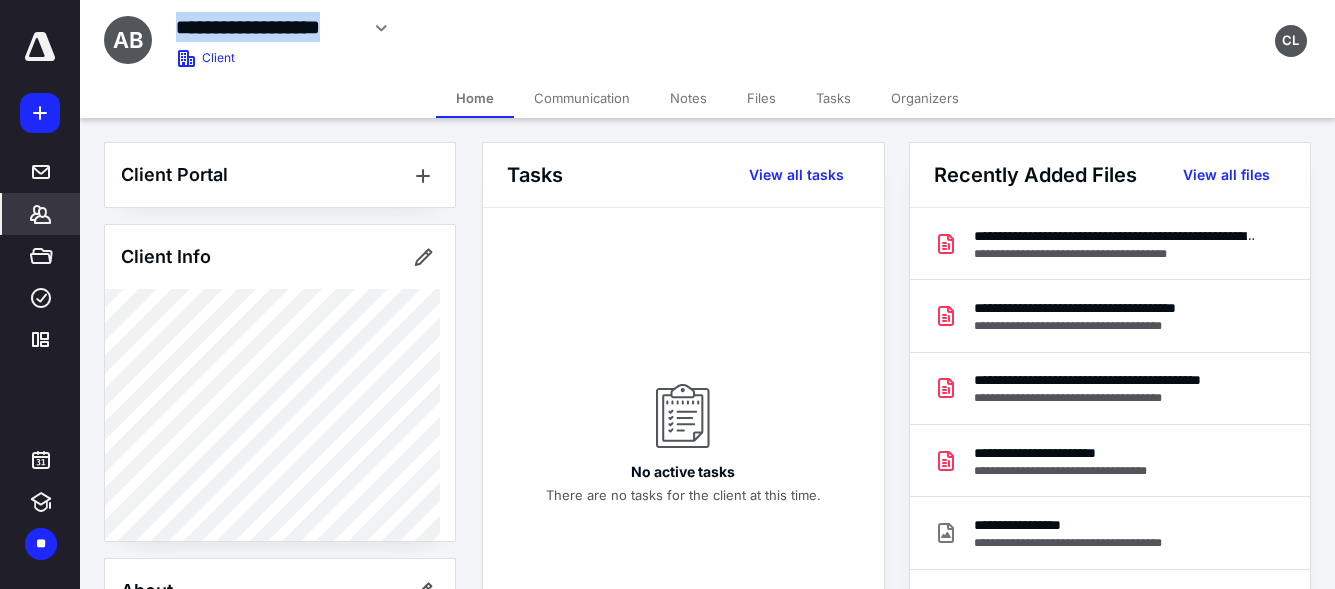 click on "**********" at bounding box center (267, 27) 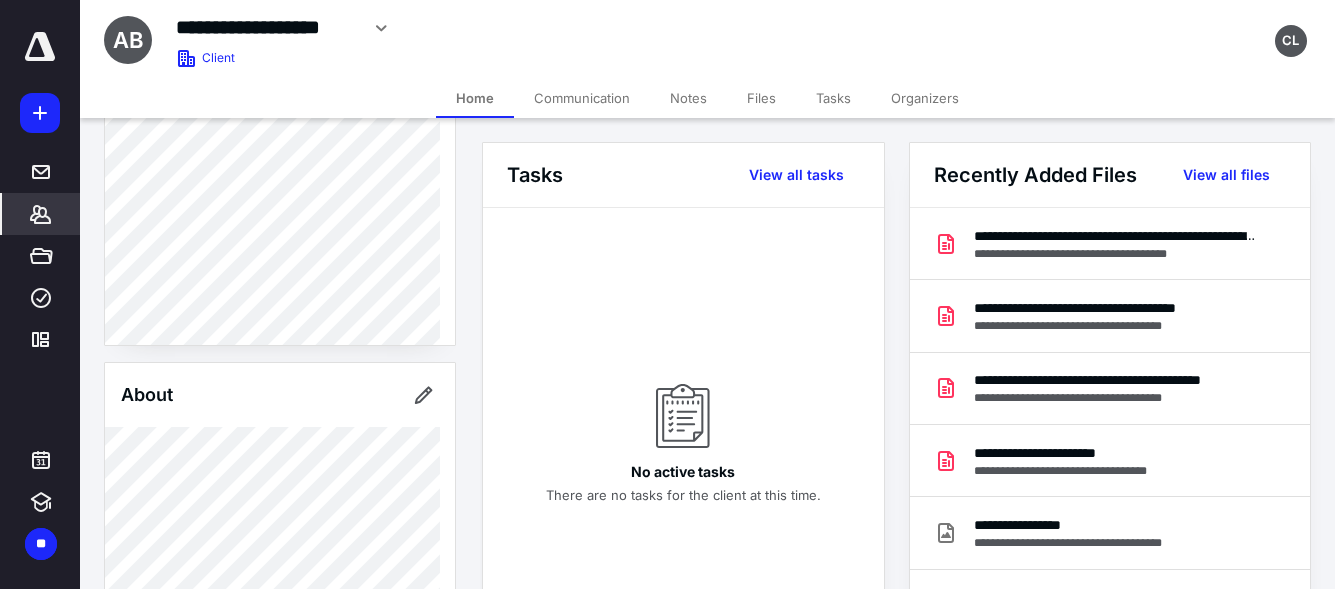 scroll, scrollTop: 624, scrollLeft: 0, axis: vertical 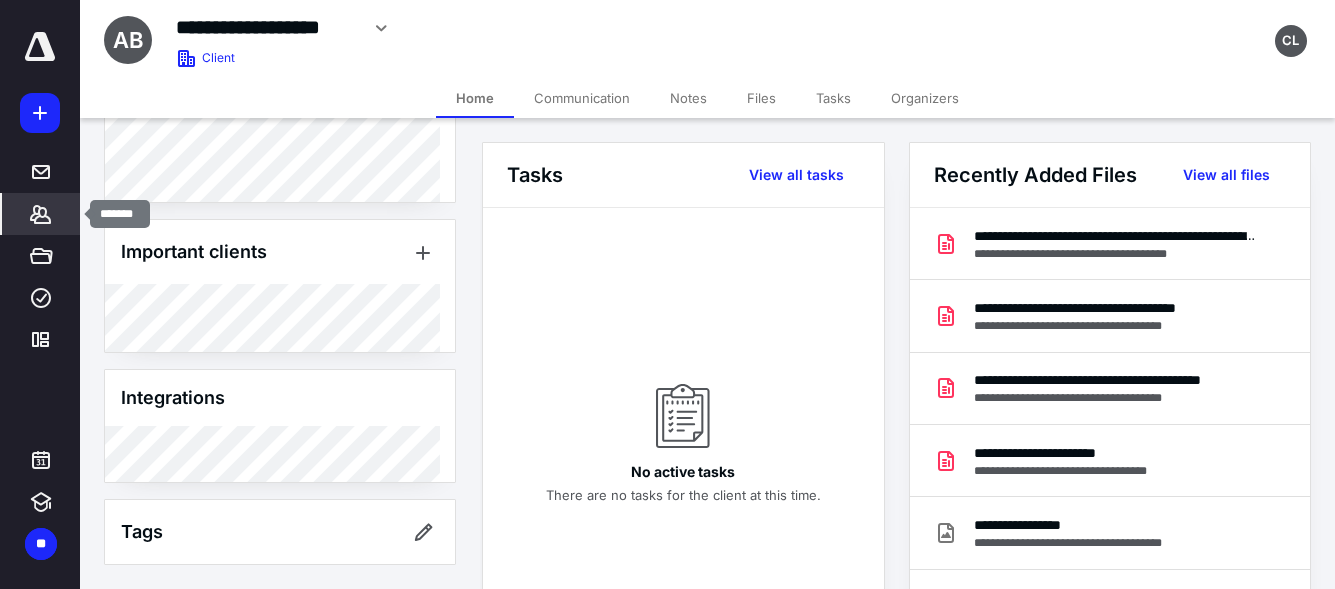 click on "*******" at bounding box center (41, 214) 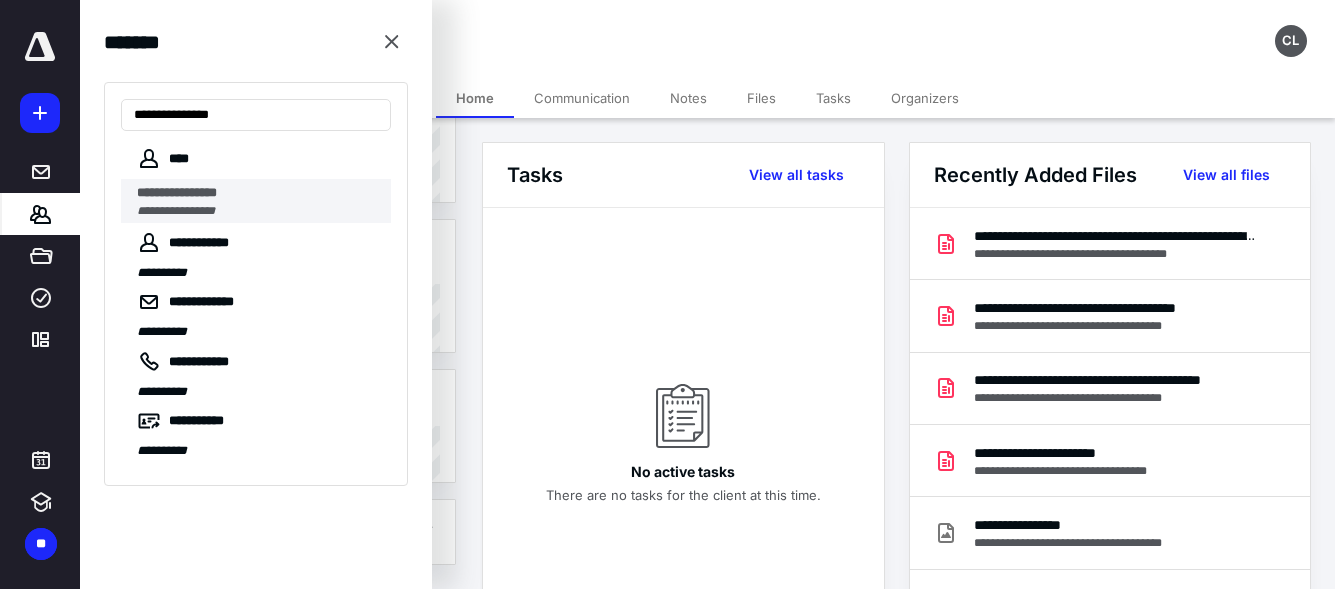 type on "**********" 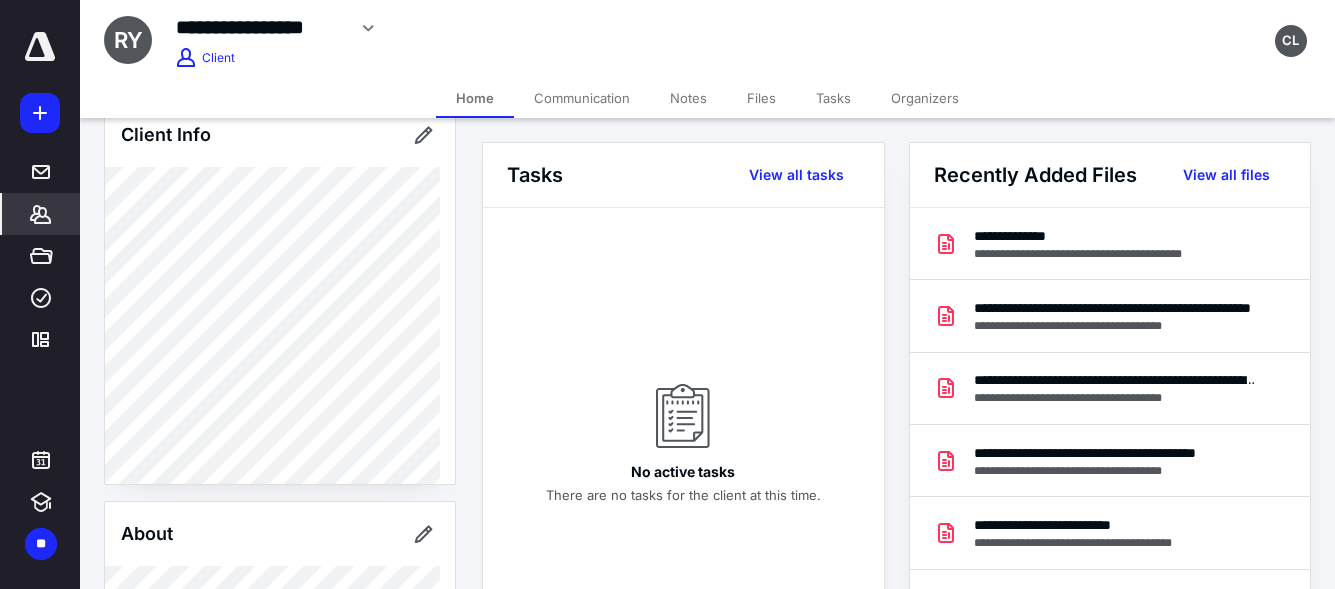scroll, scrollTop: 50, scrollLeft: 0, axis: vertical 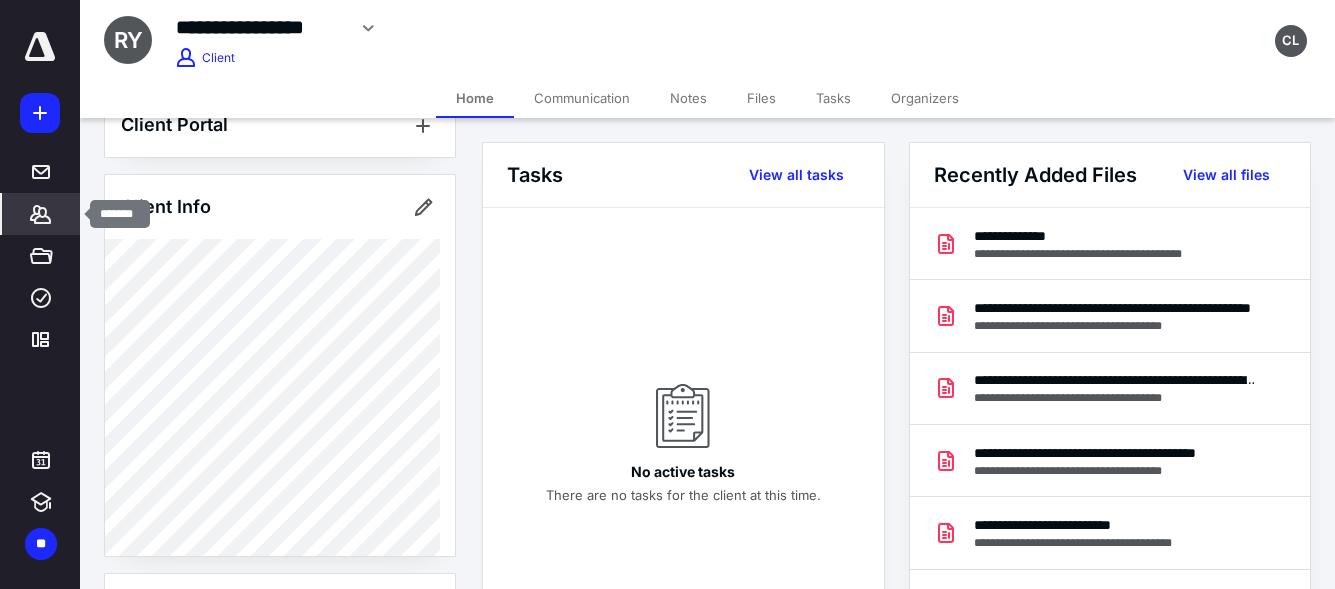click 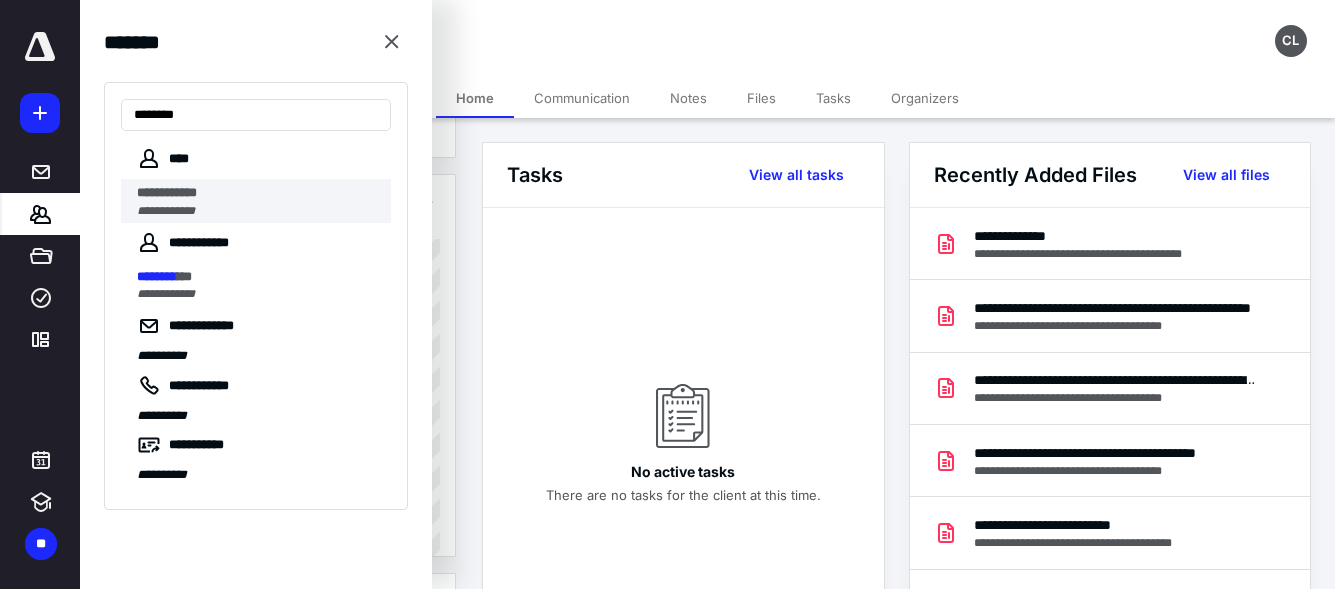 type on "********" 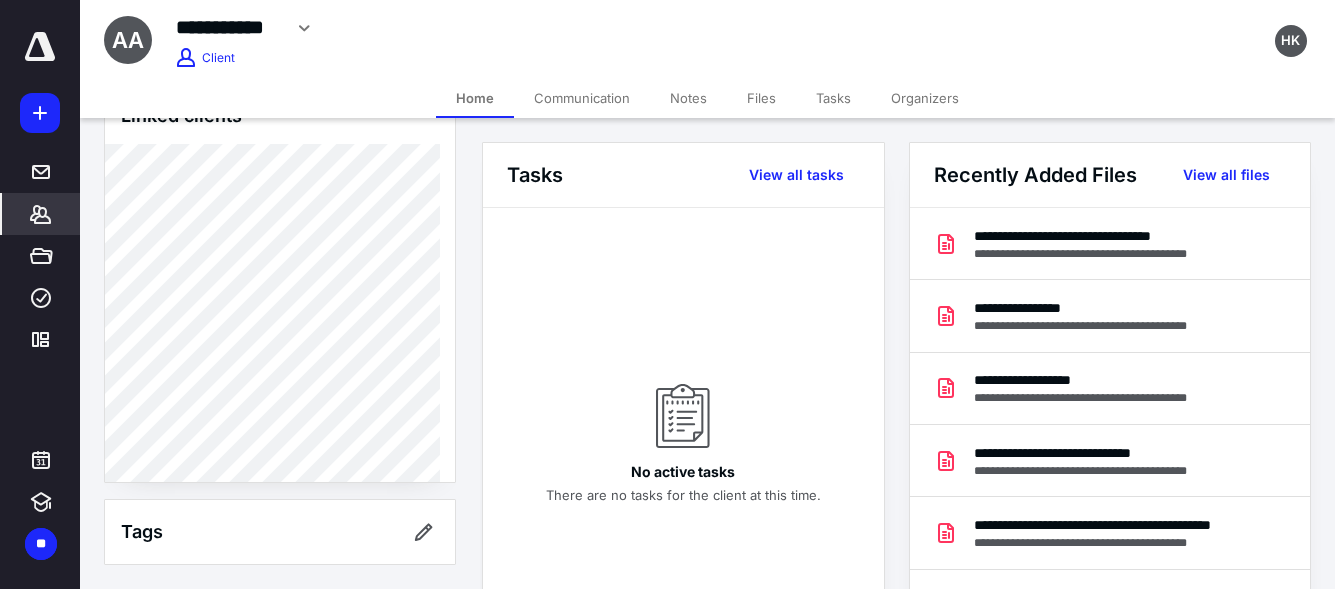 scroll, scrollTop: 1269, scrollLeft: 0, axis: vertical 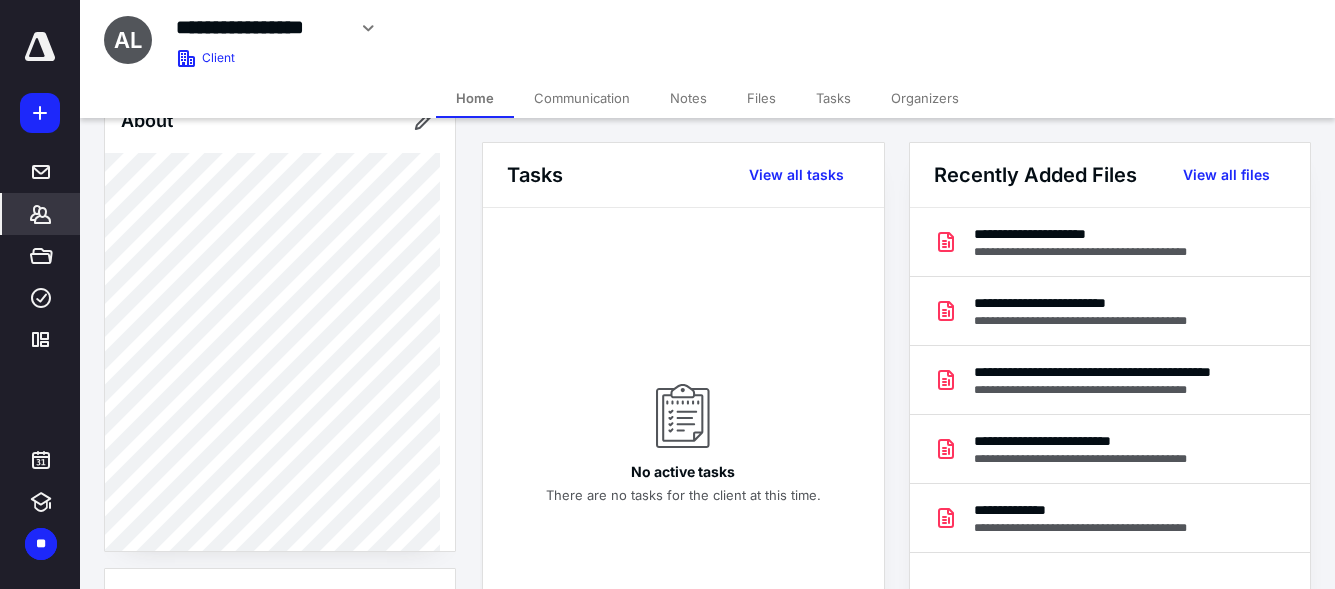 click on "Files" at bounding box center (761, 98) 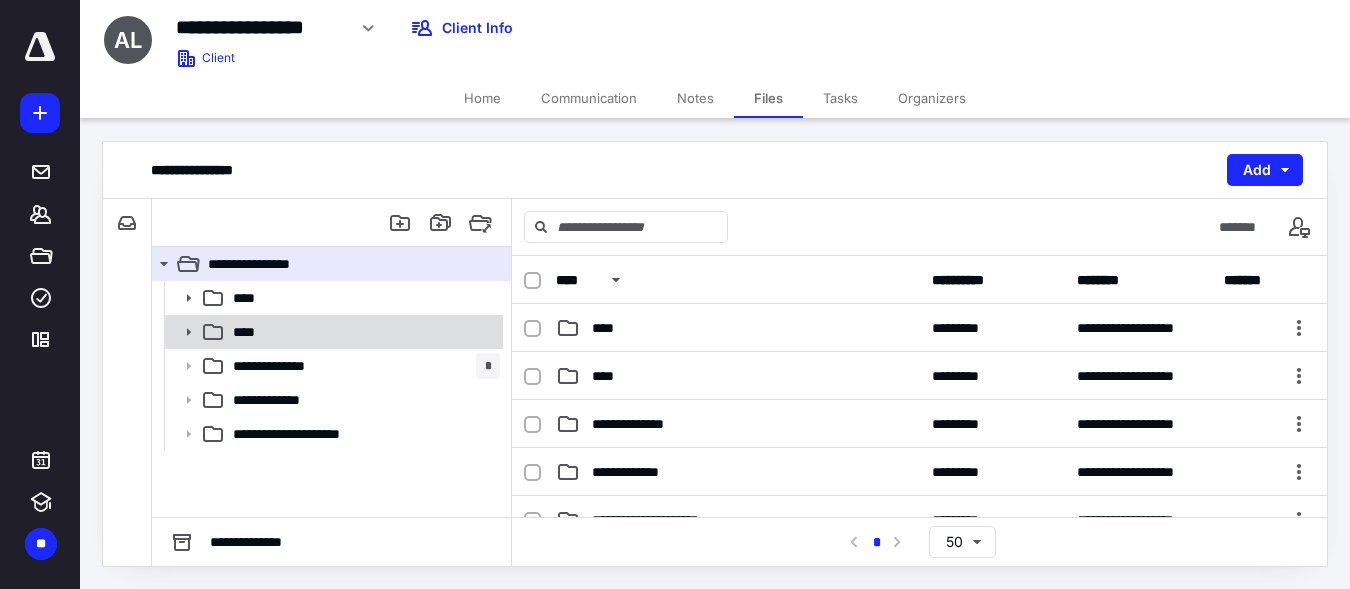 click on "****" at bounding box center (362, 332) 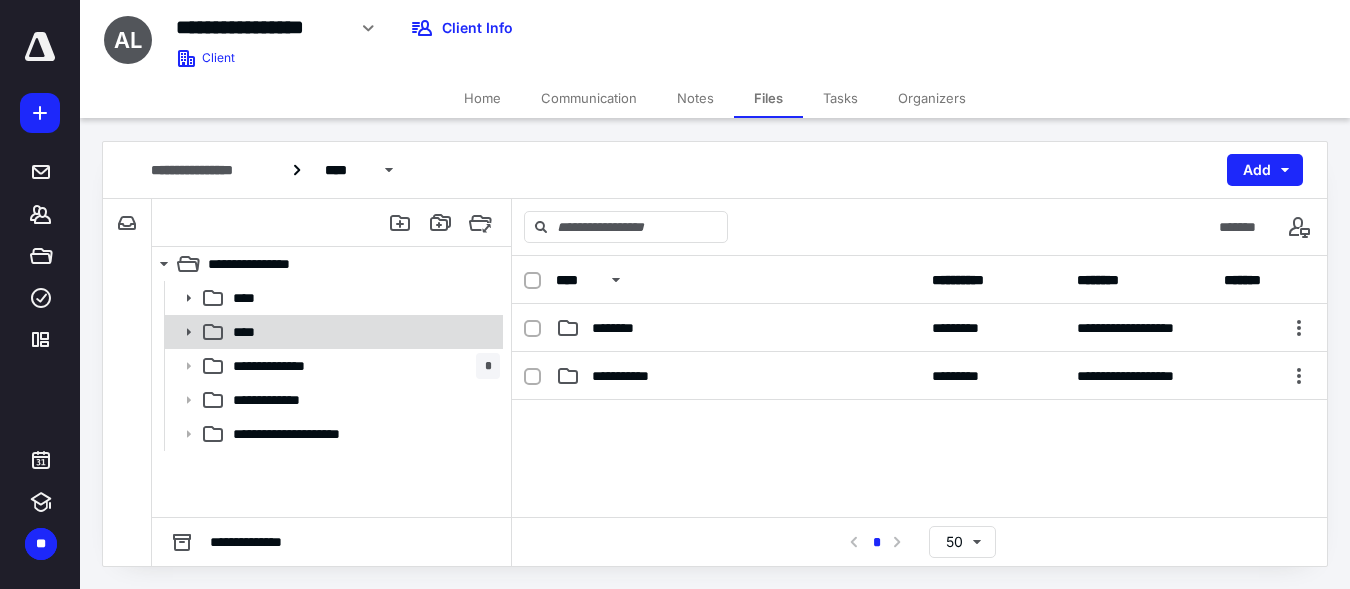 click on "****" at bounding box center (362, 332) 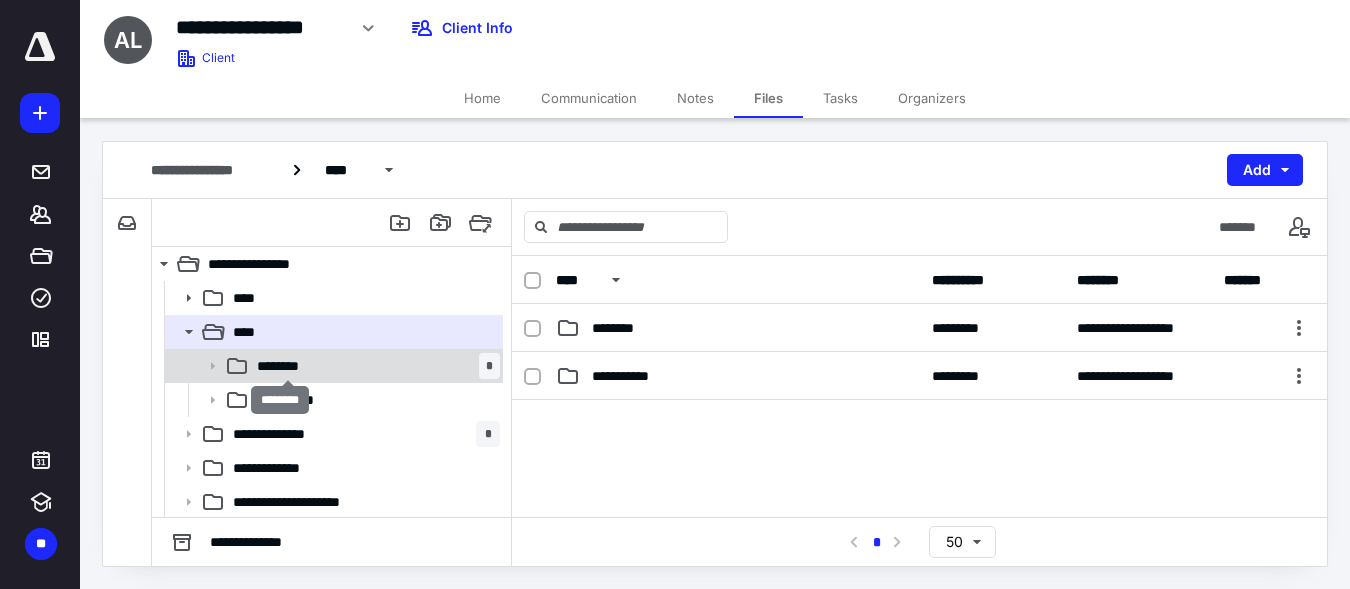 click on "********" at bounding box center [287, 366] 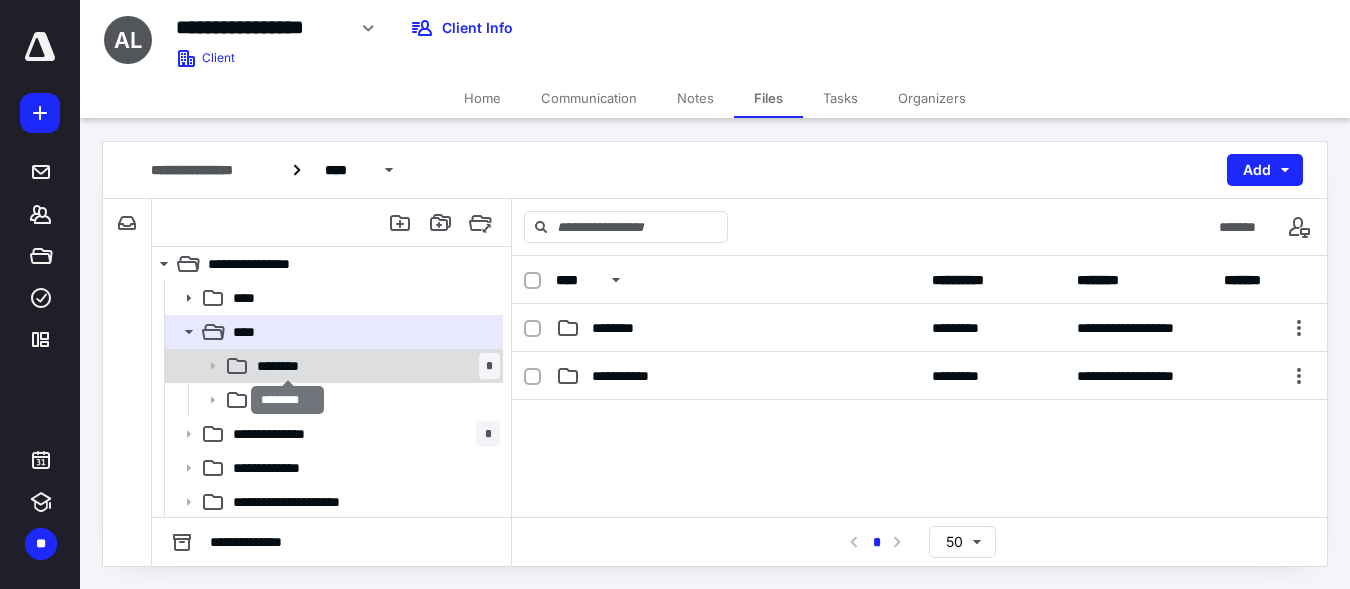 click on "********" at bounding box center (287, 366) 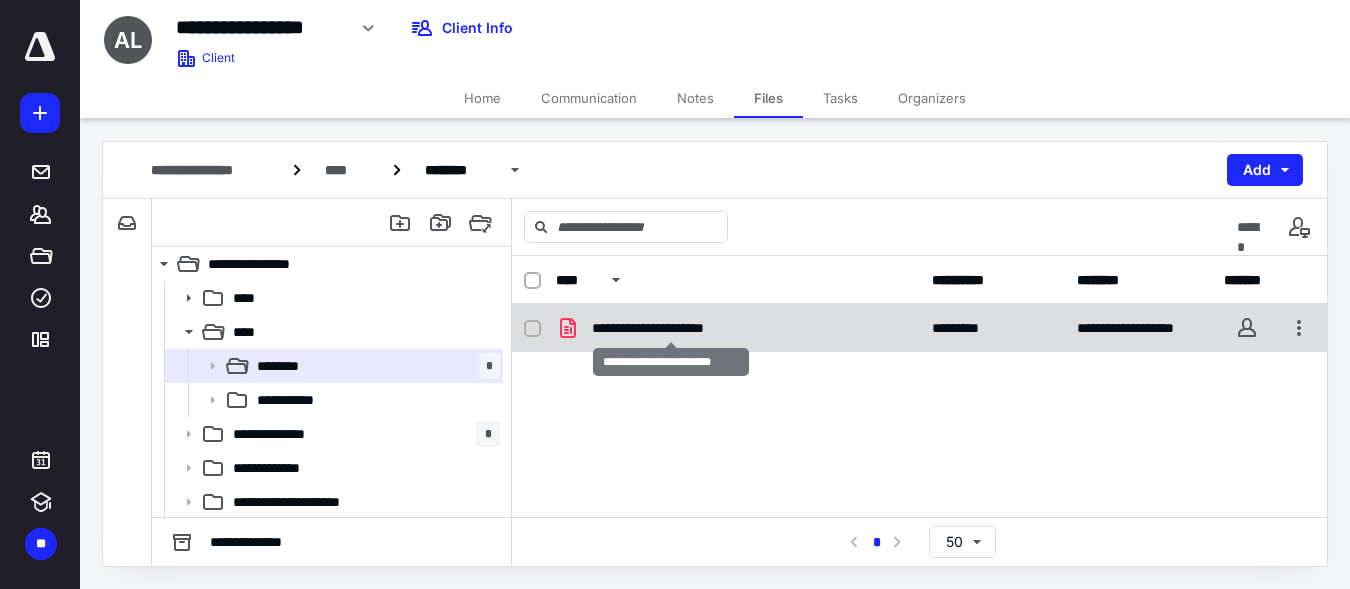 click on "**********" at bounding box center [670, 328] 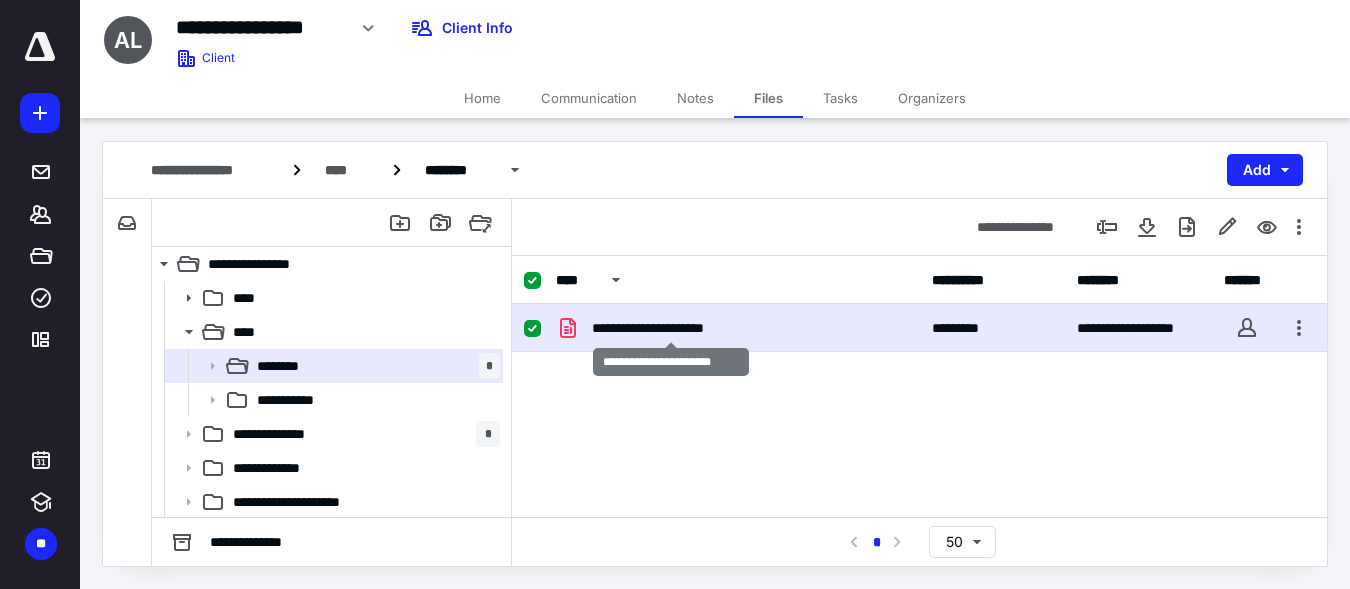 click on "**********" at bounding box center (670, 328) 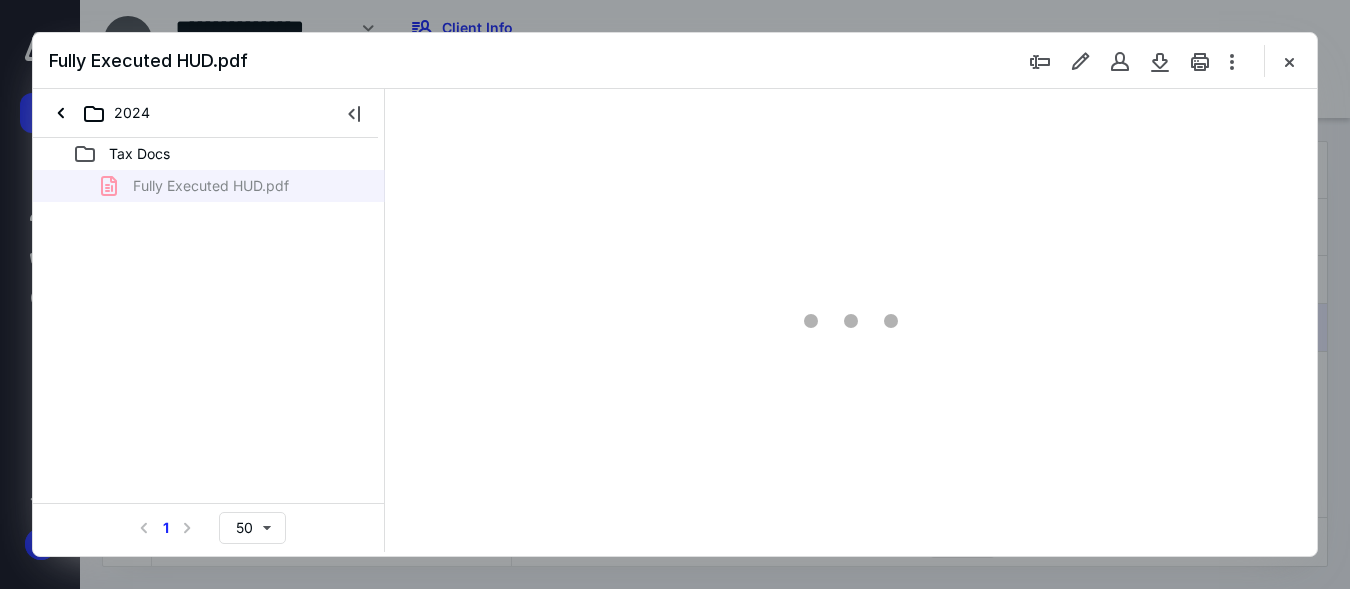 scroll, scrollTop: 0, scrollLeft: 0, axis: both 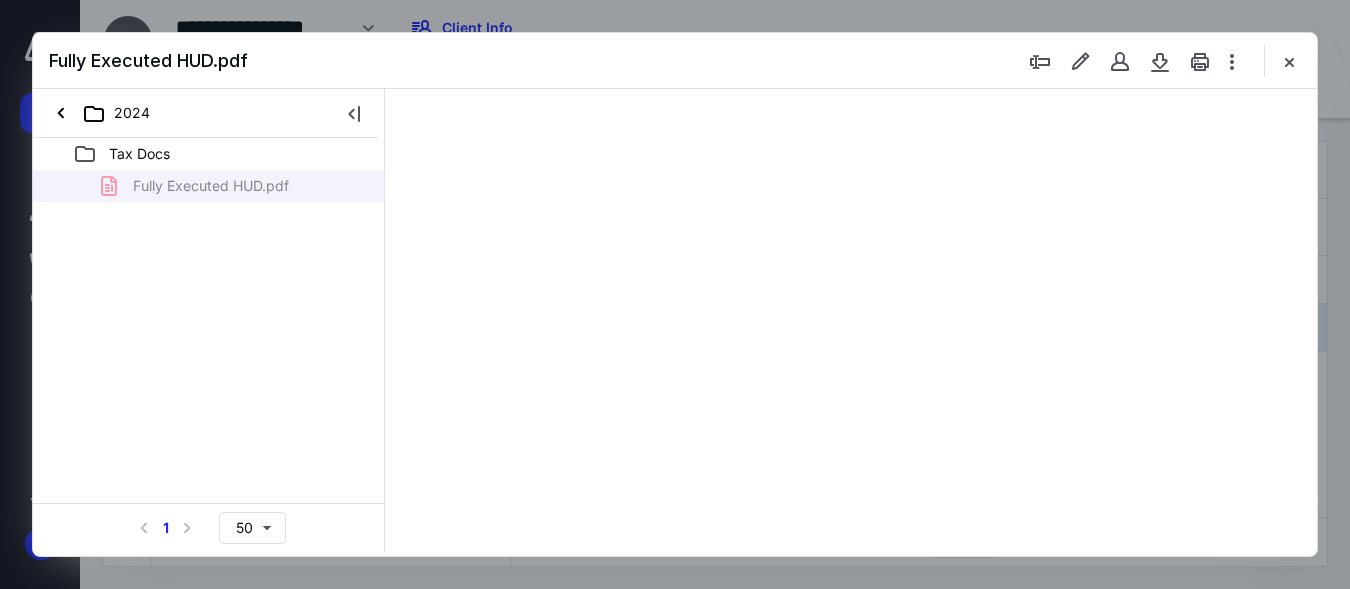 type on "148" 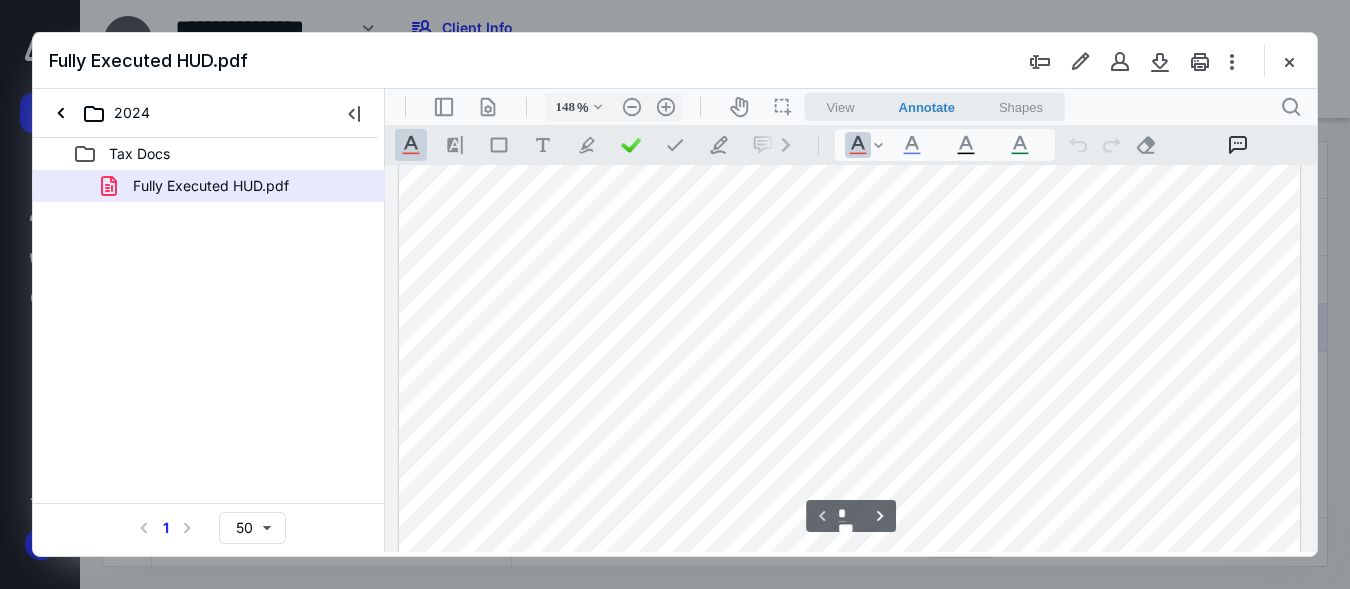 scroll, scrollTop: 107, scrollLeft: 0, axis: vertical 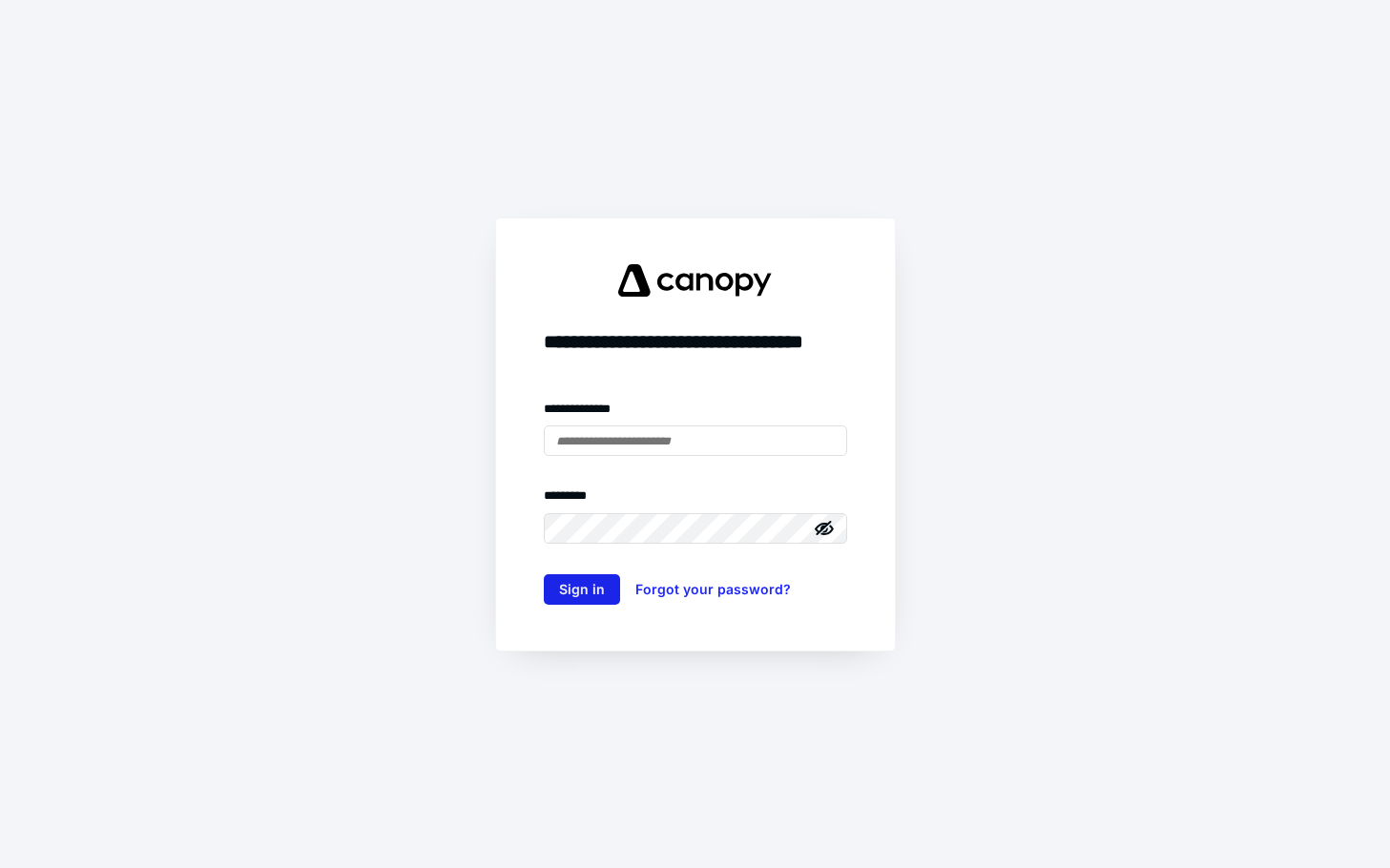 type on "**********" 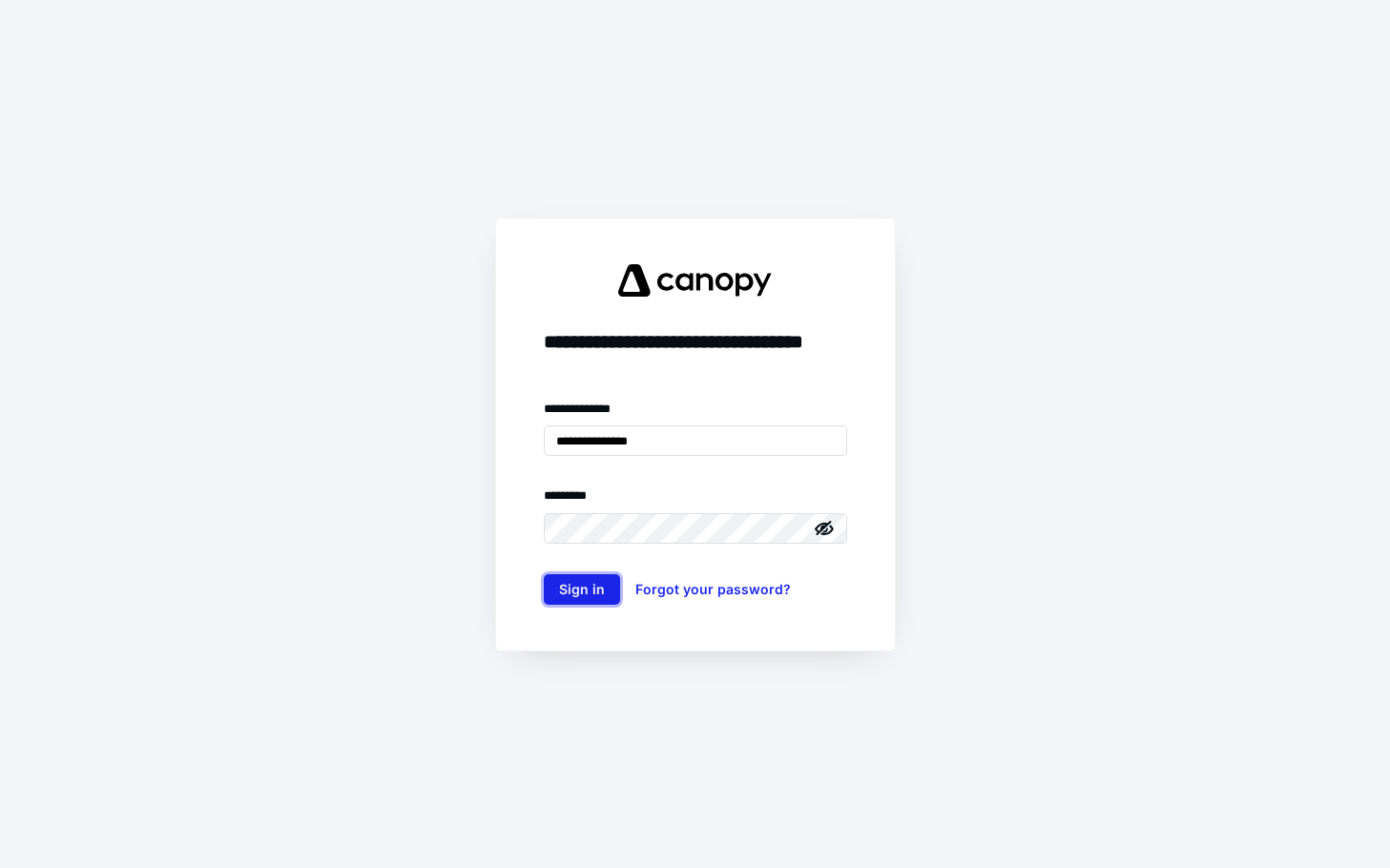 click on "Sign in" at bounding box center (582, 589) 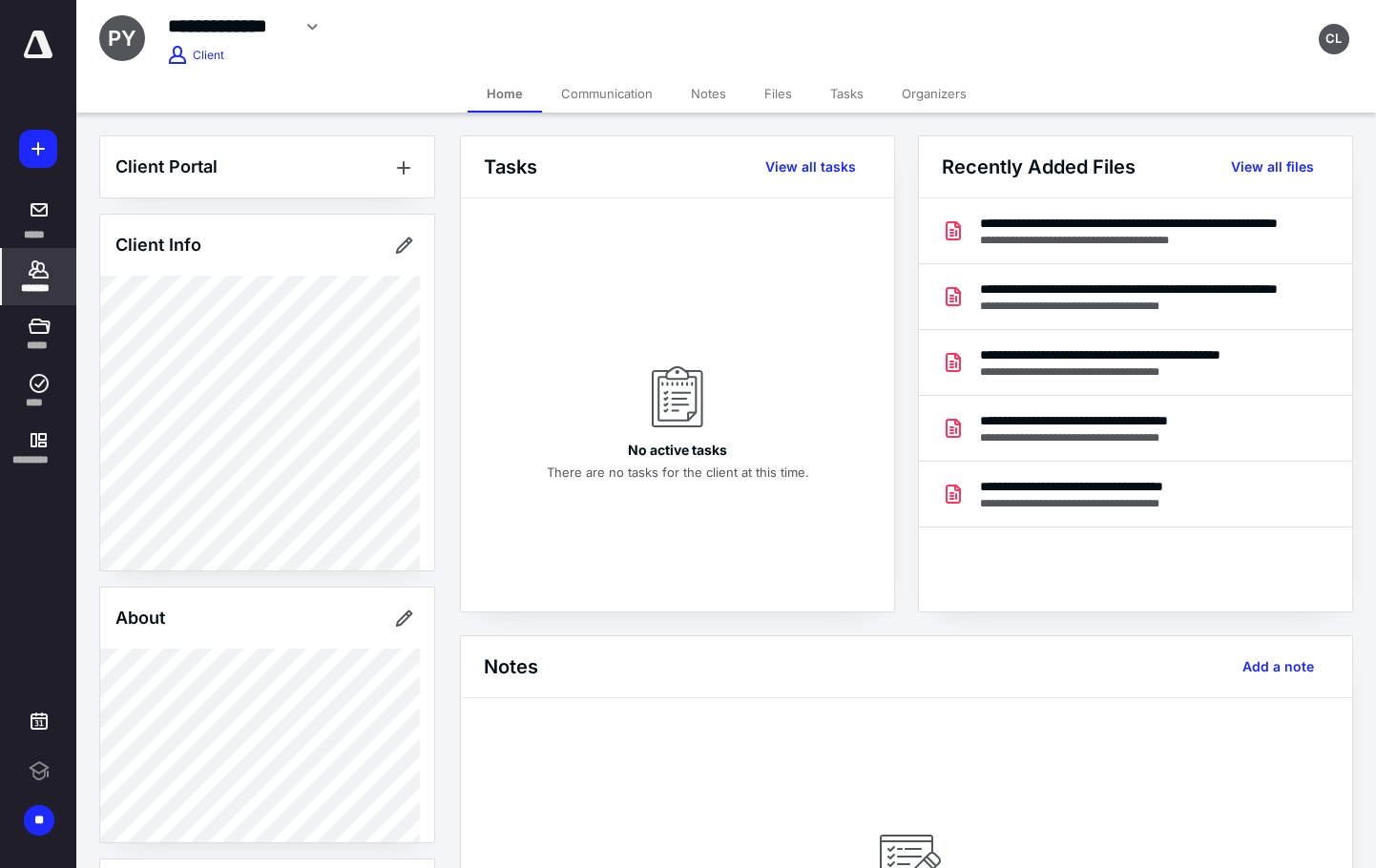 click 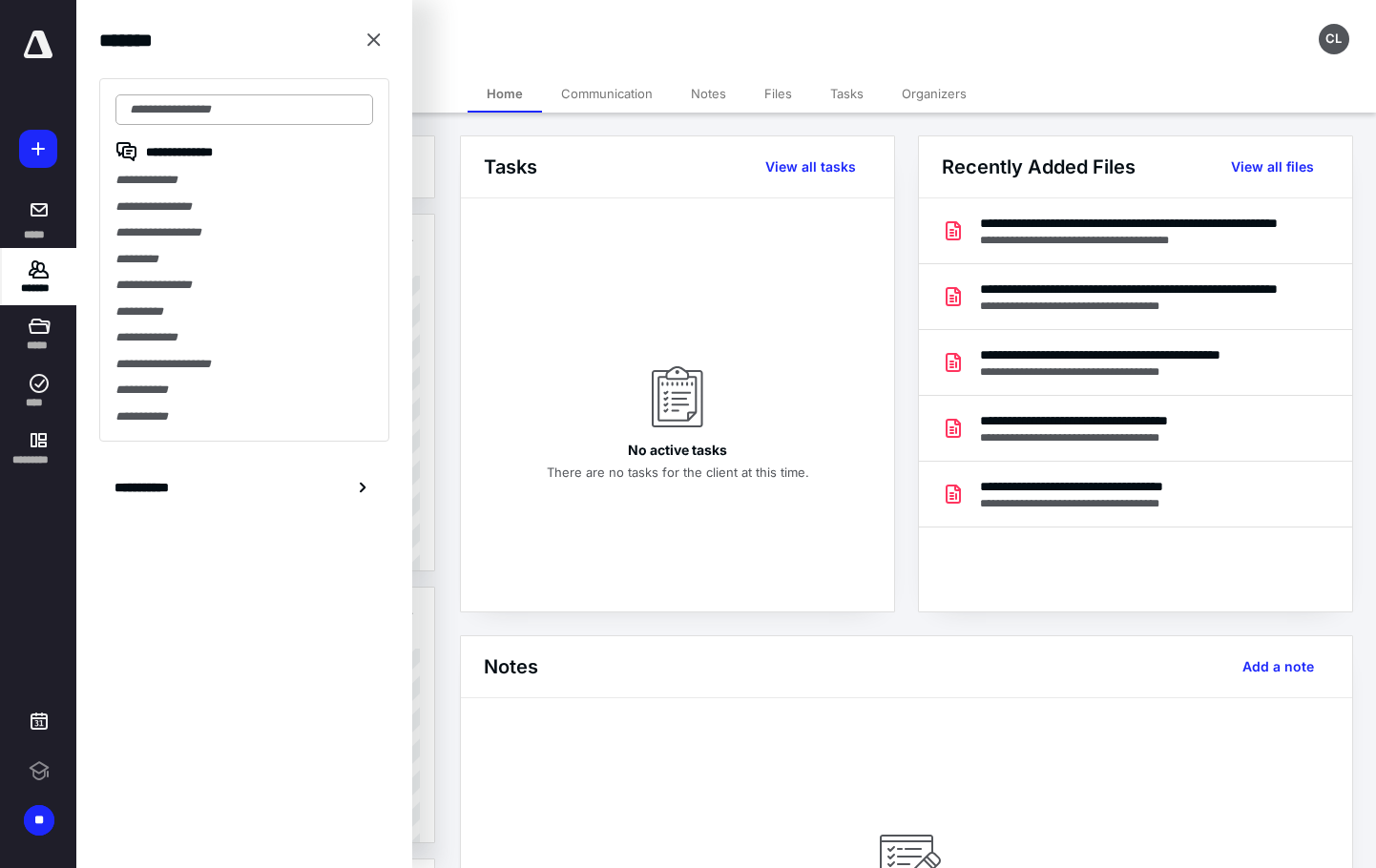 scroll, scrollTop: 0, scrollLeft: 0, axis: both 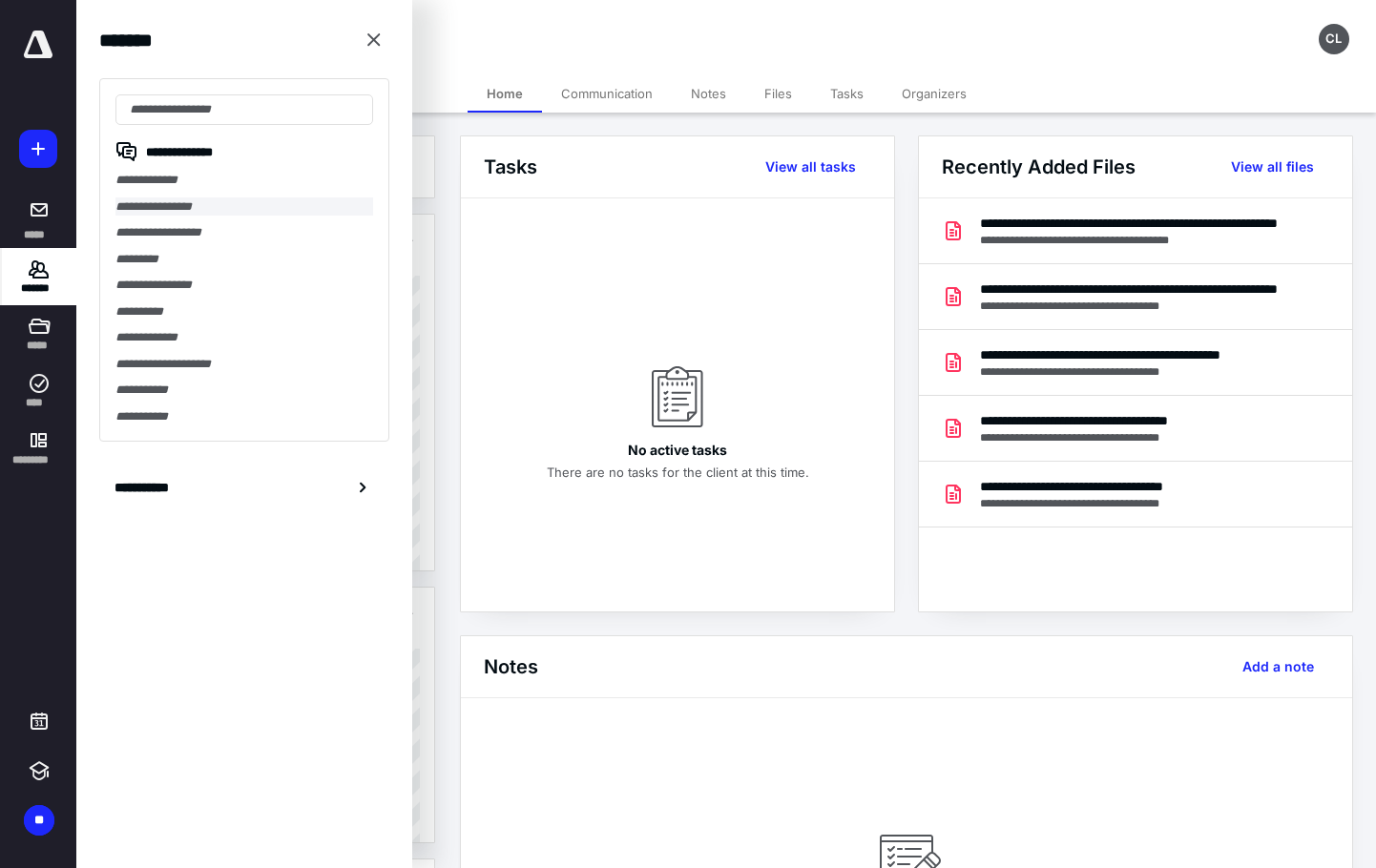 click on "**********" at bounding box center (244, 207) 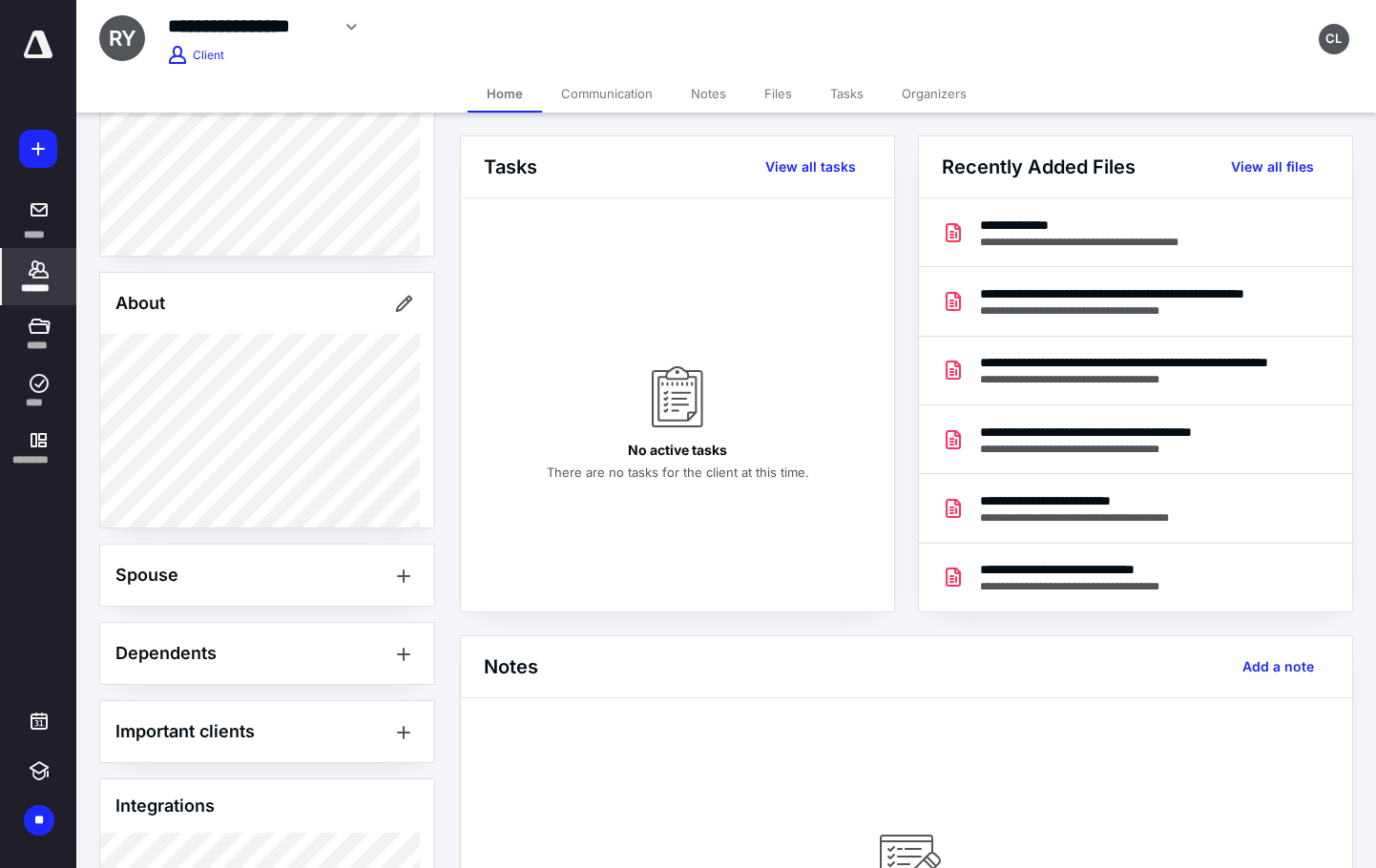scroll, scrollTop: 578, scrollLeft: 0, axis: vertical 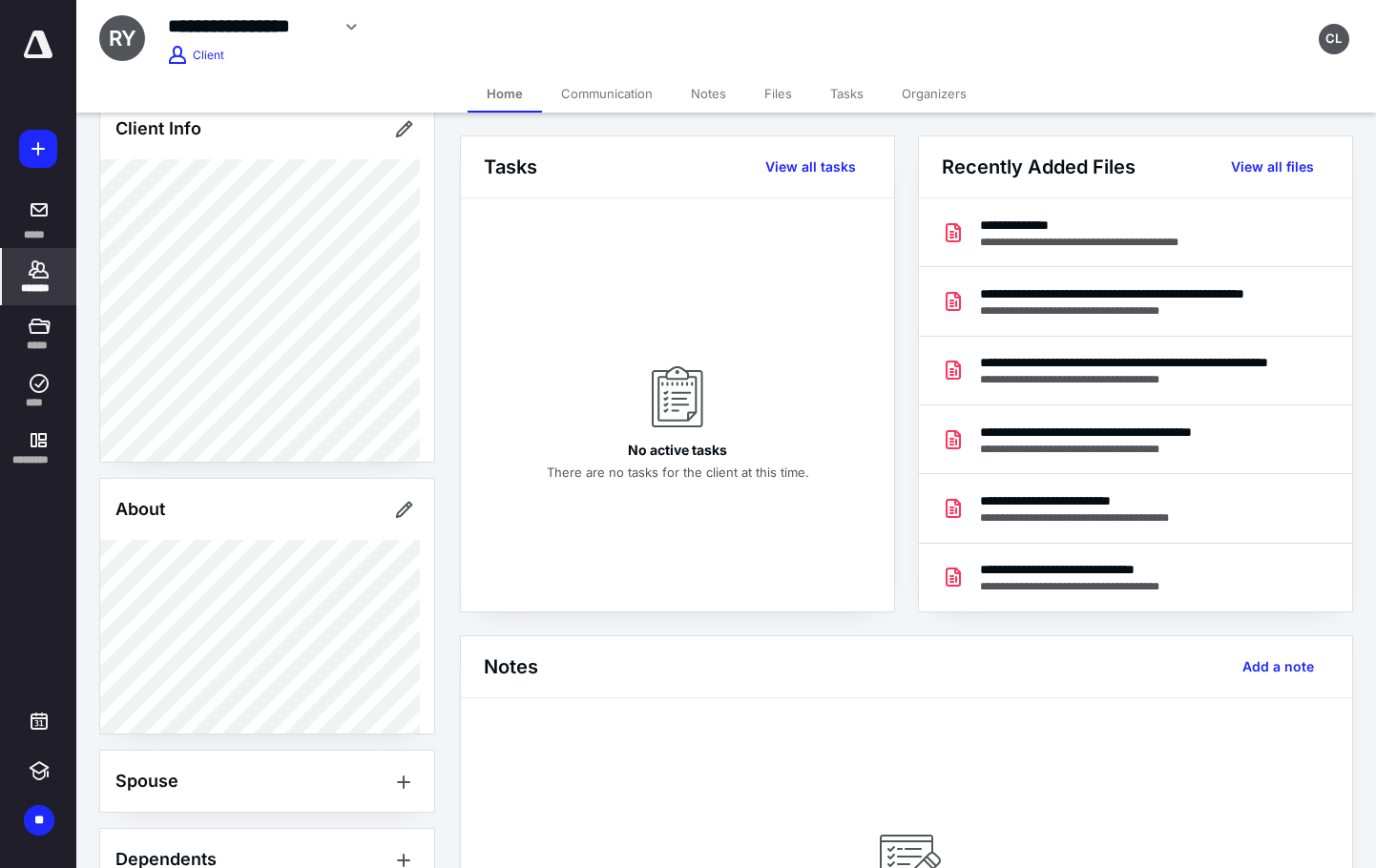 click on "Client Portal Client Info About Spouse Dependents Important clients Integrations Linked clients Tags Manage all tags" at bounding box center [267, 663] 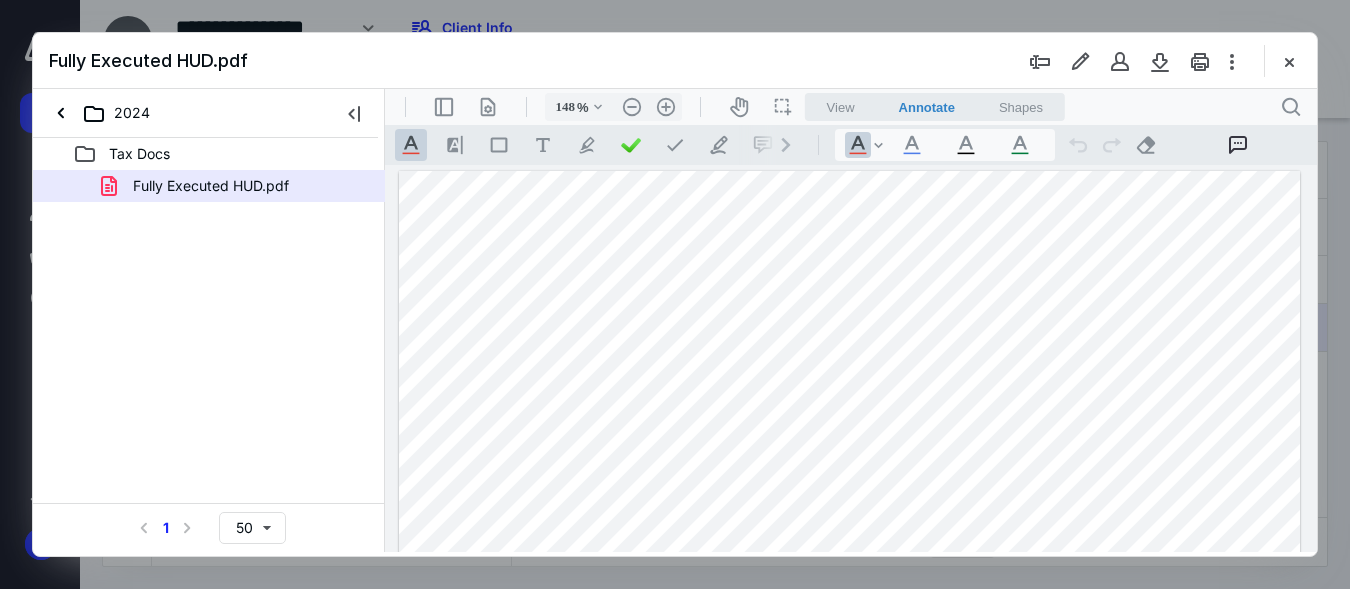 scroll, scrollTop: 0, scrollLeft: 0, axis: both 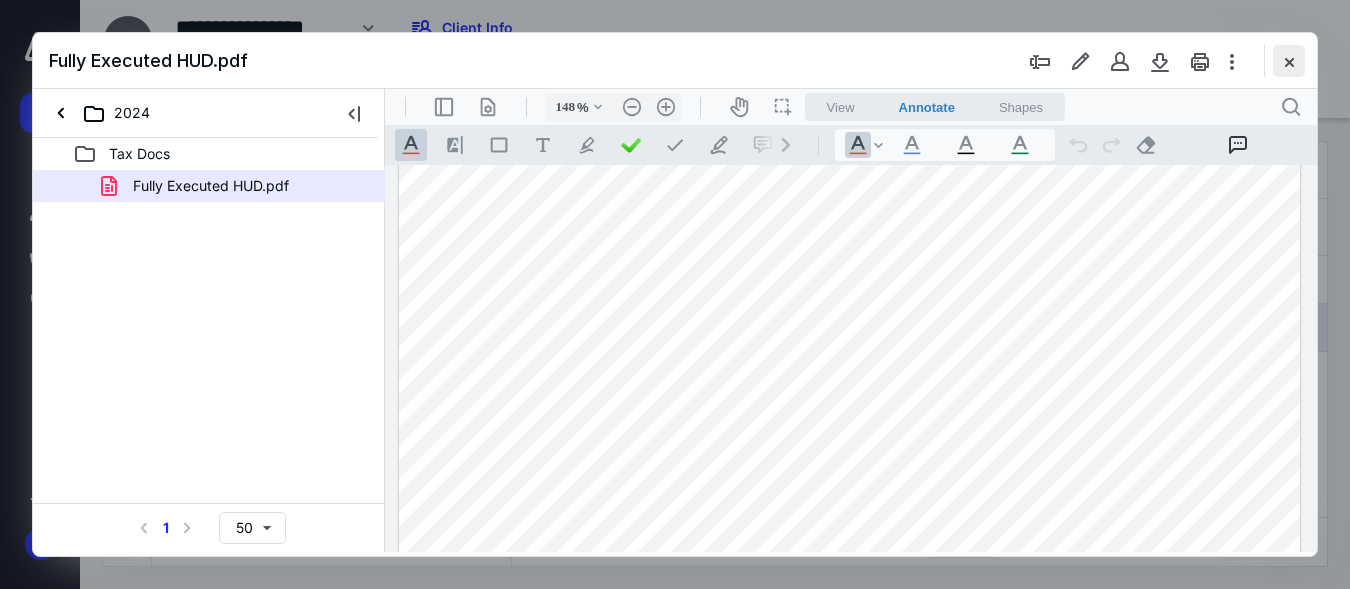 click at bounding box center (1289, 61) 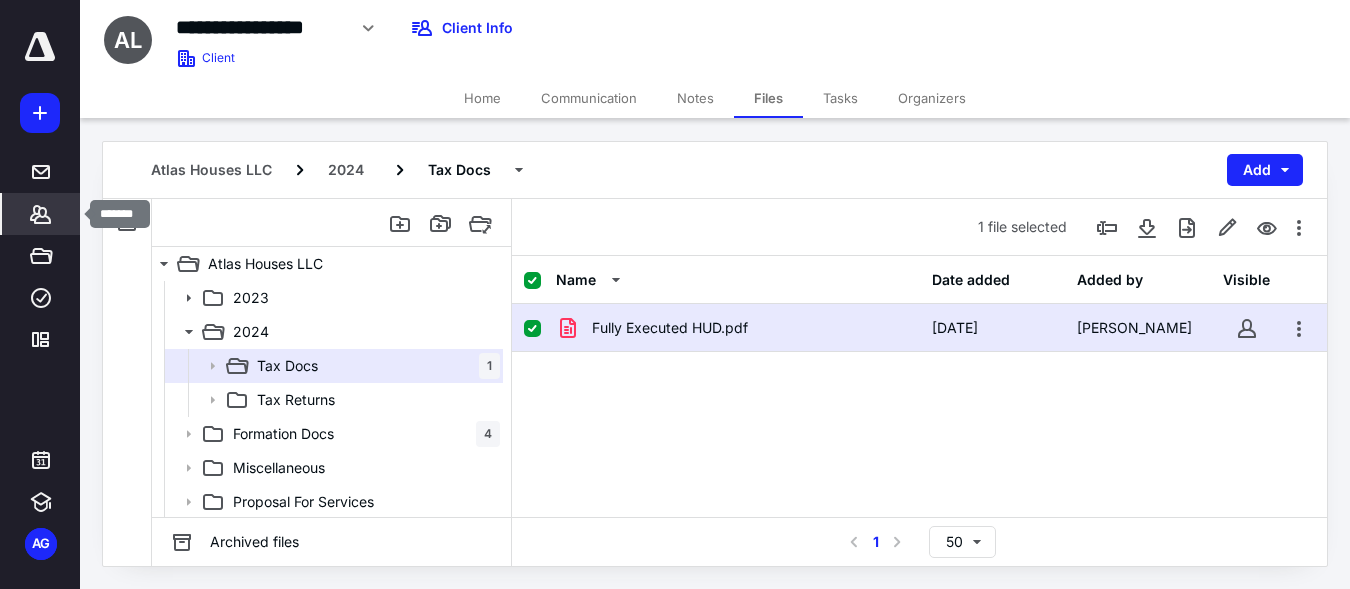 click on "Clients" at bounding box center (41, 214) 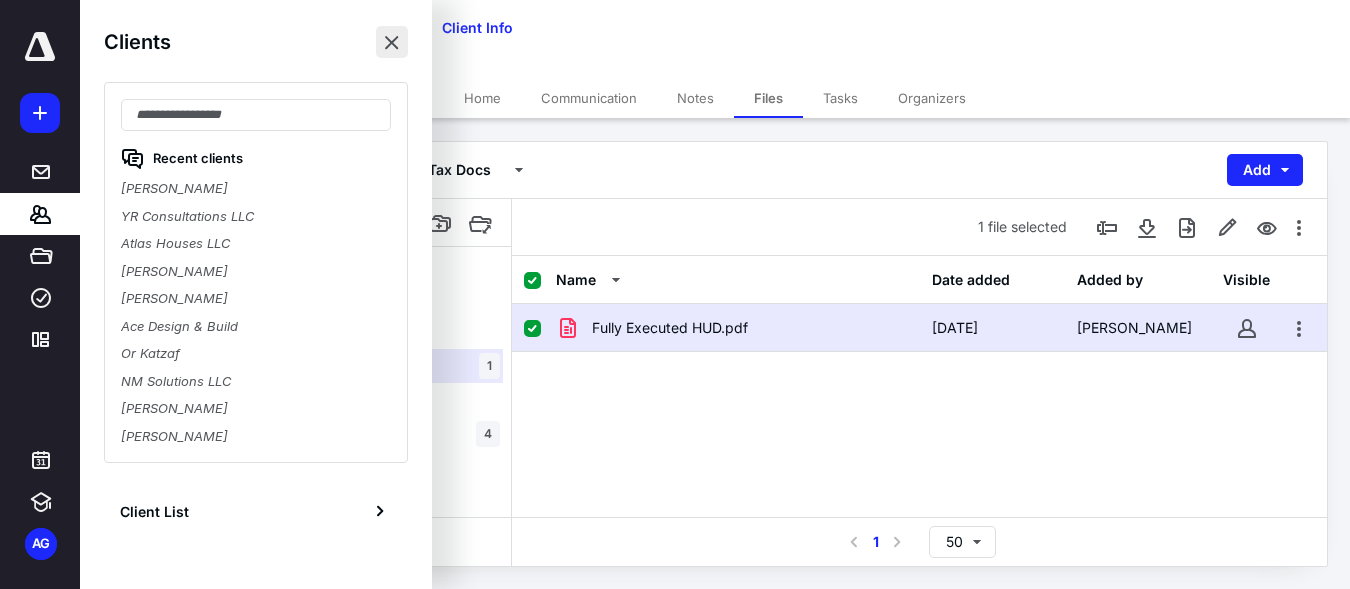 click at bounding box center (392, 42) 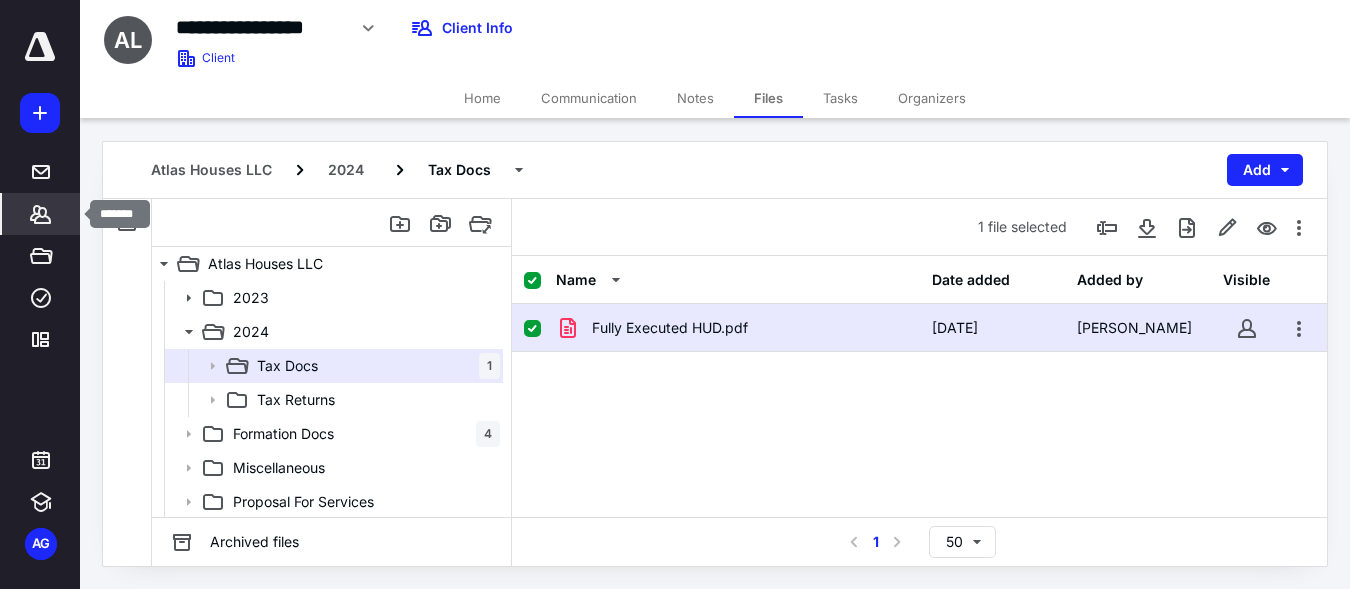 click 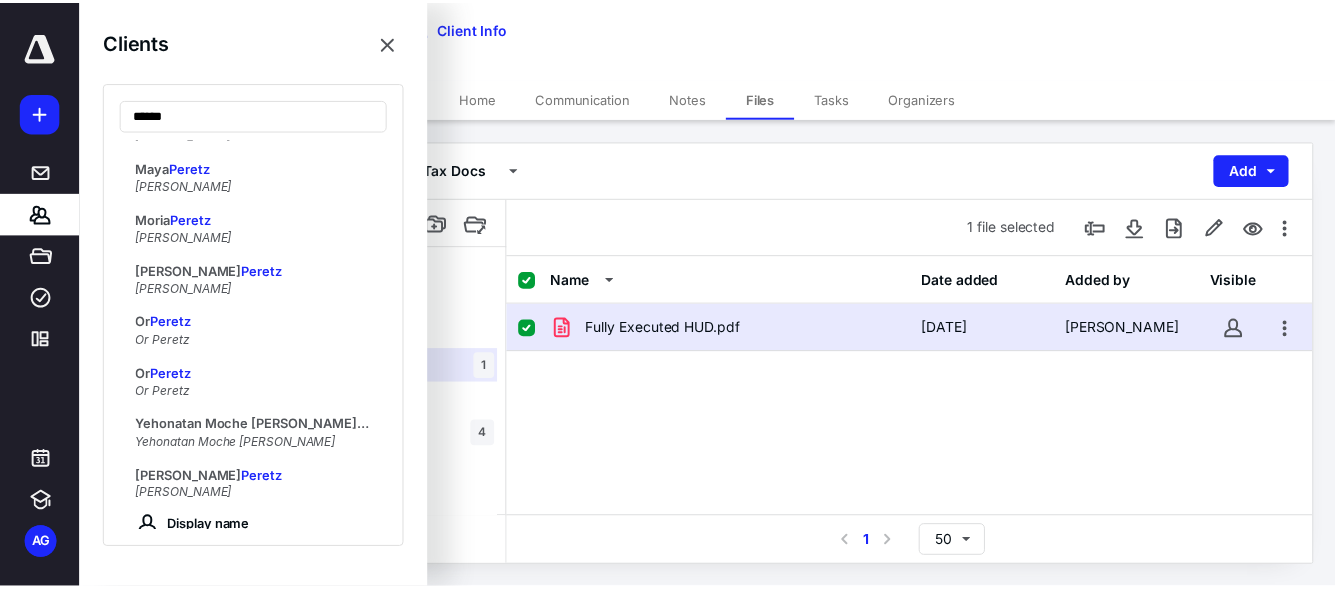 scroll, scrollTop: 388, scrollLeft: 0, axis: vertical 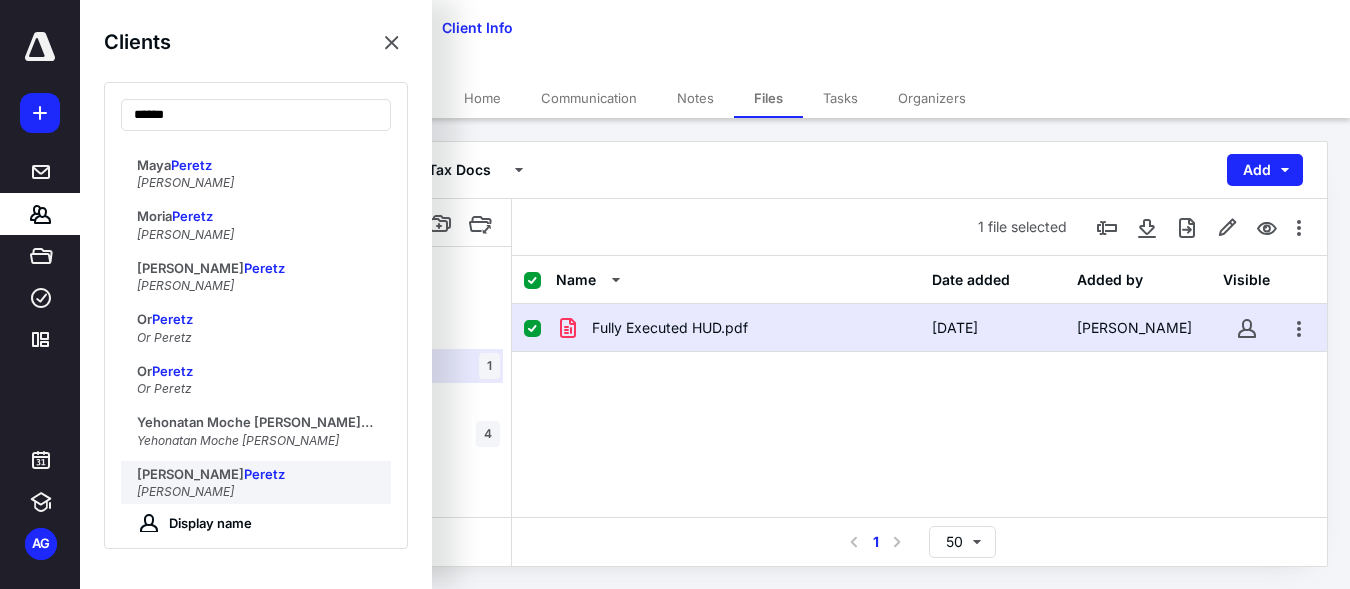 type on "******" 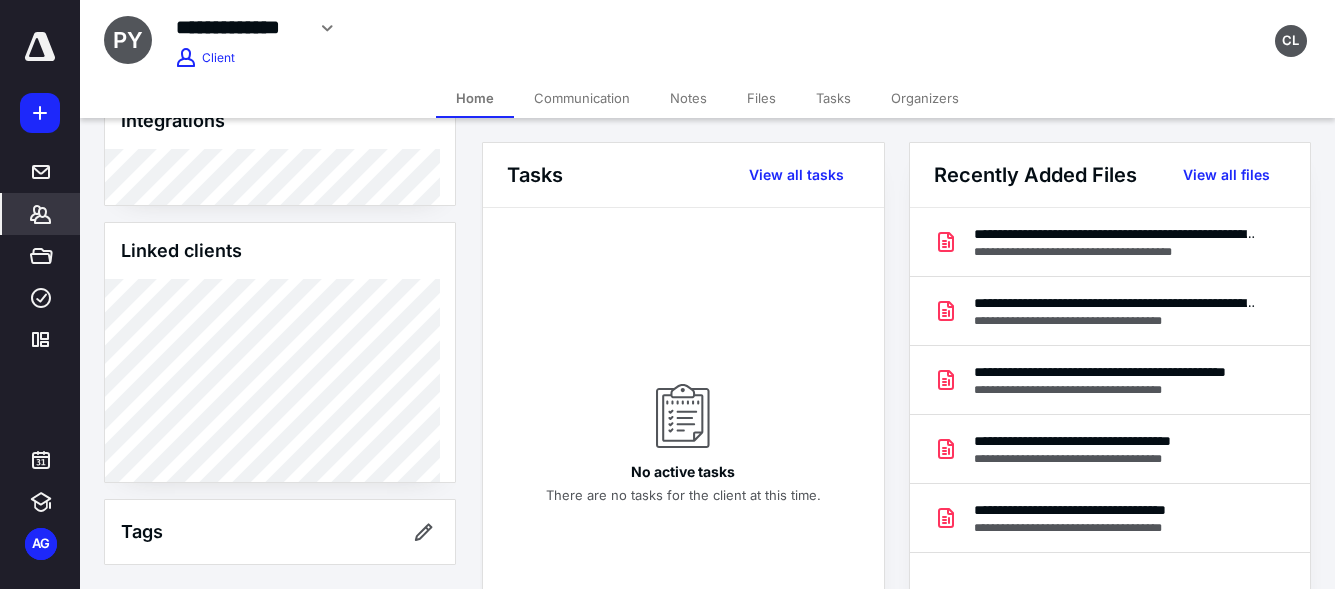 scroll, scrollTop: 1126, scrollLeft: 0, axis: vertical 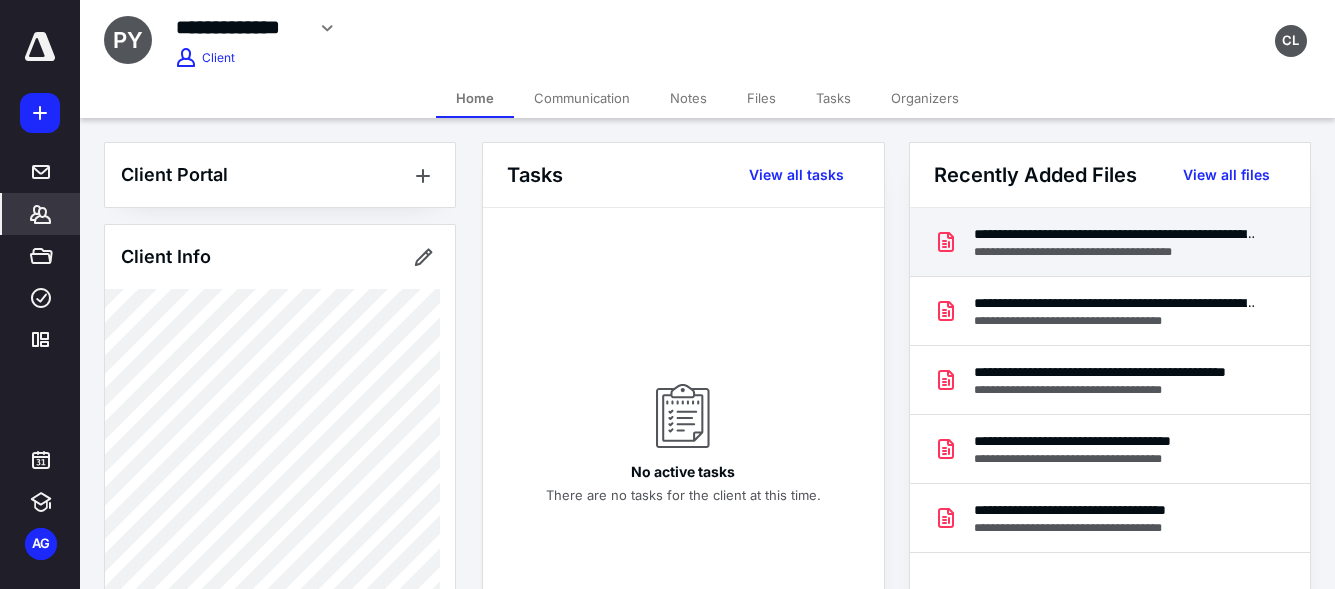 click on "**********" at bounding box center (1115, 234) 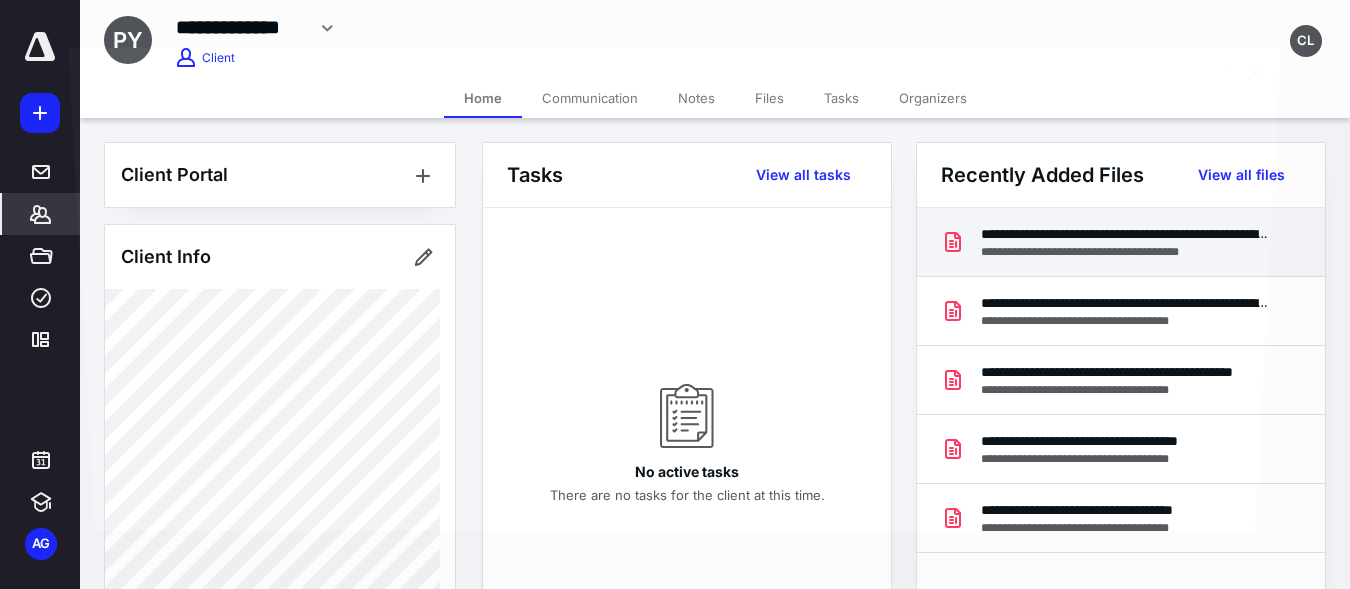 click at bounding box center (675, 313) 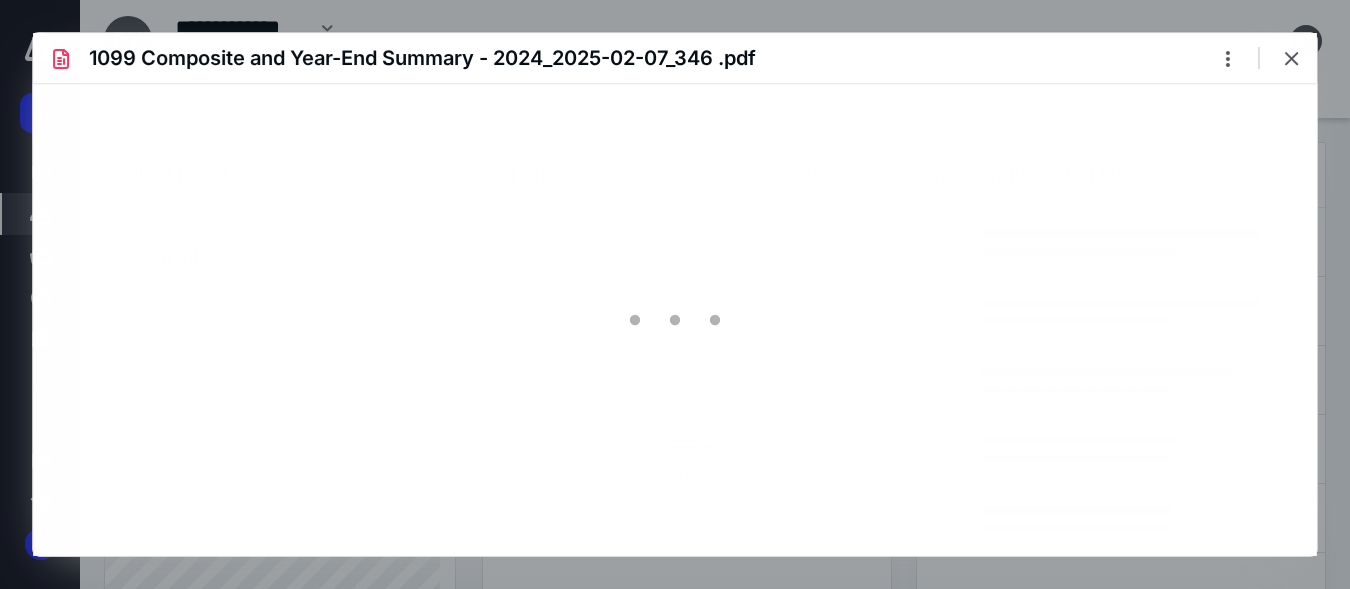 scroll, scrollTop: 0, scrollLeft: 0, axis: both 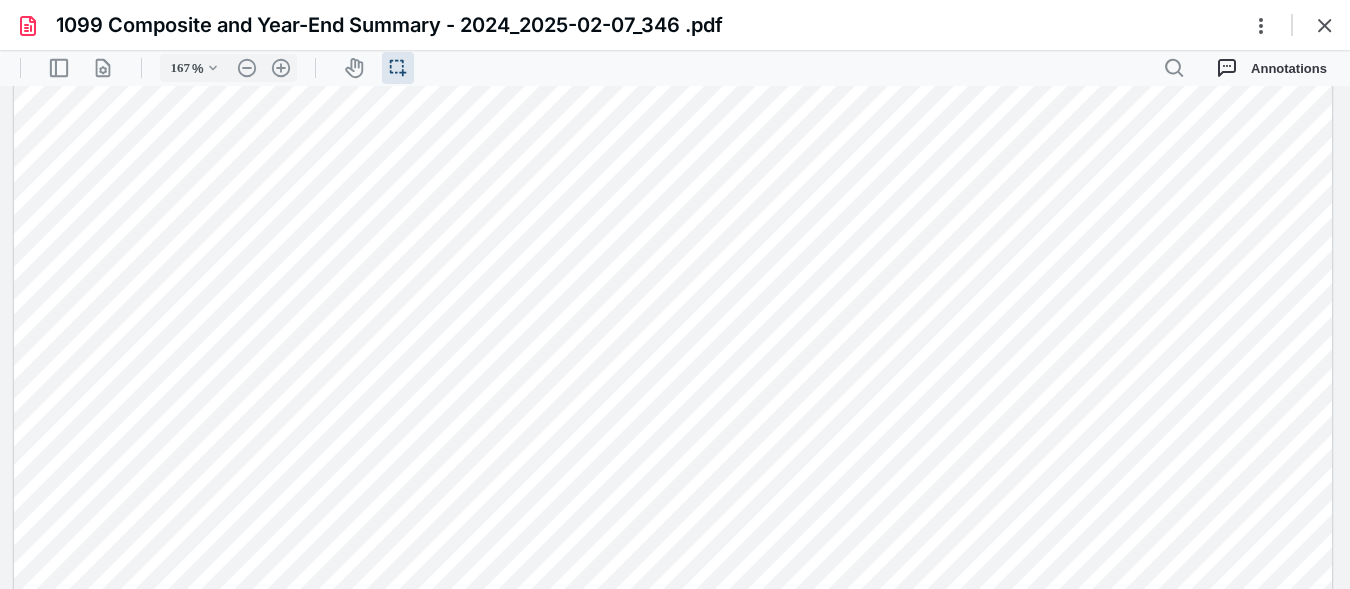 type on "92" 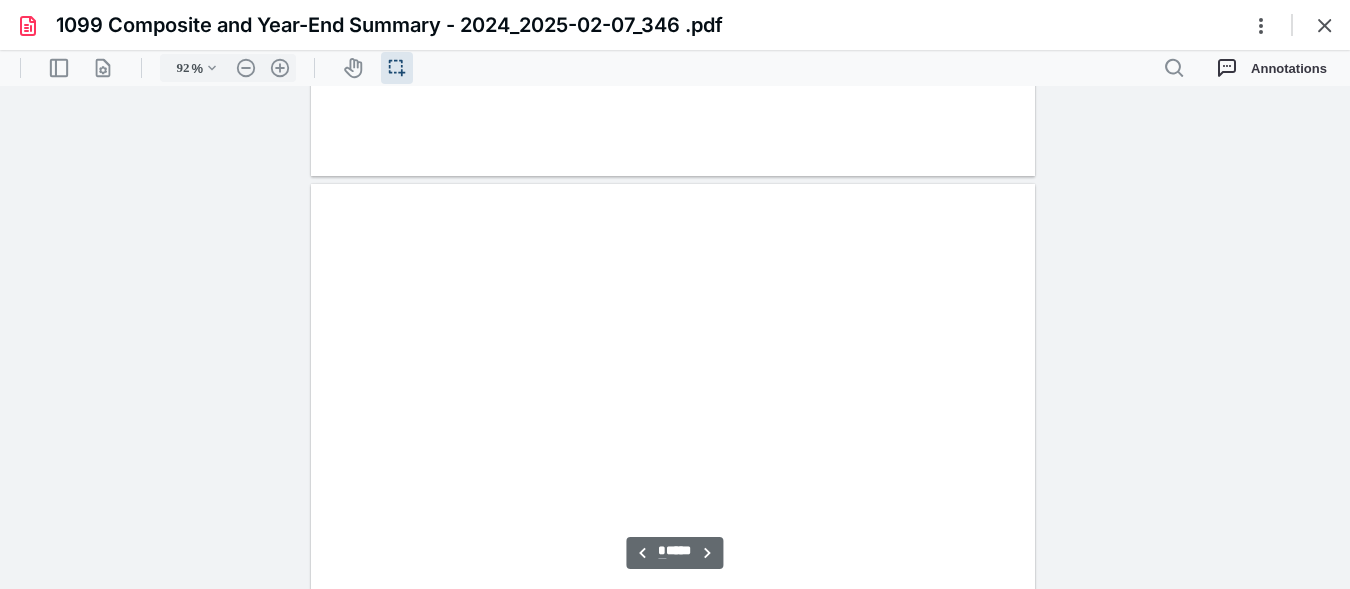 scroll, scrollTop: 0, scrollLeft: 0, axis: both 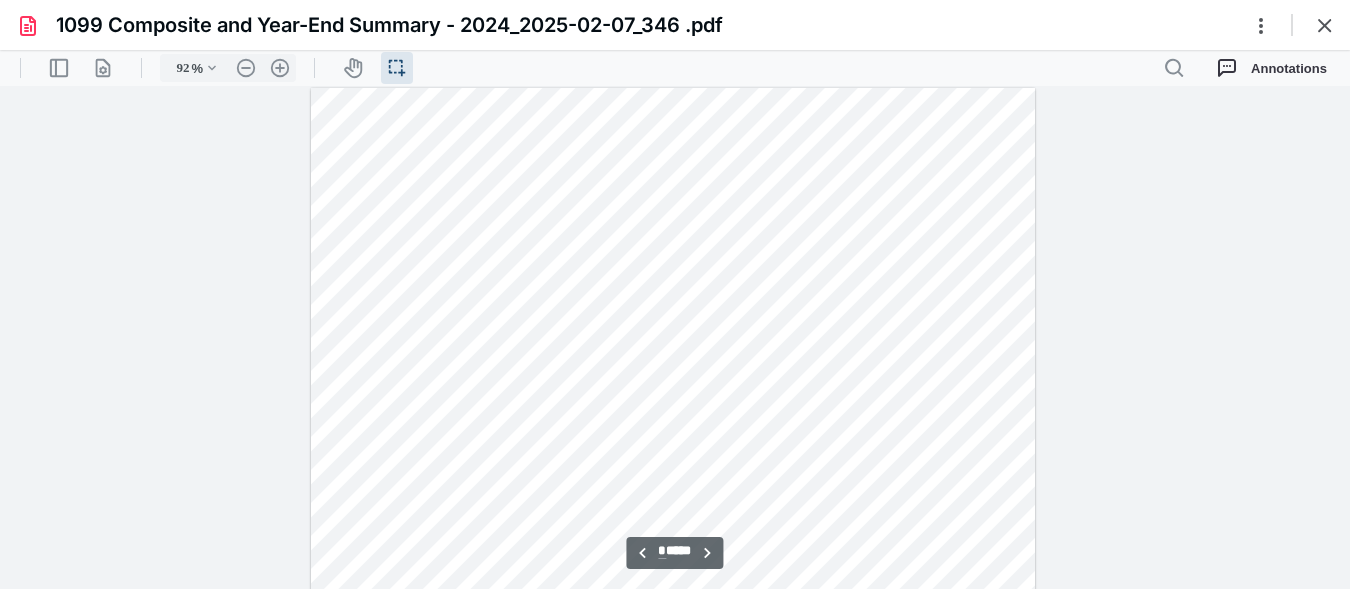 type on "*" 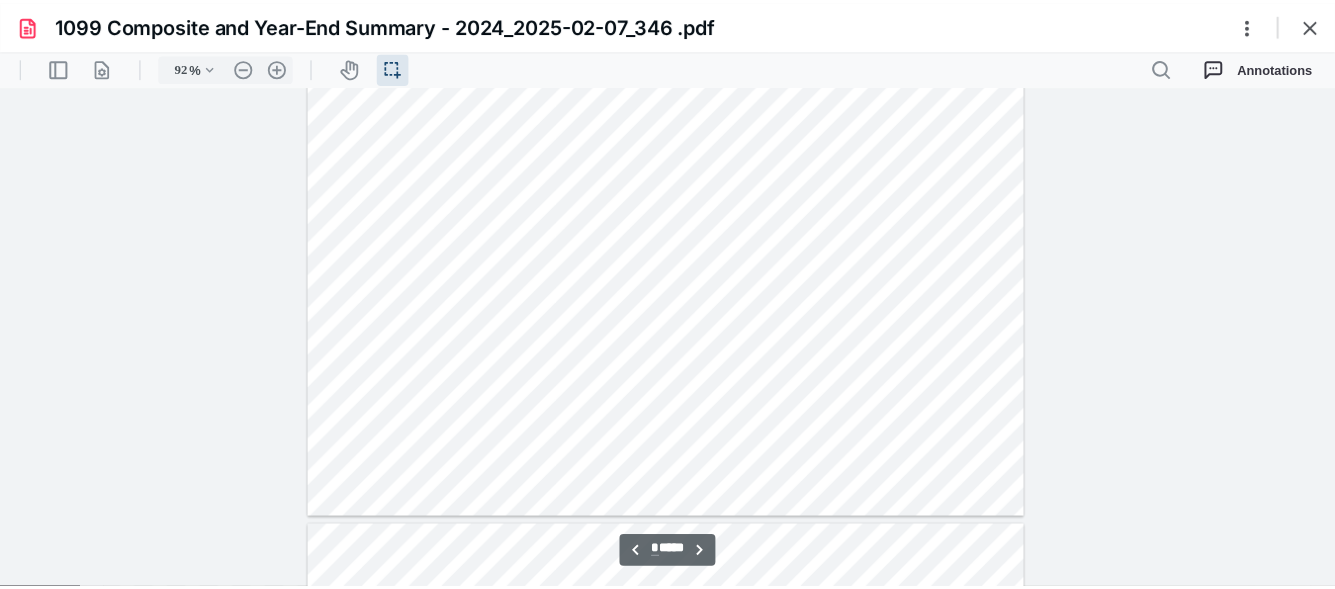 scroll, scrollTop: 2398, scrollLeft: 0, axis: vertical 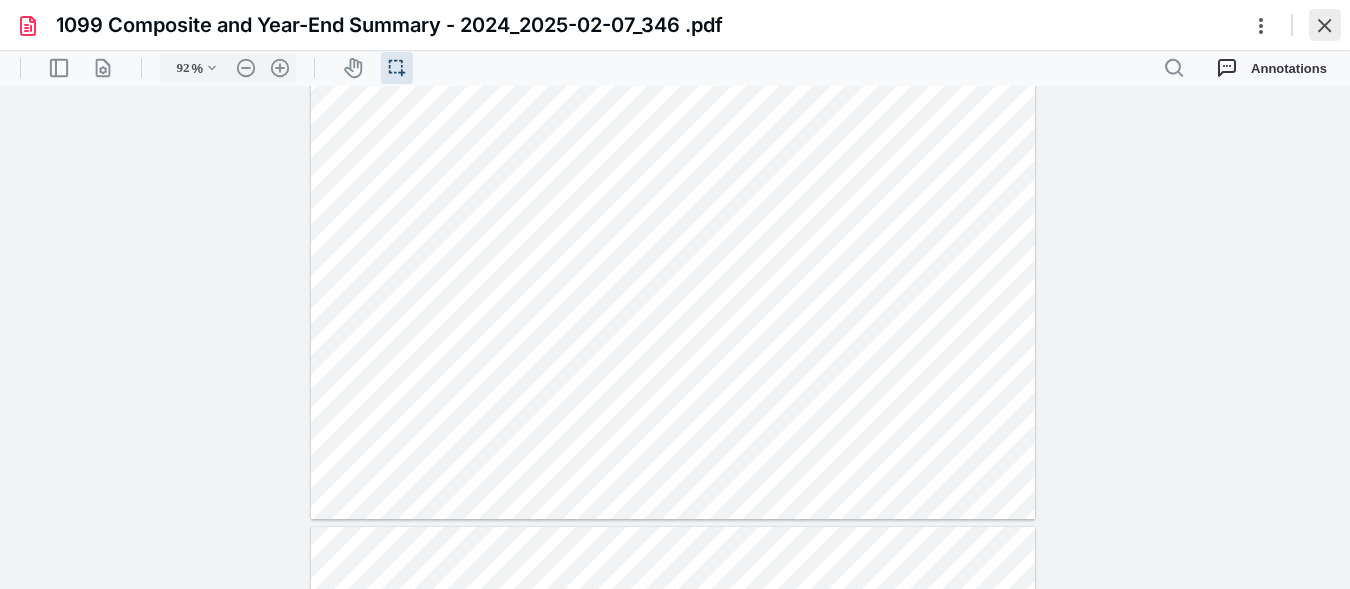 click at bounding box center [1325, 25] 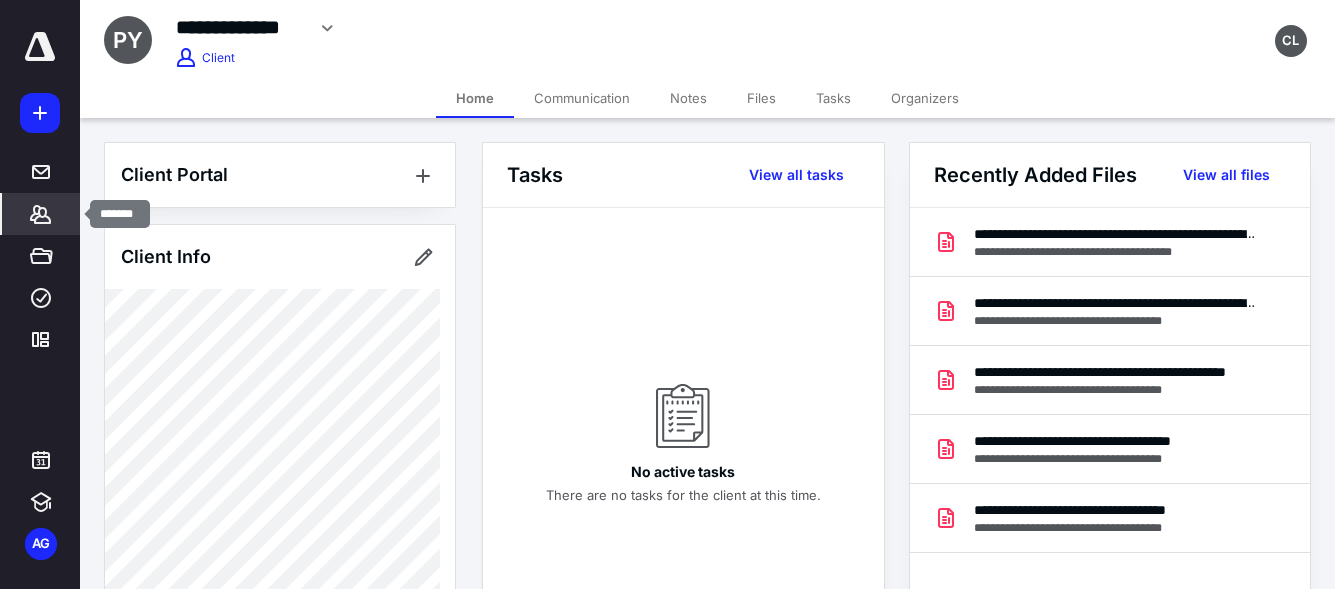 click 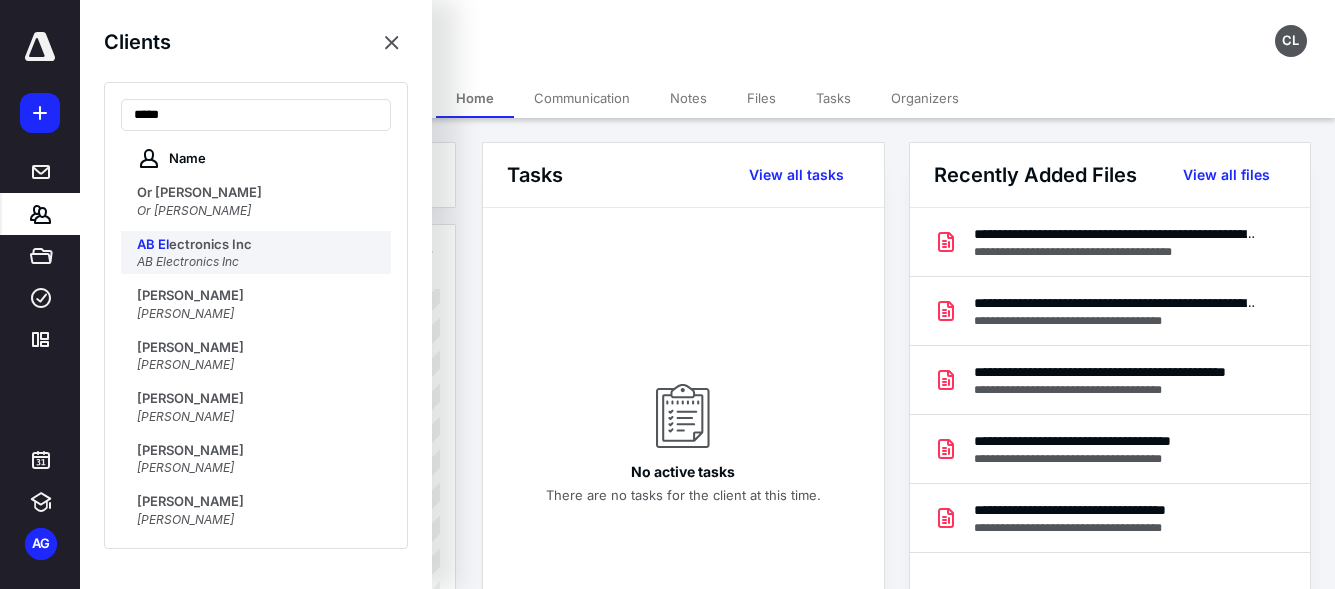 type on "*****" 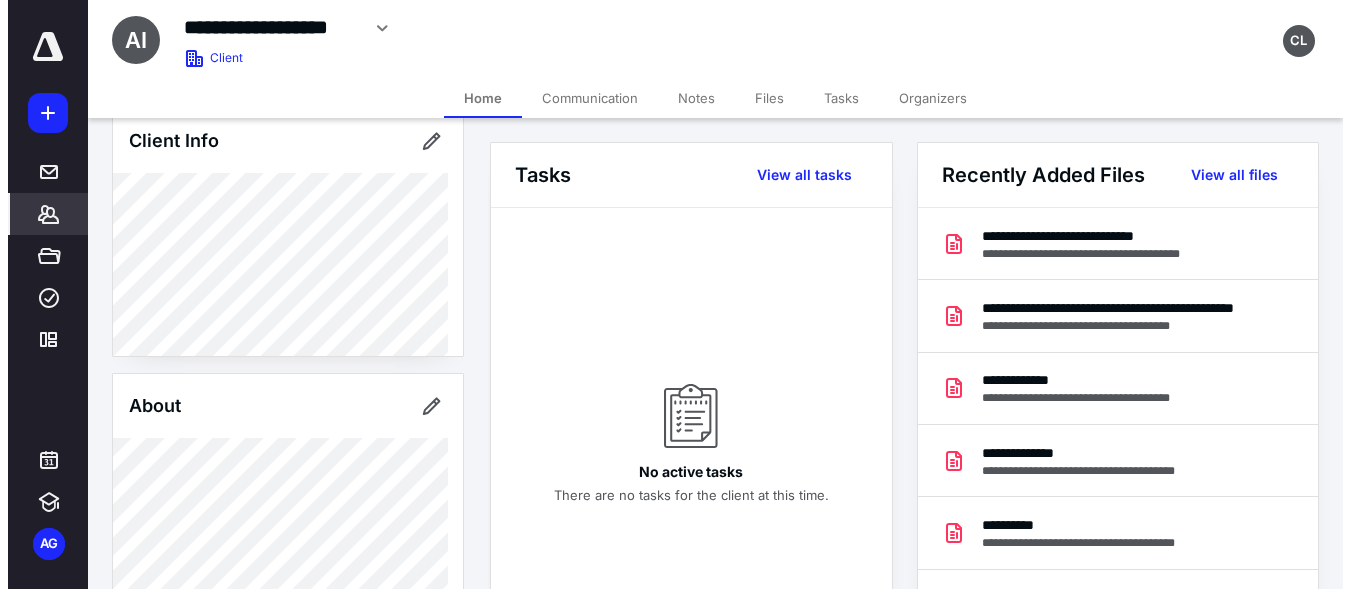 scroll, scrollTop: 237, scrollLeft: 0, axis: vertical 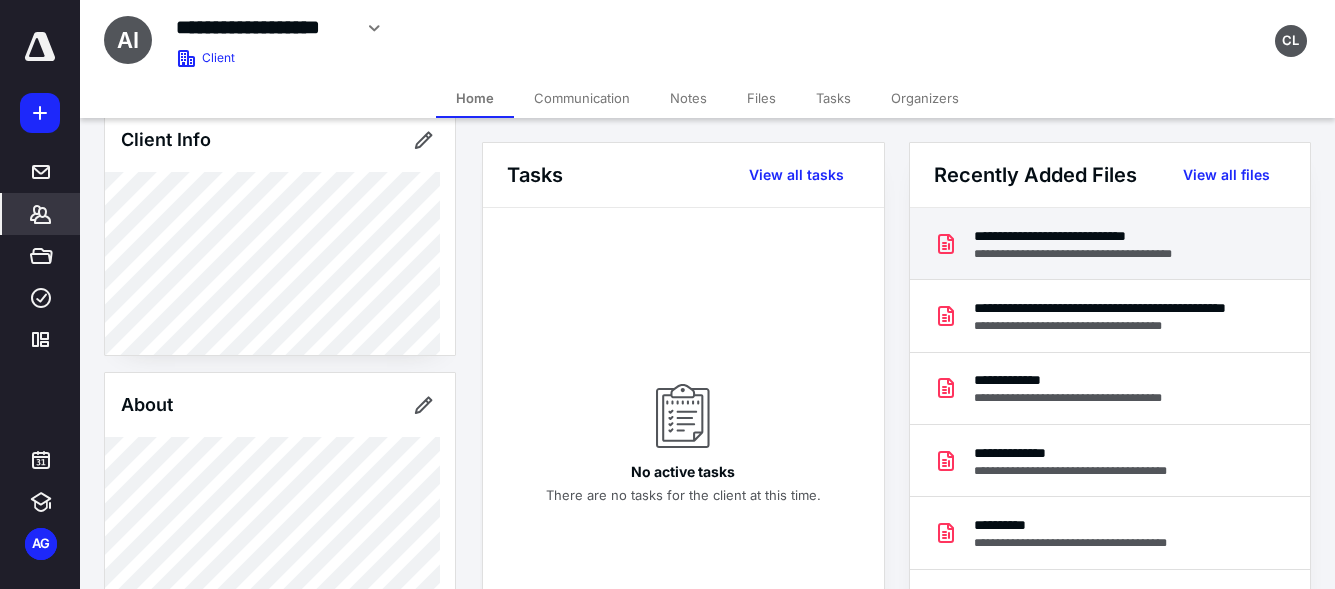 click on "**********" at bounding box center [1094, 254] 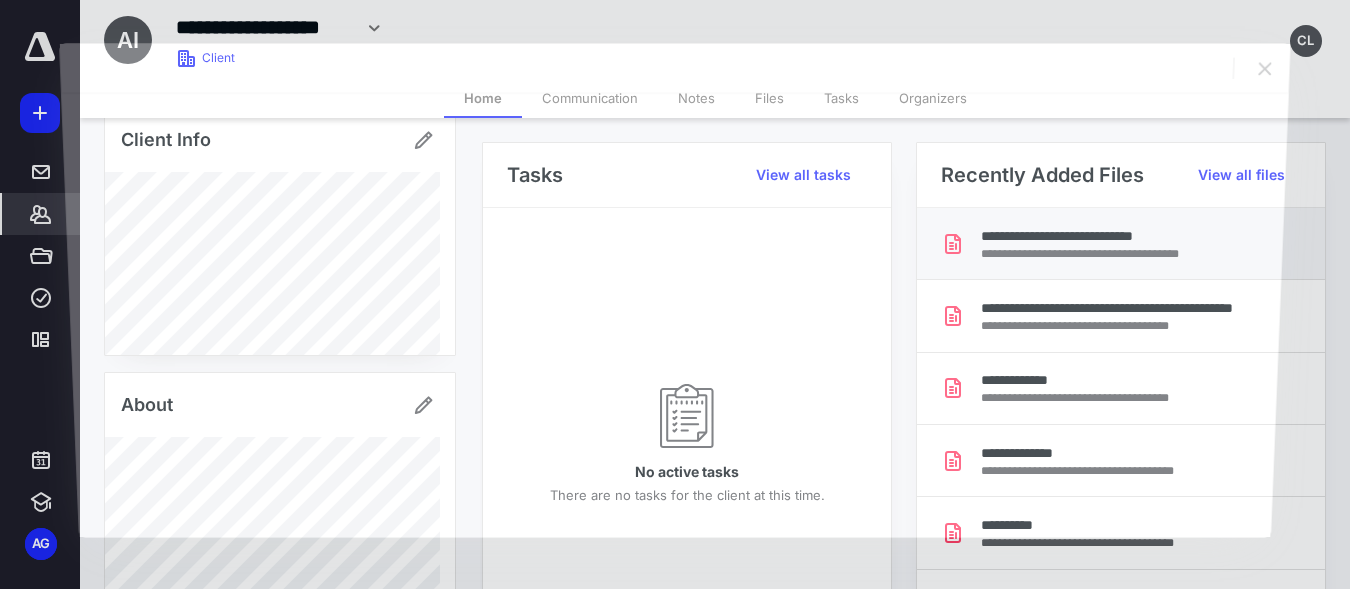 click at bounding box center [675, 315] 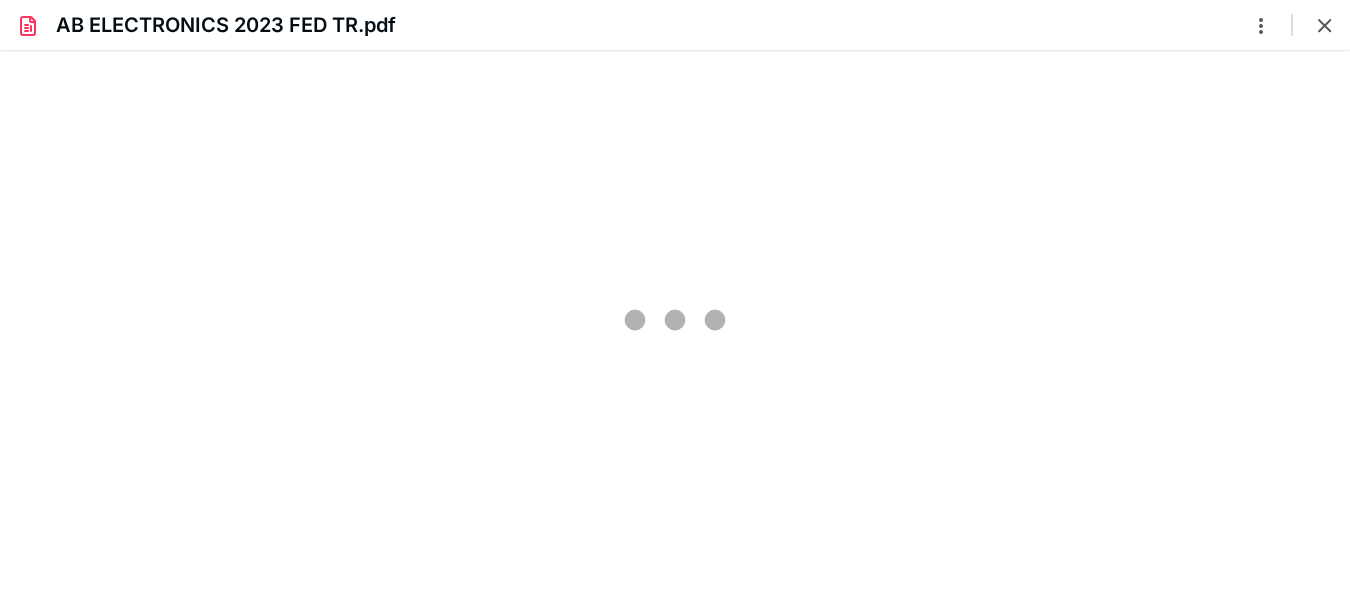 scroll, scrollTop: 0, scrollLeft: 0, axis: both 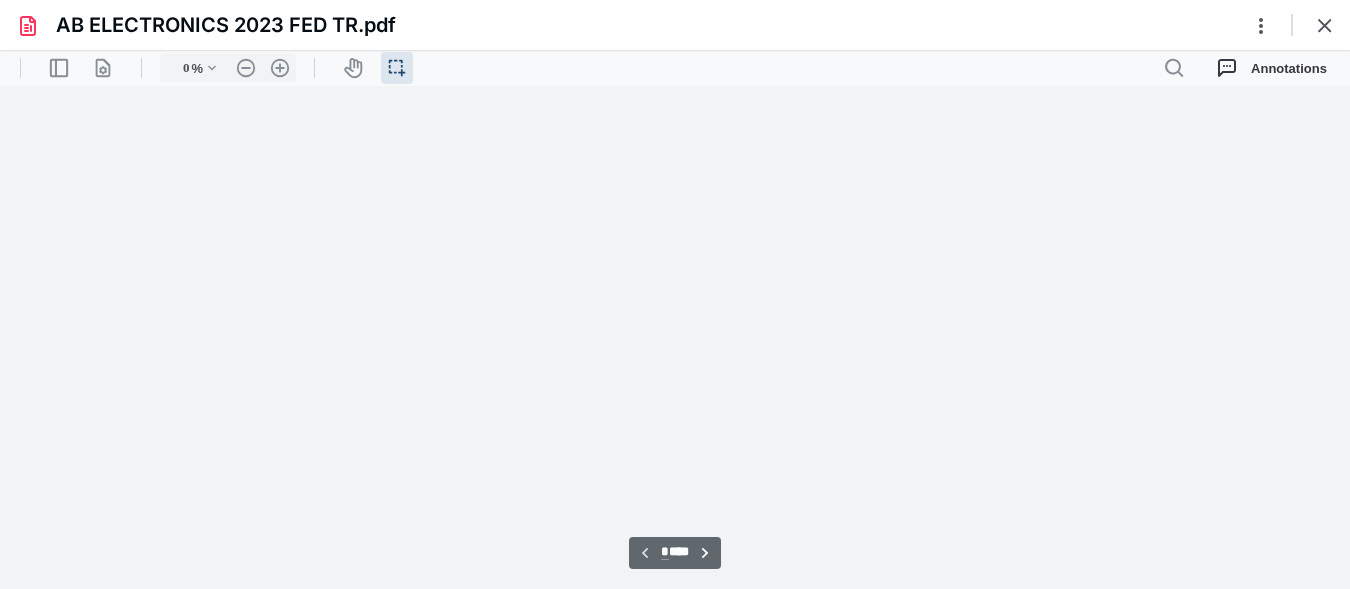 type on "219" 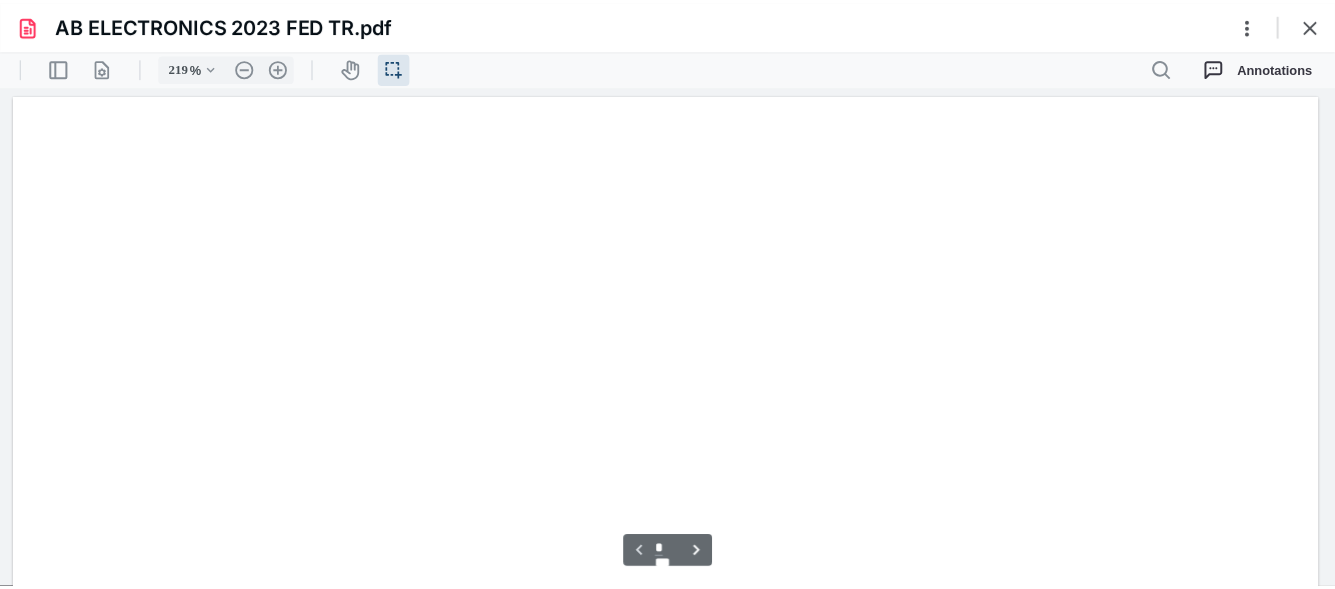 scroll, scrollTop: 45, scrollLeft: 0, axis: vertical 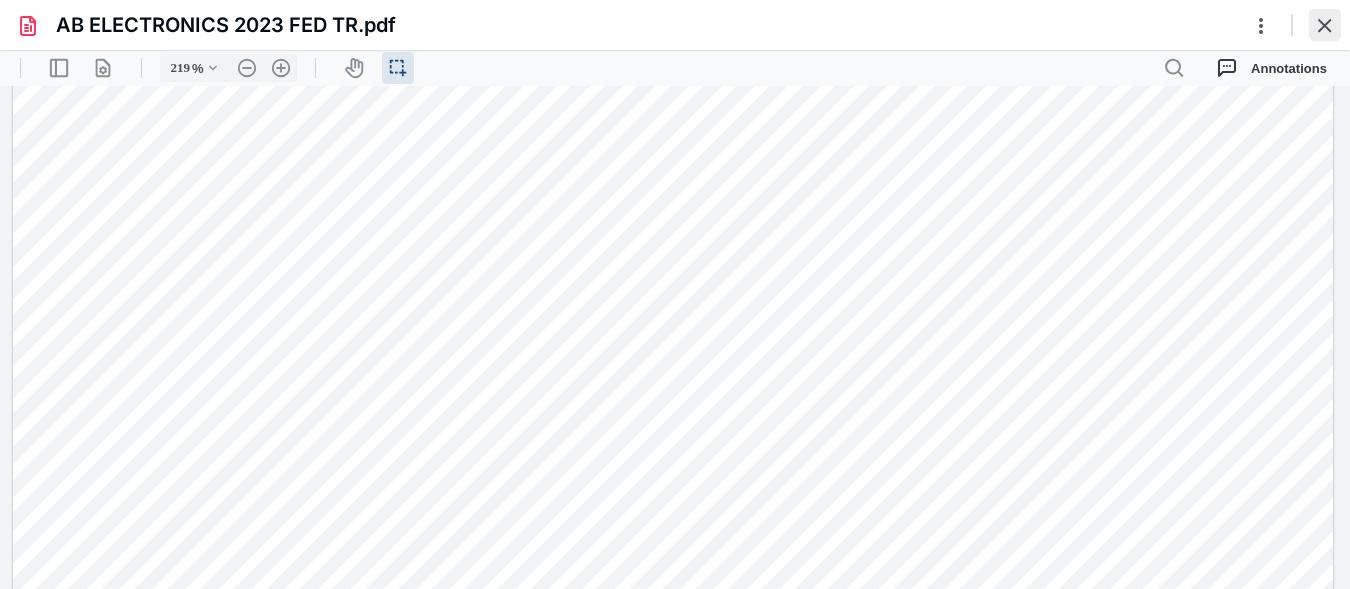click at bounding box center [1325, 25] 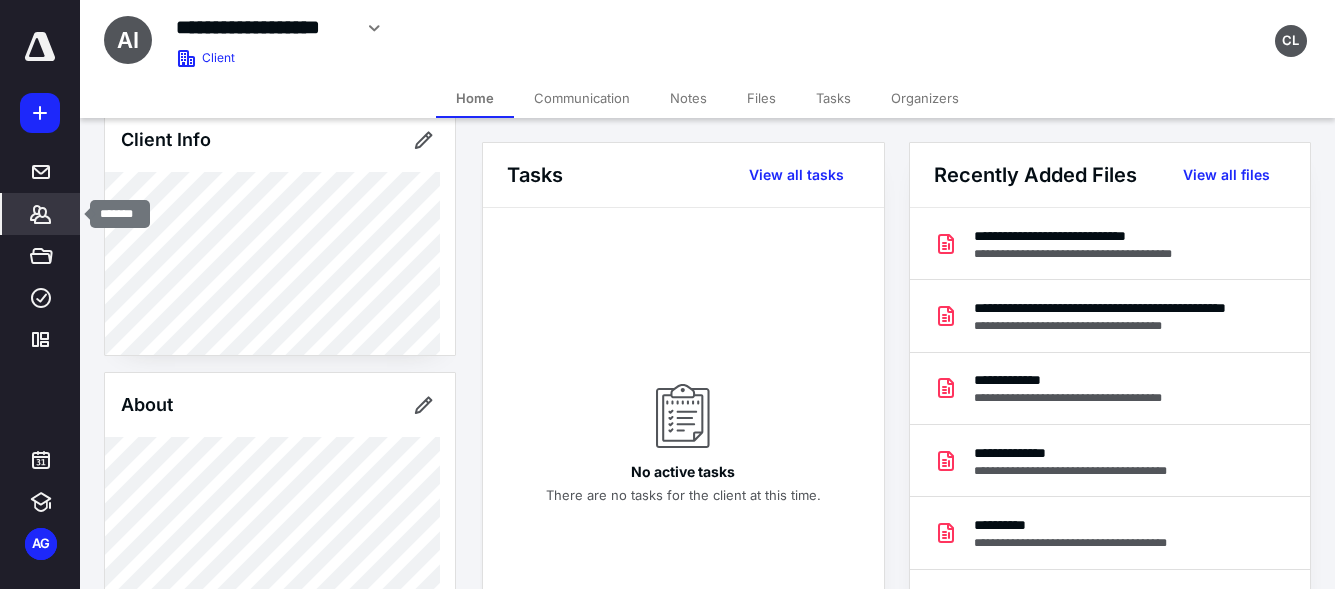 click on "Clients" at bounding box center (41, 214) 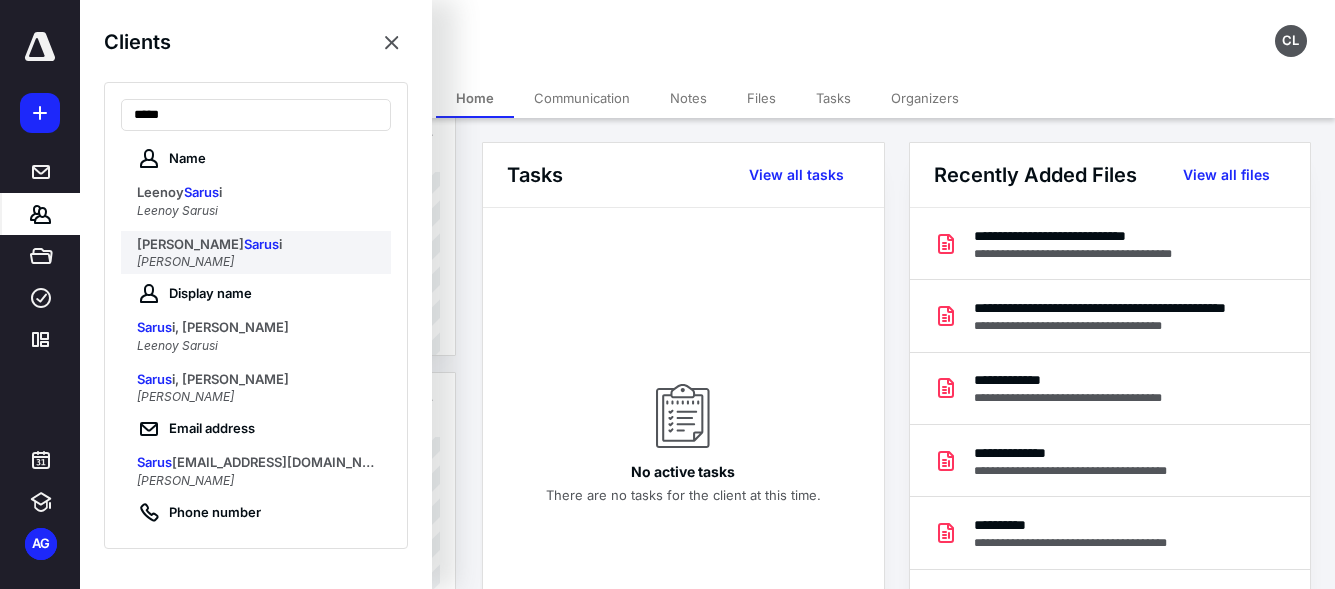 type on "*****" 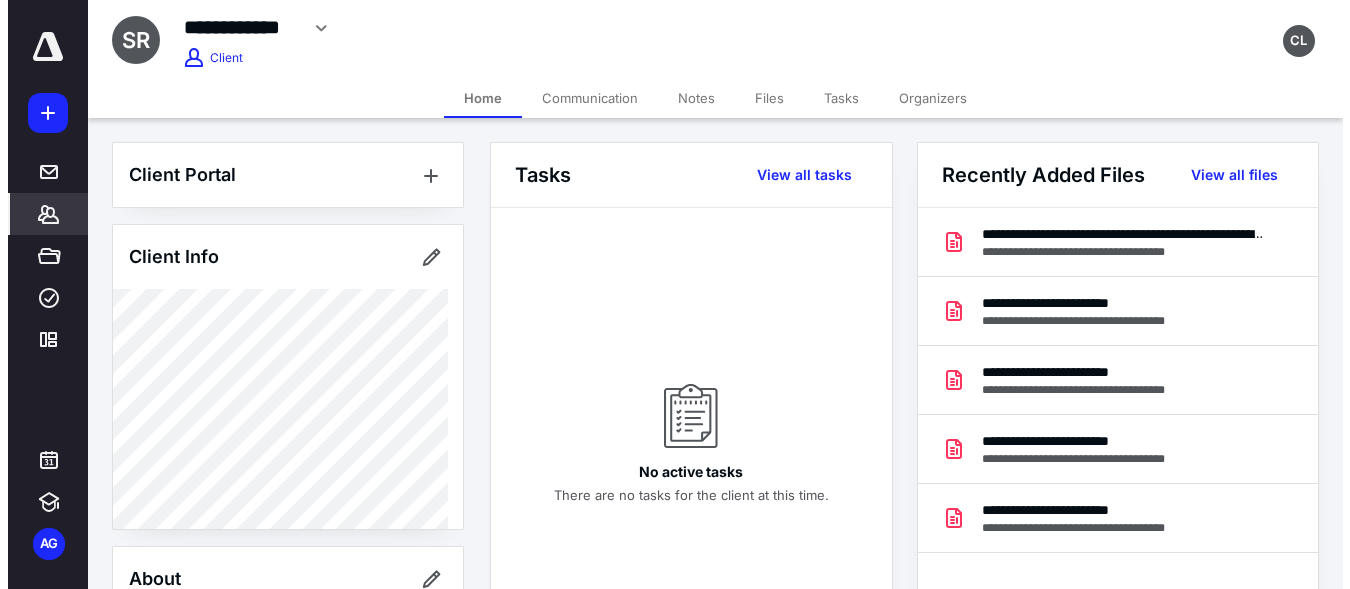 scroll, scrollTop: 708, scrollLeft: 0, axis: vertical 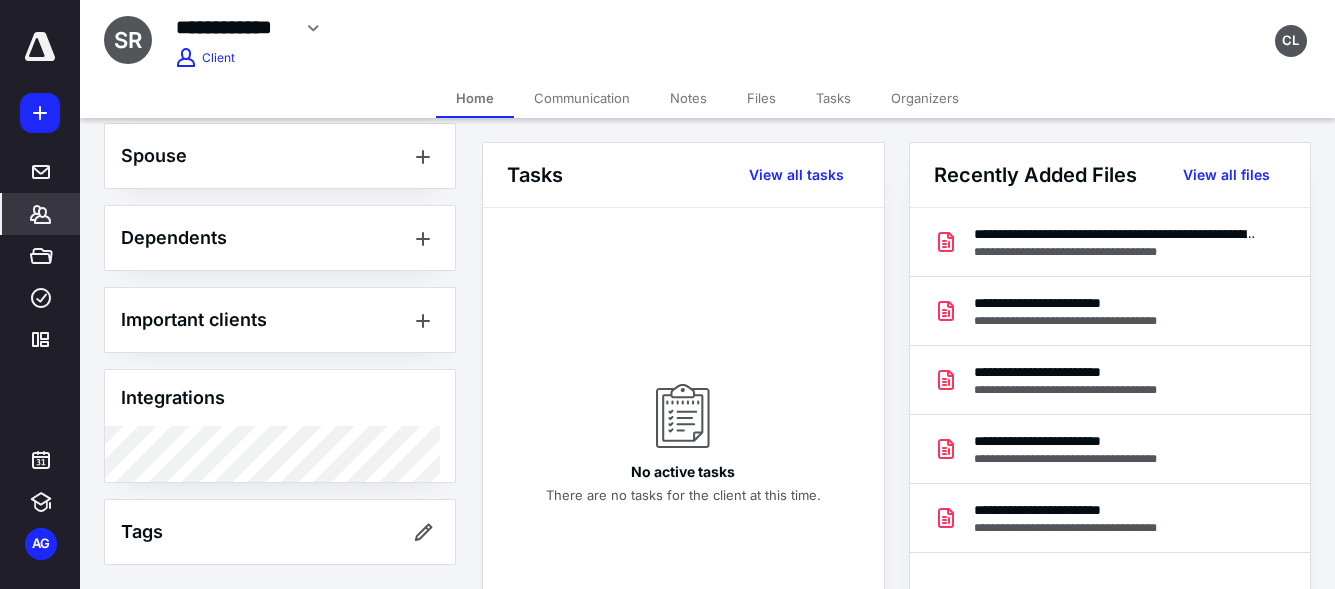 click on "Client Portal Client Info About Spouse Dependents Important clients Integrations Tags Manage all tags" at bounding box center (280, -1) 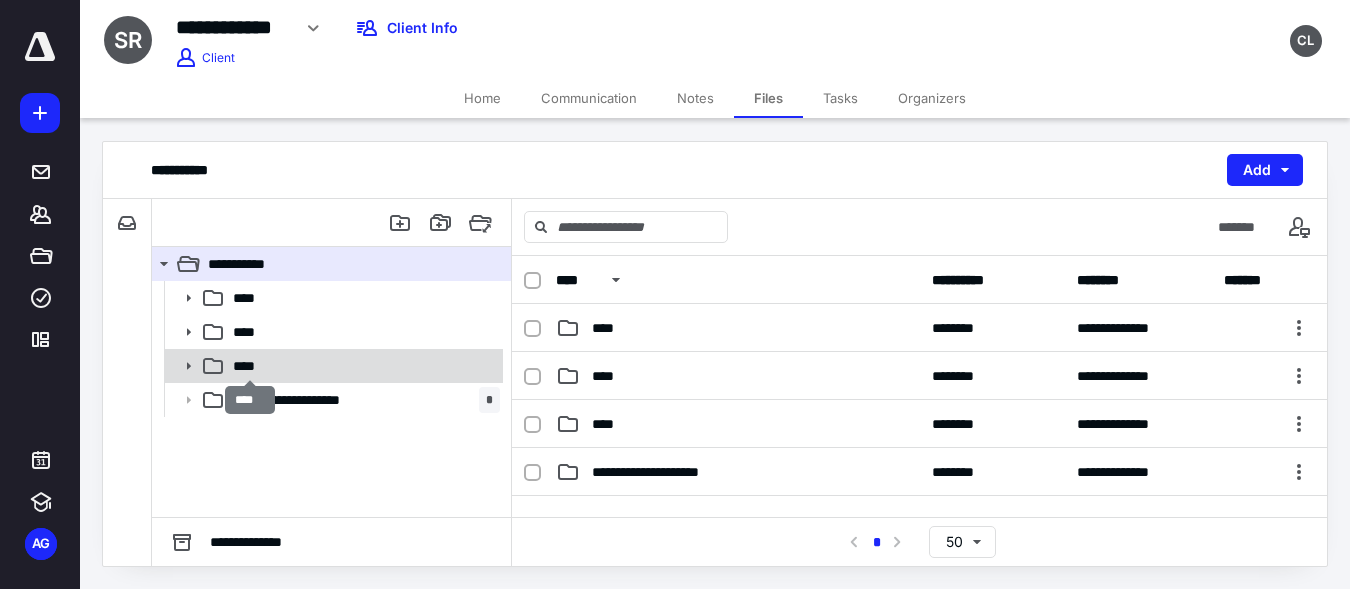 click on "****" at bounding box center (250, 366) 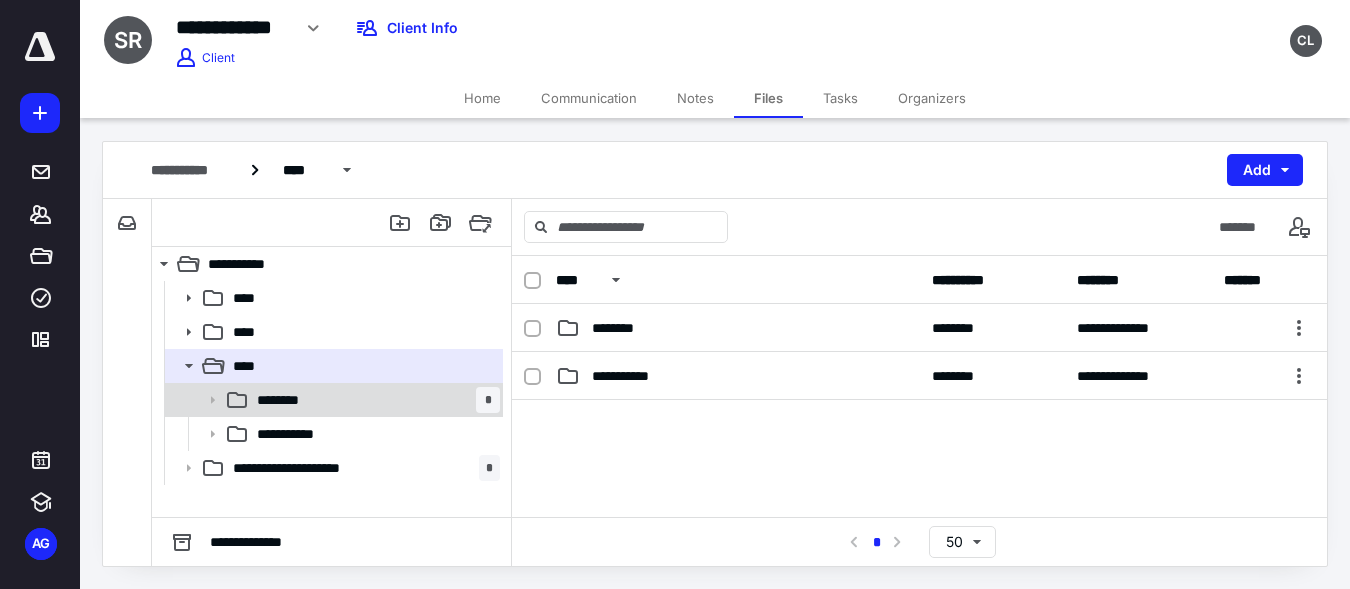 click on "******** *" at bounding box center (374, 400) 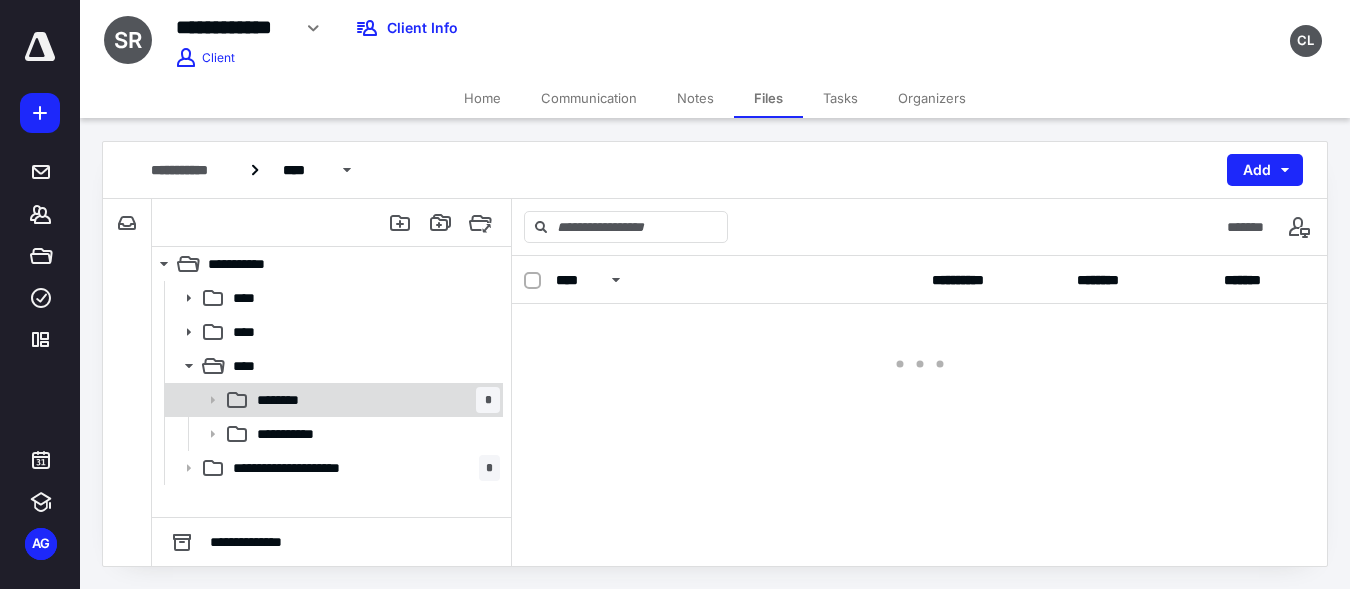click on "******** *" at bounding box center (374, 400) 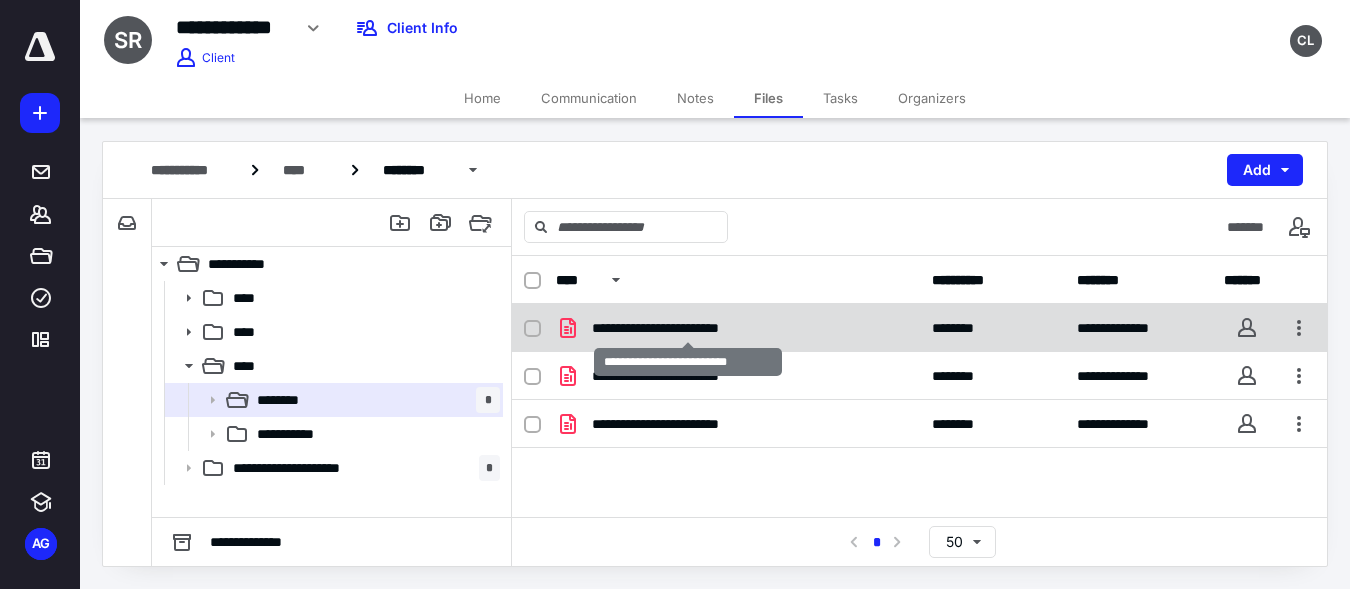 click on "**********" at bounding box center [688, 328] 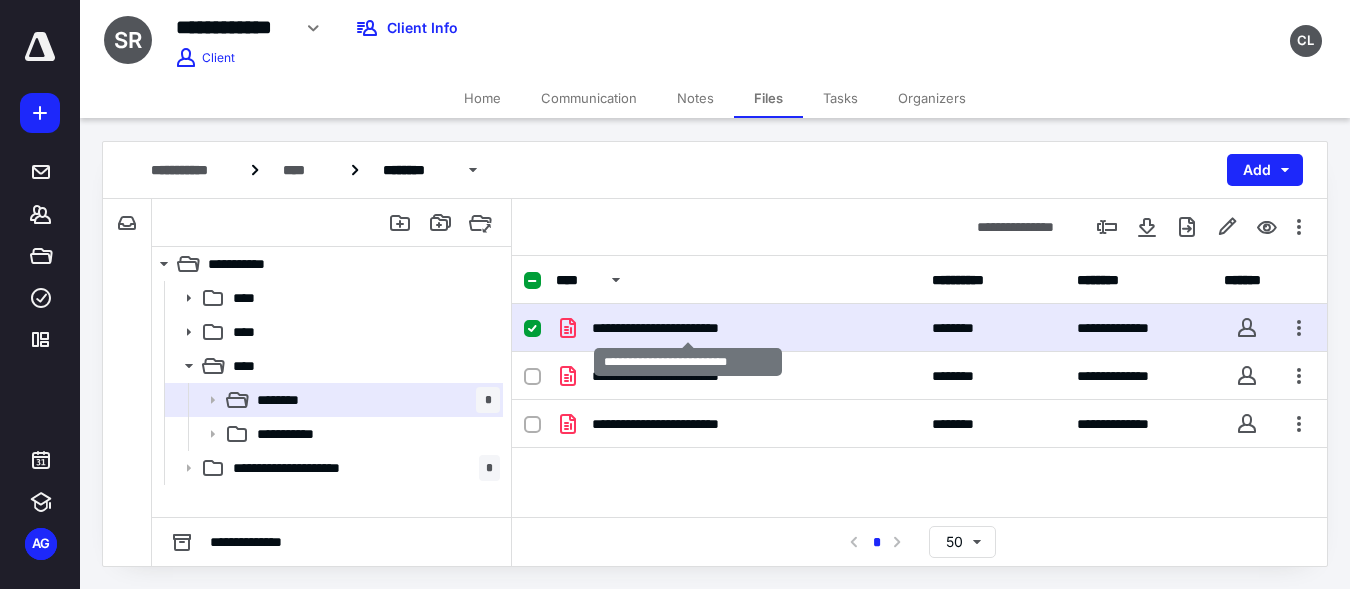 click on "**********" at bounding box center [688, 328] 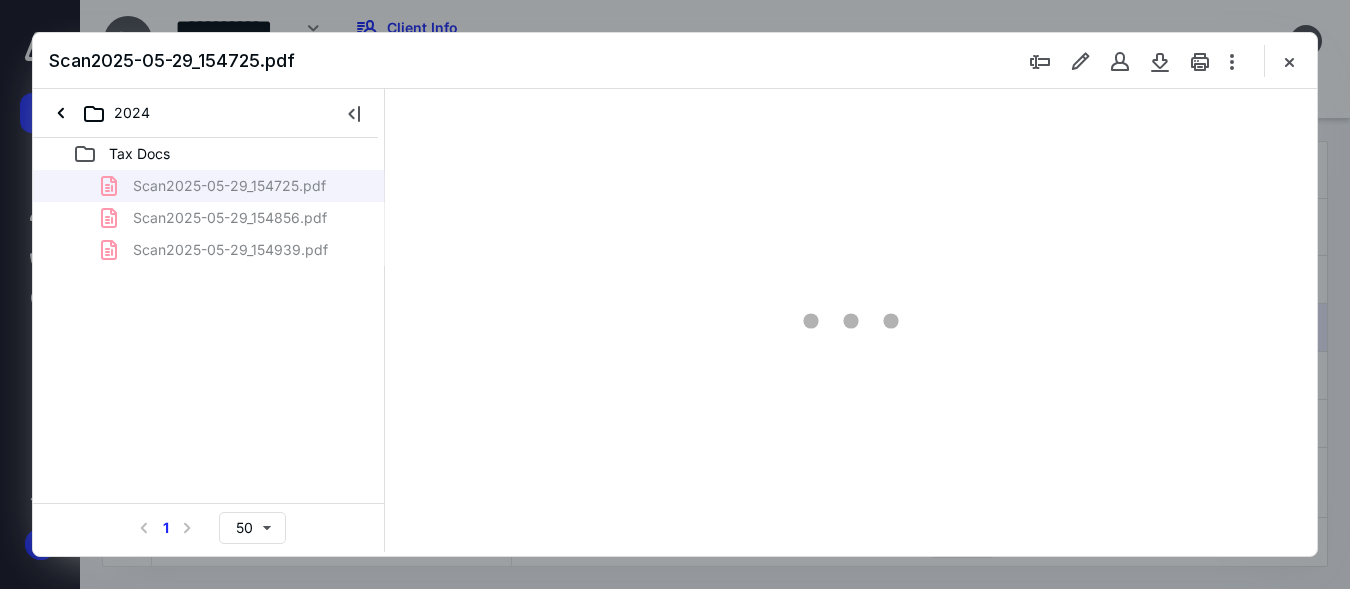 scroll, scrollTop: 0, scrollLeft: 0, axis: both 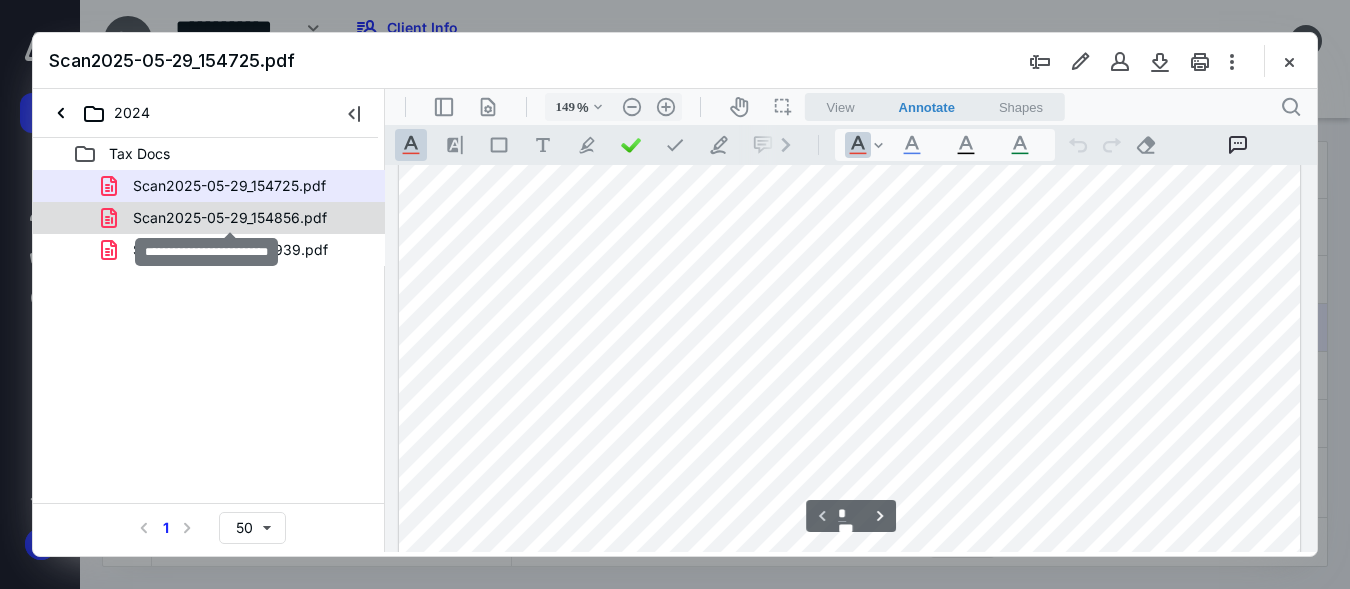 click on "Scan2025-05-29_154856.pdf" at bounding box center [230, 218] 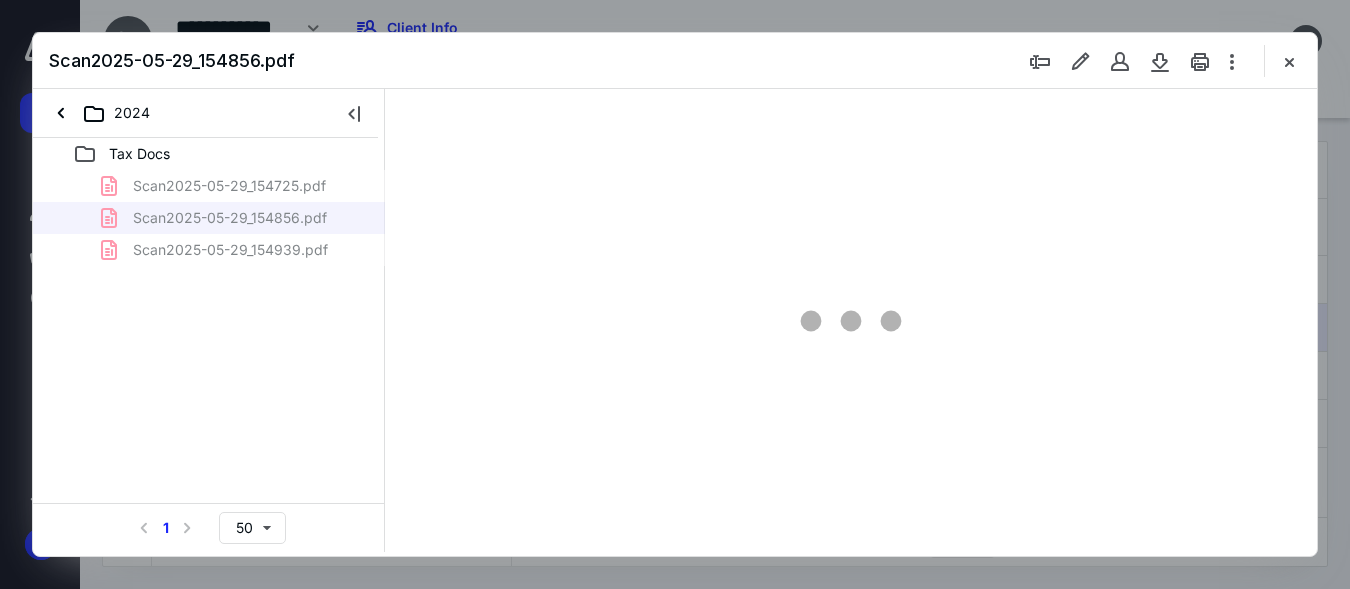 type on "149" 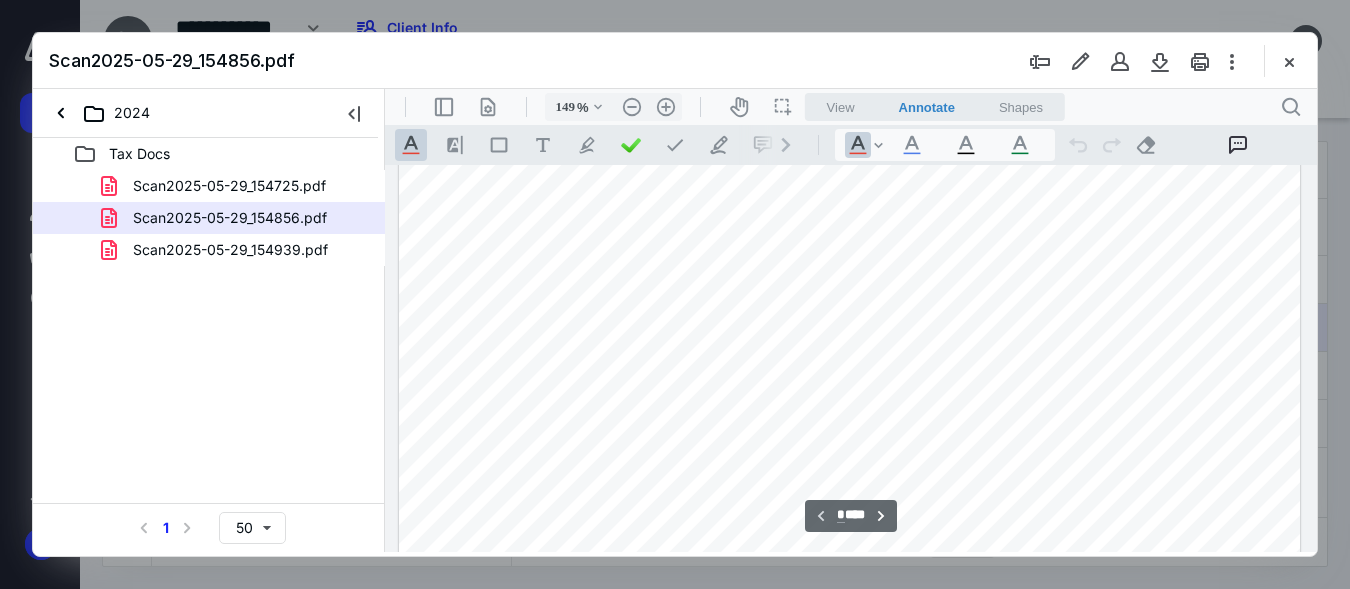 scroll, scrollTop: 0, scrollLeft: 0, axis: both 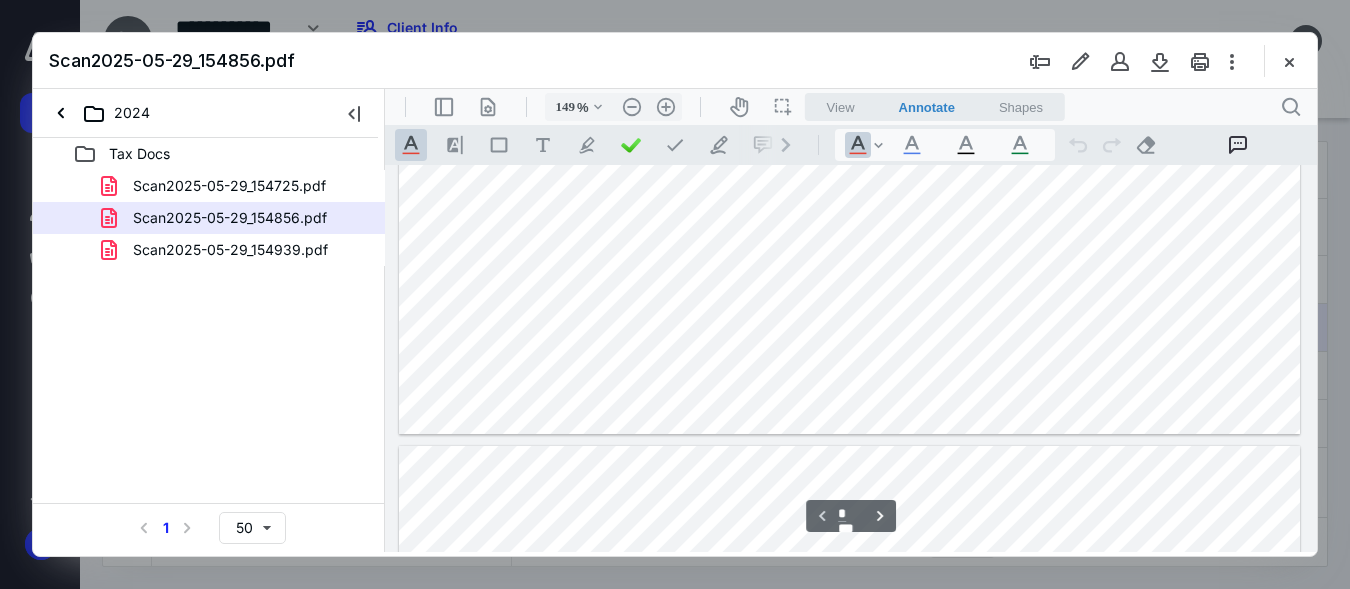type on "*" 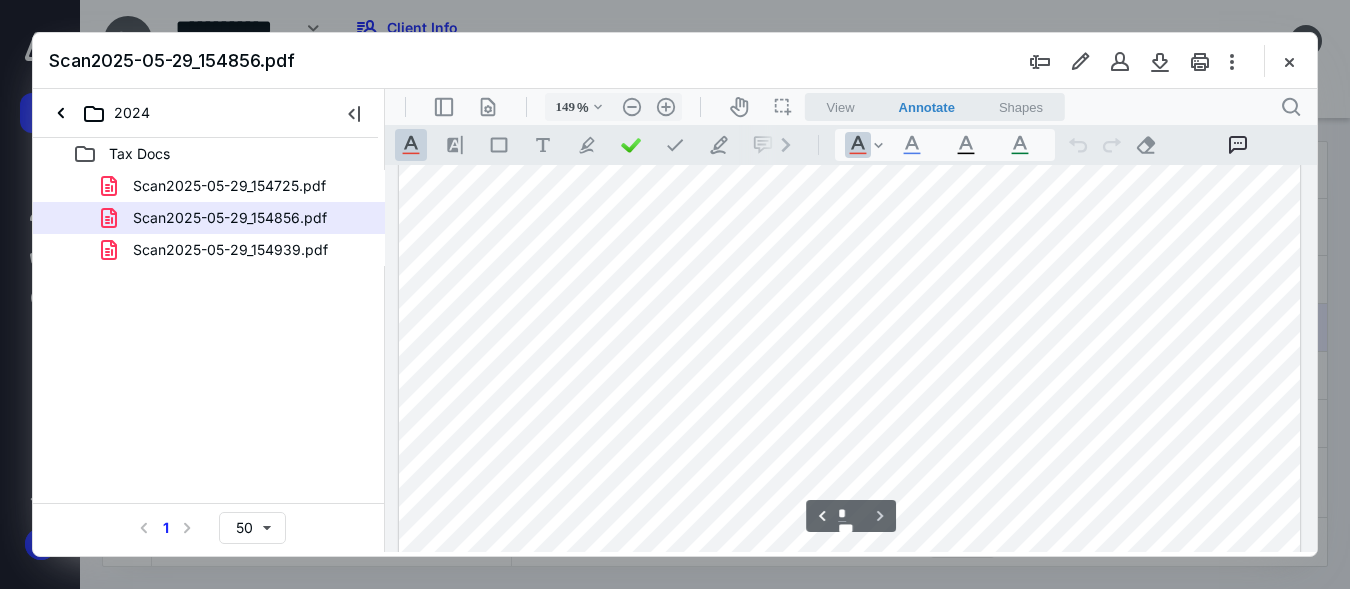 scroll, scrollTop: 1975, scrollLeft: 0, axis: vertical 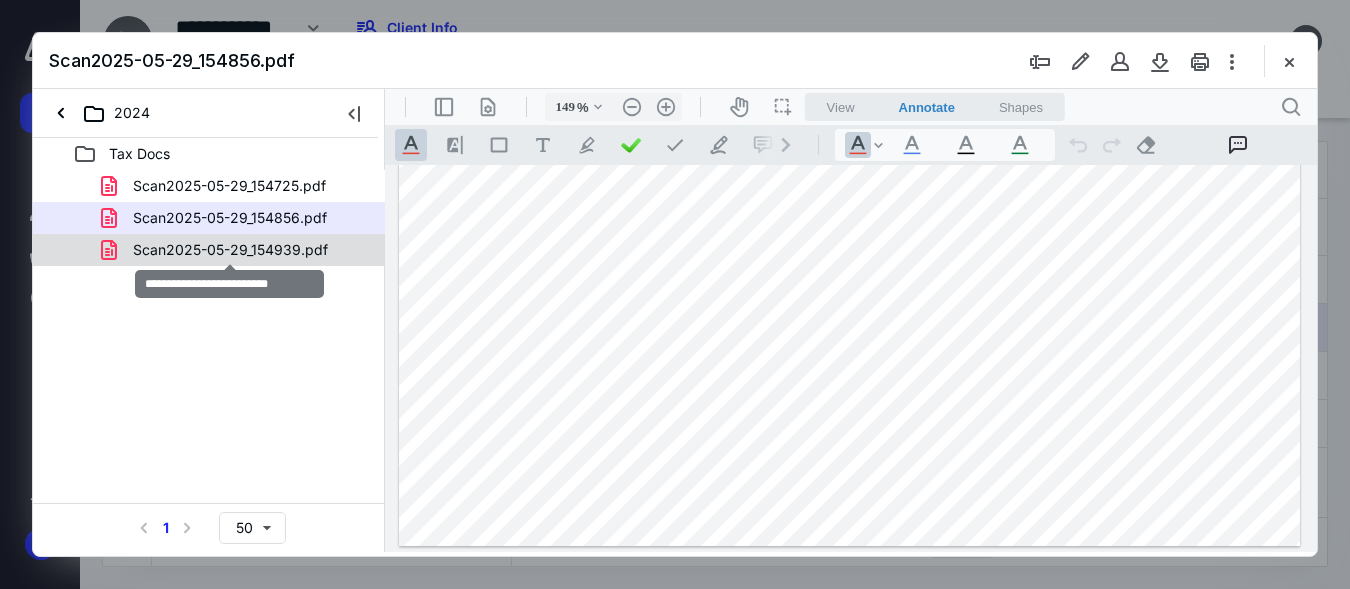click on "Scan2025-05-29_154939.pdf" at bounding box center [230, 250] 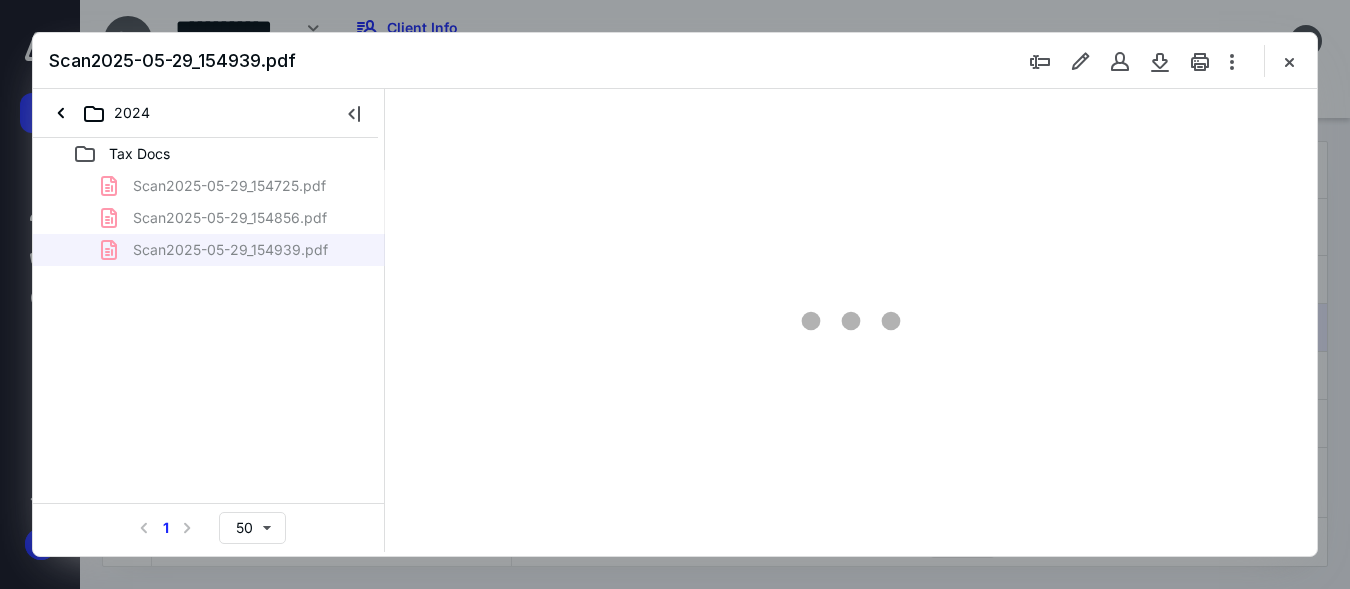 type on "149" 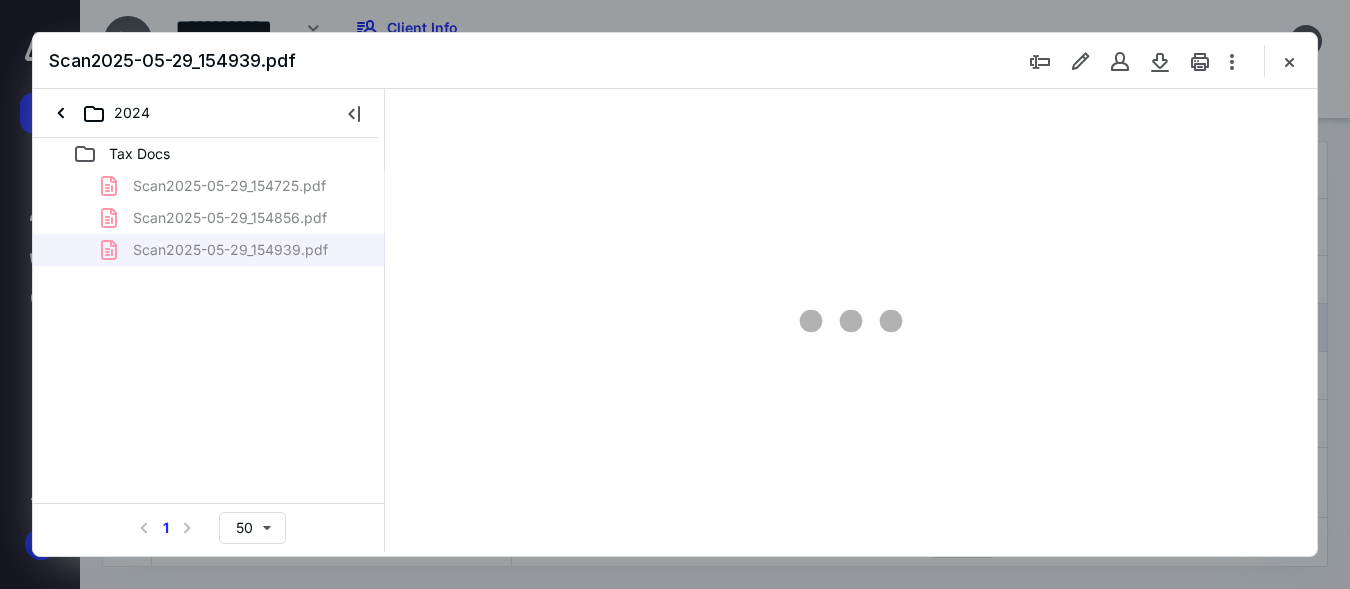 scroll, scrollTop: 0, scrollLeft: 0, axis: both 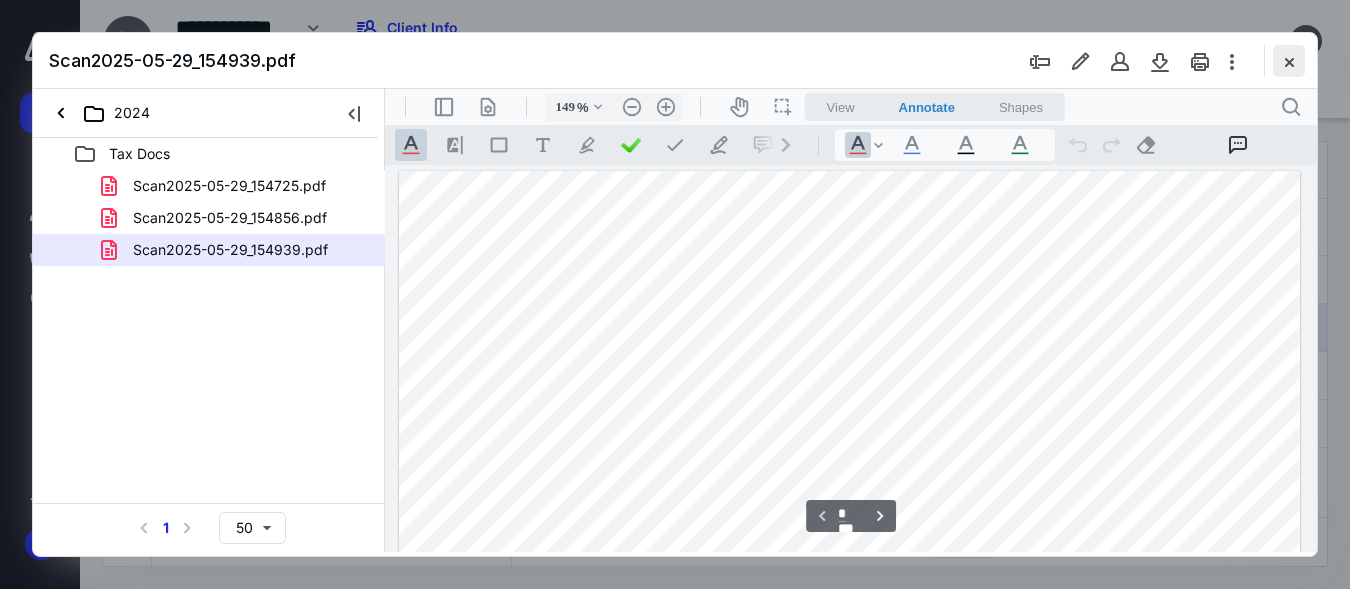 click at bounding box center [1289, 61] 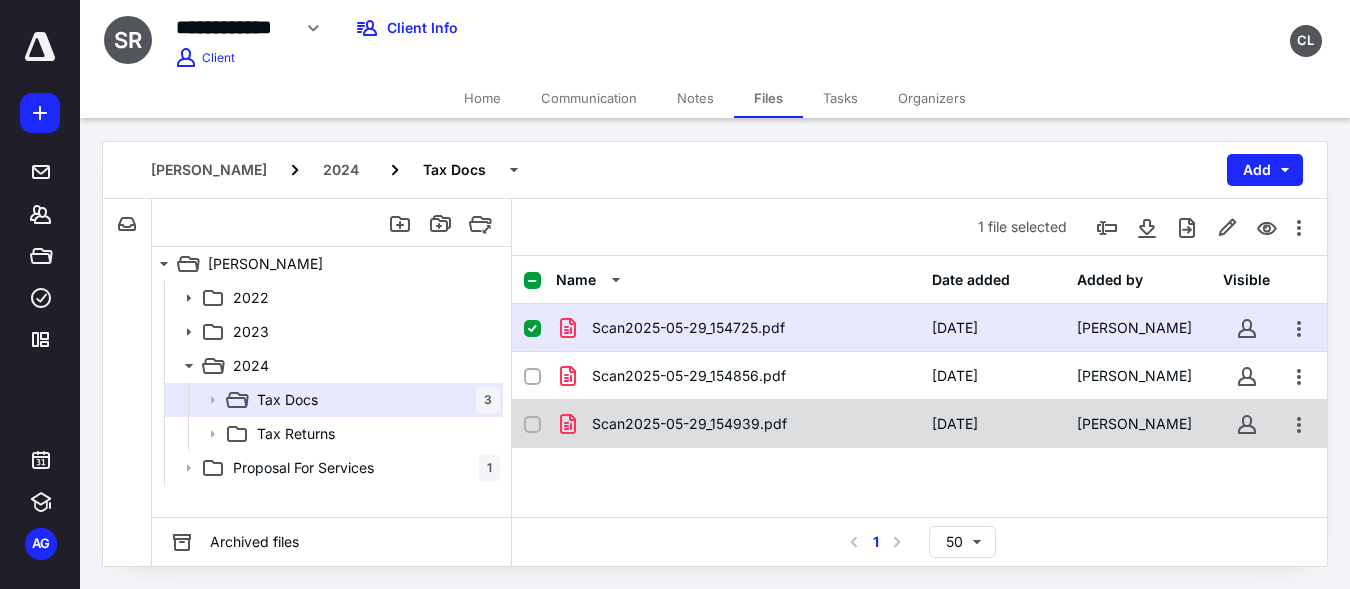 click on "Scan2025-05-29_154939.pdf" at bounding box center [738, 424] 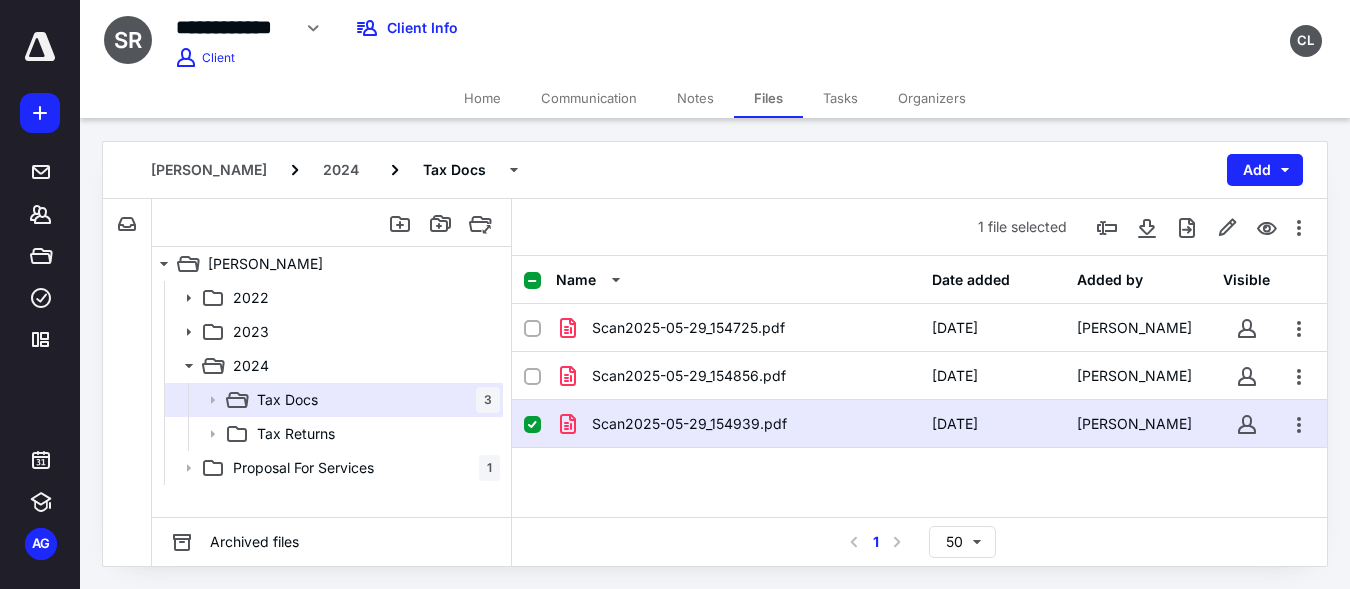 click on "Scan2025-05-29_154939.pdf" at bounding box center (738, 424) 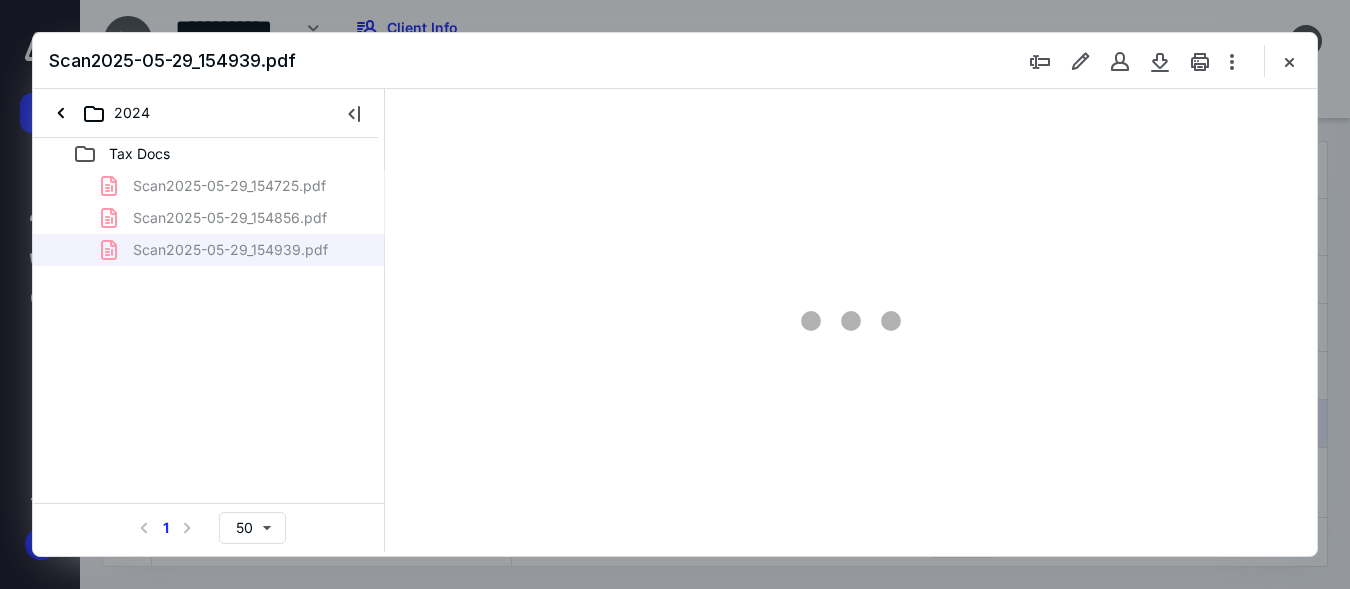 scroll, scrollTop: 0, scrollLeft: 0, axis: both 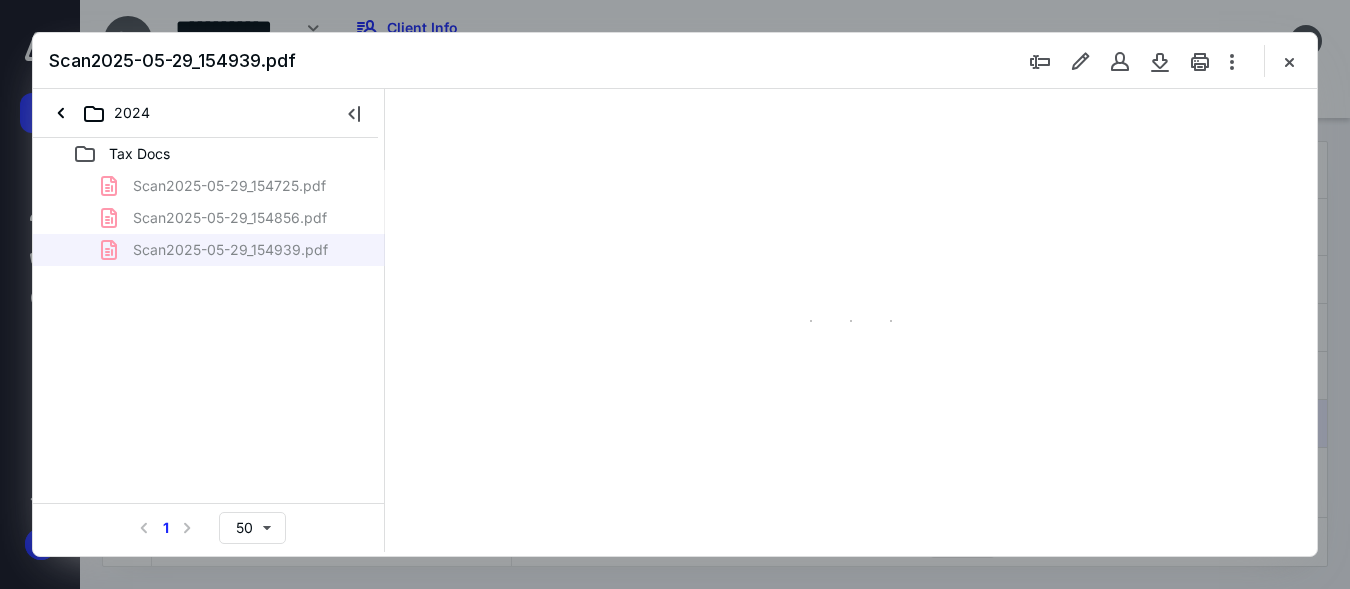 type on "150" 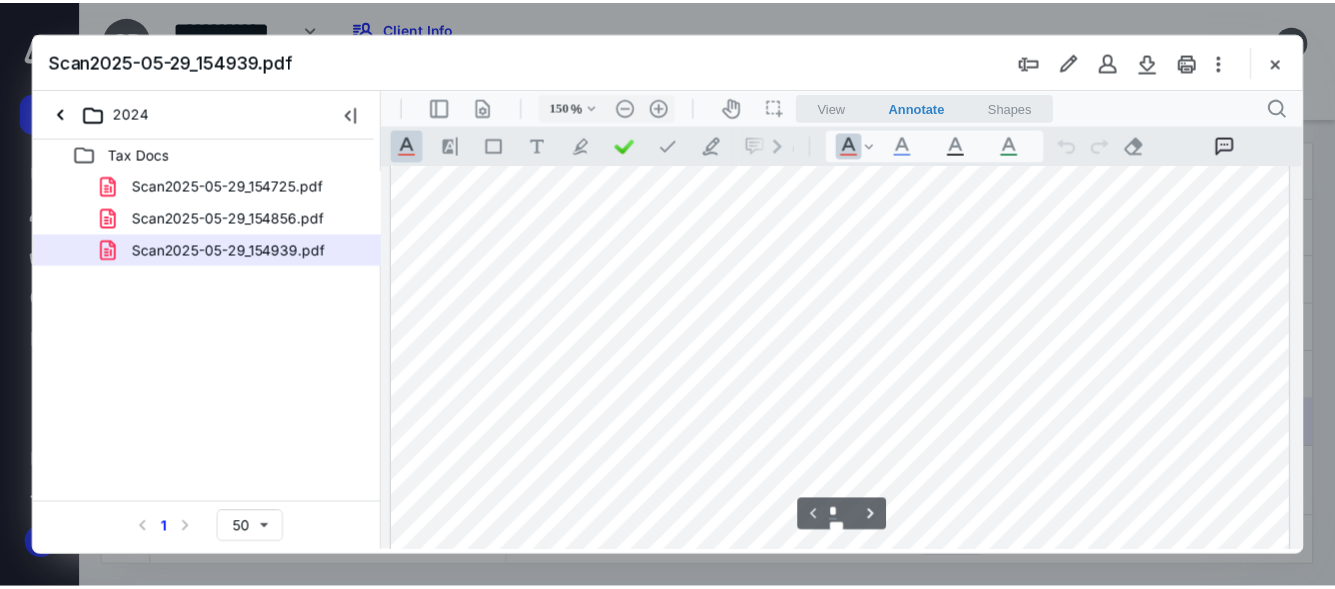 scroll, scrollTop: 467, scrollLeft: 0, axis: vertical 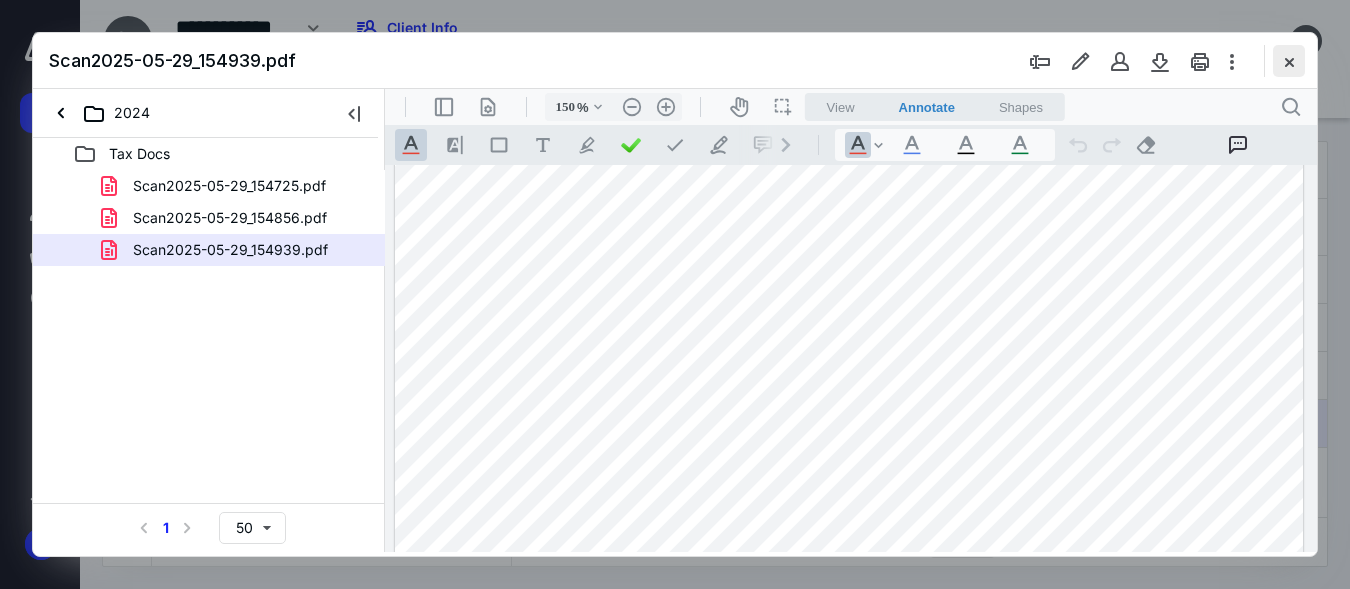 click at bounding box center [1289, 61] 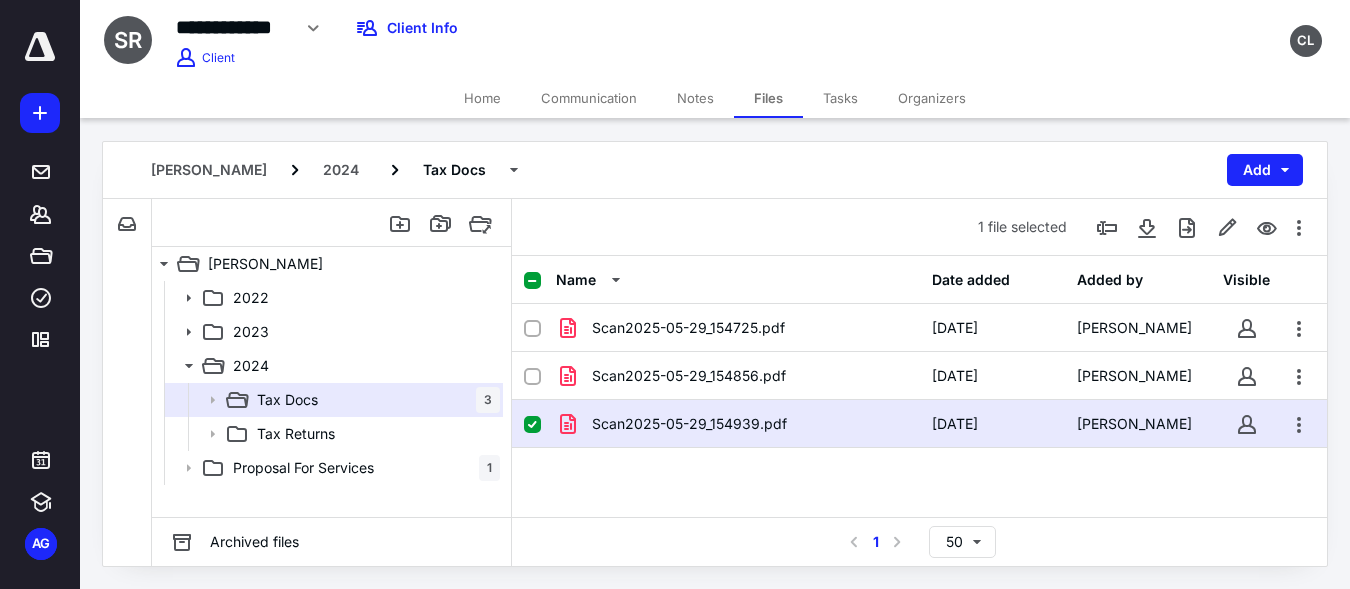 click on "Home" at bounding box center [482, 98] 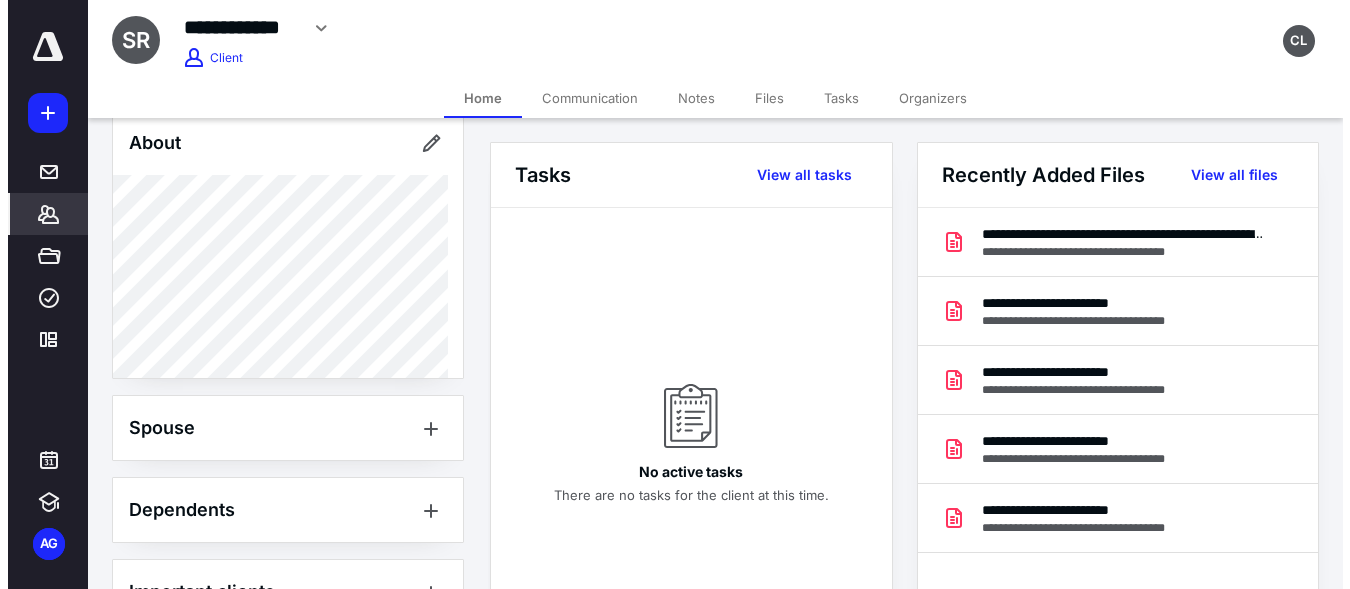 scroll, scrollTop: 506, scrollLeft: 0, axis: vertical 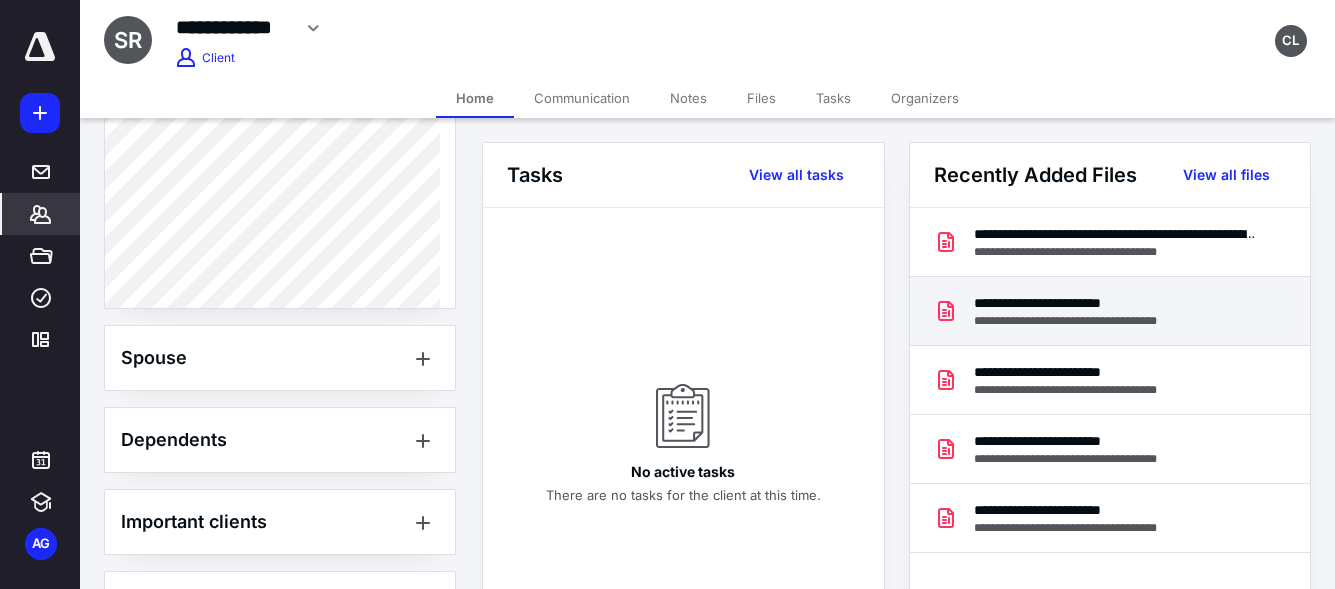 click on "**********" at bounding box center (1084, 303) 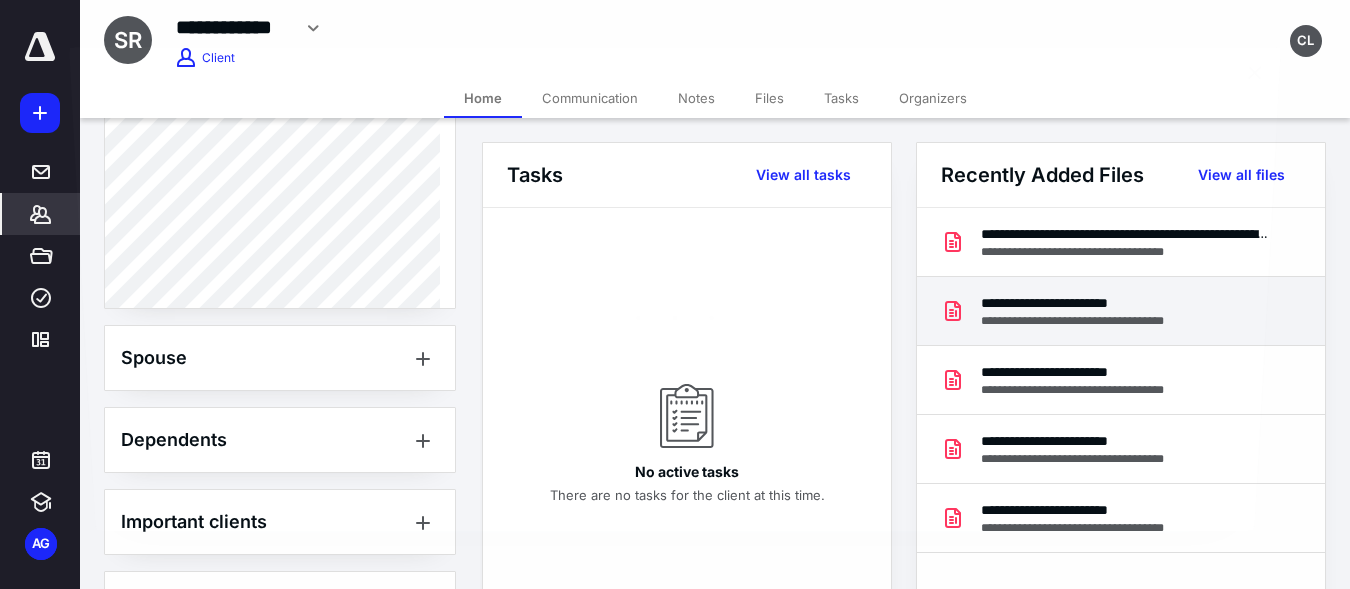click at bounding box center [675, 313] 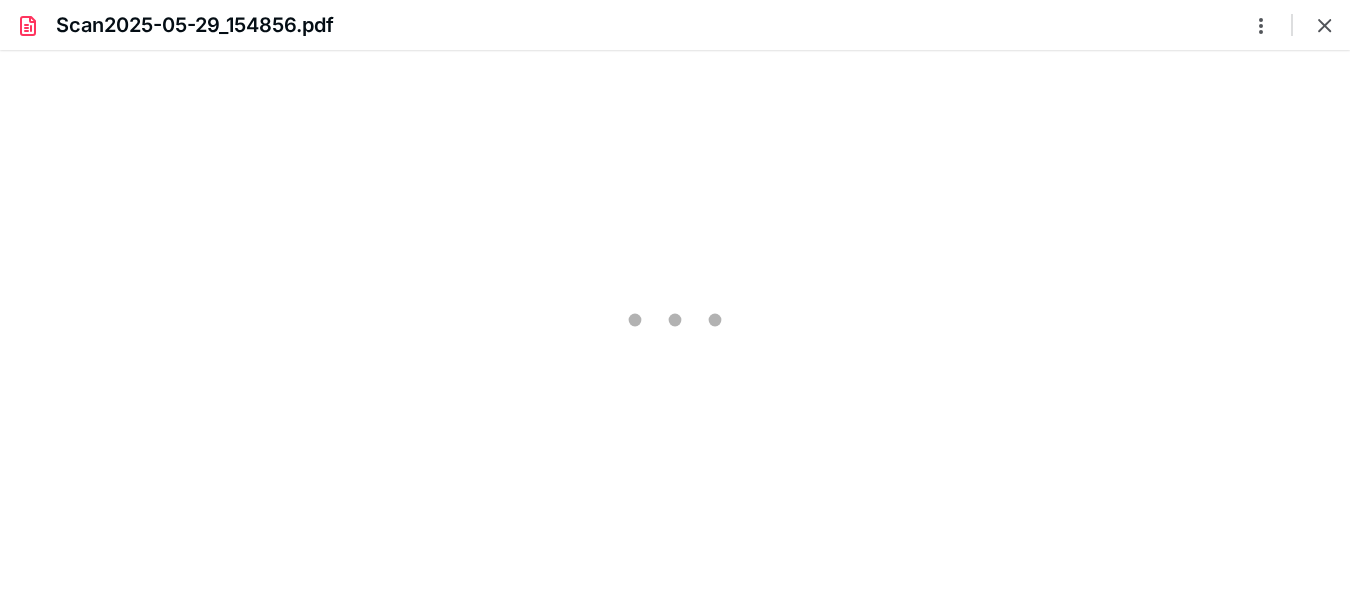 scroll, scrollTop: 0, scrollLeft: 0, axis: both 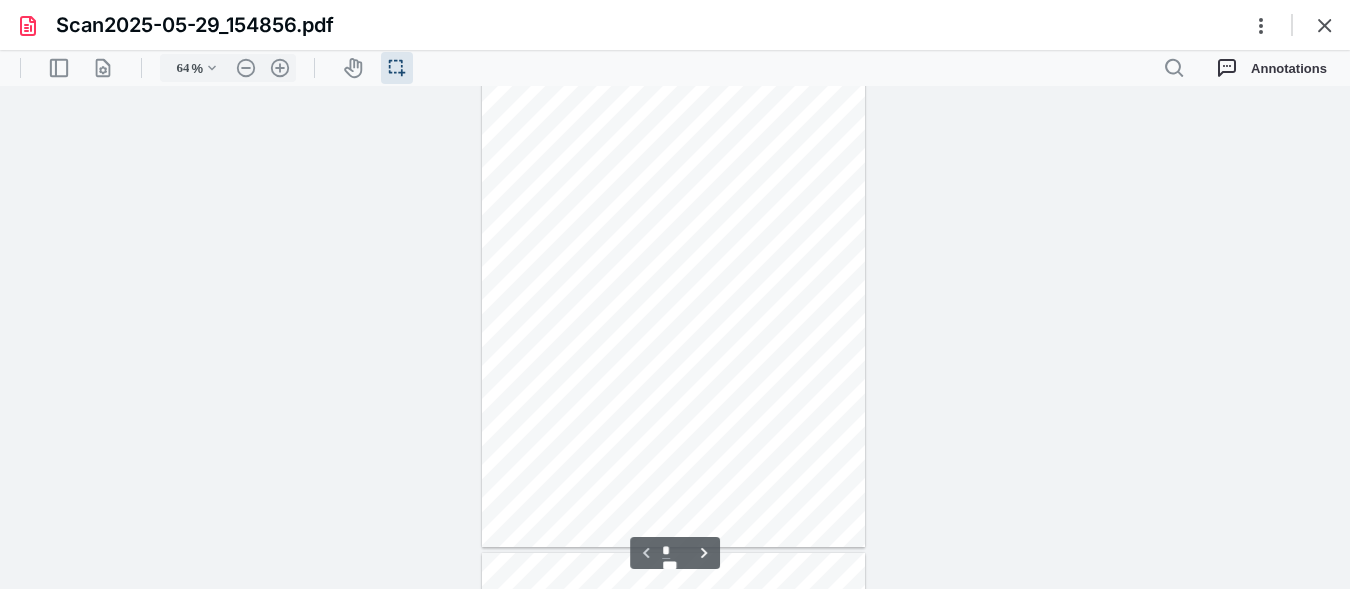 type on "217" 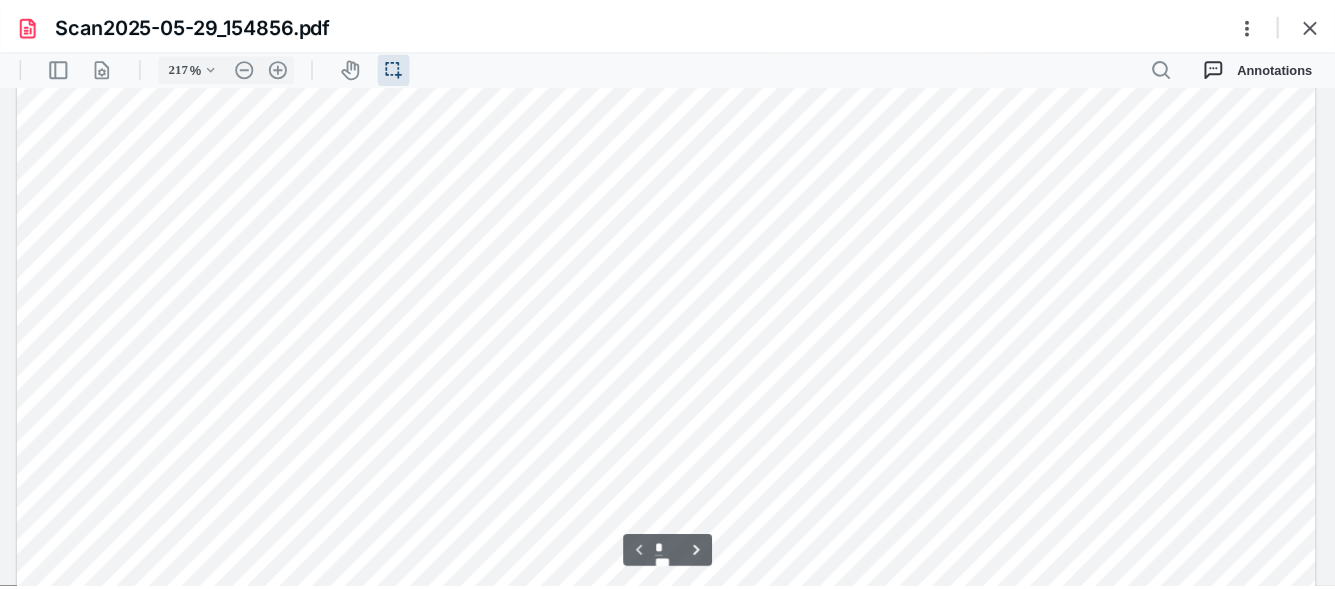 scroll, scrollTop: 865, scrollLeft: 0, axis: vertical 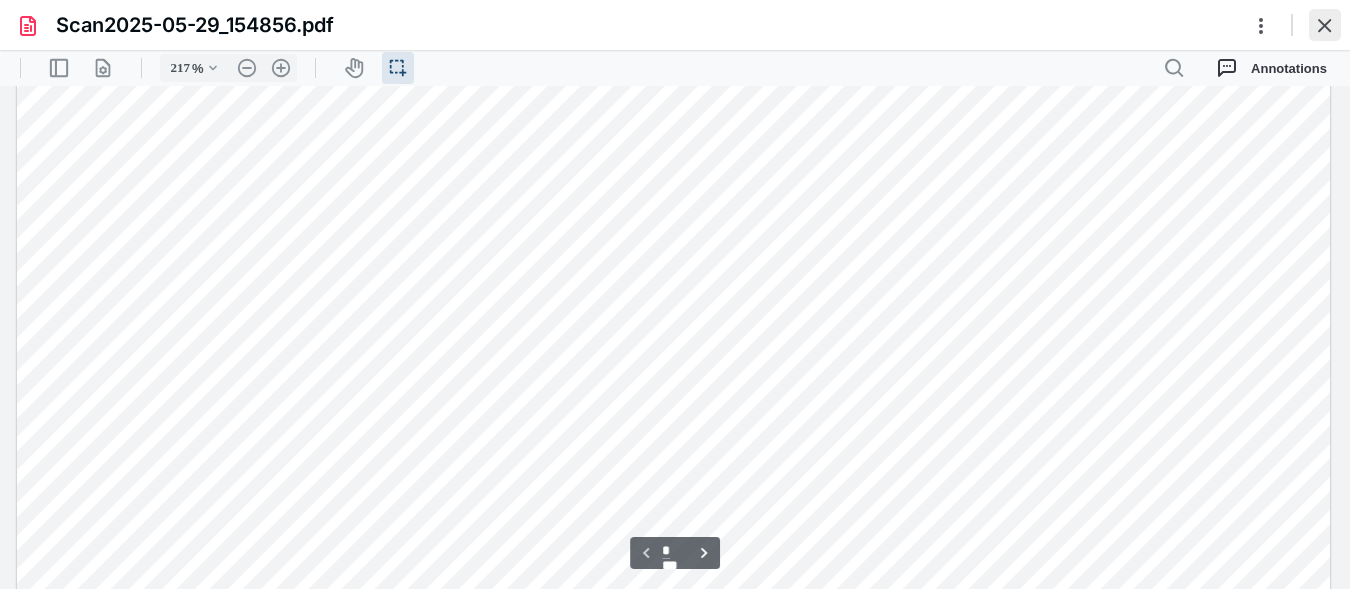 click at bounding box center [1325, 25] 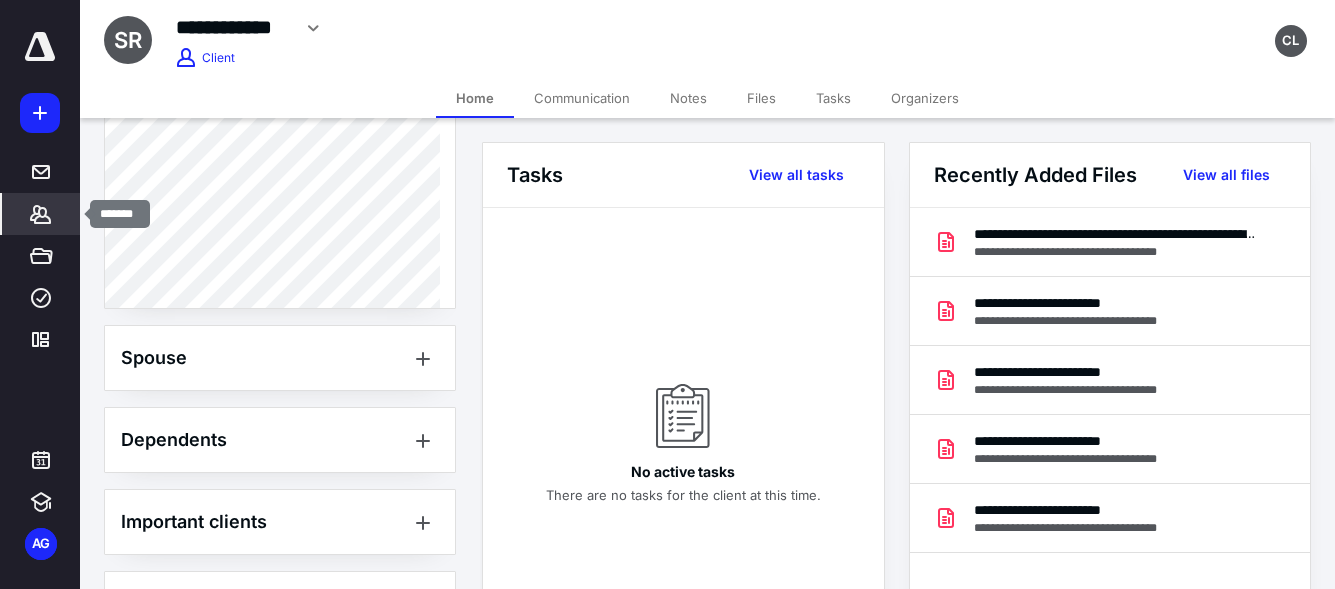 click 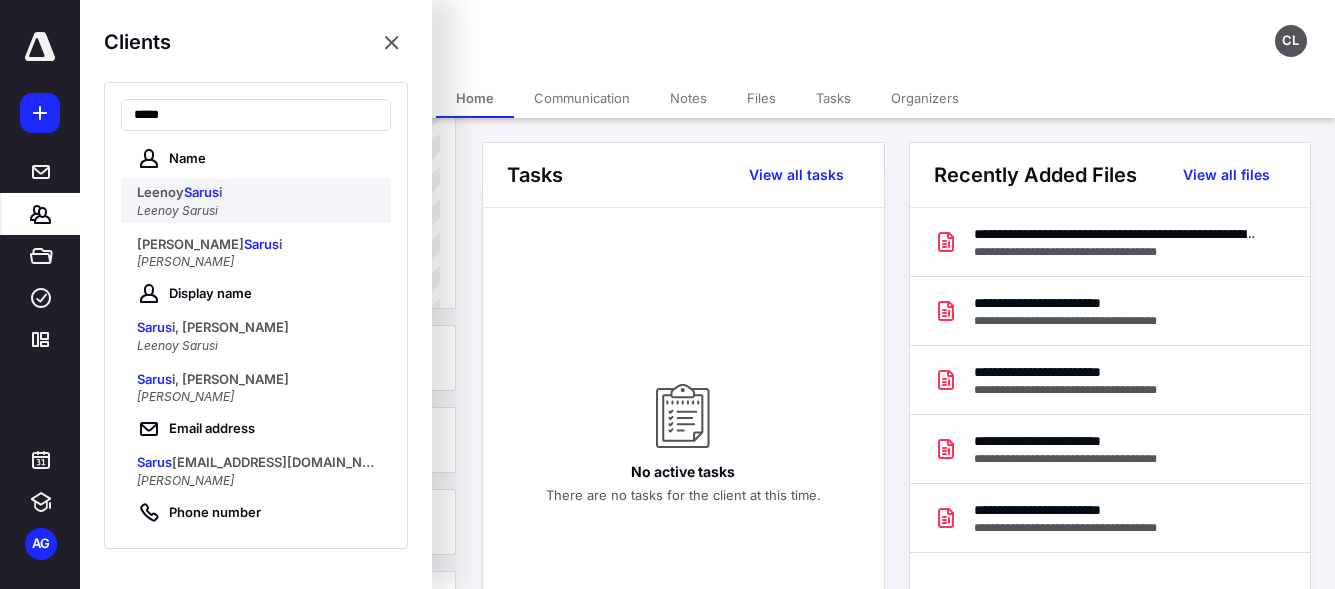 type on "*****" 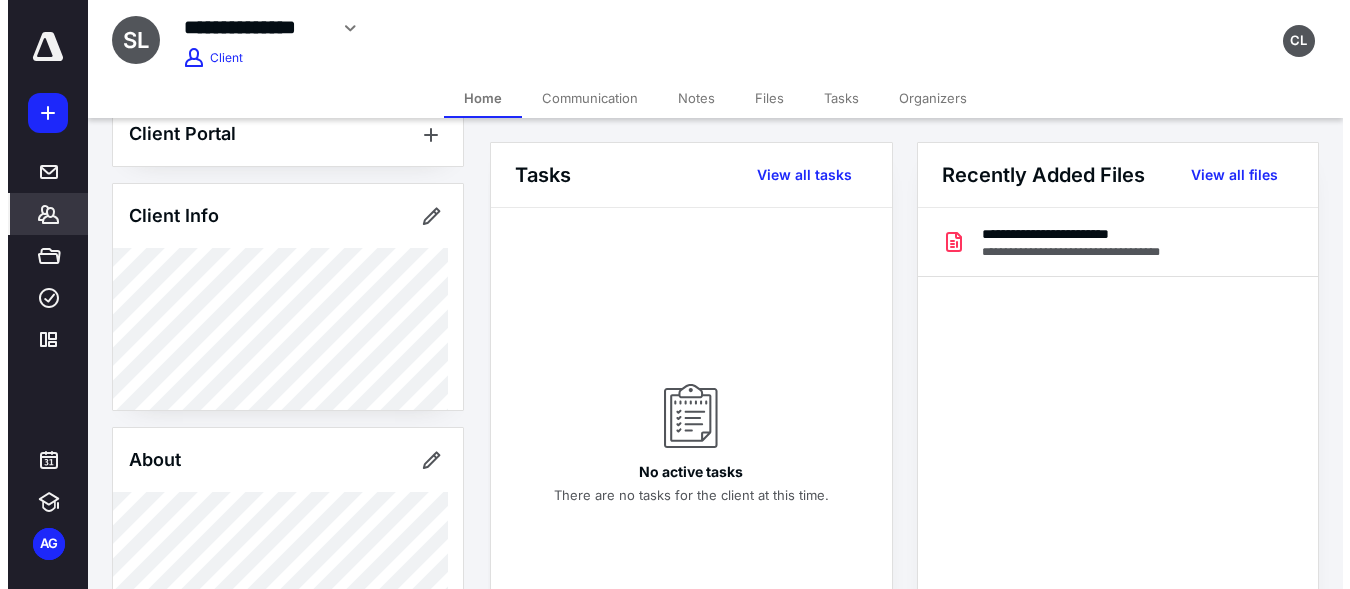 scroll, scrollTop: 0, scrollLeft: 0, axis: both 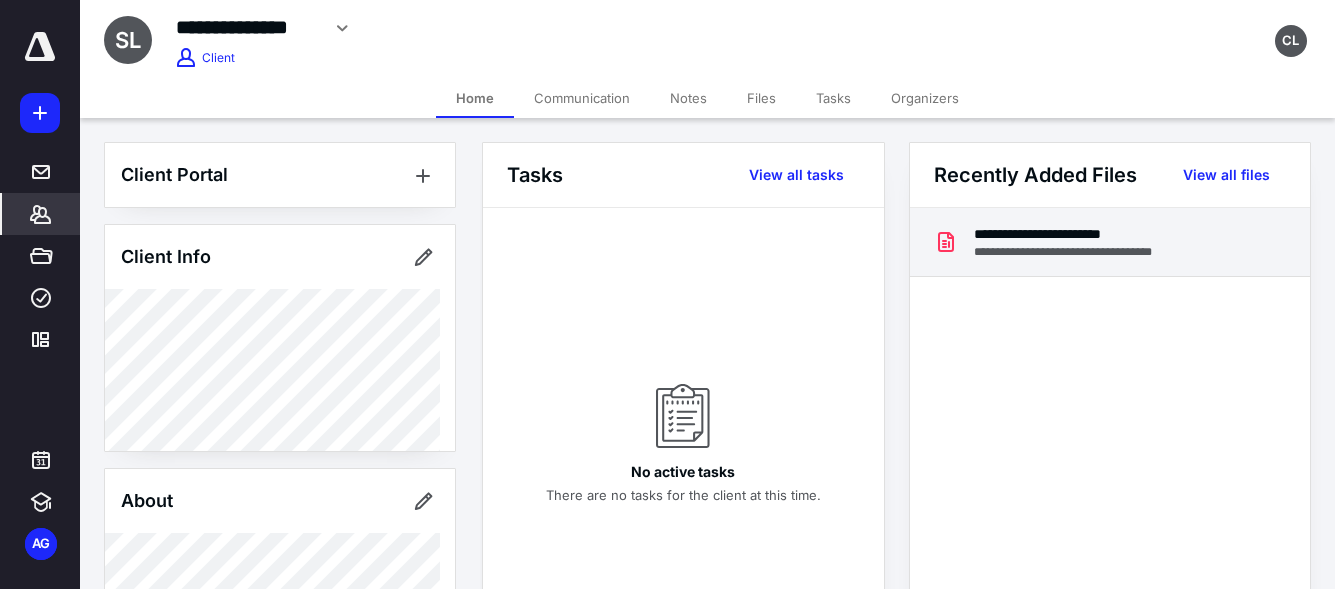 click on "**********" at bounding box center [1110, 242] 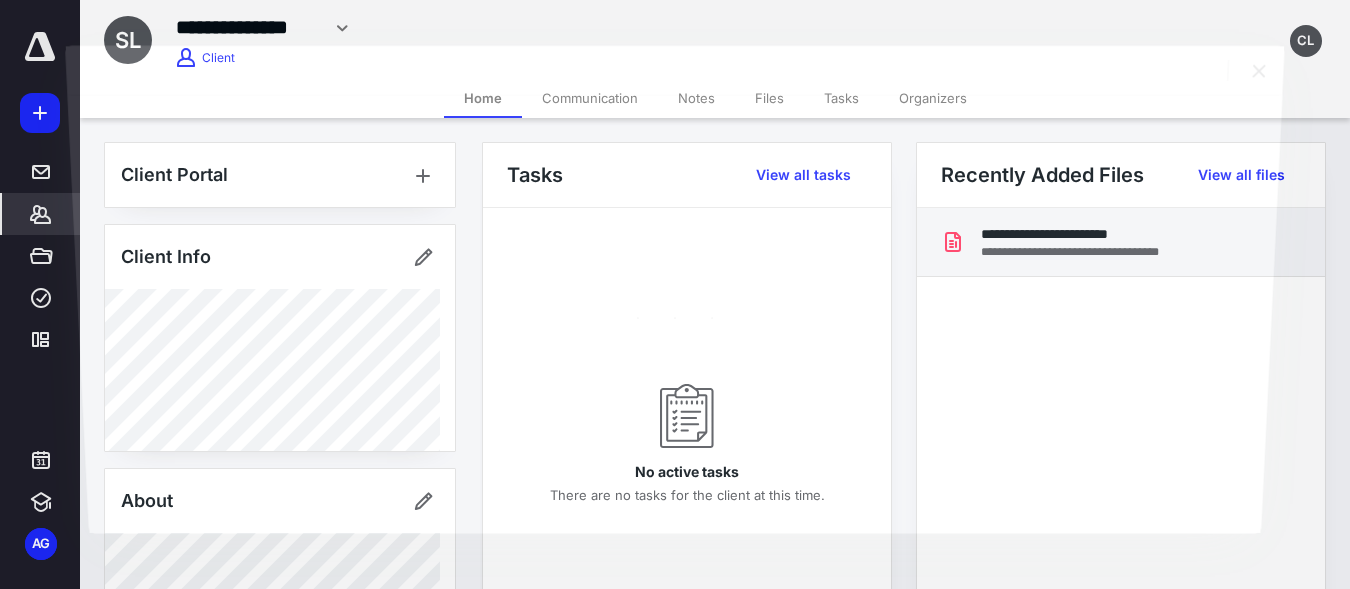 click at bounding box center [675, 314] 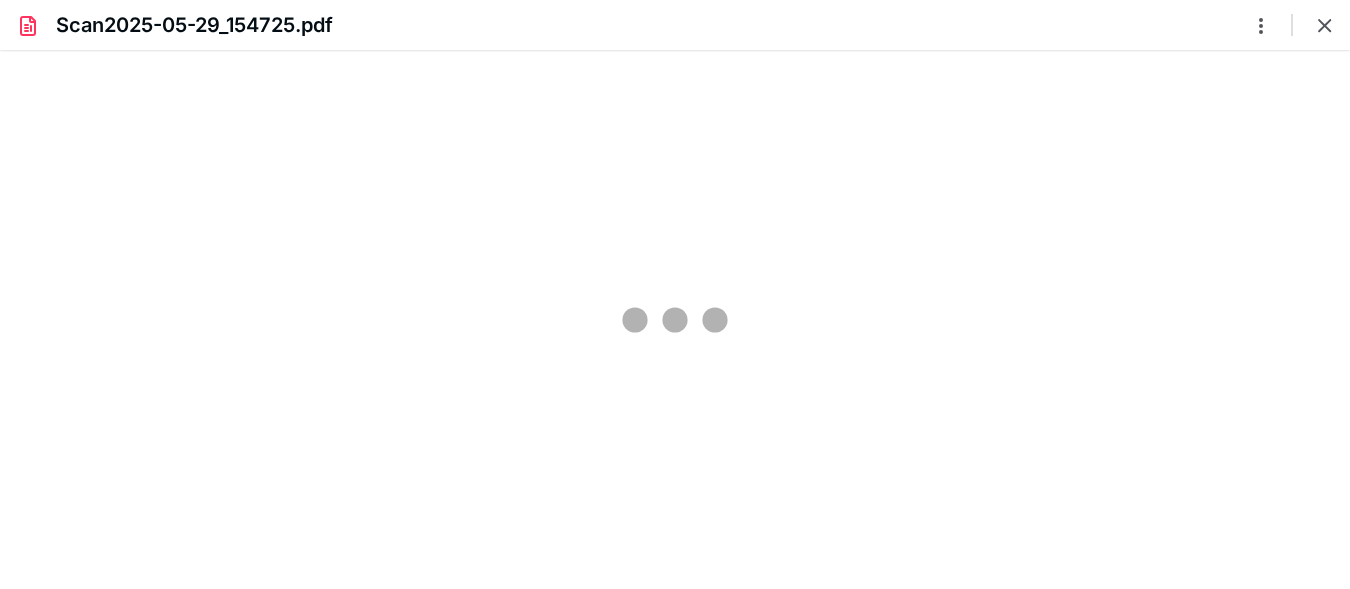 scroll, scrollTop: 0, scrollLeft: 0, axis: both 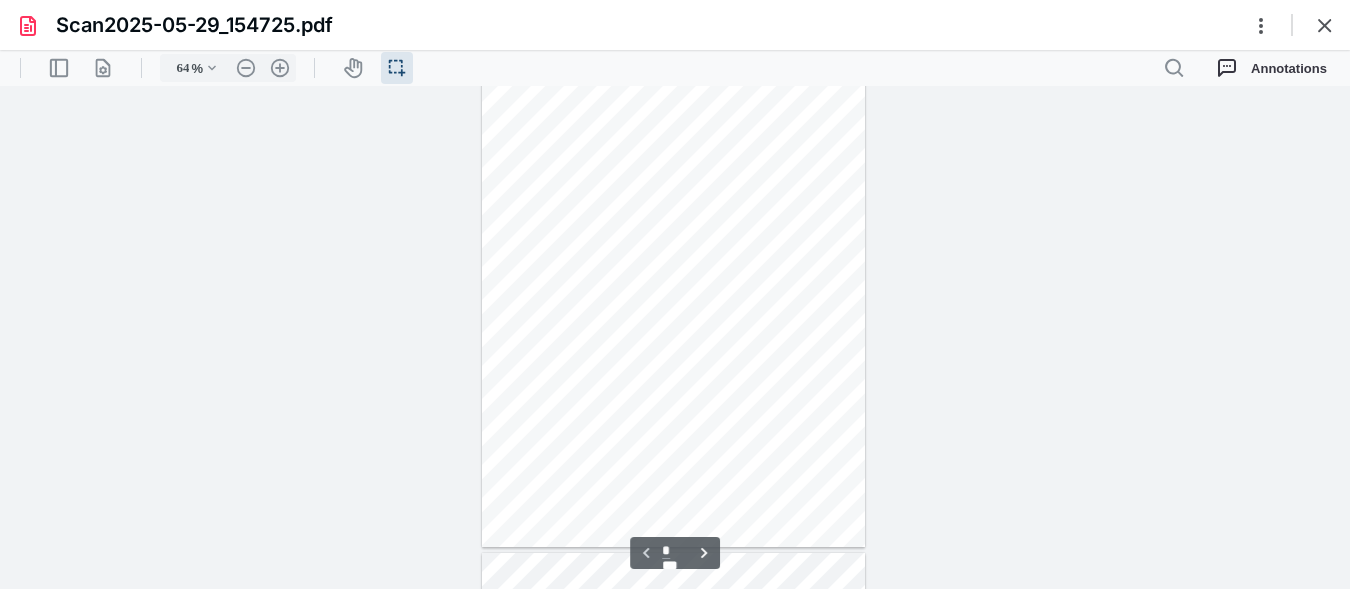 type on "217" 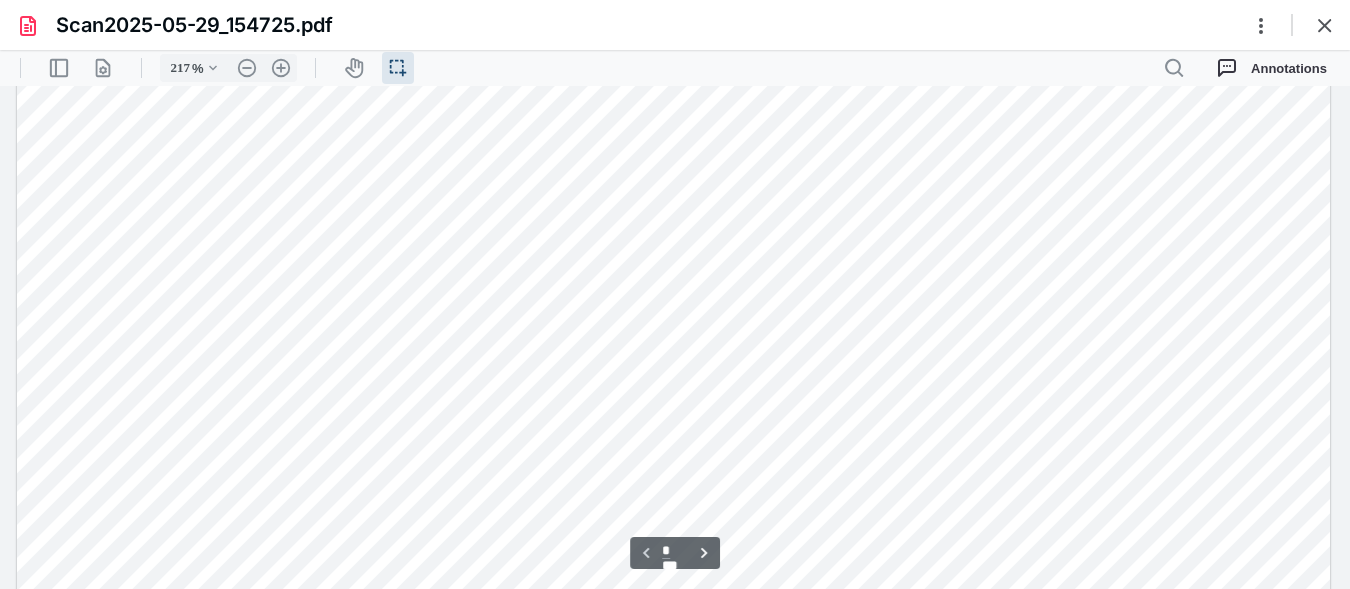 scroll, scrollTop: 369, scrollLeft: 0, axis: vertical 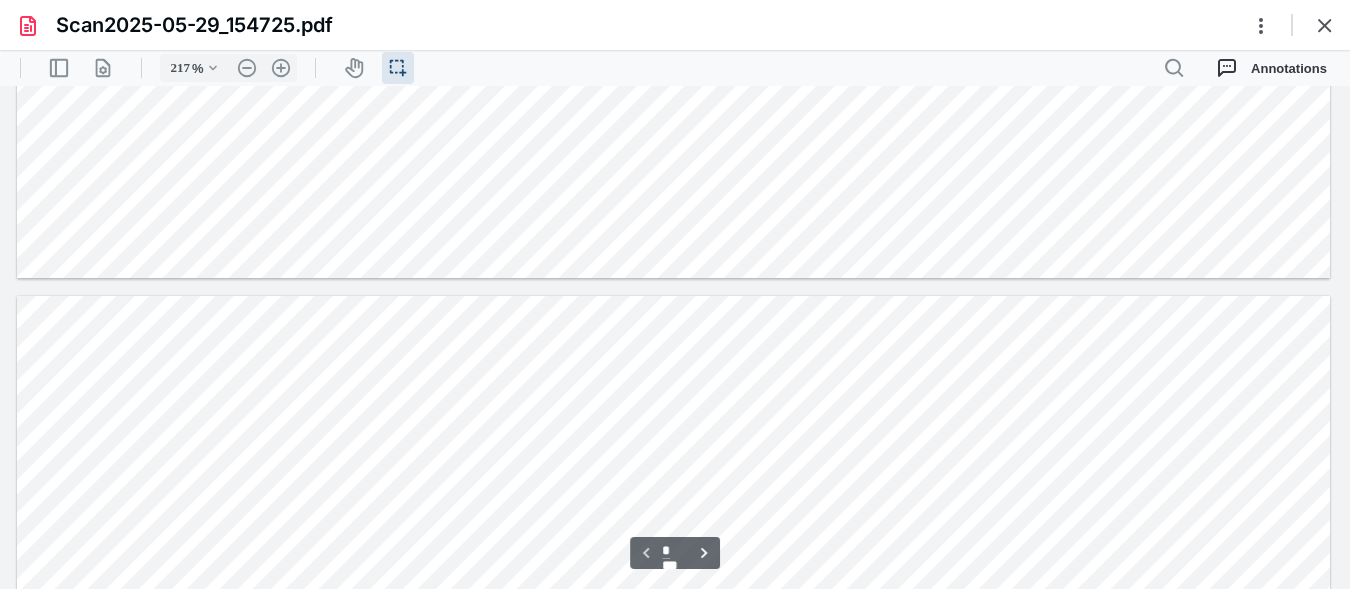 type on "*" 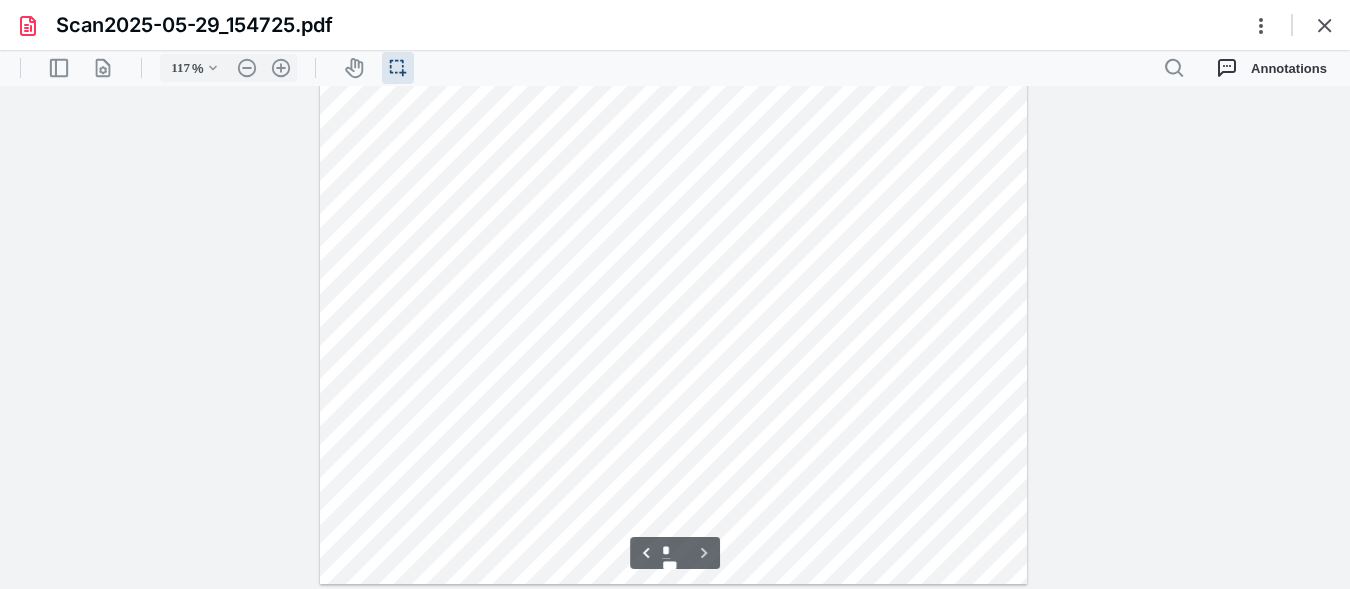 scroll, scrollTop: 1350, scrollLeft: 0, axis: vertical 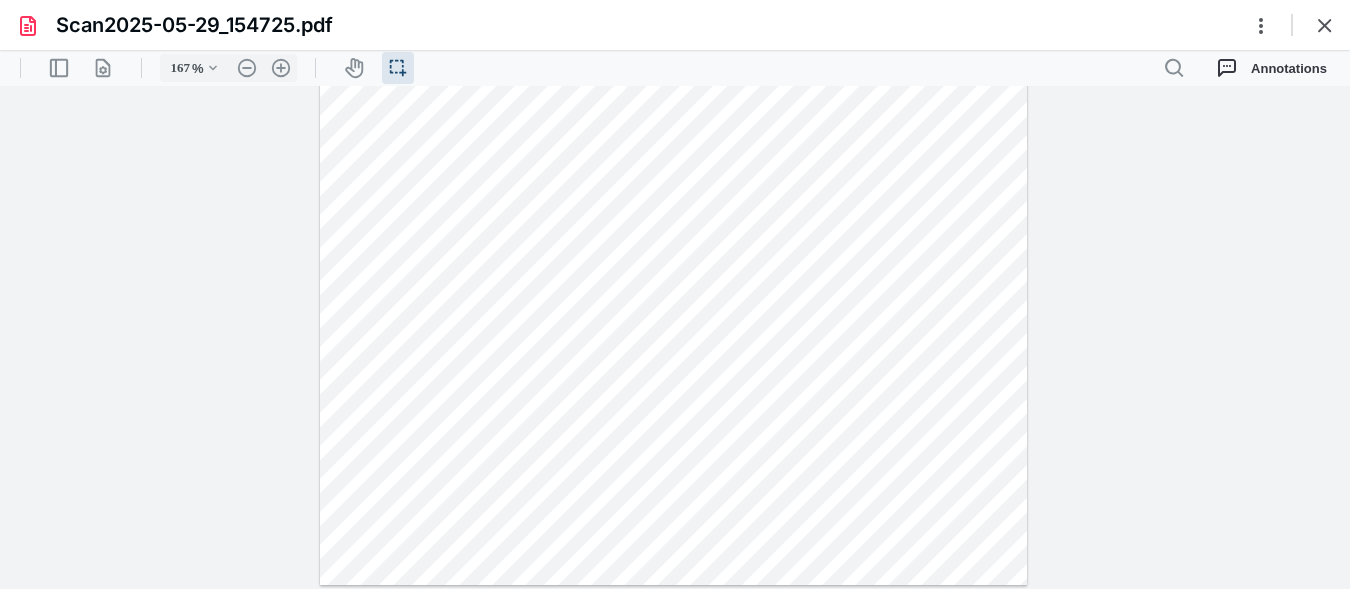 type on "217" 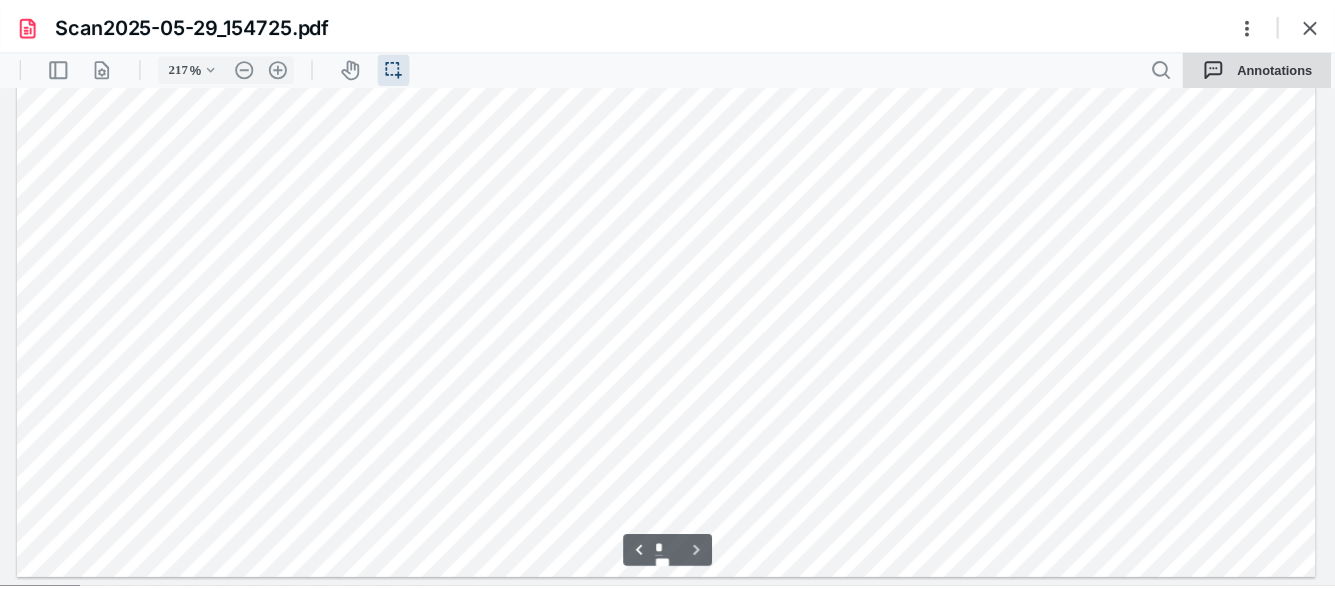 scroll, scrollTop: 2938, scrollLeft: 0, axis: vertical 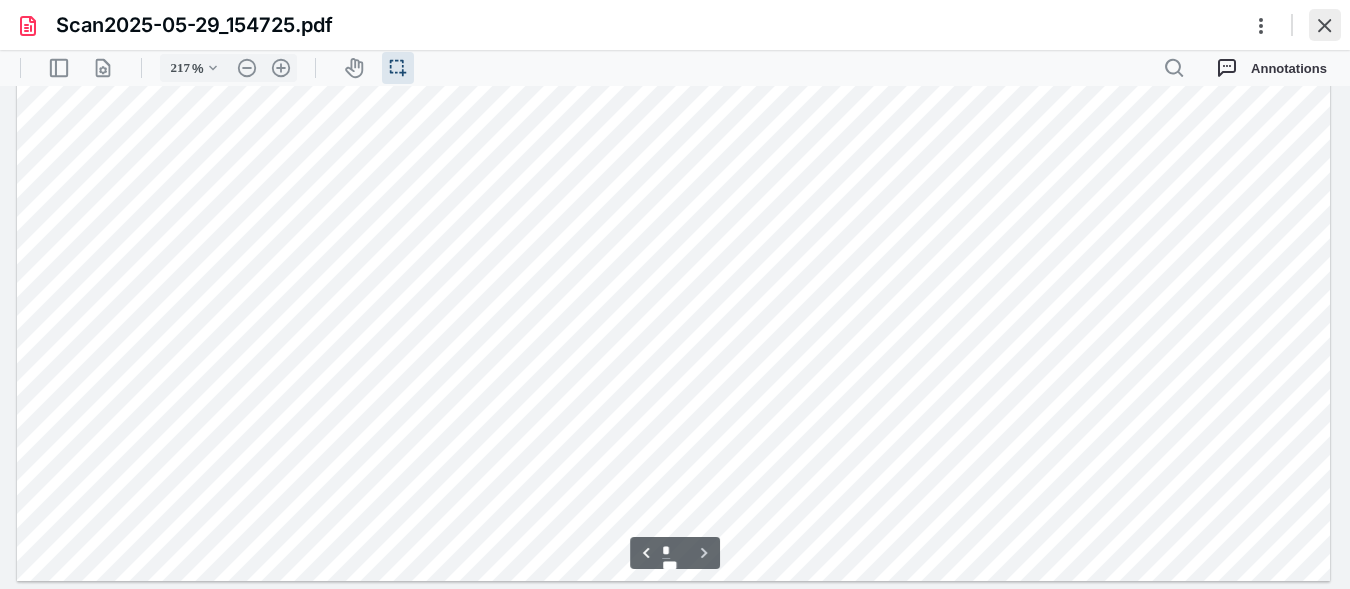 click at bounding box center (1325, 25) 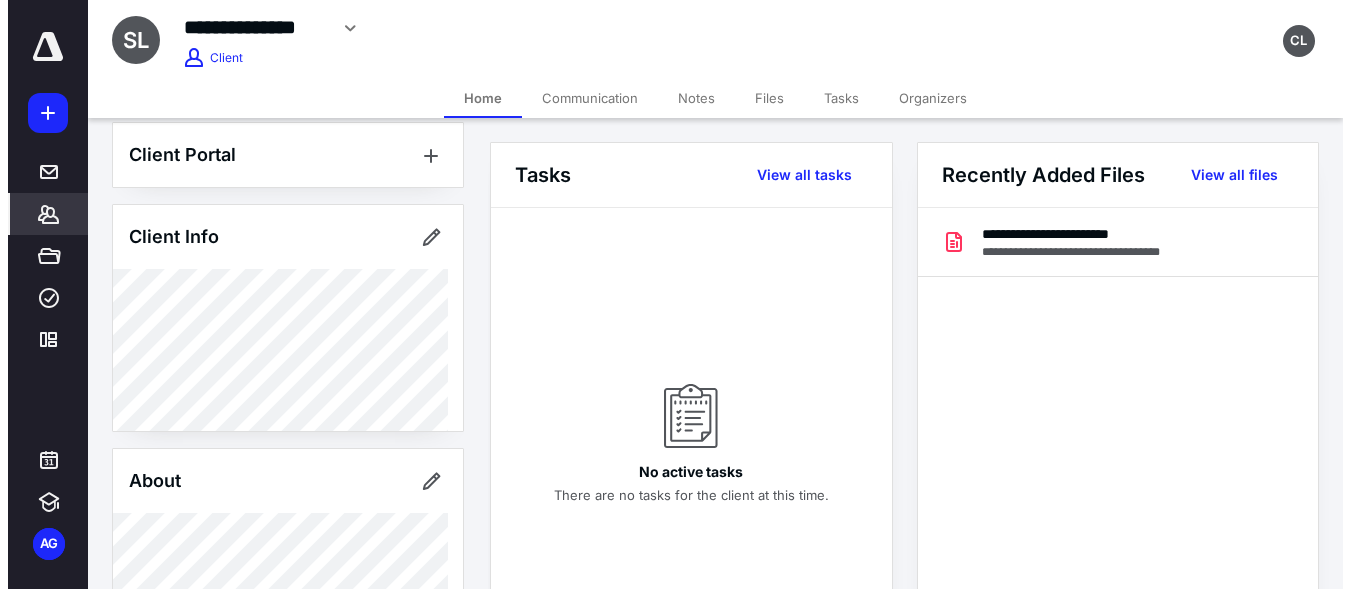 scroll, scrollTop: 0, scrollLeft: 0, axis: both 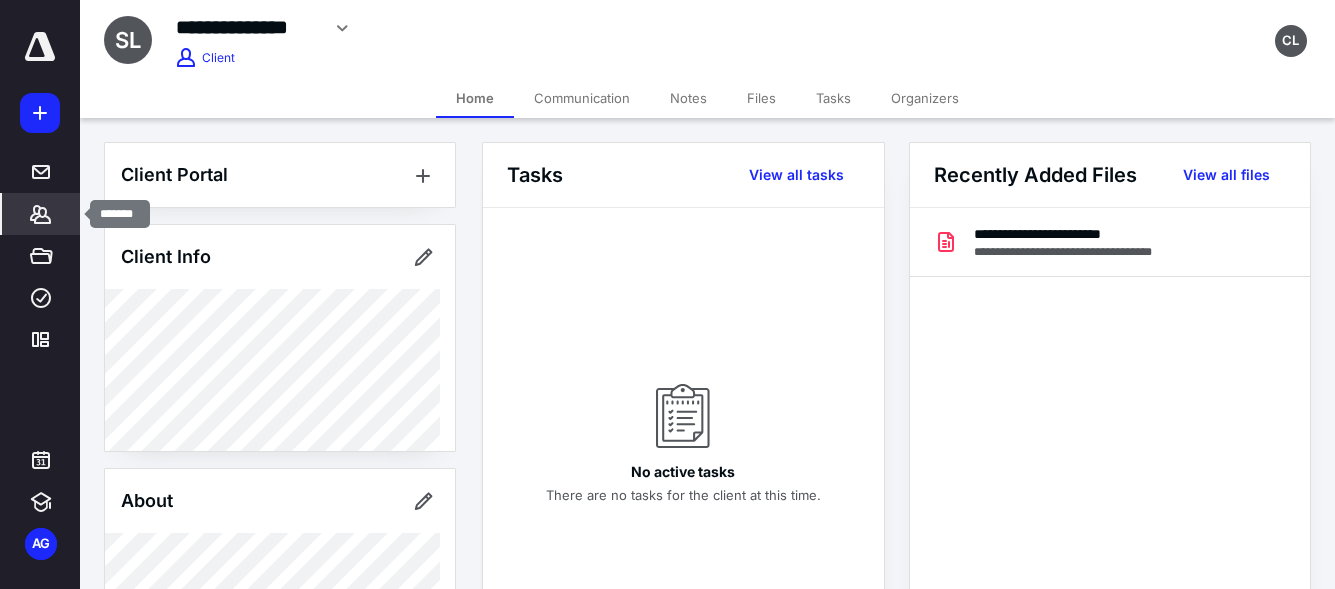 click on "Clients" at bounding box center (41, 214) 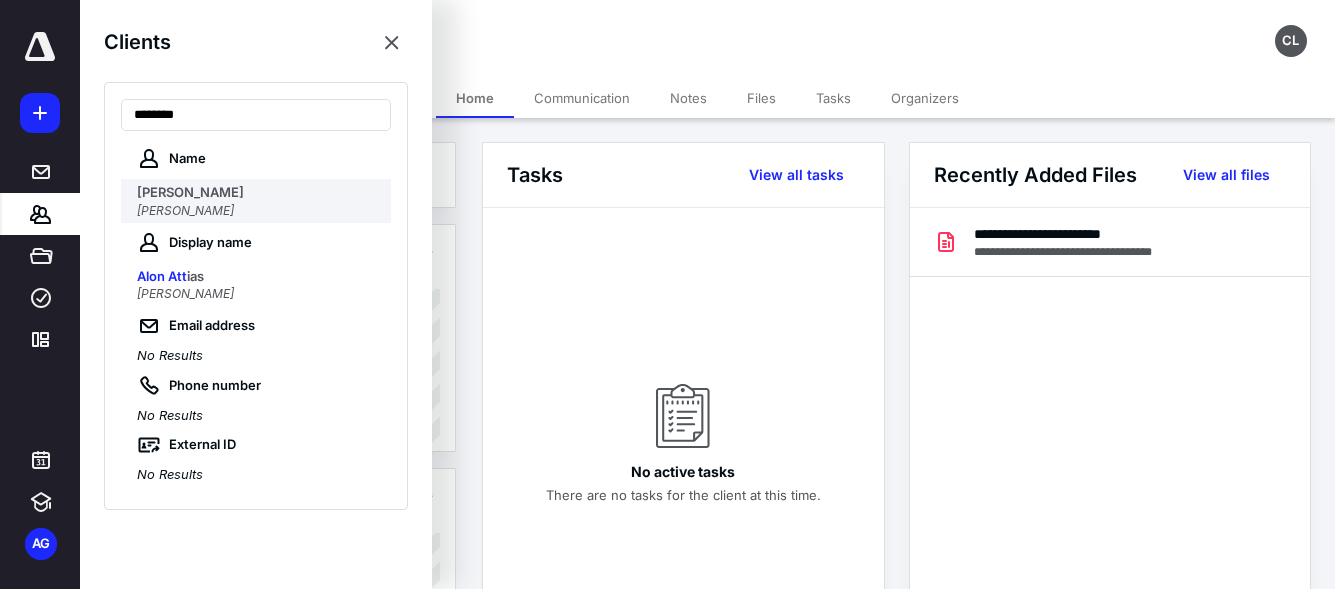 type on "********" 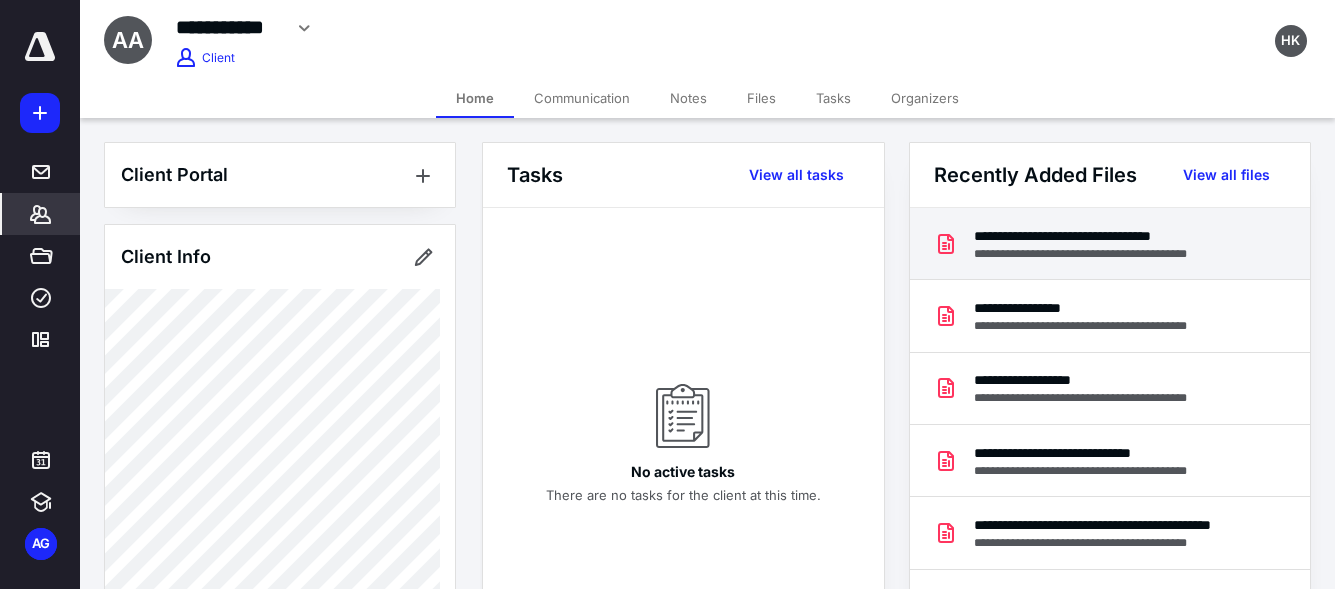 click on "**********" at bounding box center [1107, 236] 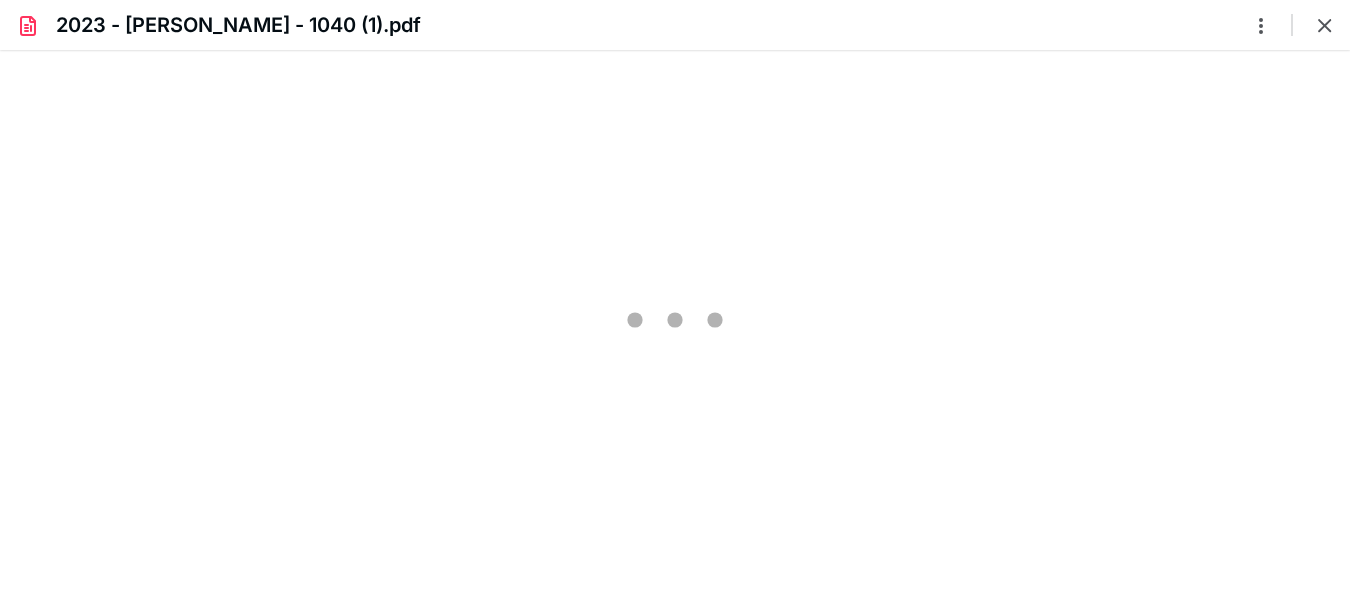 scroll, scrollTop: 0, scrollLeft: 0, axis: both 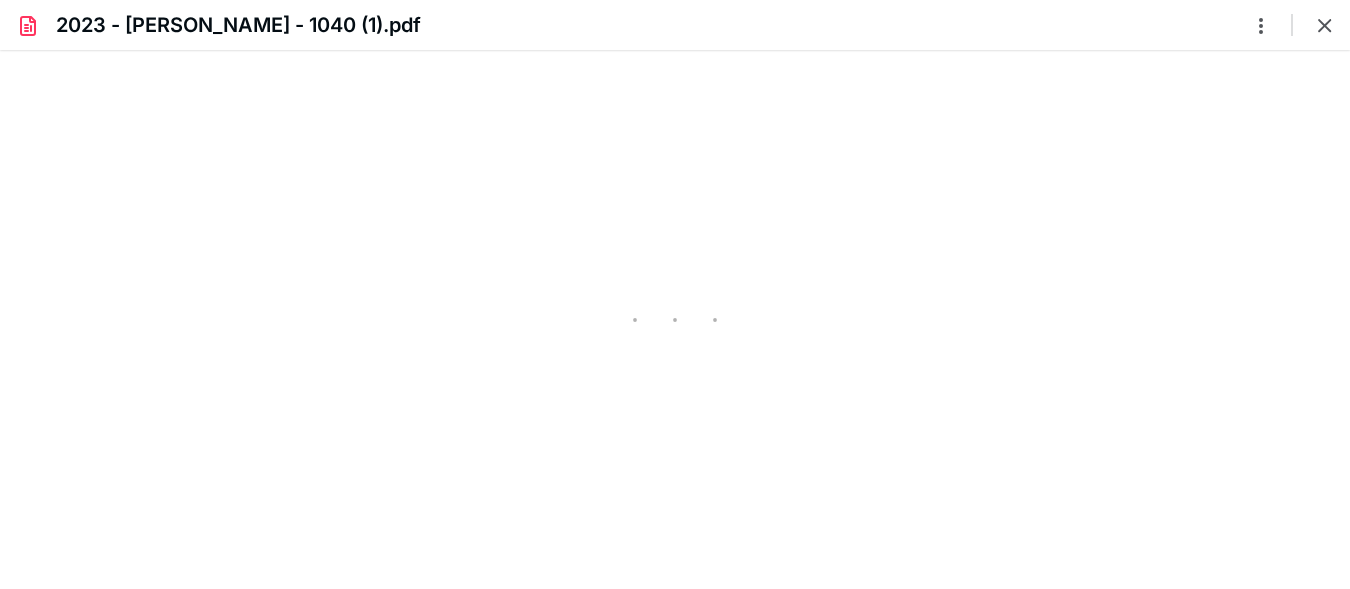 type on "215" 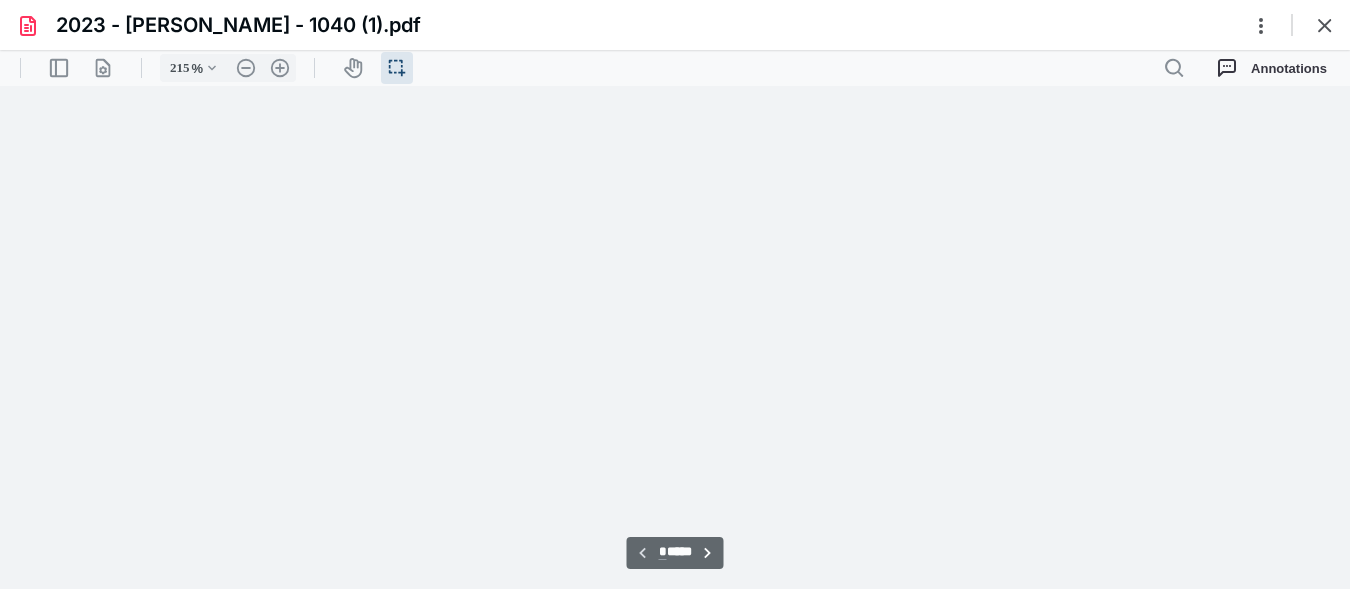 scroll, scrollTop: 45, scrollLeft: 0, axis: vertical 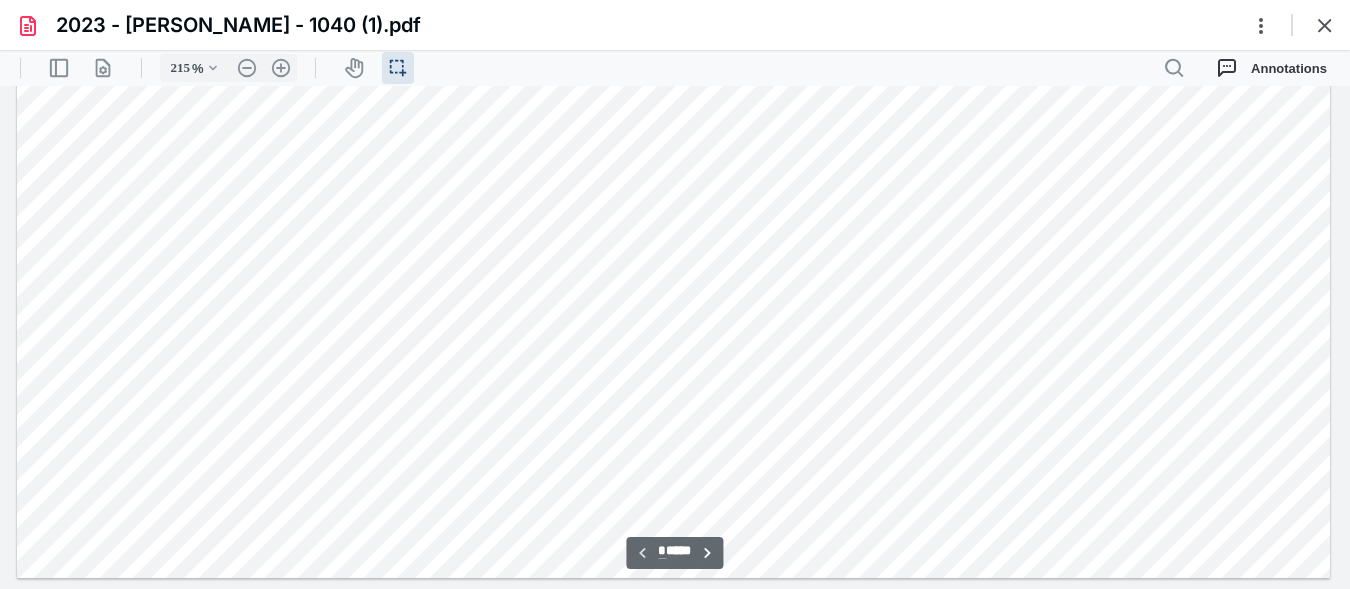 type on "*" 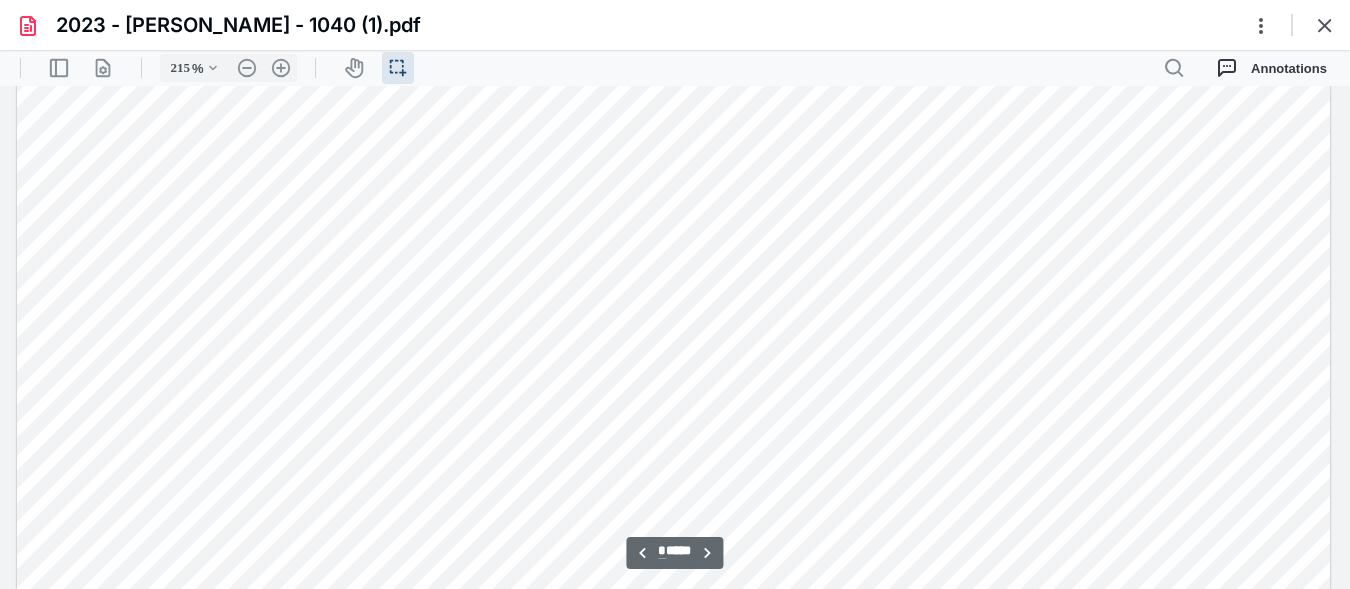 type on "115" 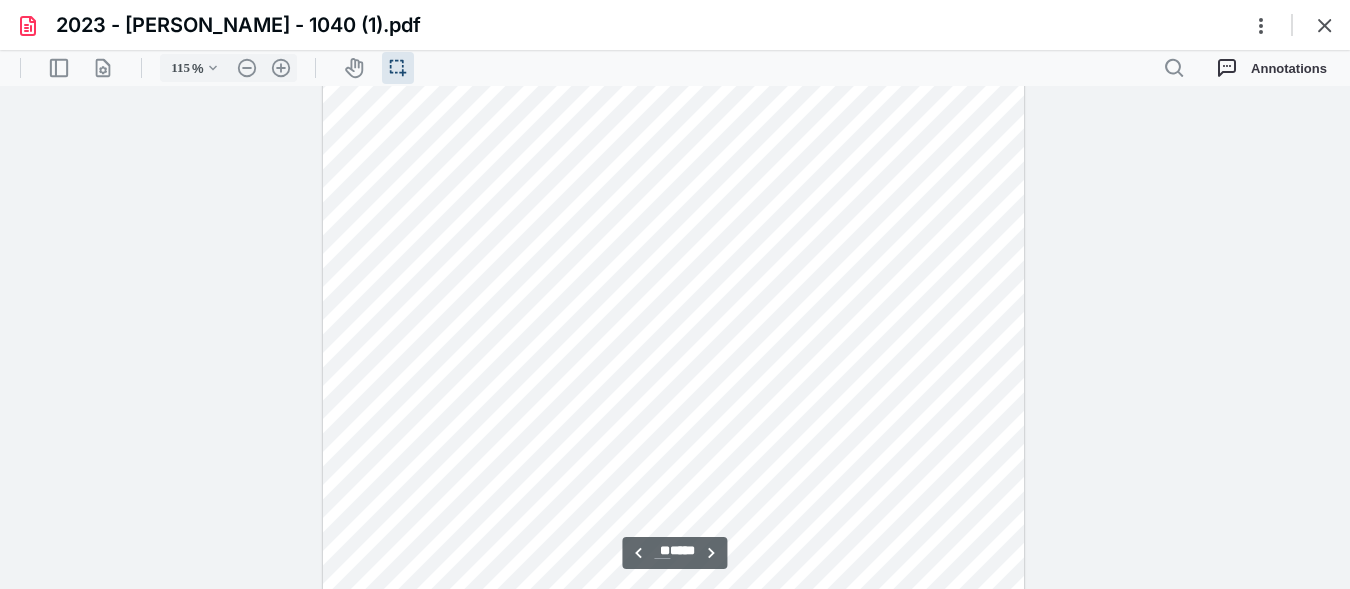 scroll, scrollTop: 20216, scrollLeft: 0, axis: vertical 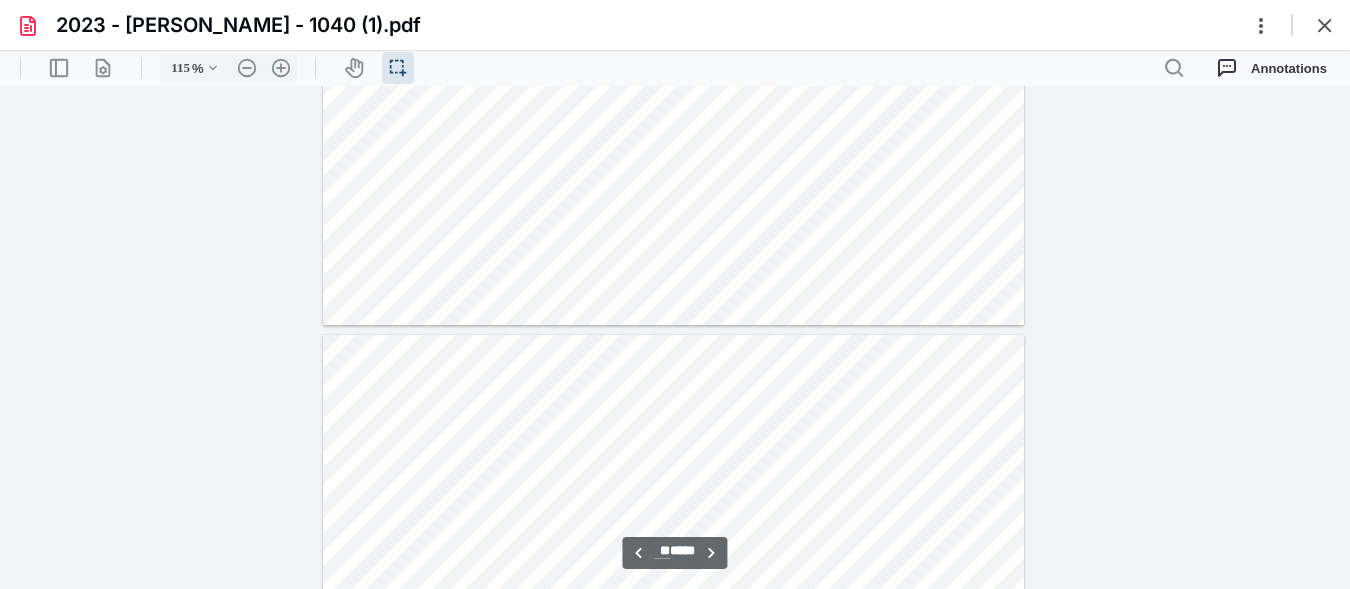type on "**" 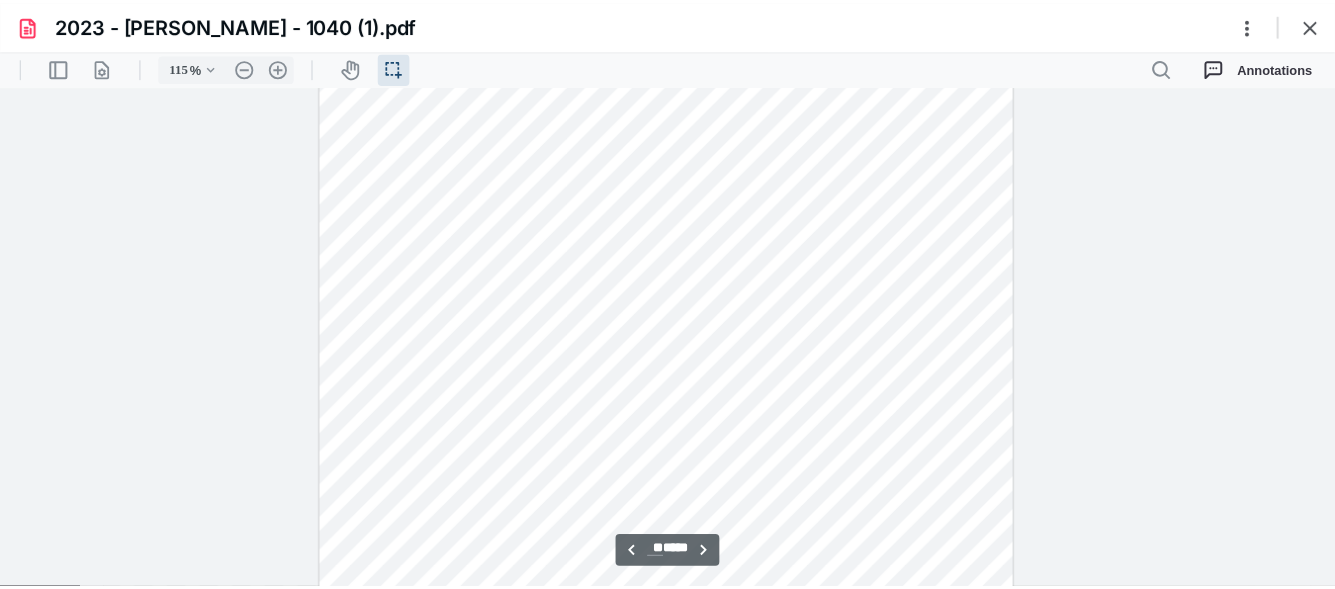 scroll, scrollTop: 21365, scrollLeft: 0, axis: vertical 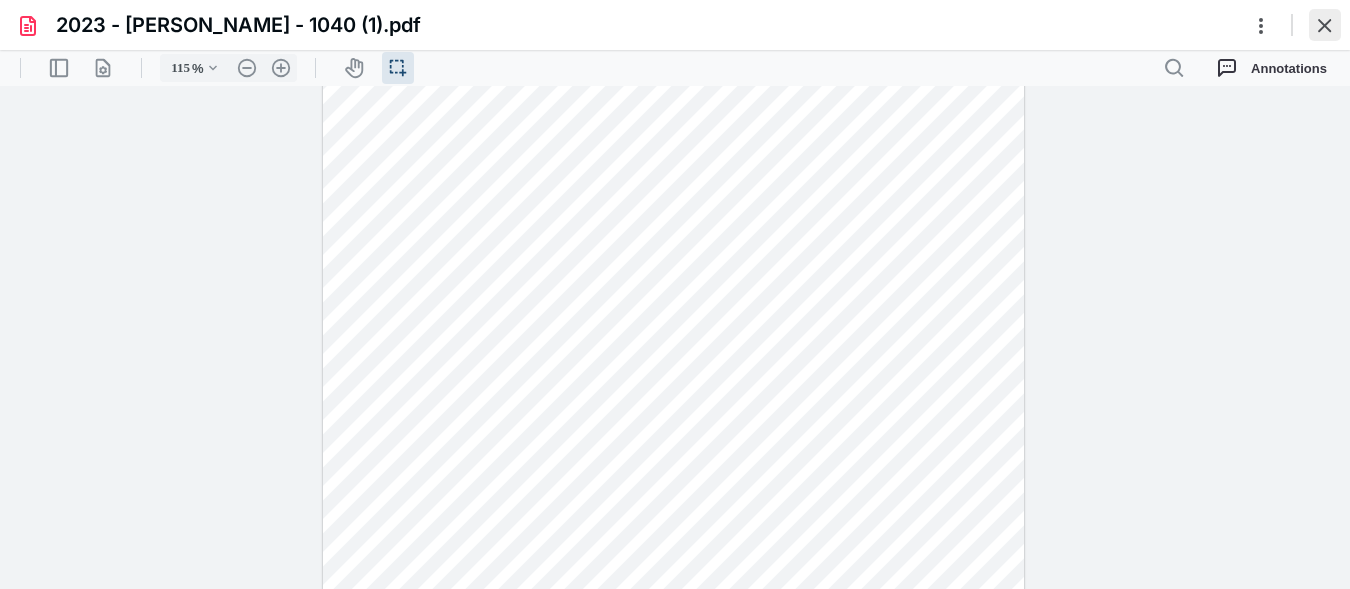 click at bounding box center [1325, 25] 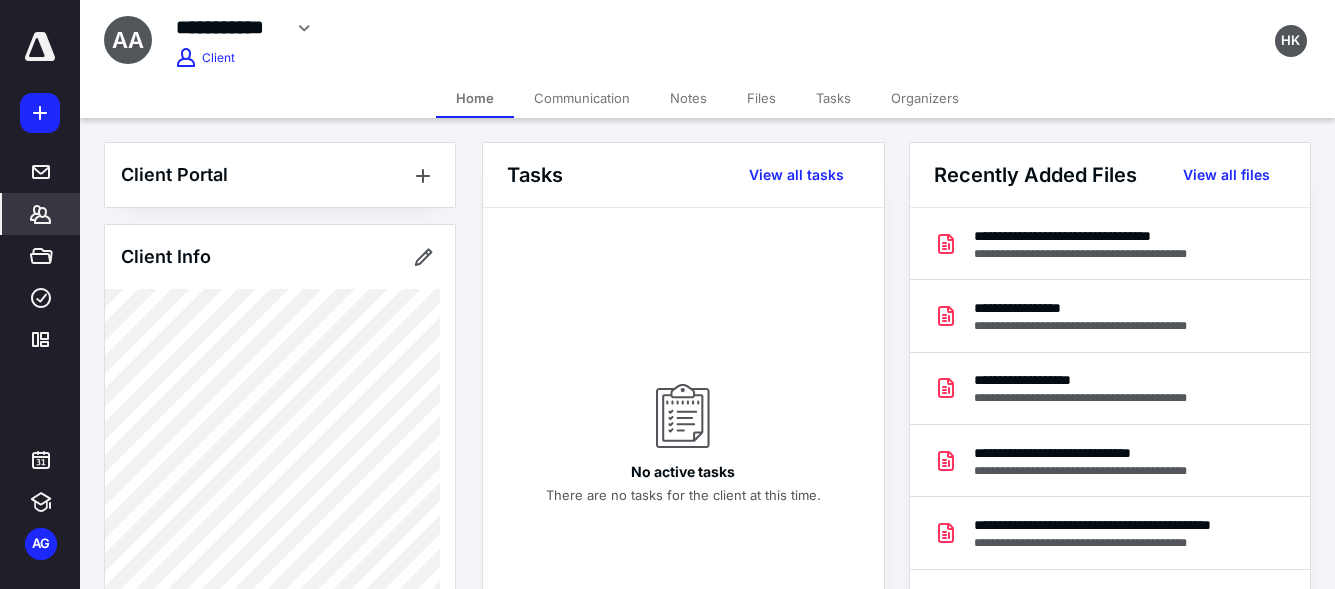 scroll, scrollTop: 1270, scrollLeft: 0, axis: vertical 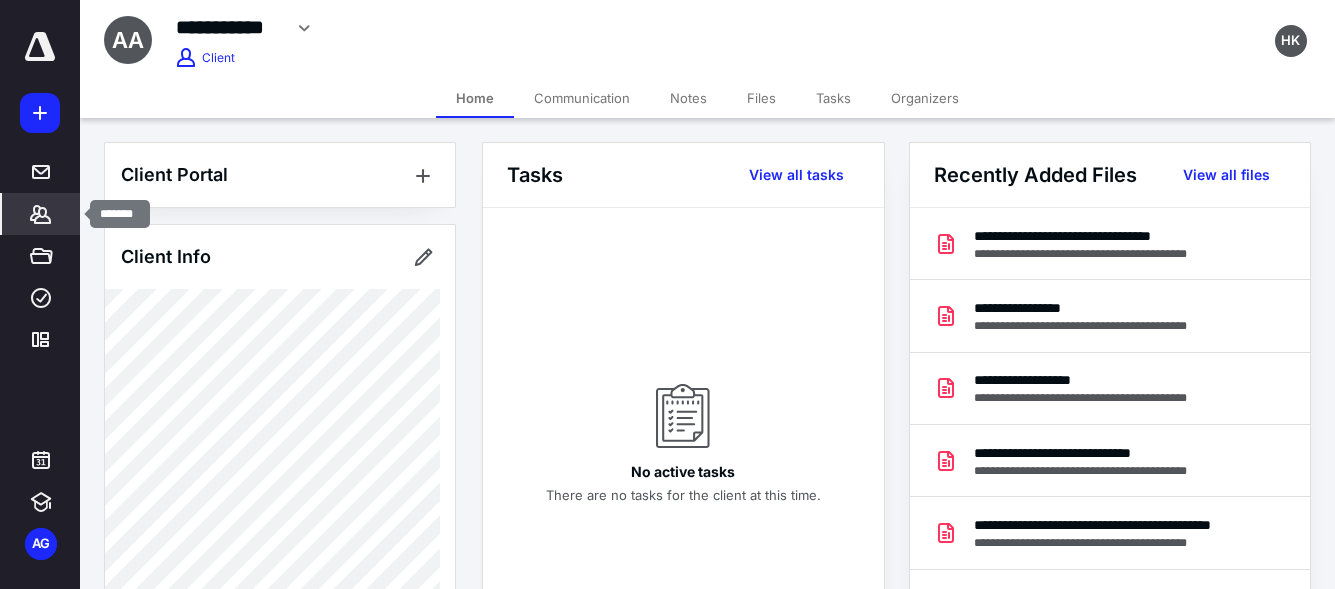 click 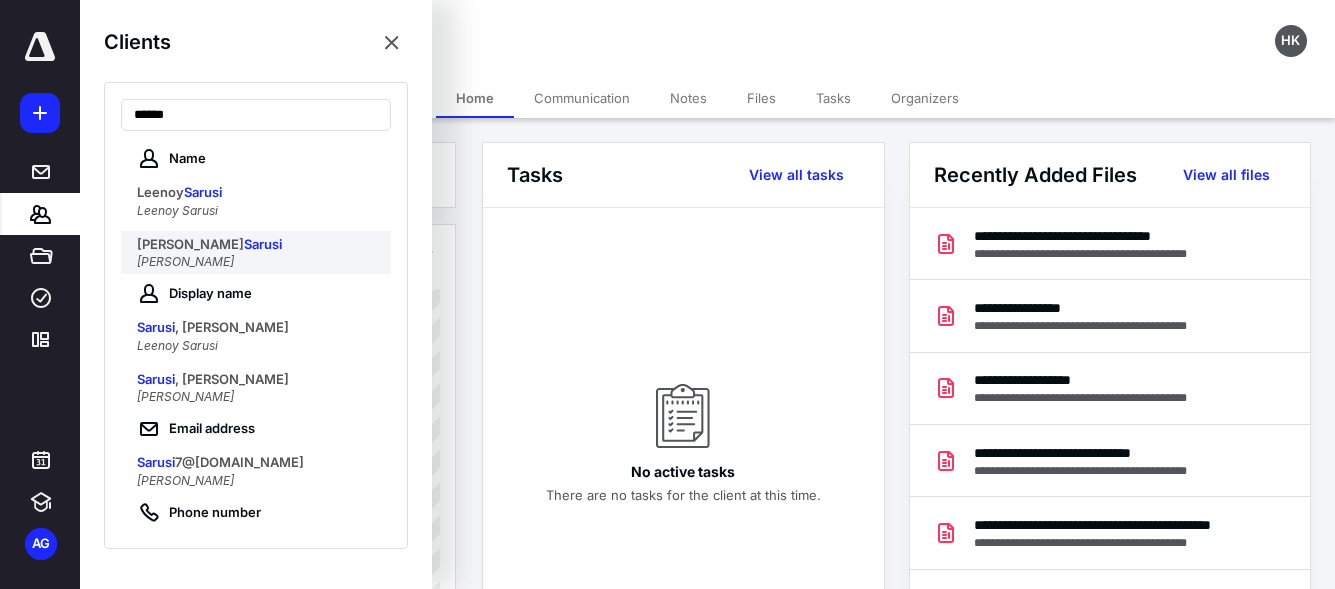 type on "******" 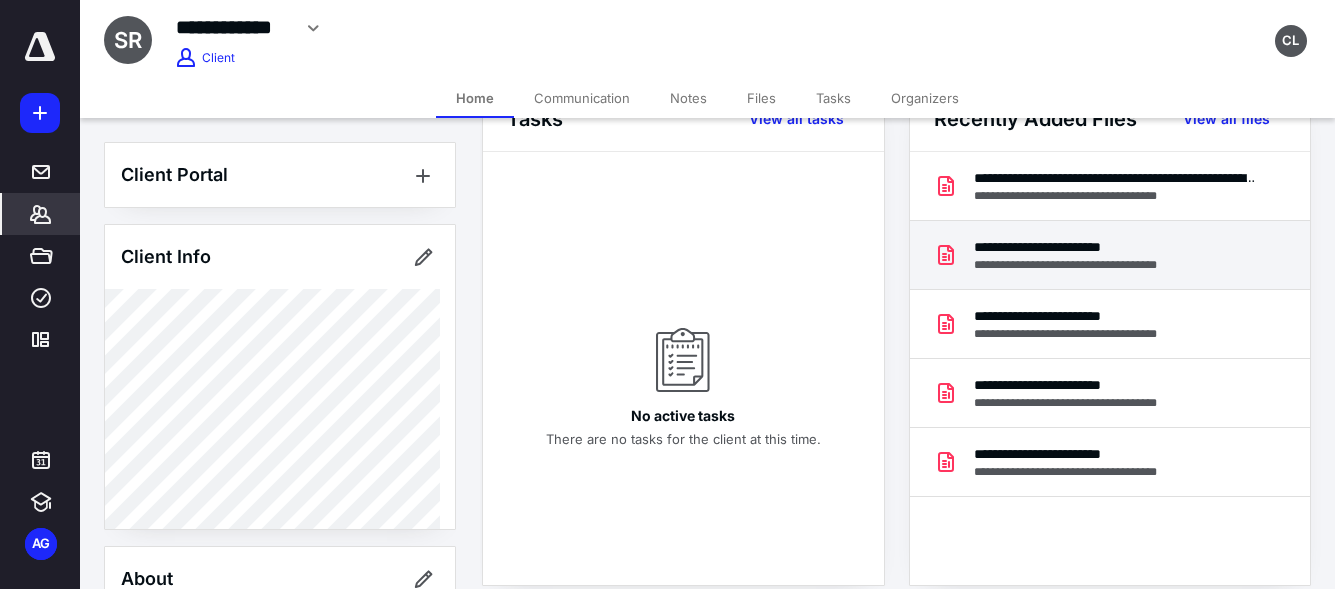 scroll, scrollTop: 57, scrollLeft: 0, axis: vertical 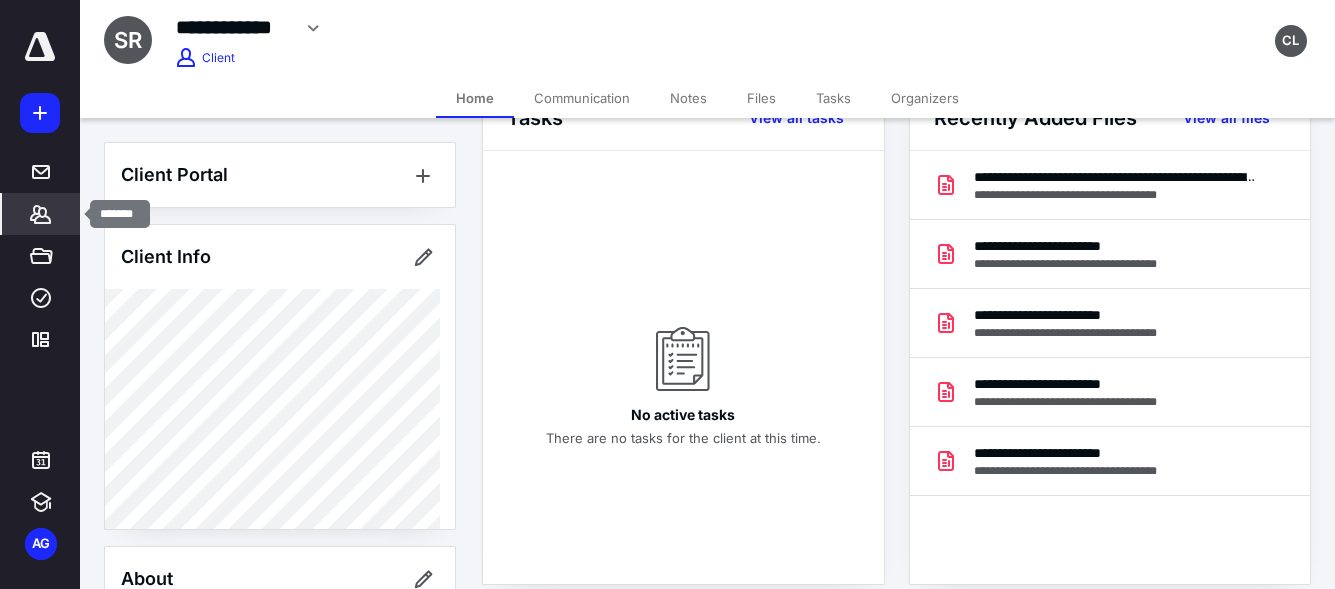 click 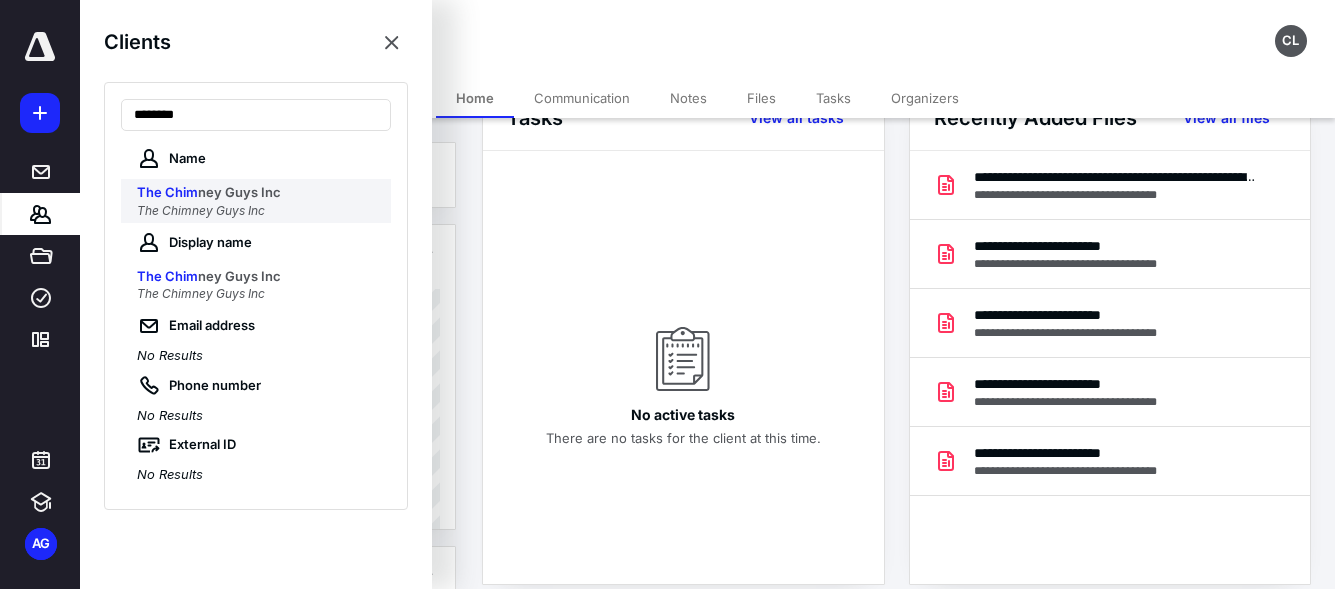 type on "********" 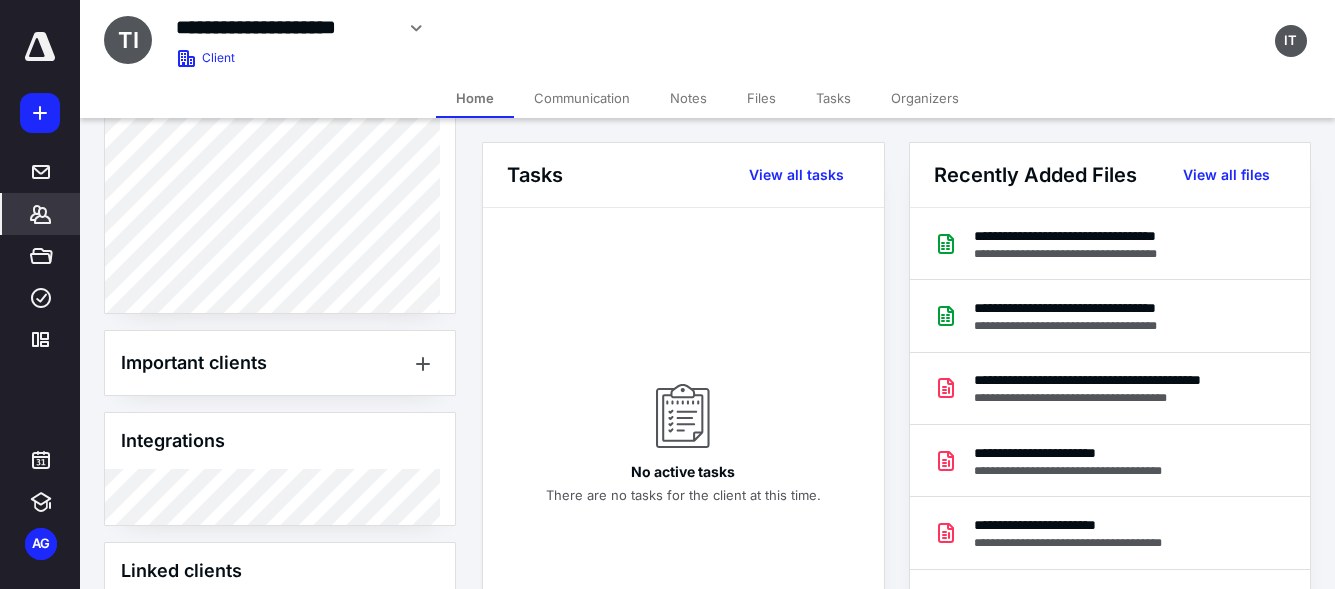 scroll, scrollTop: 1213, scrollLeft: 0, axis: vertical 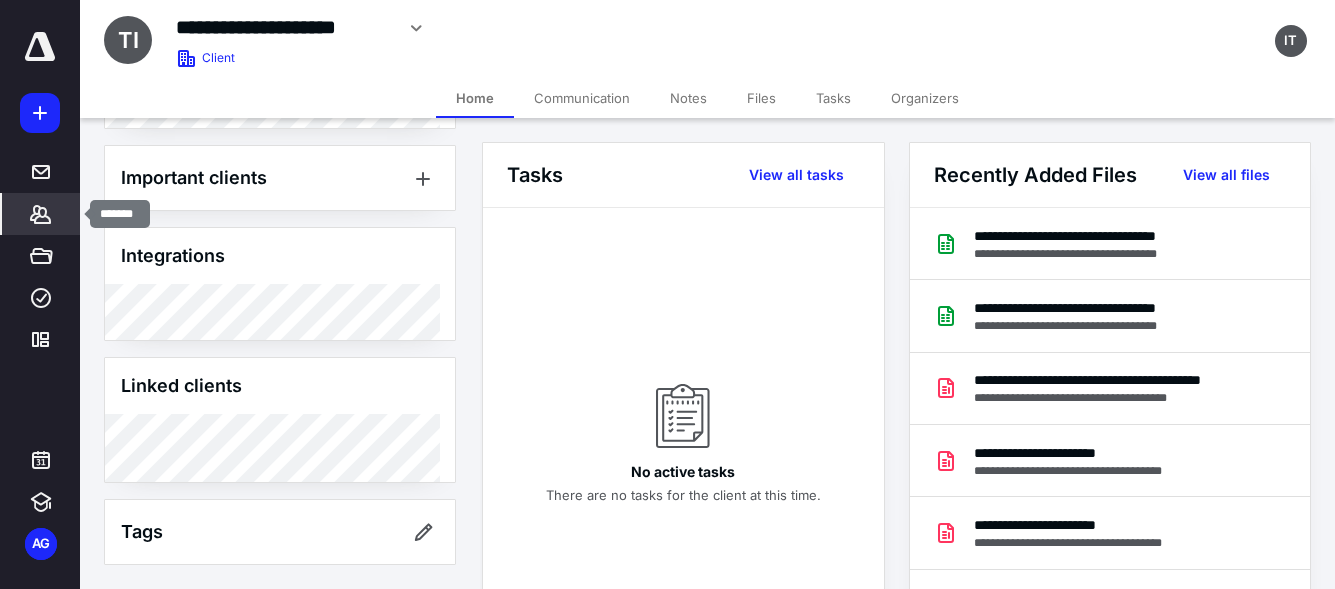 click 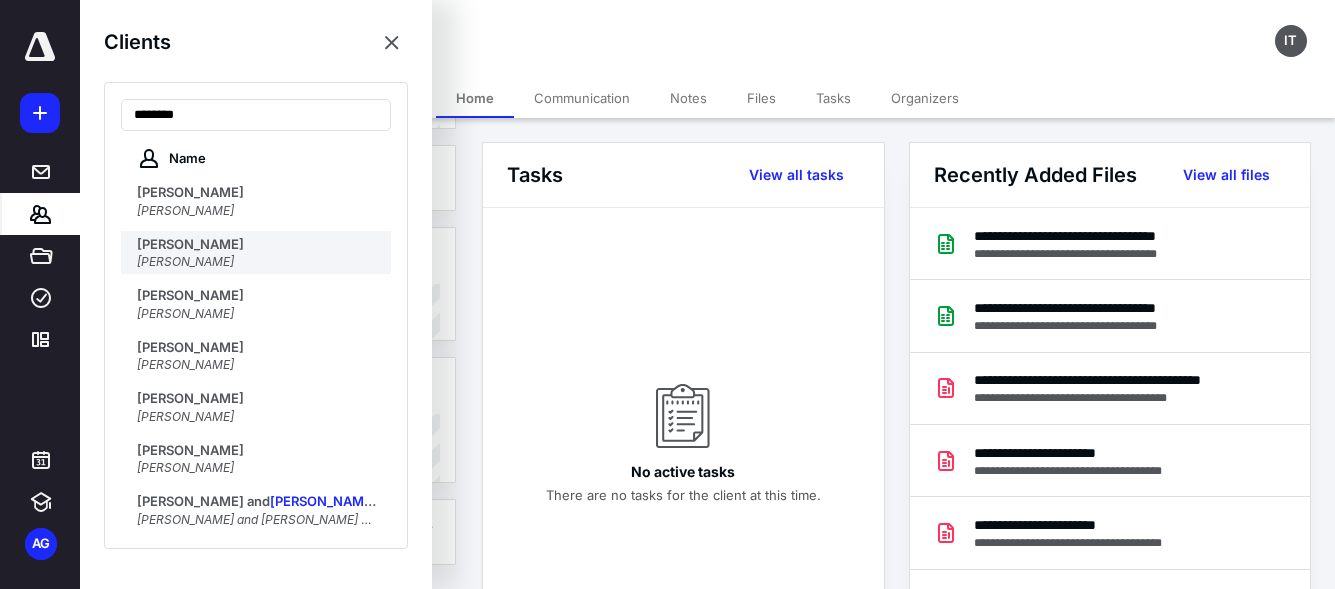 type on "********" 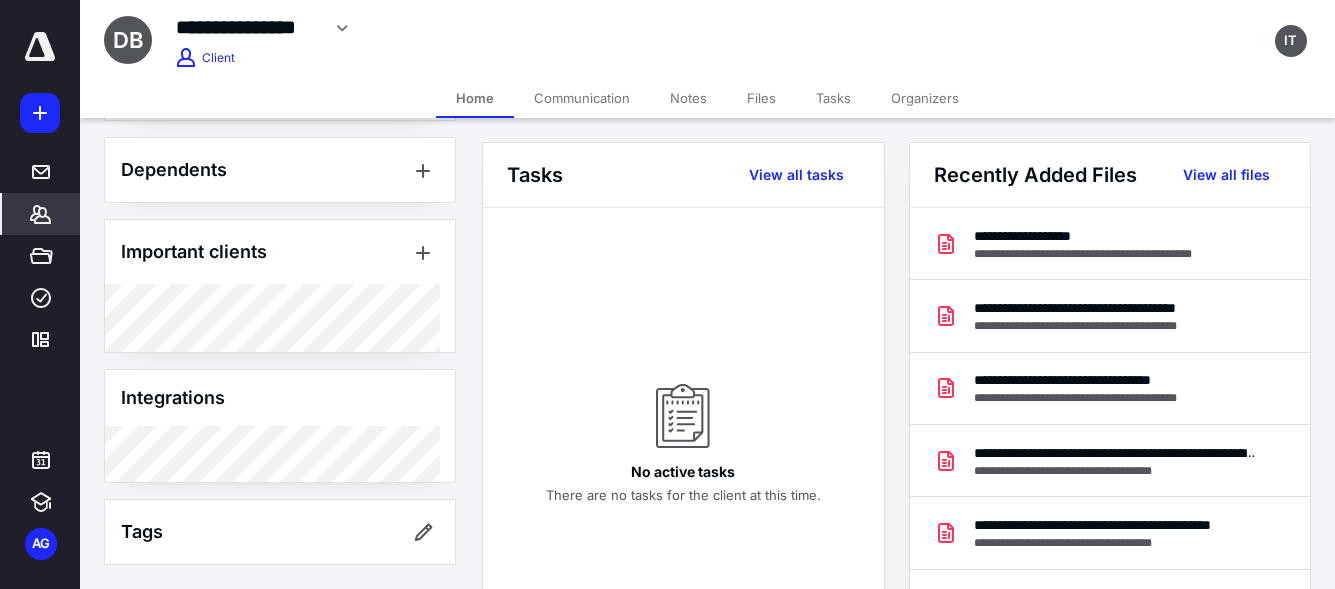 scroll, scrollTop: 969, scrollLeft: 0, axis: vertical 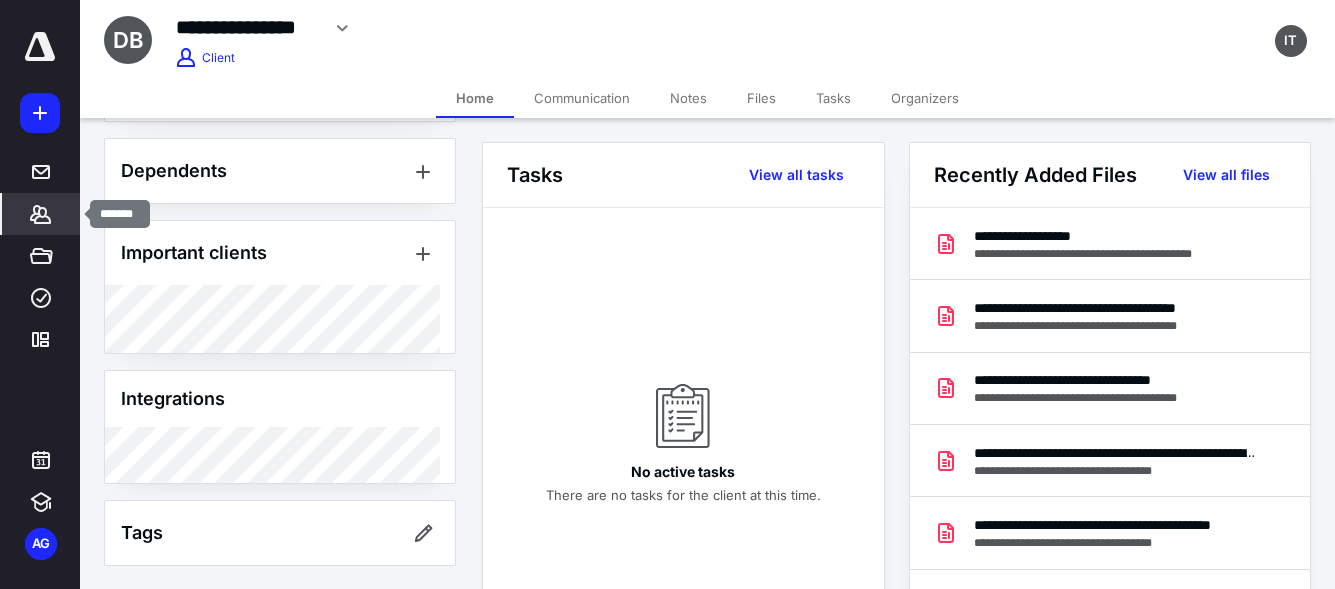 click on "Clients" at bounding box center [41, 214] 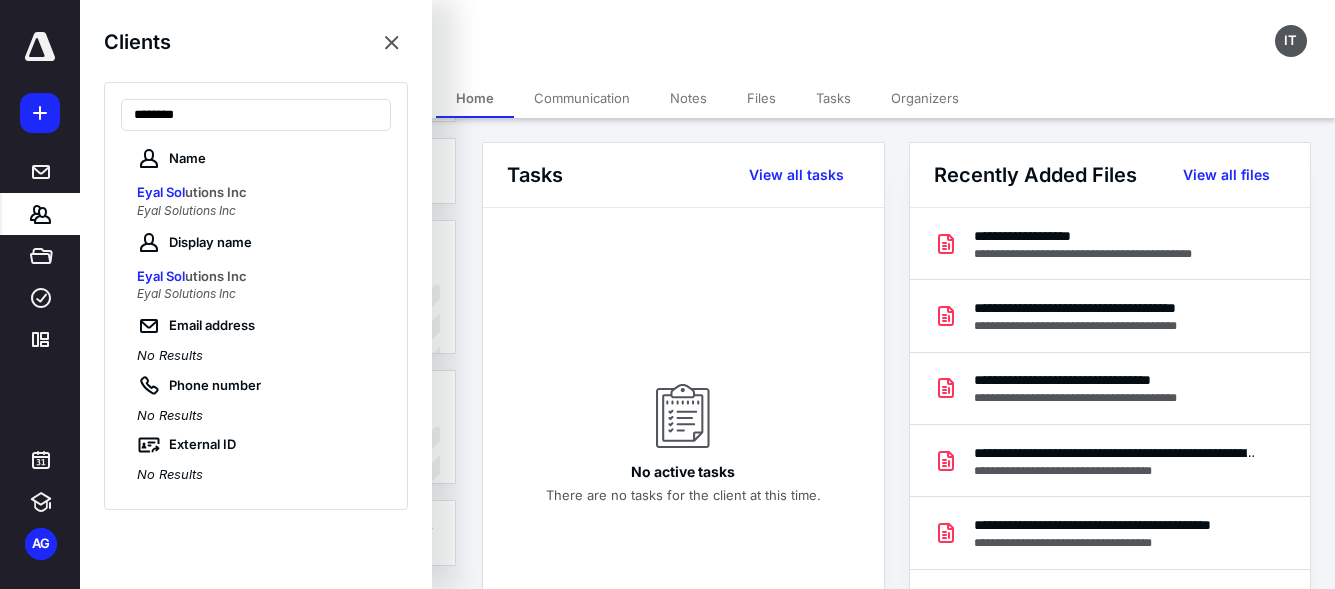 type on "********" 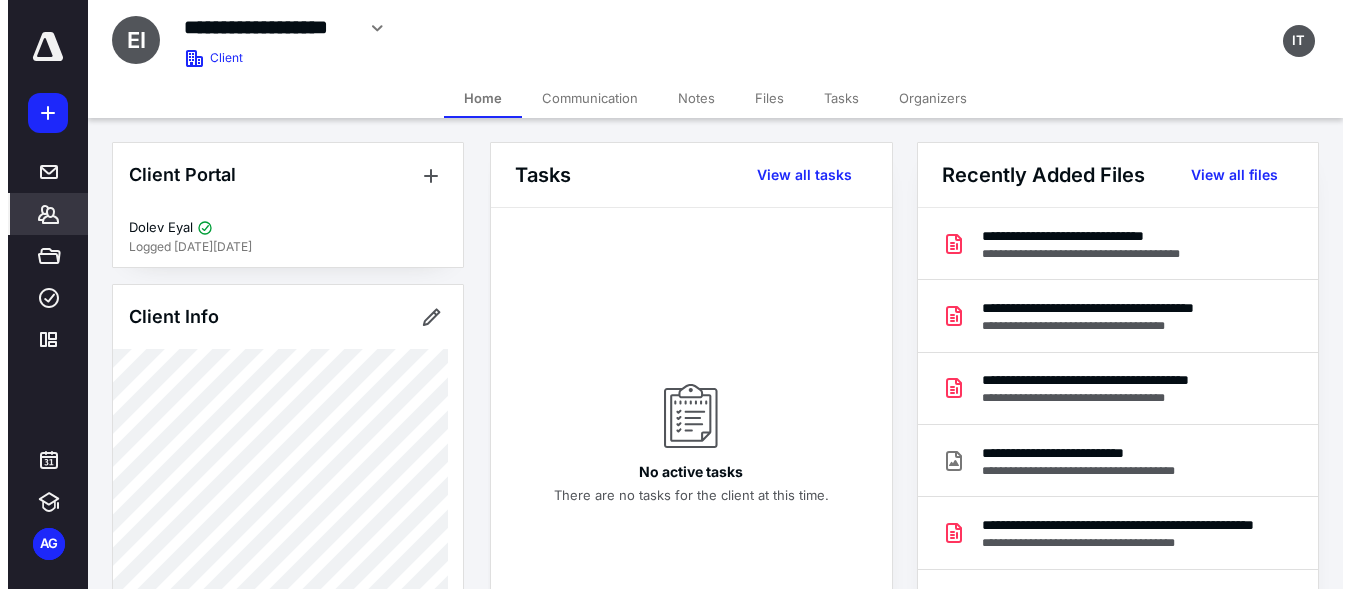 scroll, scrollTop: 1, scrollLeft: 0, axis: vertical 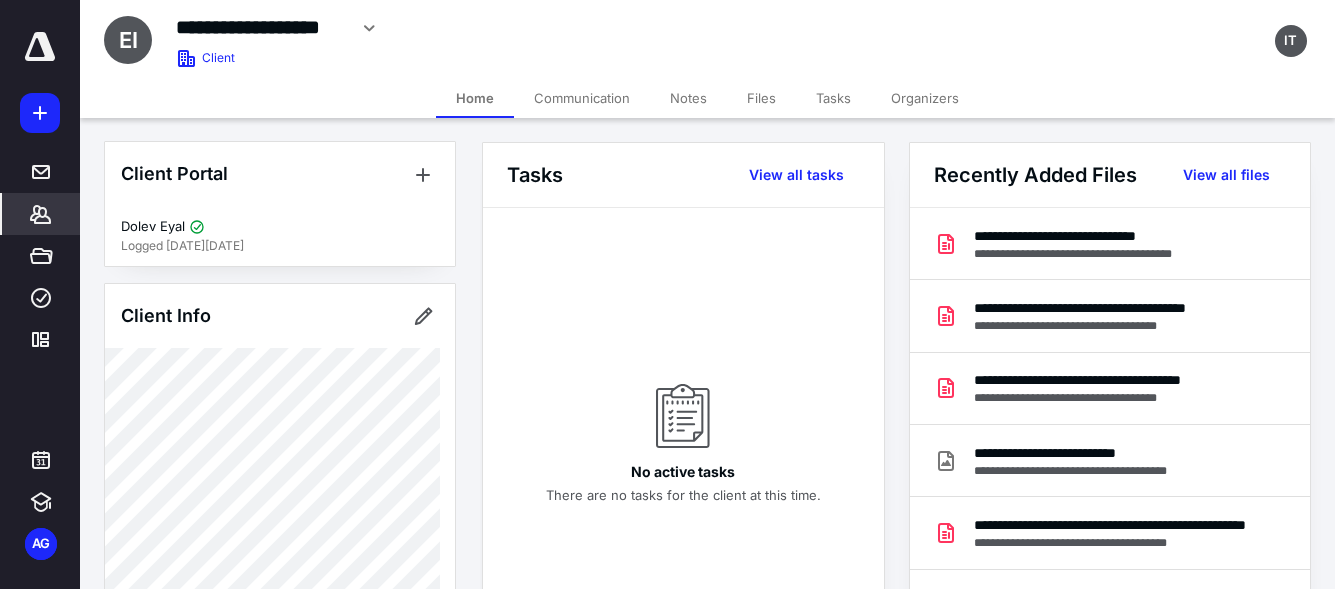 click on "Files" at bounding box center (761, 98) 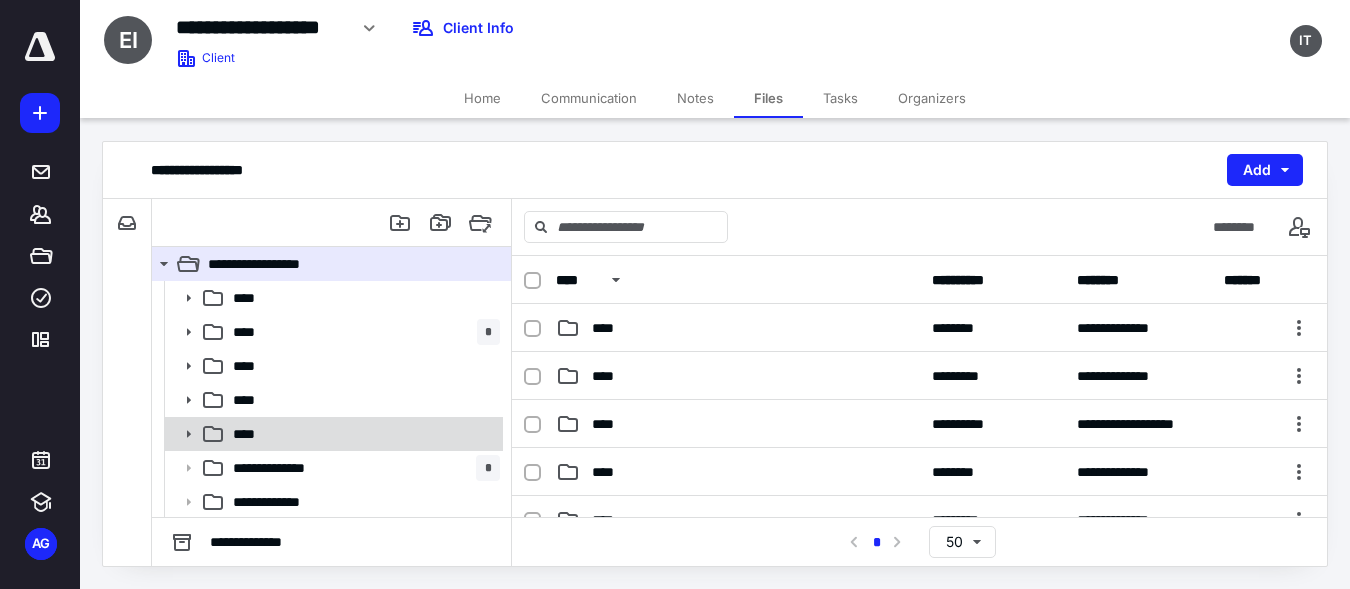 click on "****" at bounding box center (332, 434) 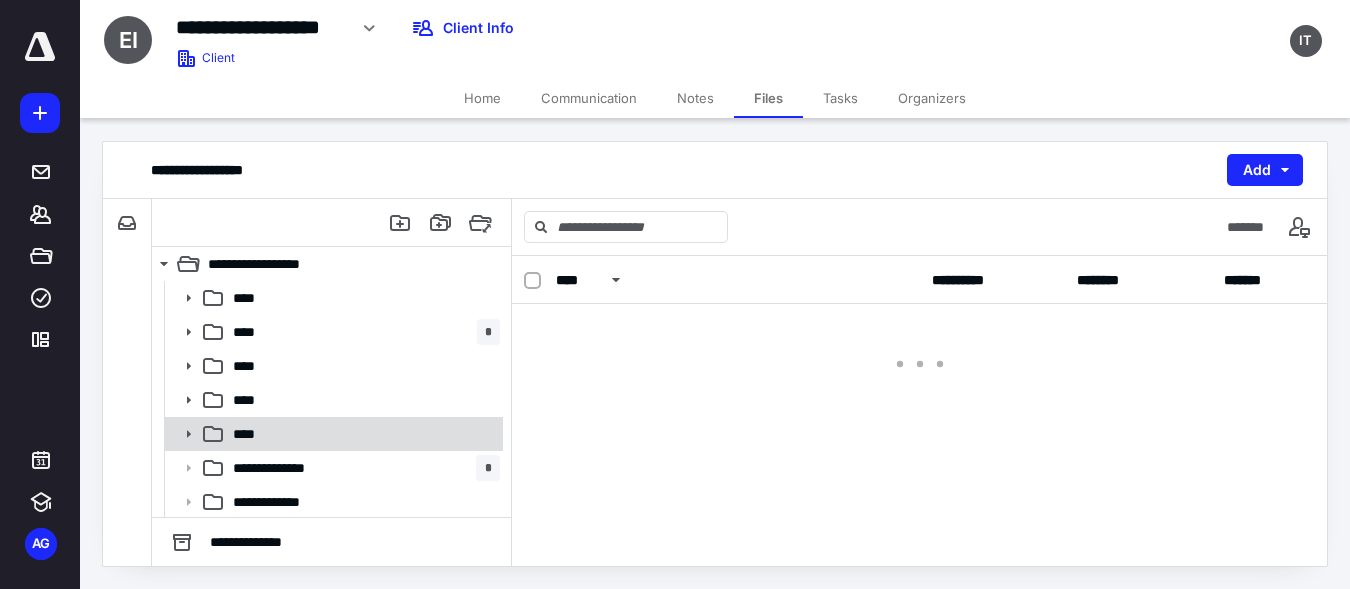 click on "****" at bounding box center (332, 434) 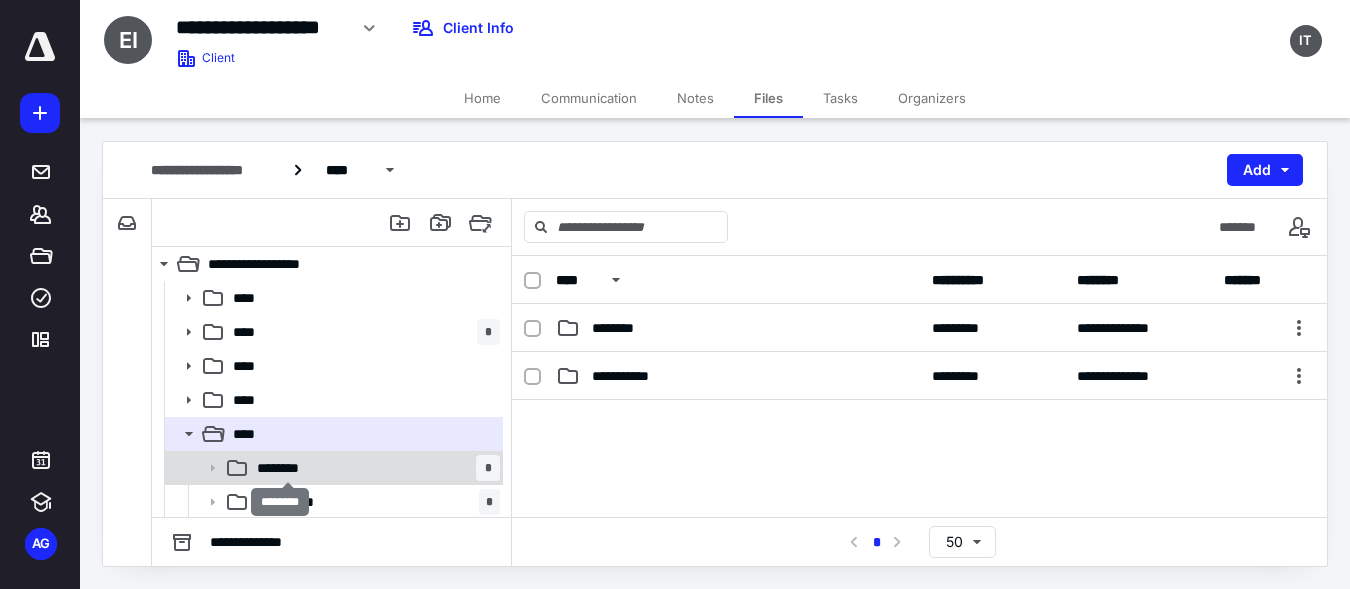 click on "********" at bounding box center [287, 468] 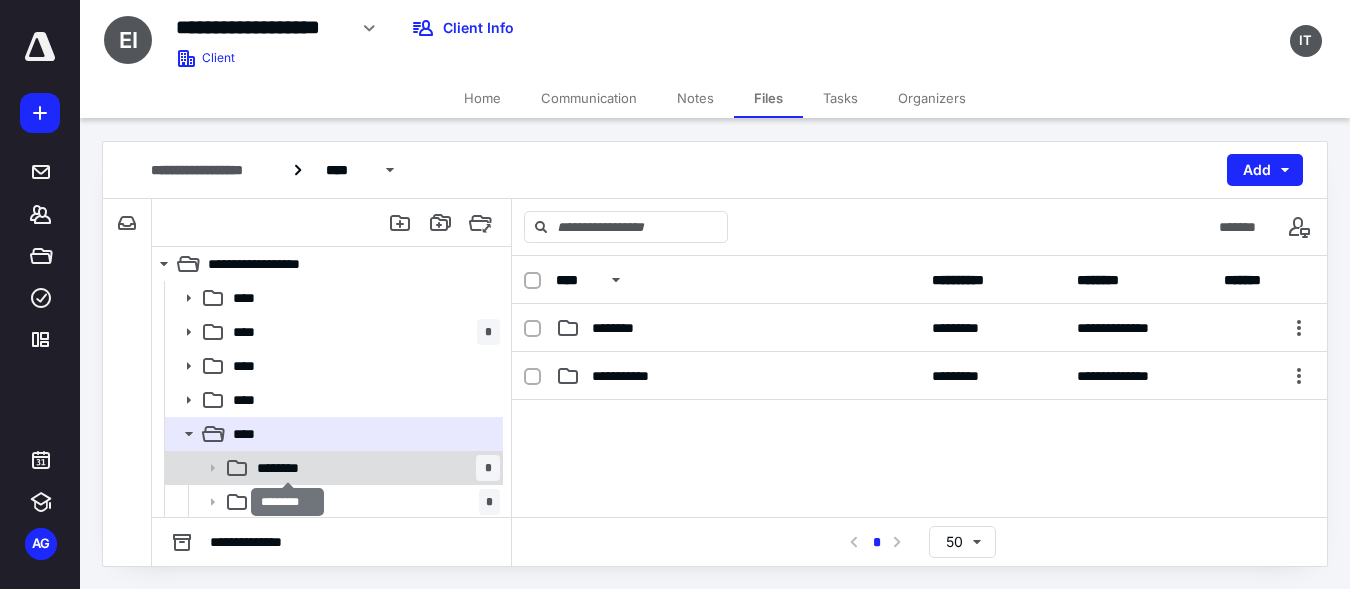 click on "********" at bounding box center [287, 468] 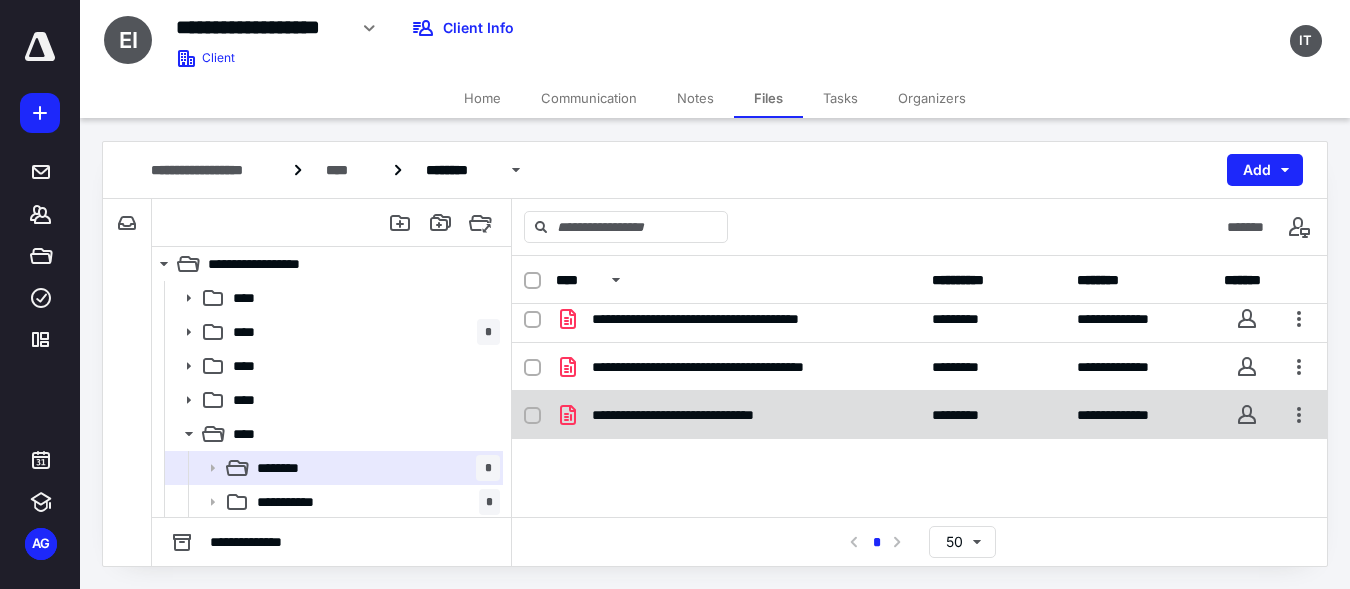 scroll, scrollTop: 10, scrollLeft: 0, axis: vertical 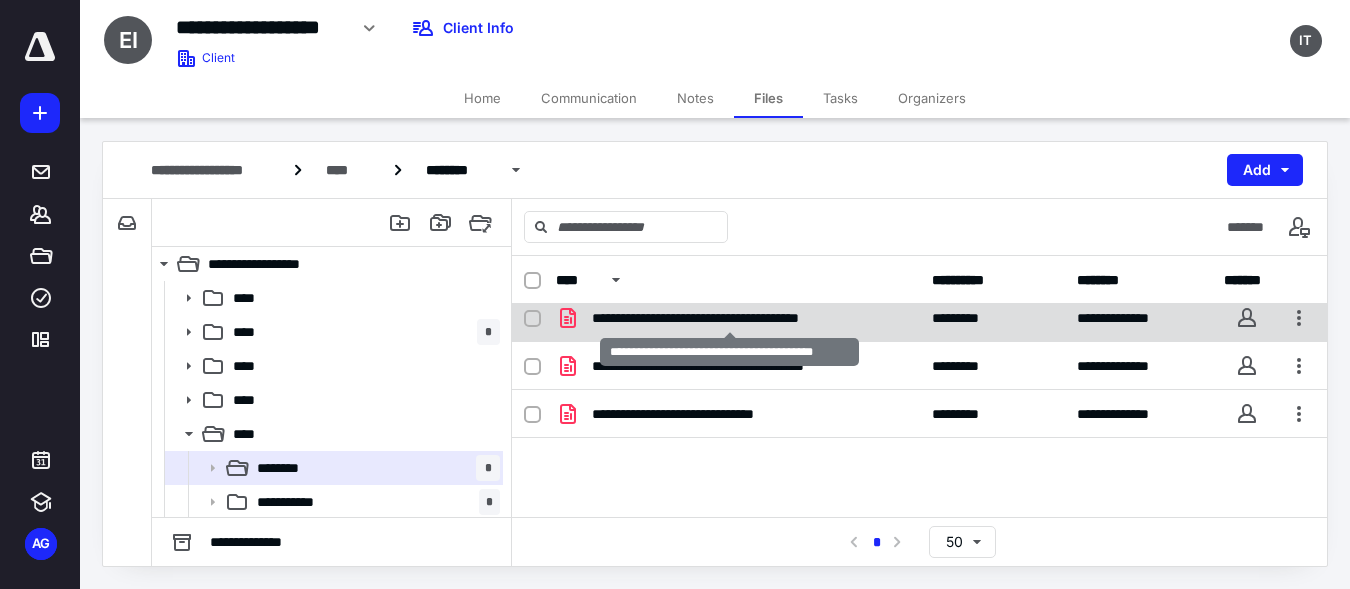 click on "**********" at bounding box center [730, 318] 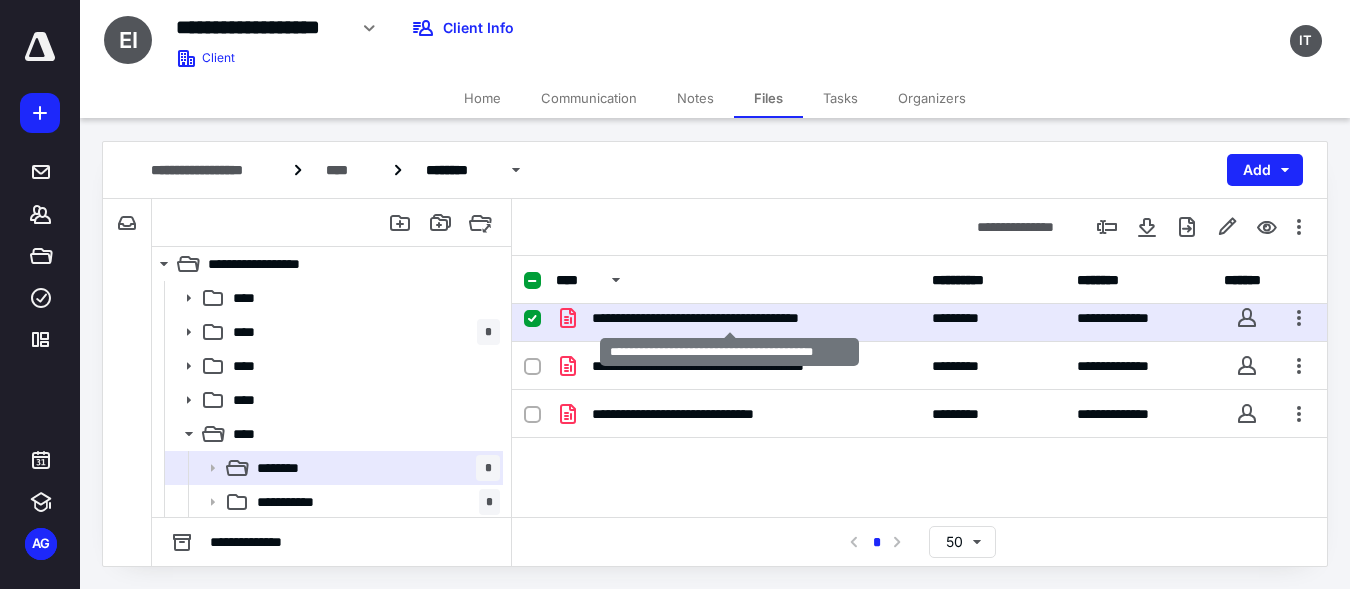 click on "**********" at bounding box center [730, 318] 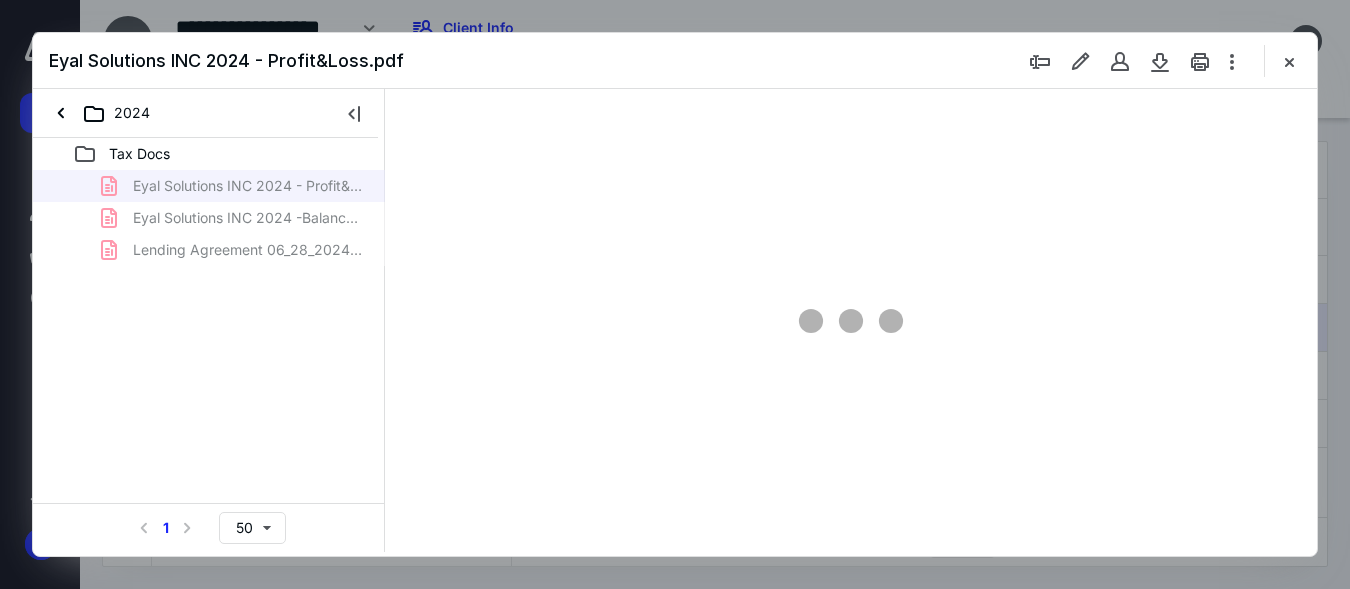 scroll, scrollTop: 10, scrollLeft: 0, axis: vertical 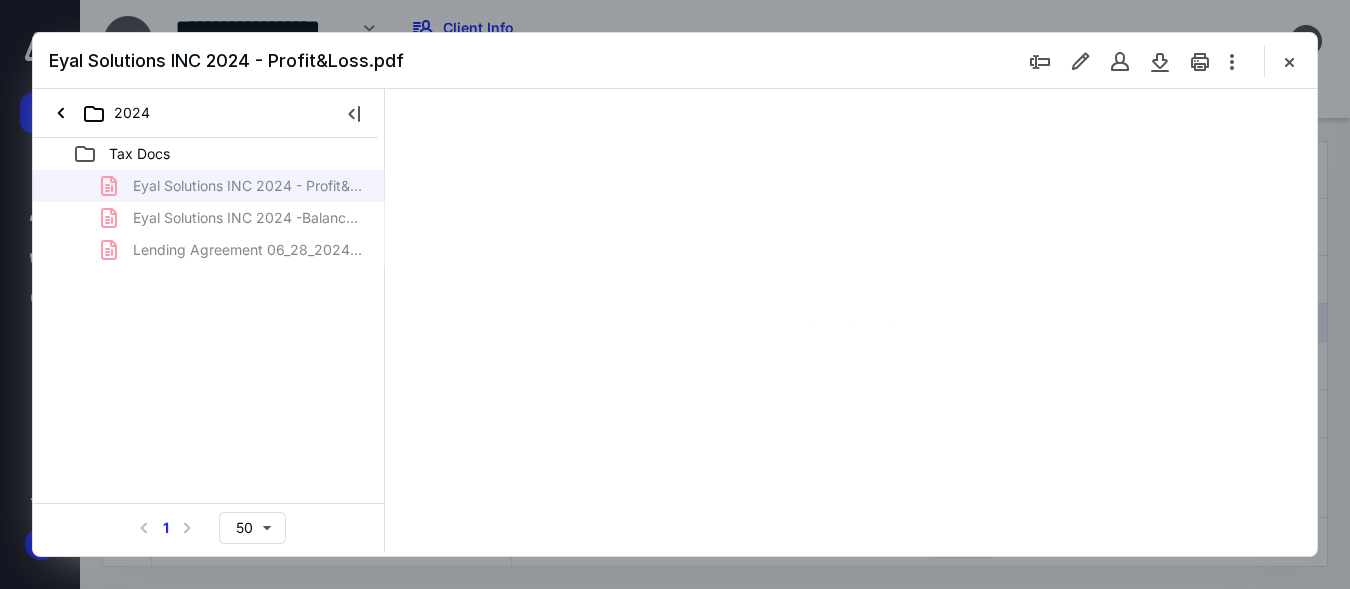 type on "153" 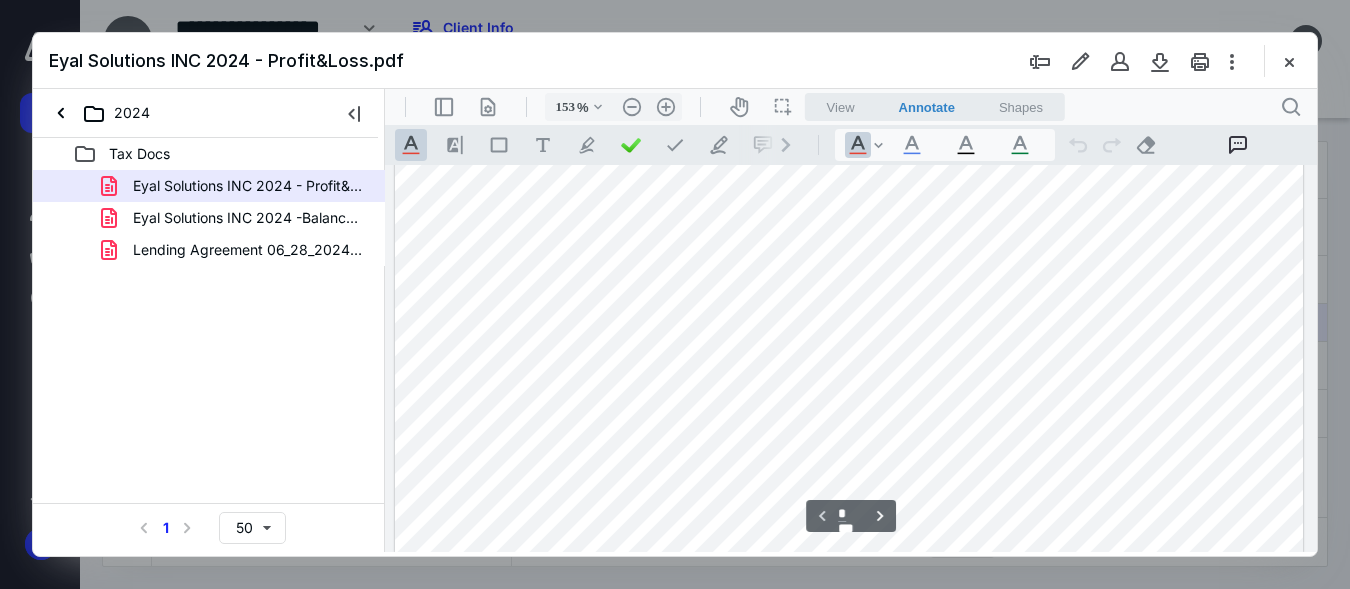 scroll, scrollTop: 919, scrollLeft: 0, axis: vertical 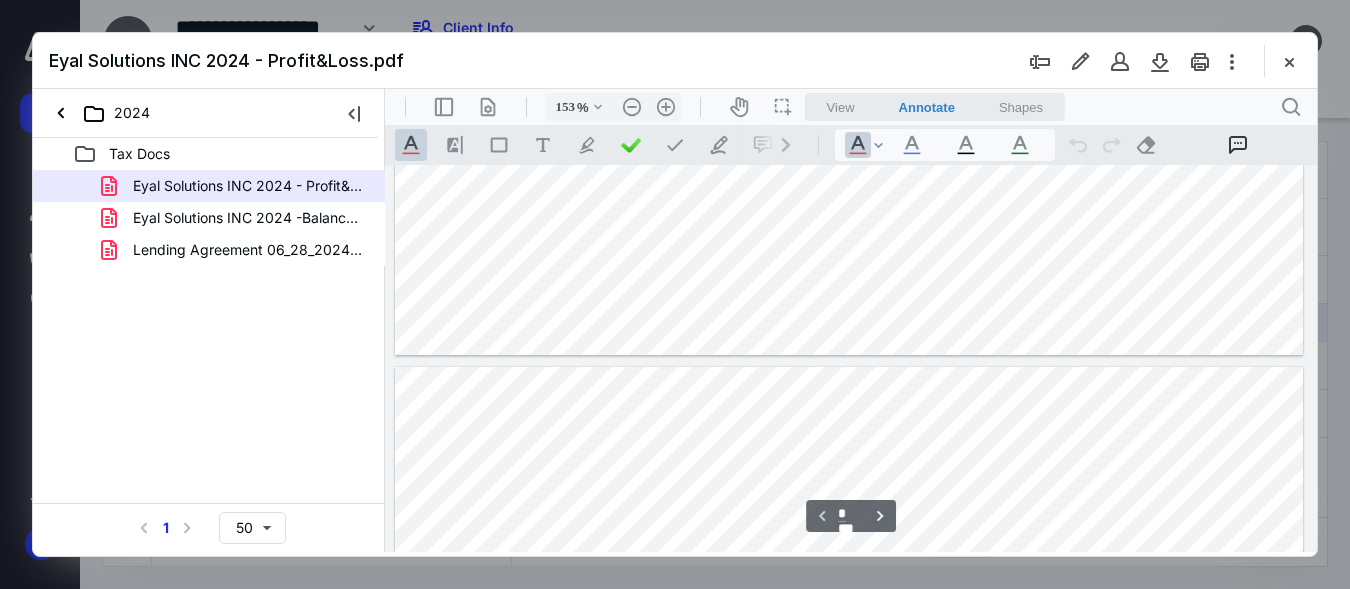 type on "*" 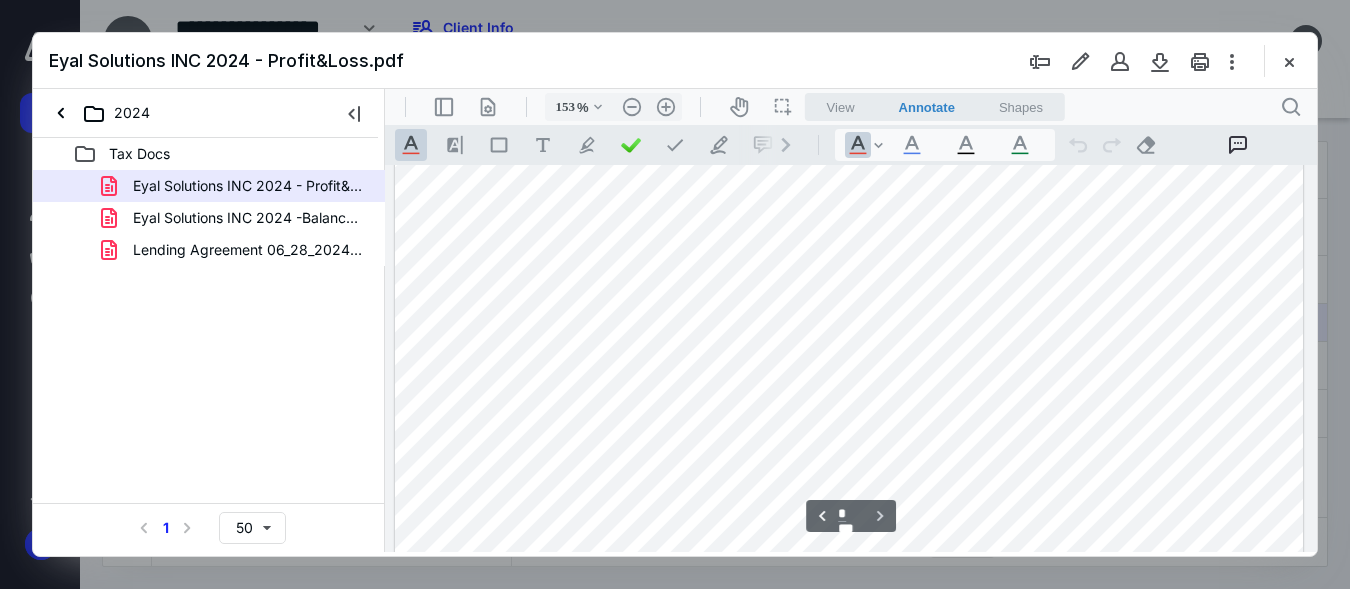 scroll, scrollTop: 1665, scrollLeft: 0, axis: vertical 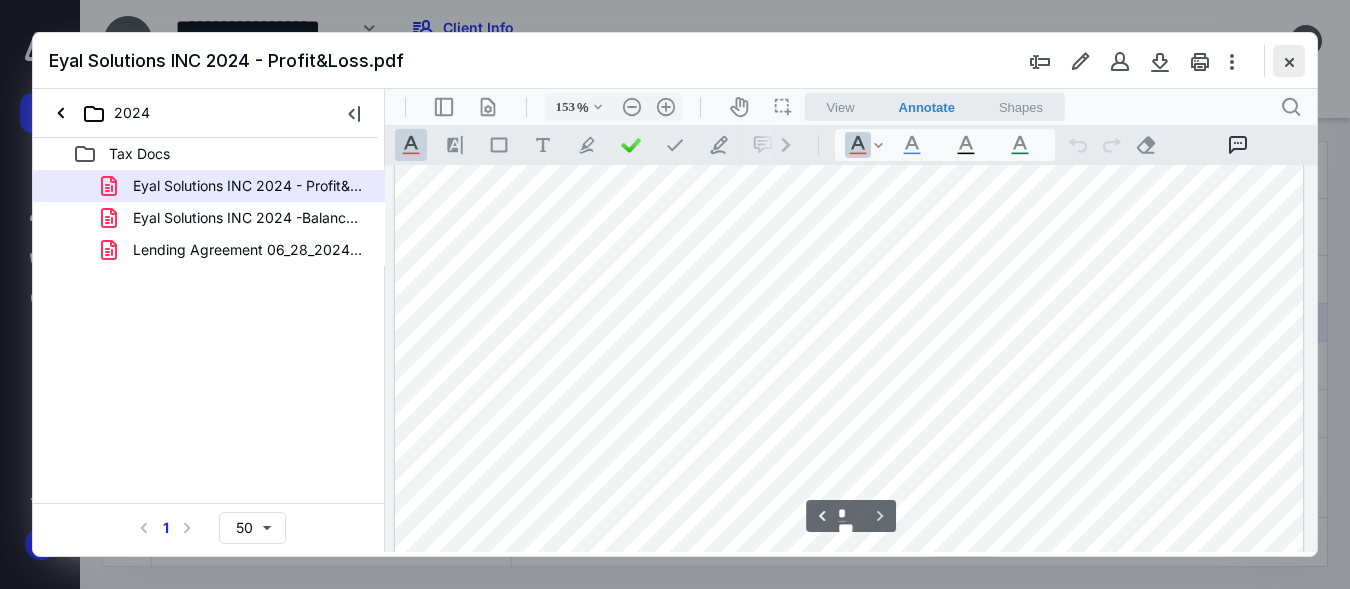 click at bounding box center [1289, 61] 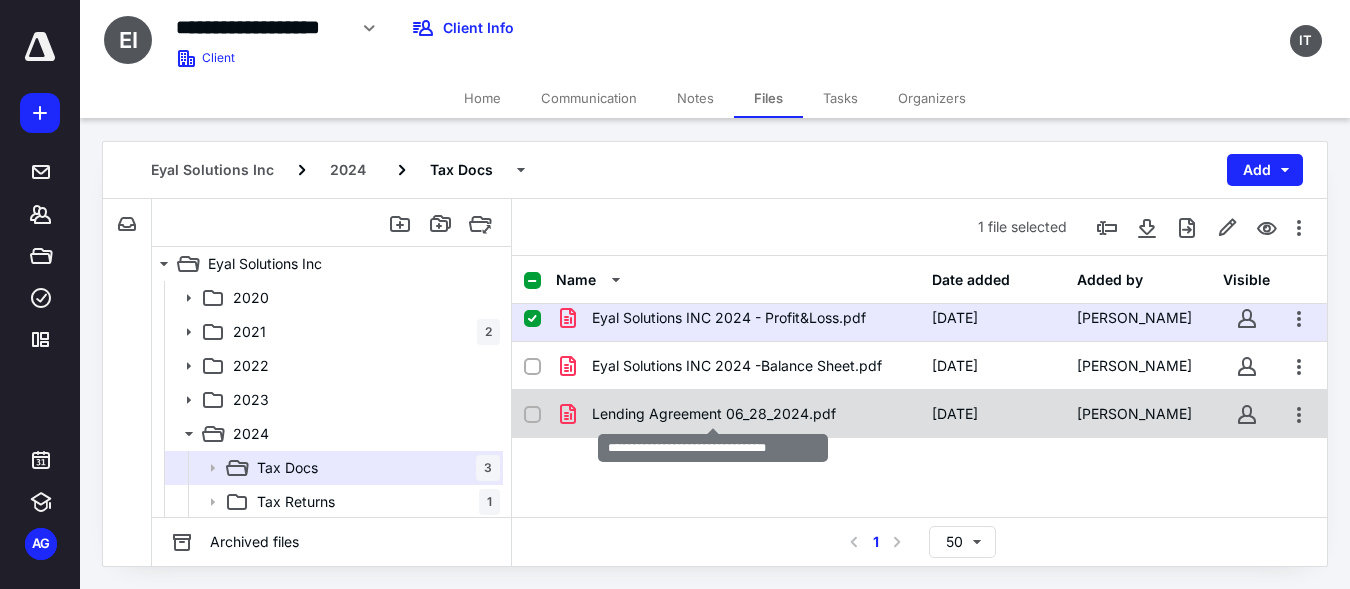 click on "Lending Agreement 06_28_2024.pdf" at bounding box center (714, 414) 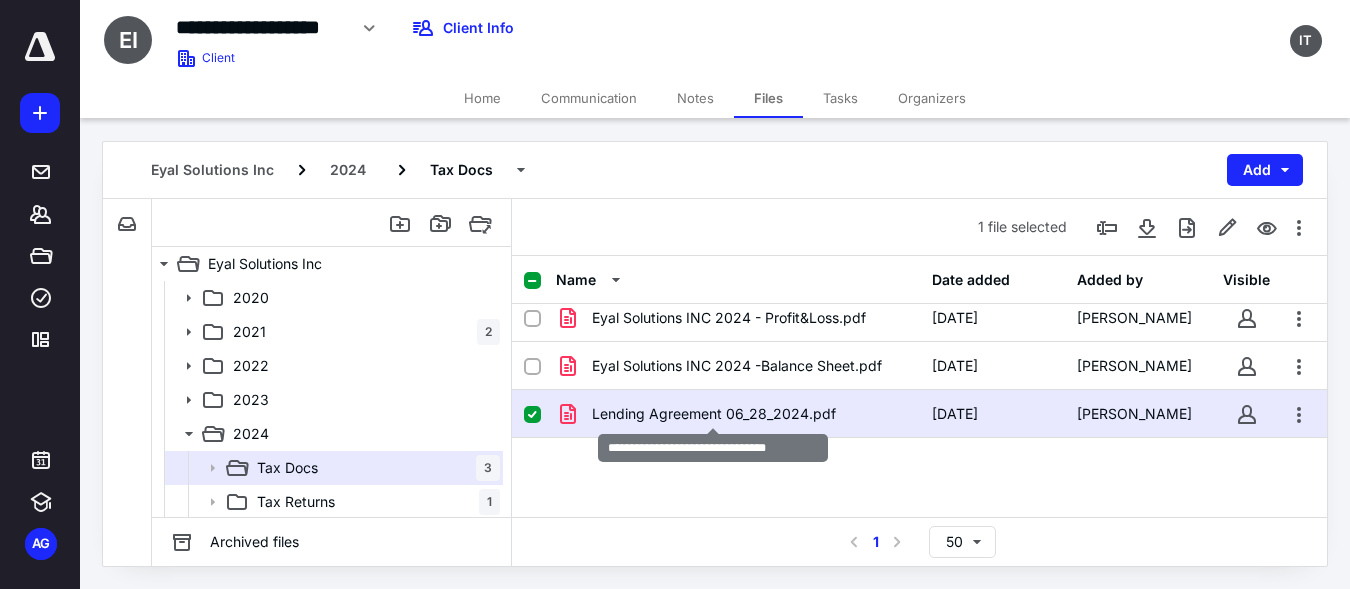 click on "Lending Agreement 06_28_2024.pdf" at bounding box center [714, 414] 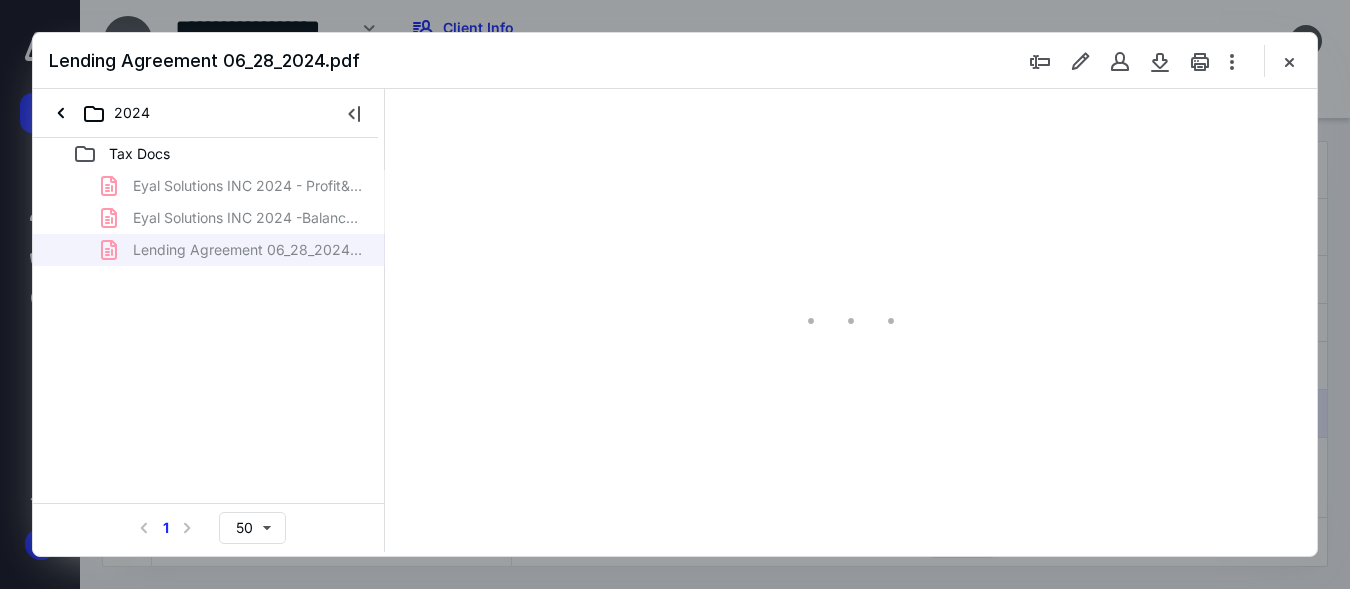 scroll, scrollTop: 0, scrollLeft: 0, axis: both 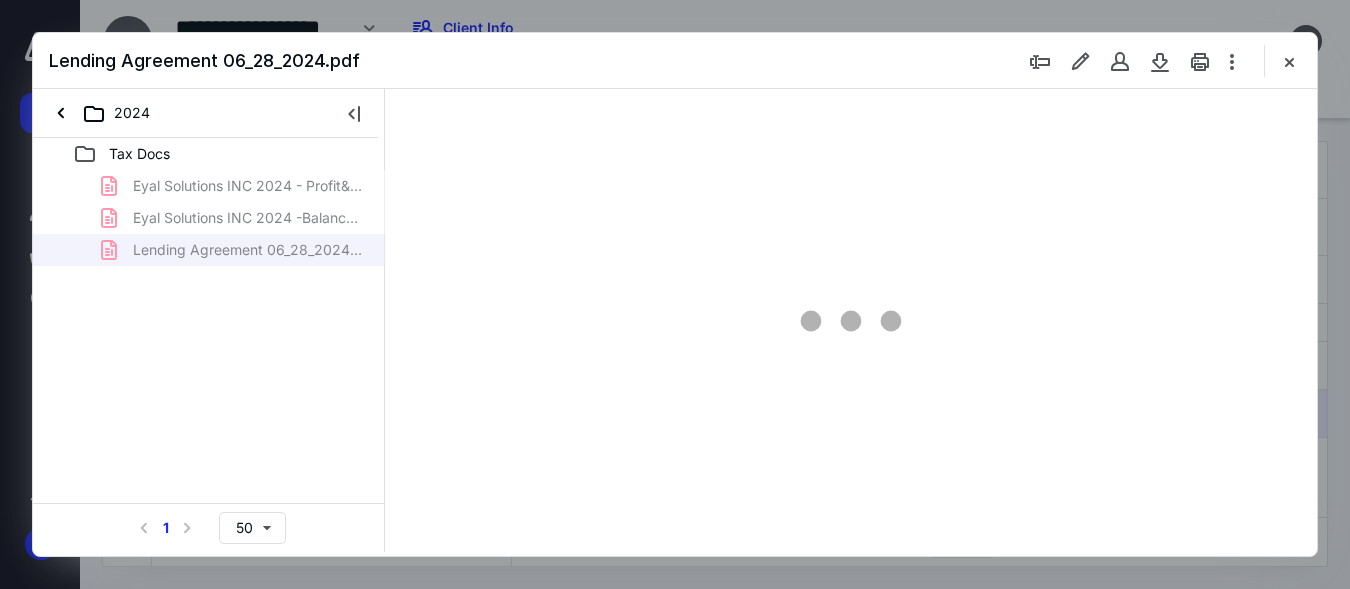 type on "149" 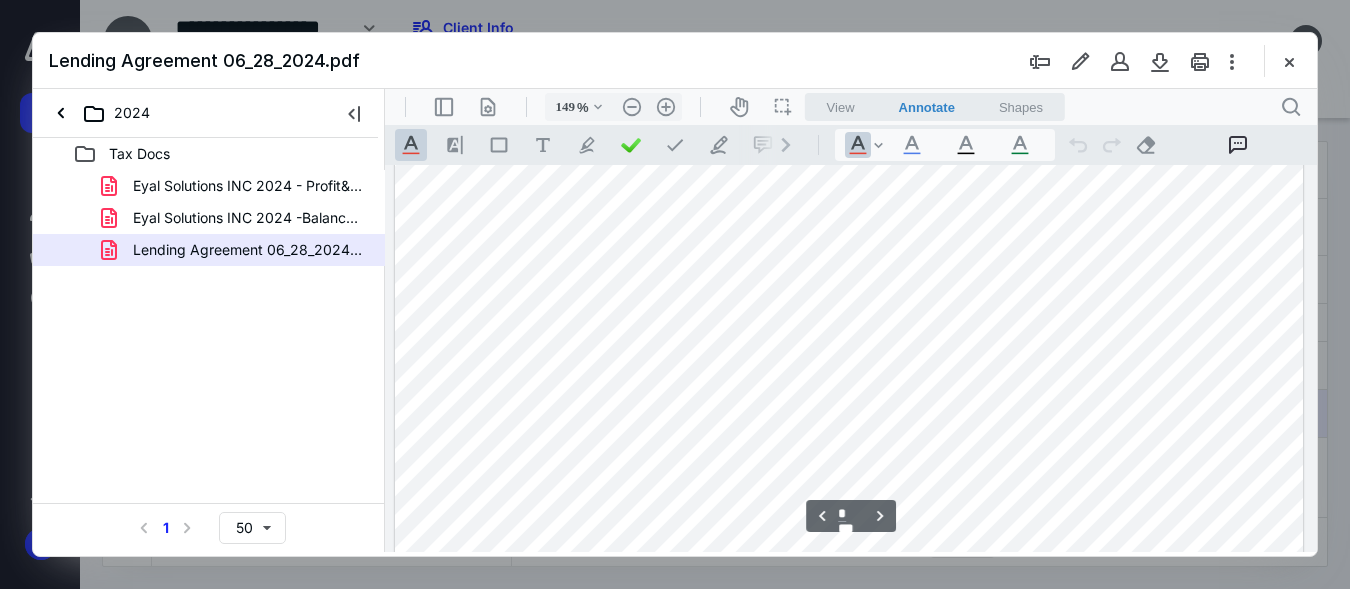 scroll, scrollTop: 1894, scrollLeft: 0, axis: vertical 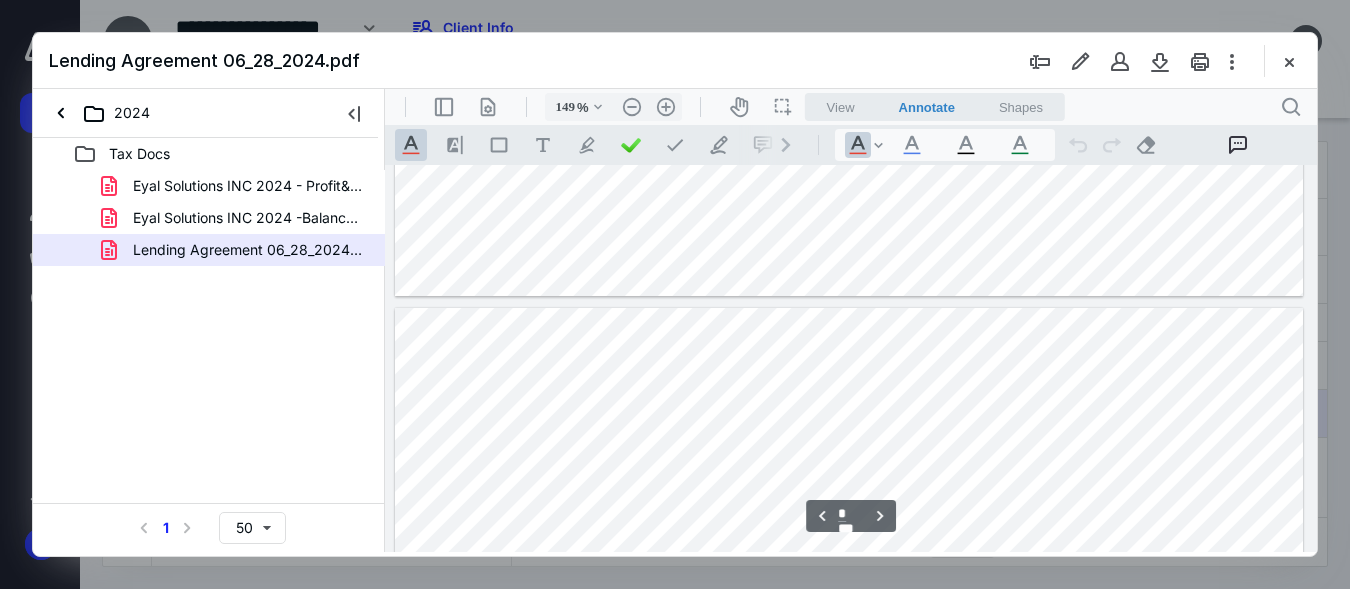 type on "*" 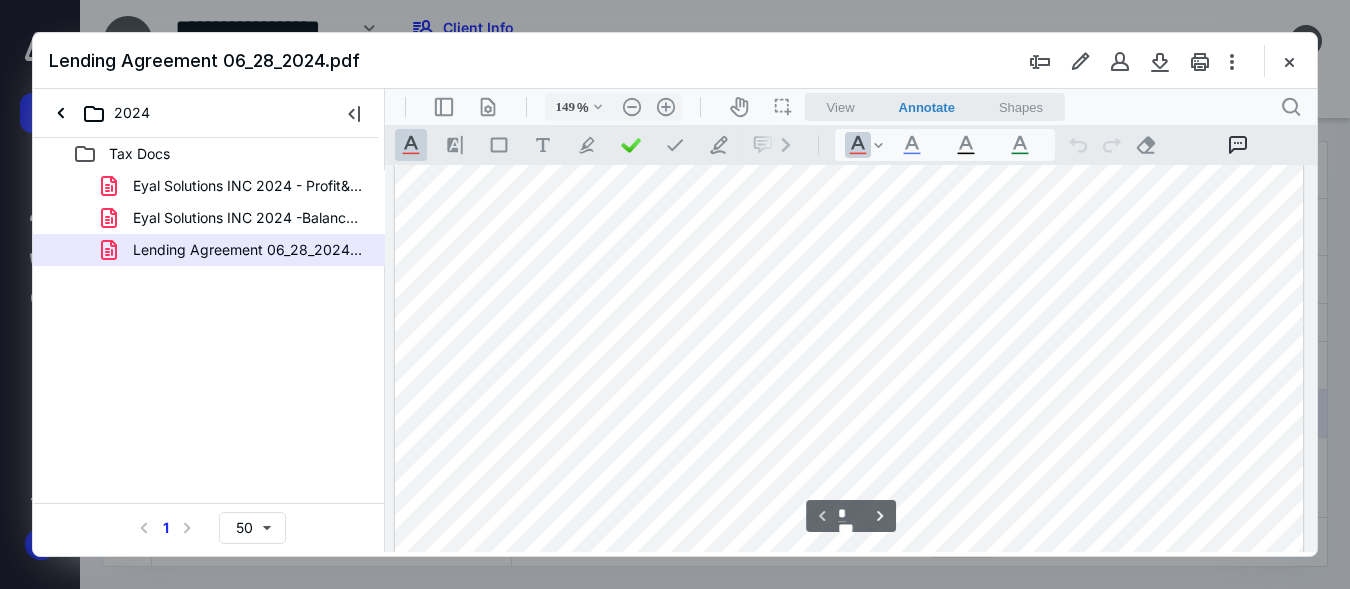 scroll, scrollTop: 0, scrollLeft: 0, axis: both 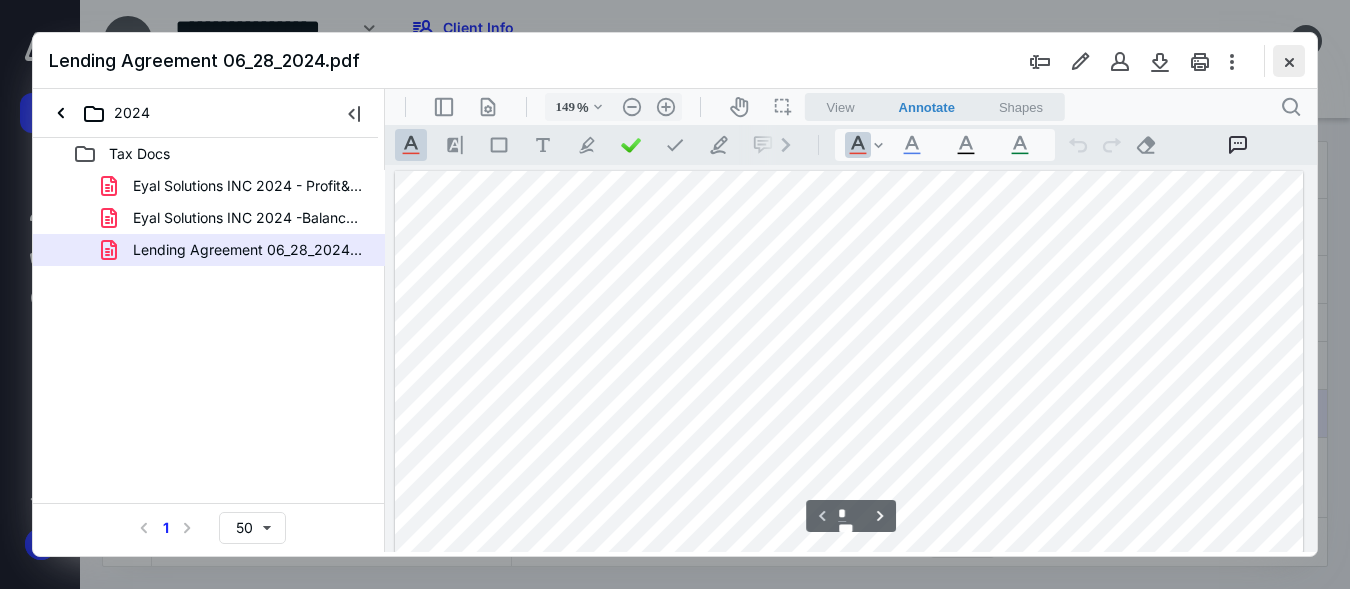 click at bounding box center (1289, 61) 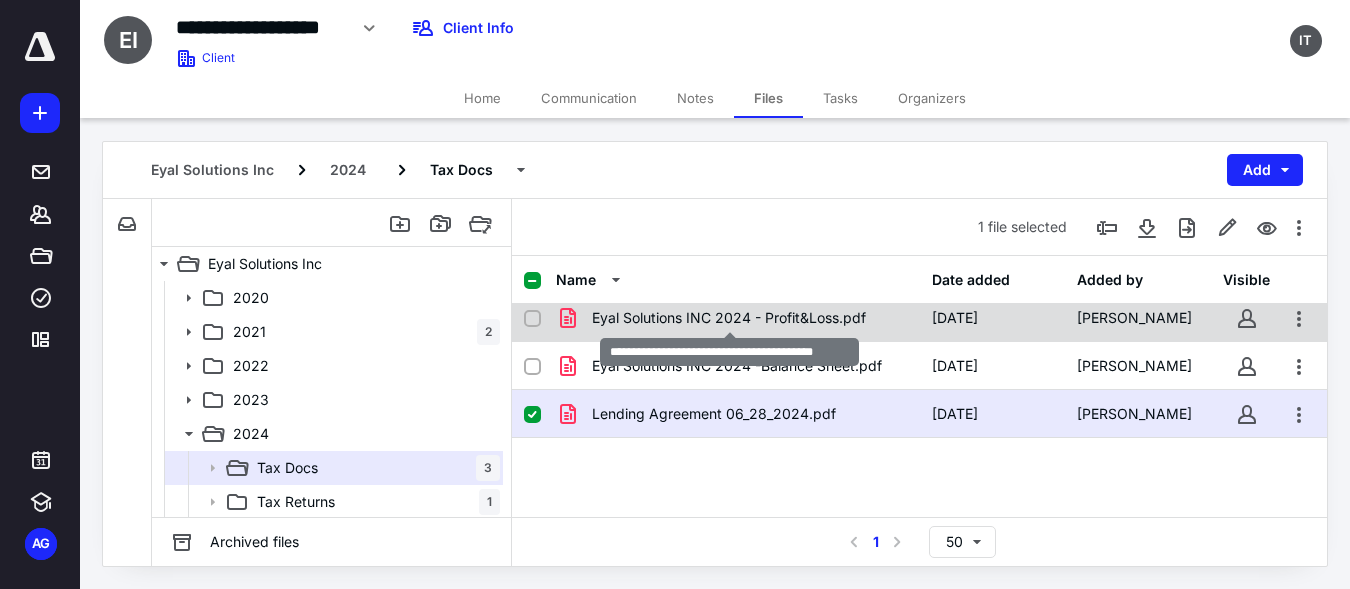 click on "Eyal Solutions INC 2024 - Profit&Loss.pdf" at bounding box center [729, 318] 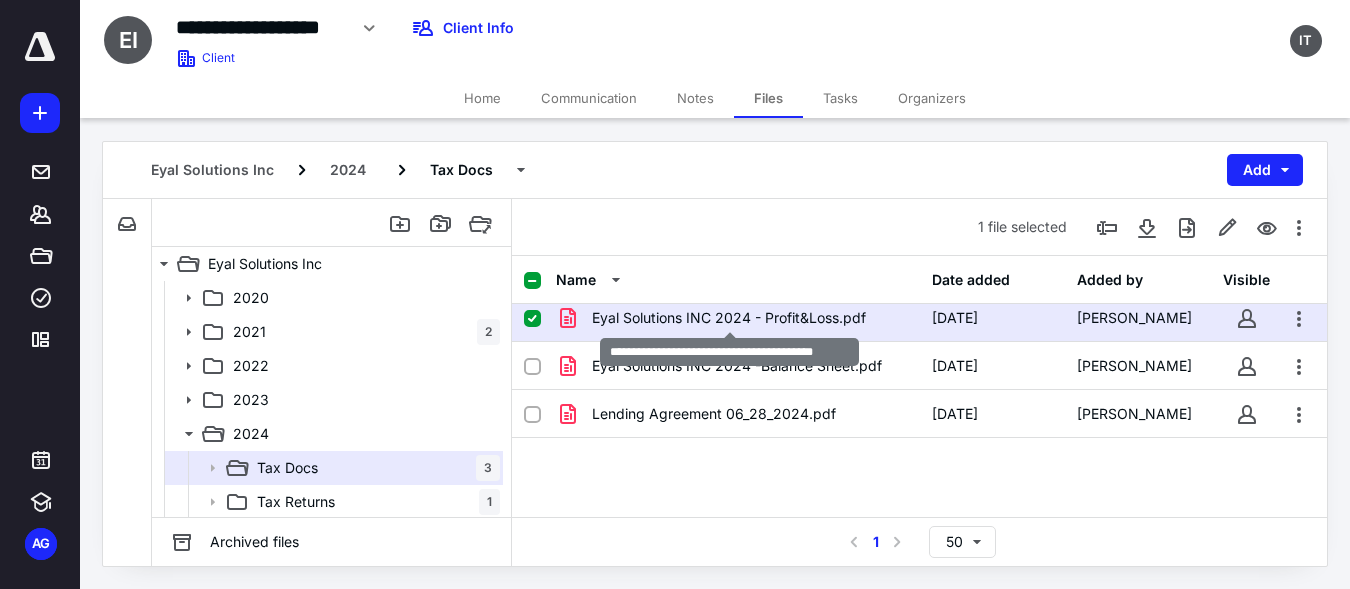 click on "Eyal Solutions INC 2024 - Profit&Loss.pdf" at bounding box center (729, 318) 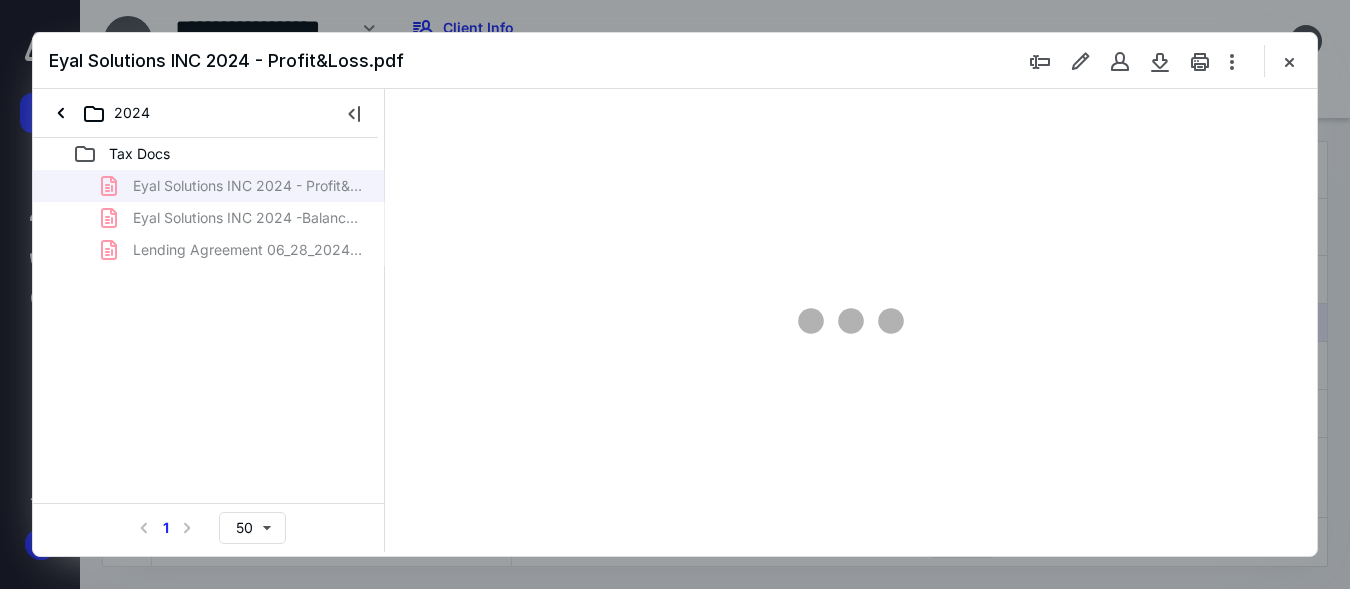 scroll, scrollTop: 0, scrollLeft: 0, axis: both 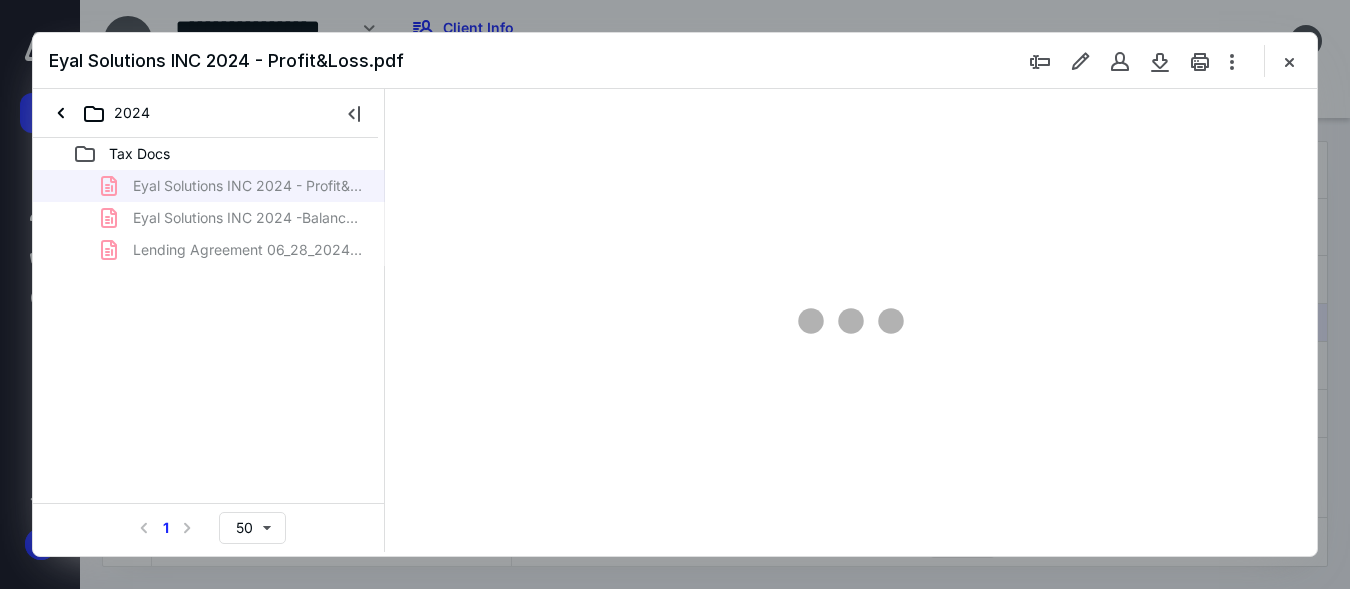 type on "153" 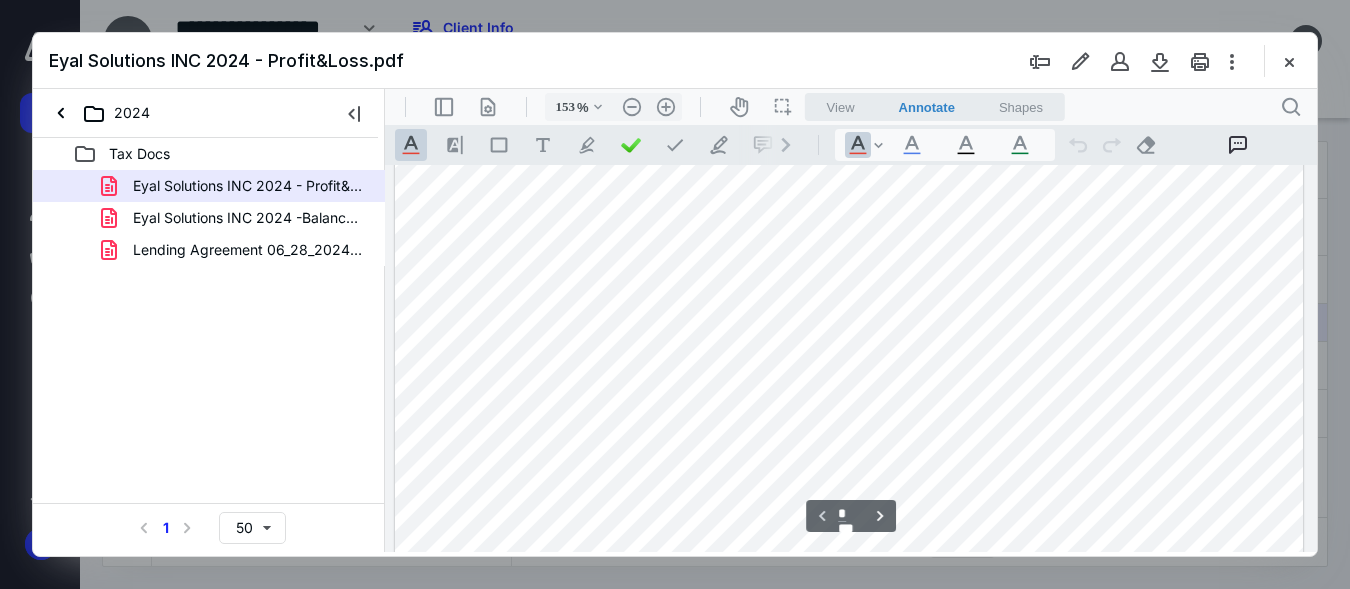 scroll, scrollTop: 697, scrollLeft: 0, axis: vertical 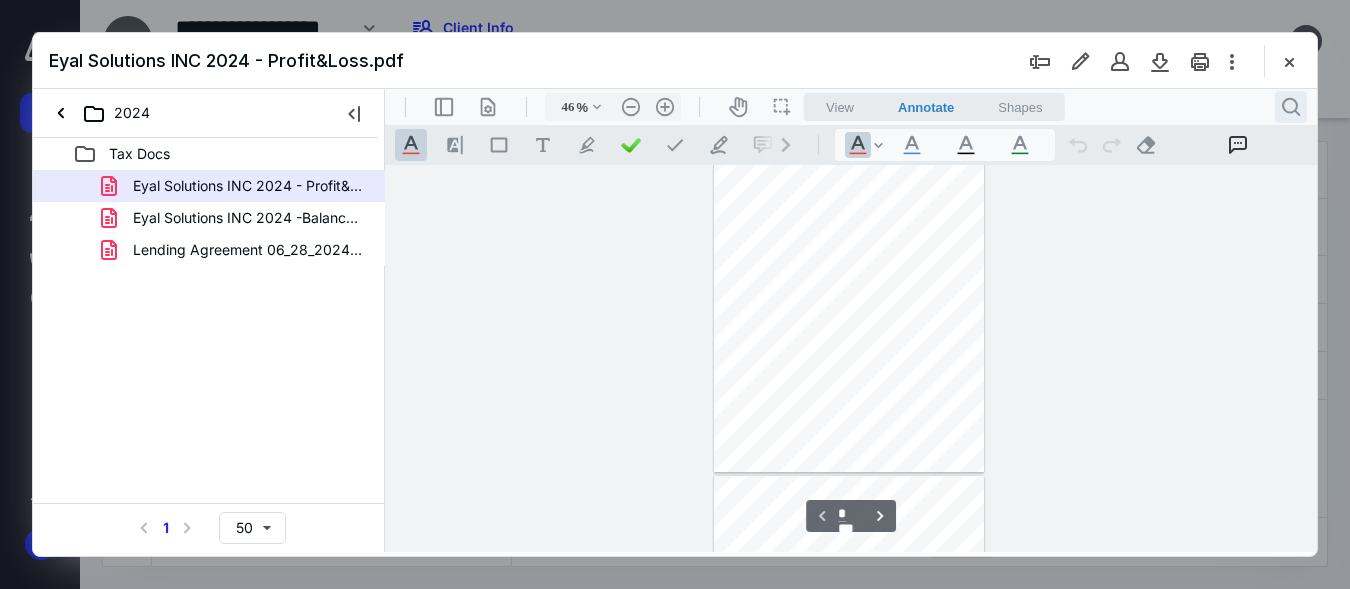 type on "152" 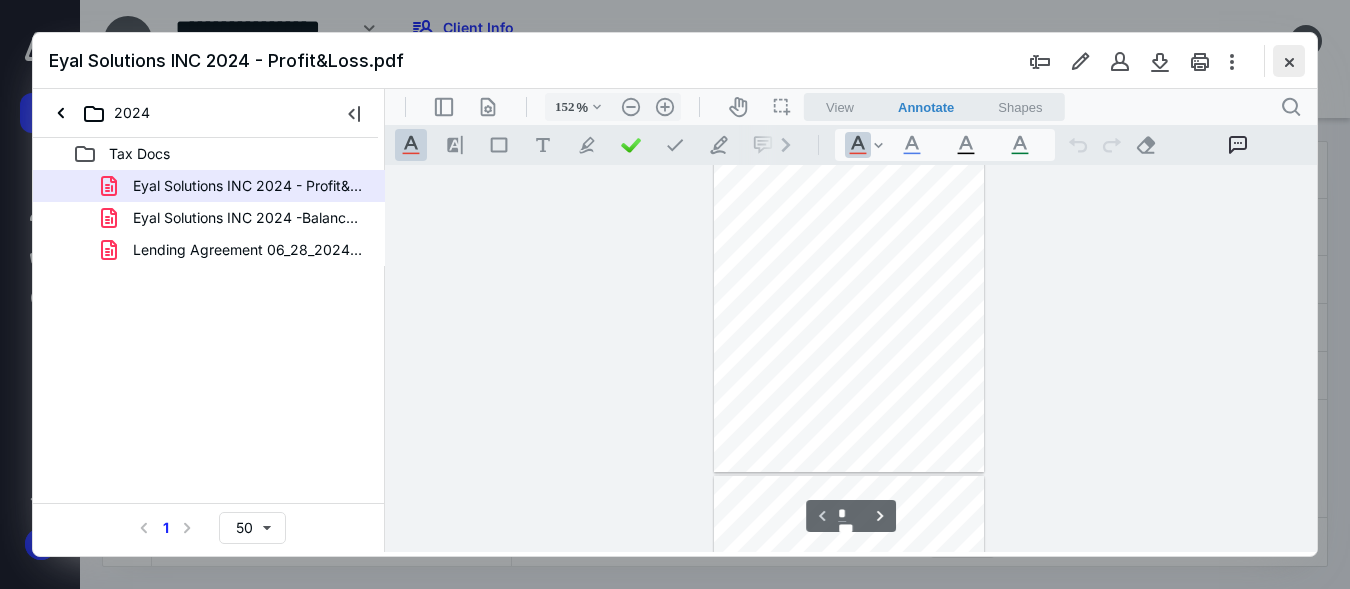 scroll, scrollTop: 259, scrollLeft: 0, axis: vertical 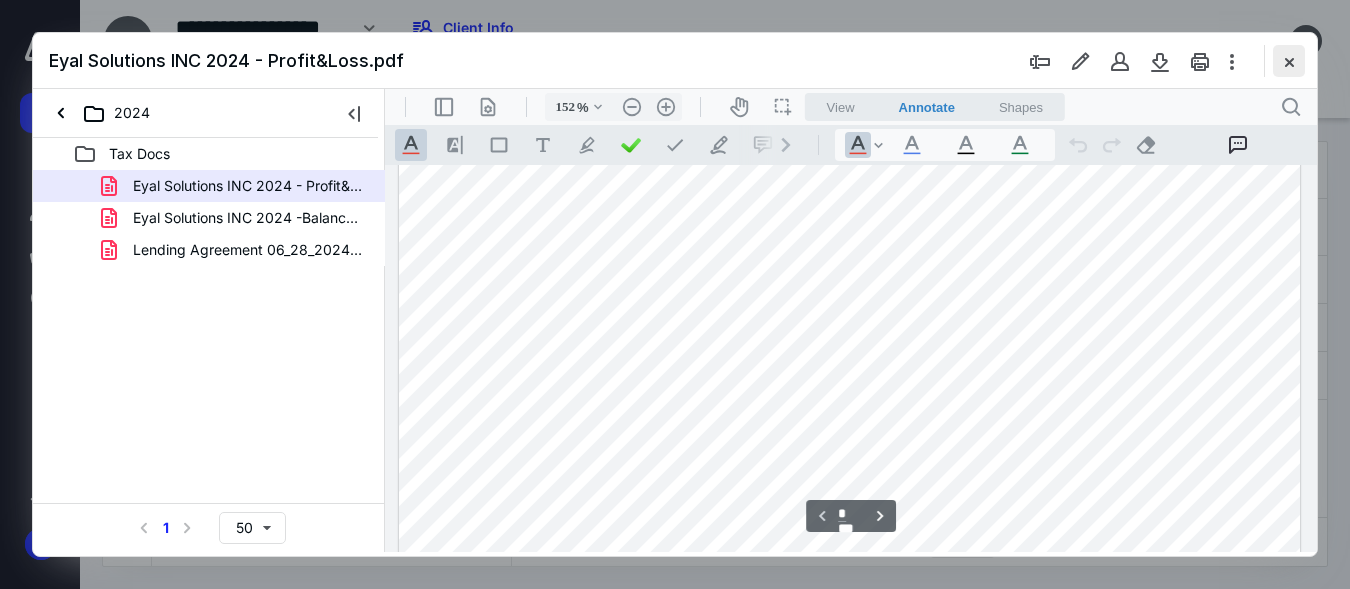 click at bounding box center [1289, 61] 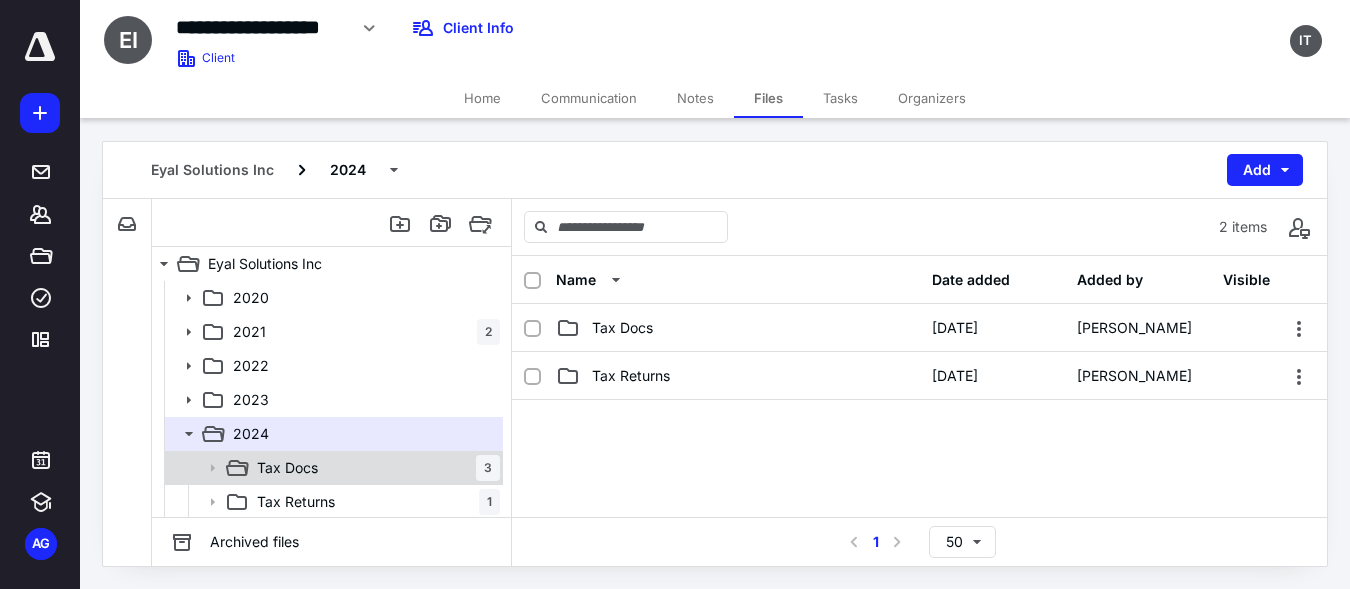 click on "Tax Docs 3" at bounding box center [374, 468] 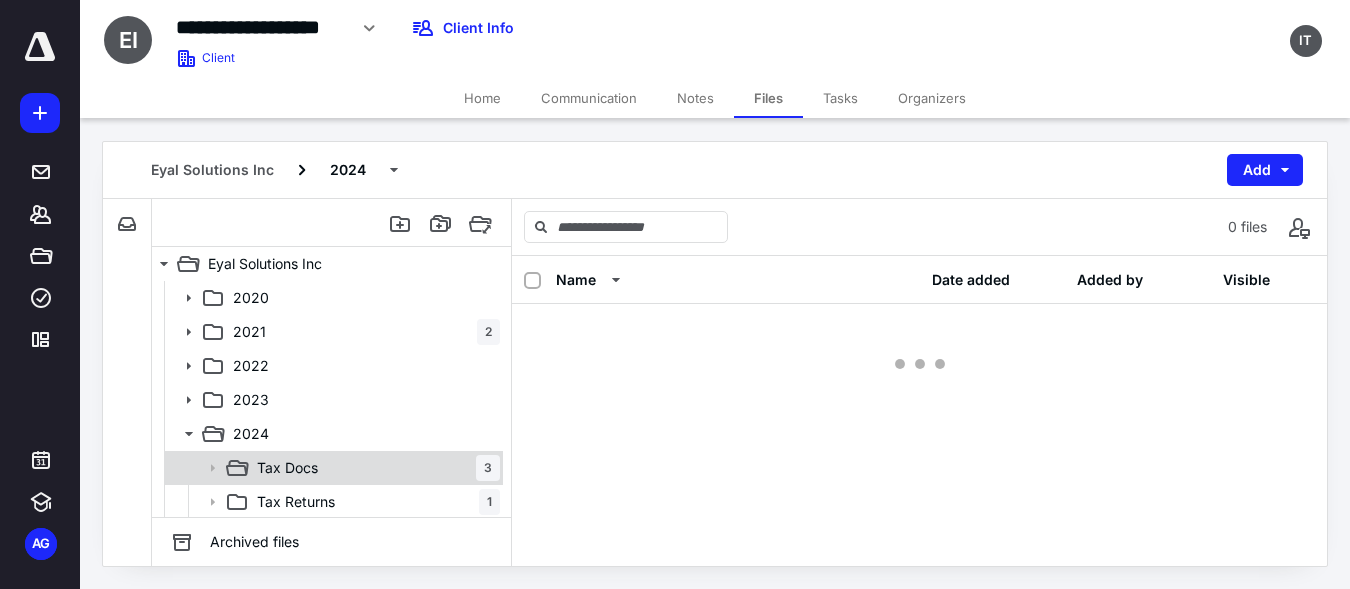 click on "Tax Docs 3" at bounding box center (374, 468) 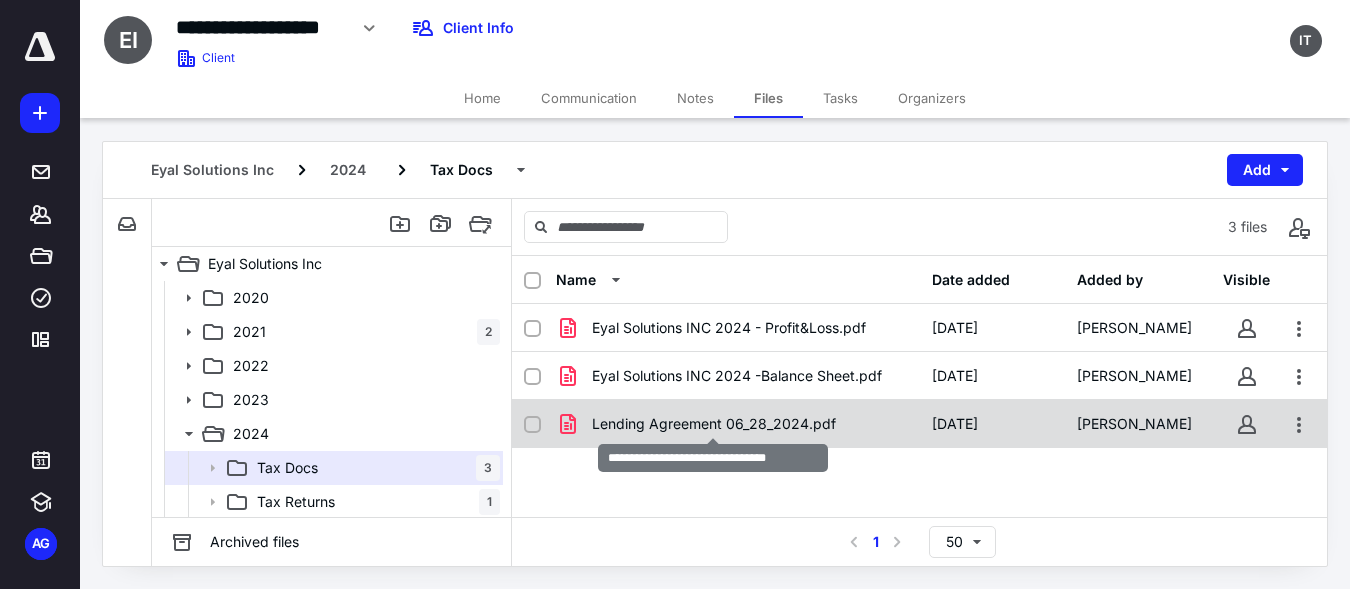 click on "Lending Agreement 06_28_2024.pdf" at bounding box center (714, 424) 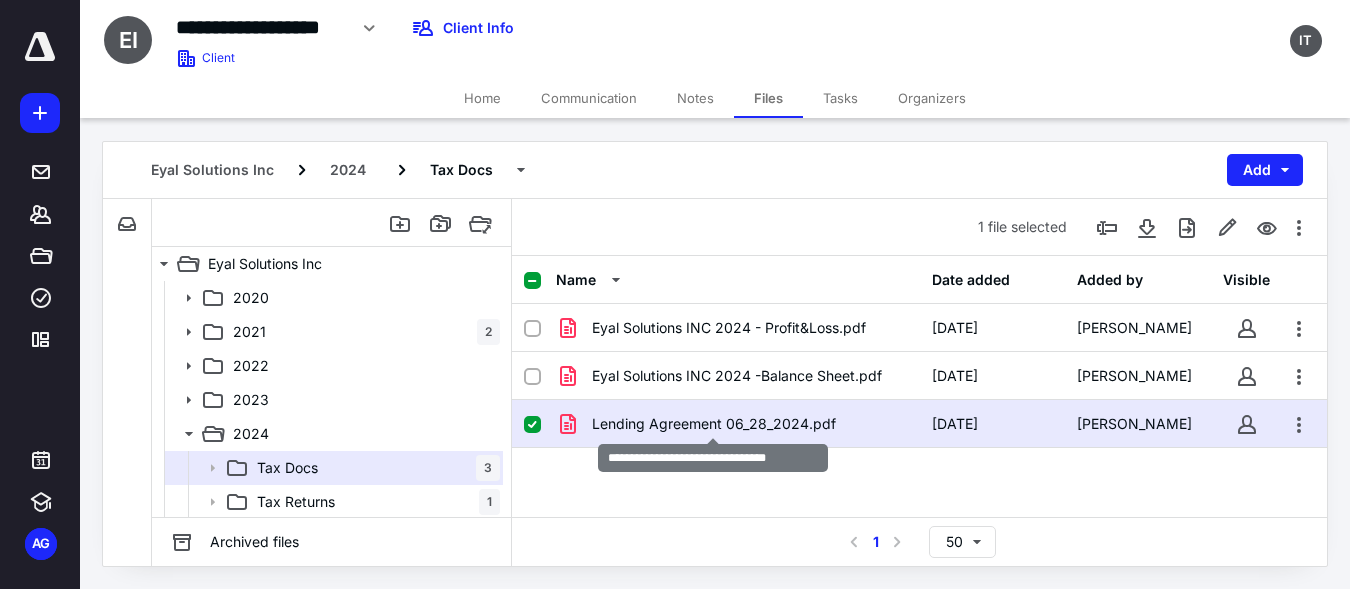 click on "Lending Agreement 06_28_2024.pdf" at bounding box center (714, 424) 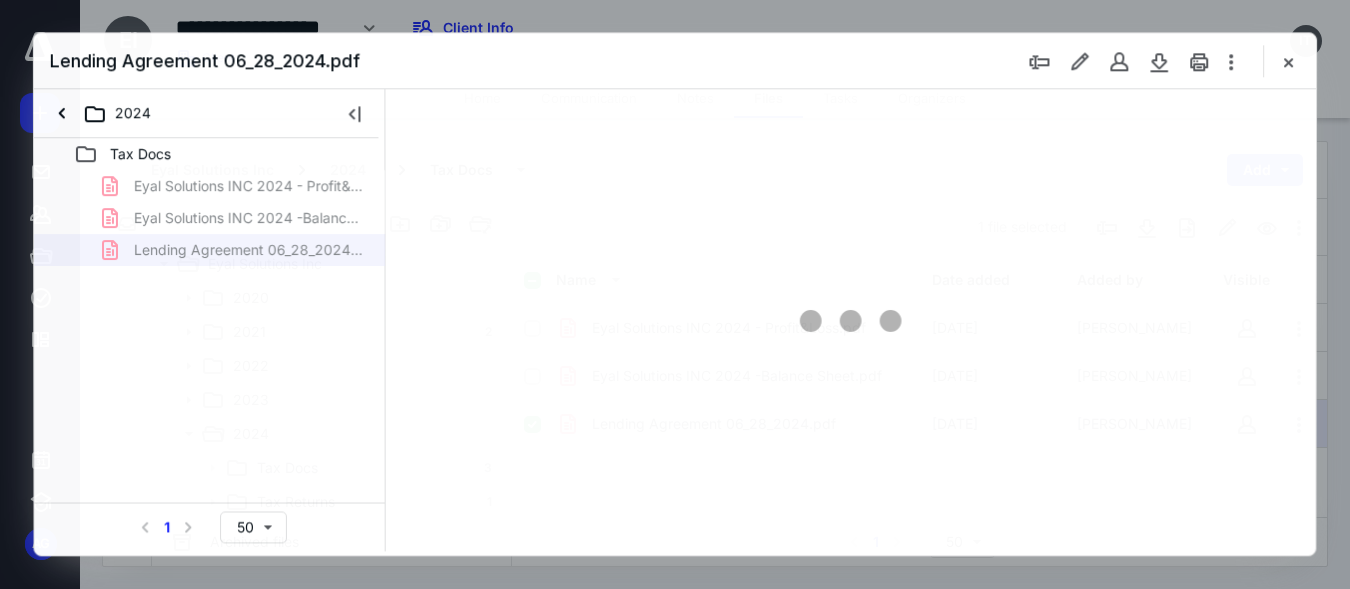 scroll, scrollTop: 0, scrollLeft: 0, axis: both 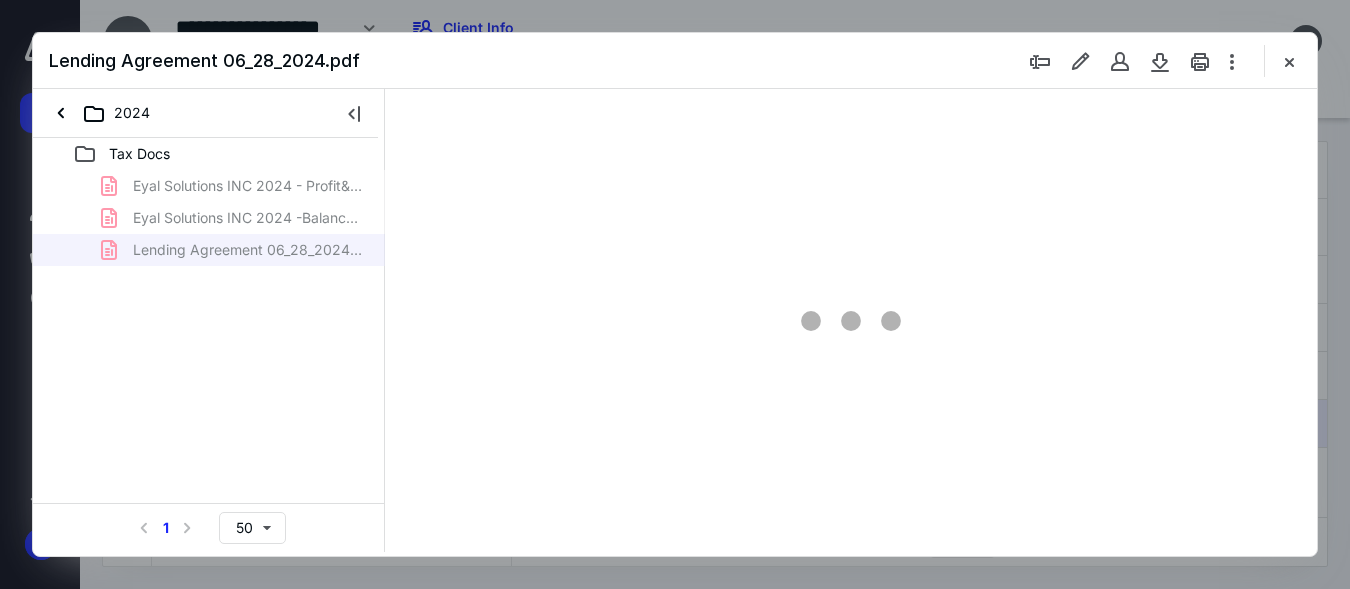 type on "149" 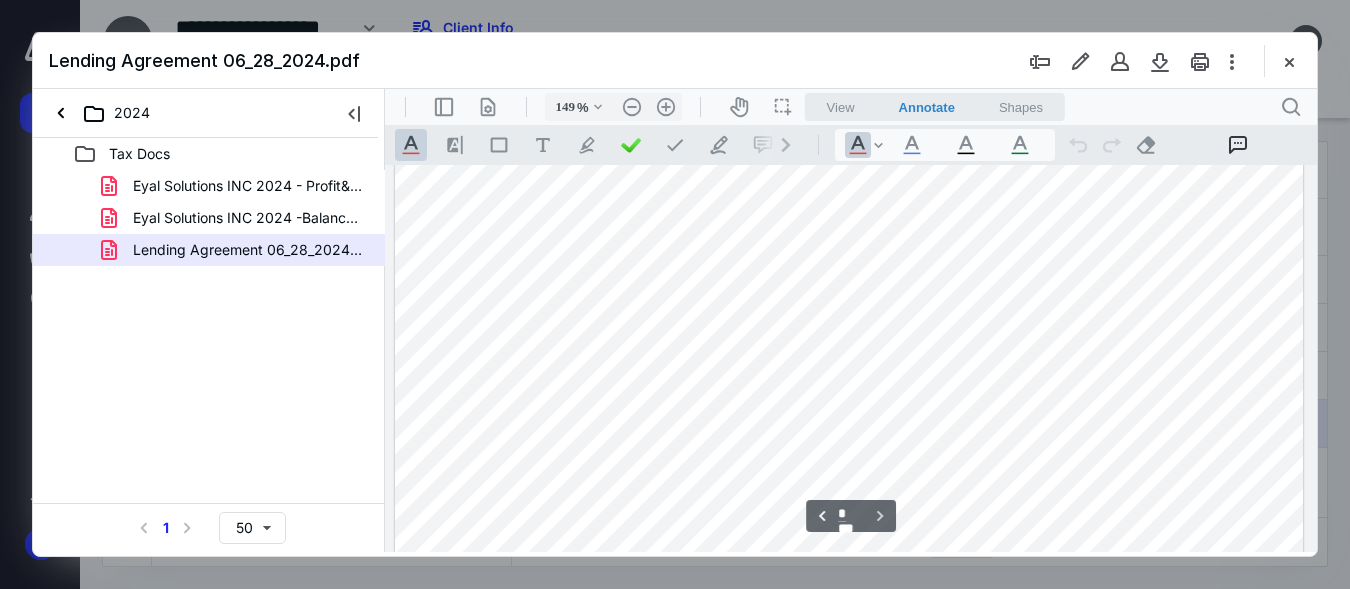 scroll, scrollTop: 6553, scrollLeft: 0, axis: vertical 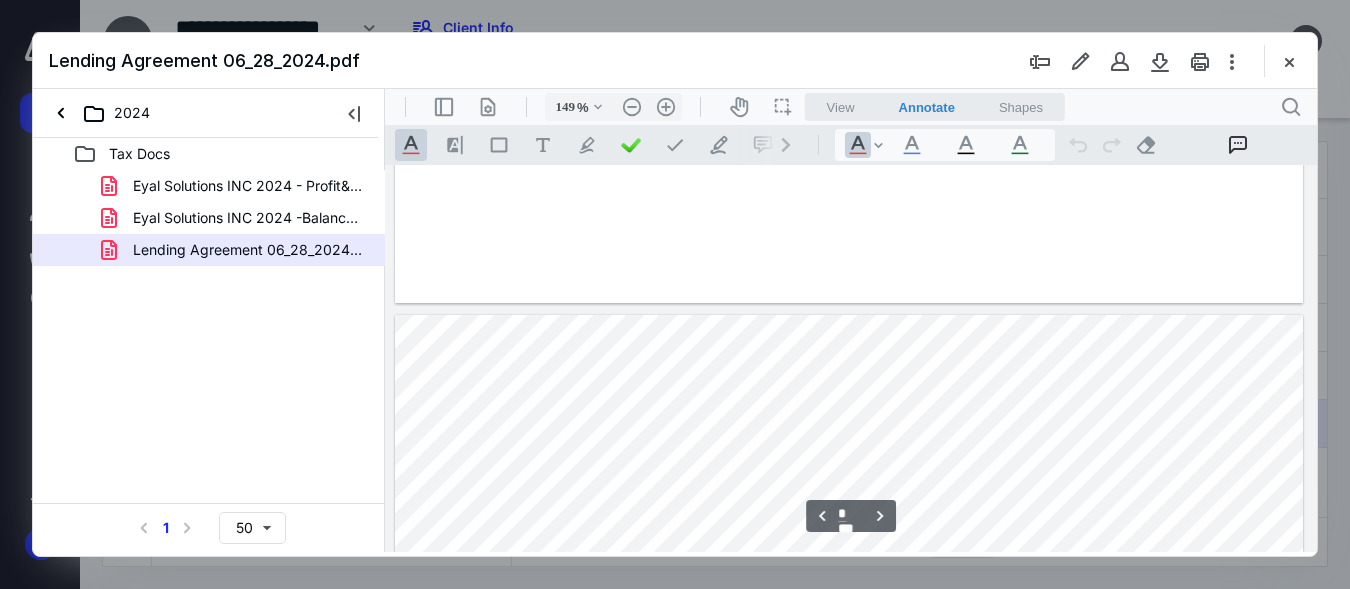 type on "*" 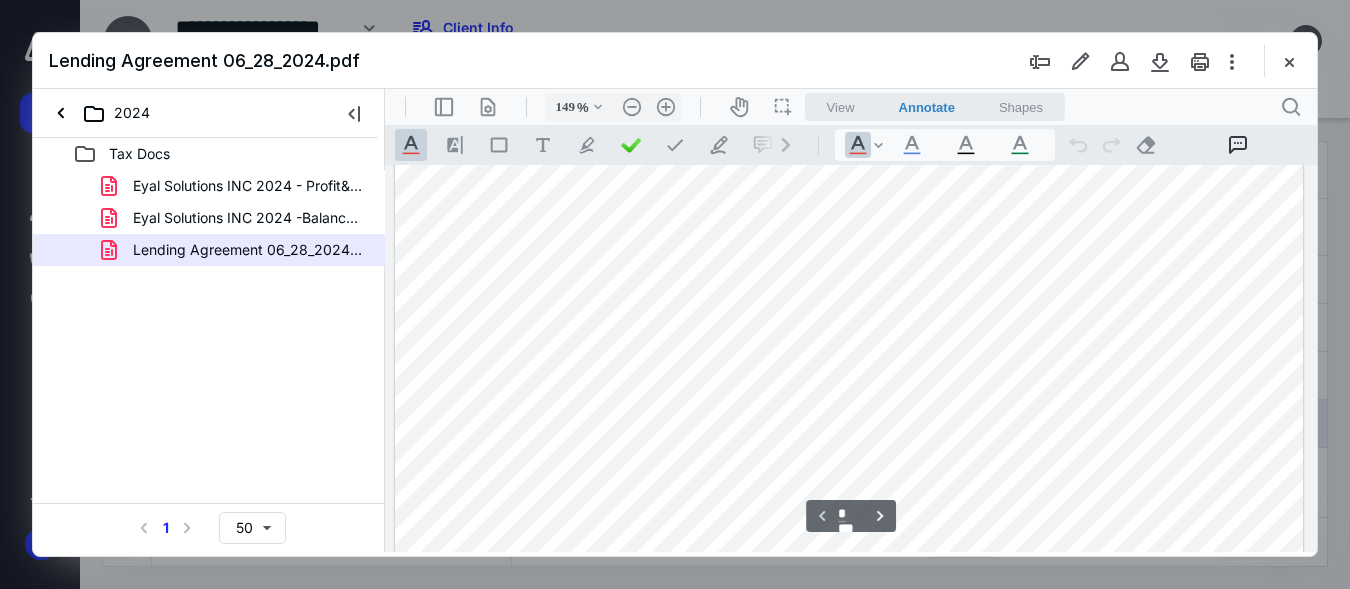 scroll, scrollTop: 287, scrollLeft: 0, axis: vertical 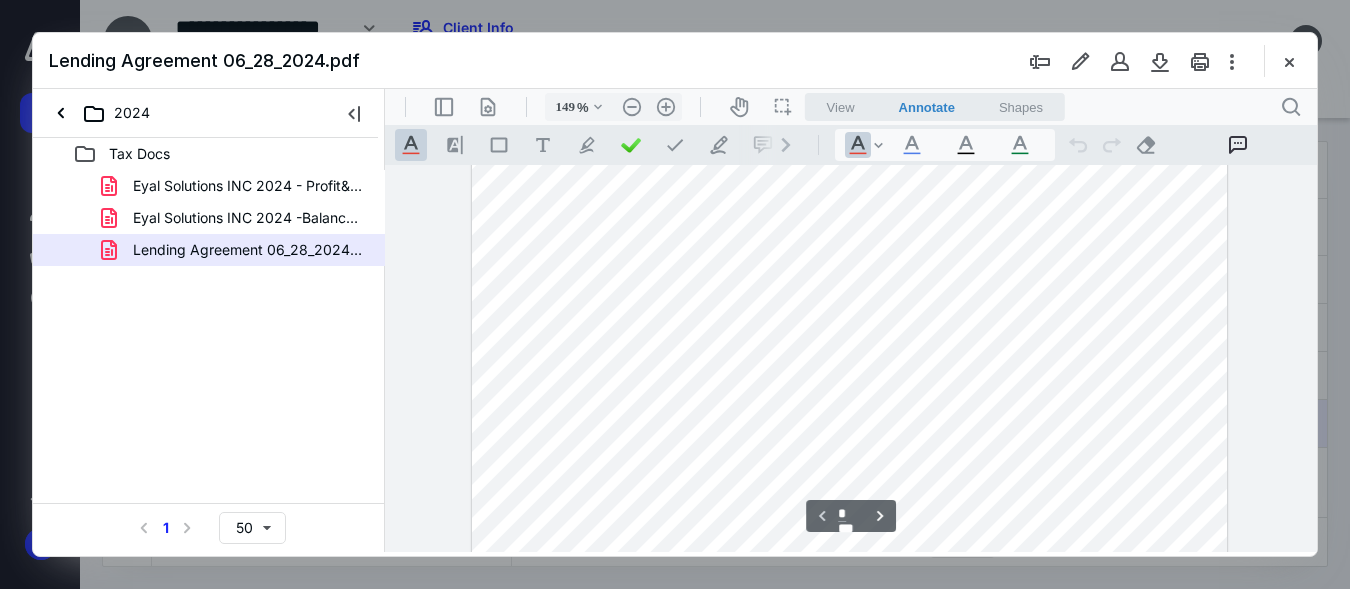 type on "174" 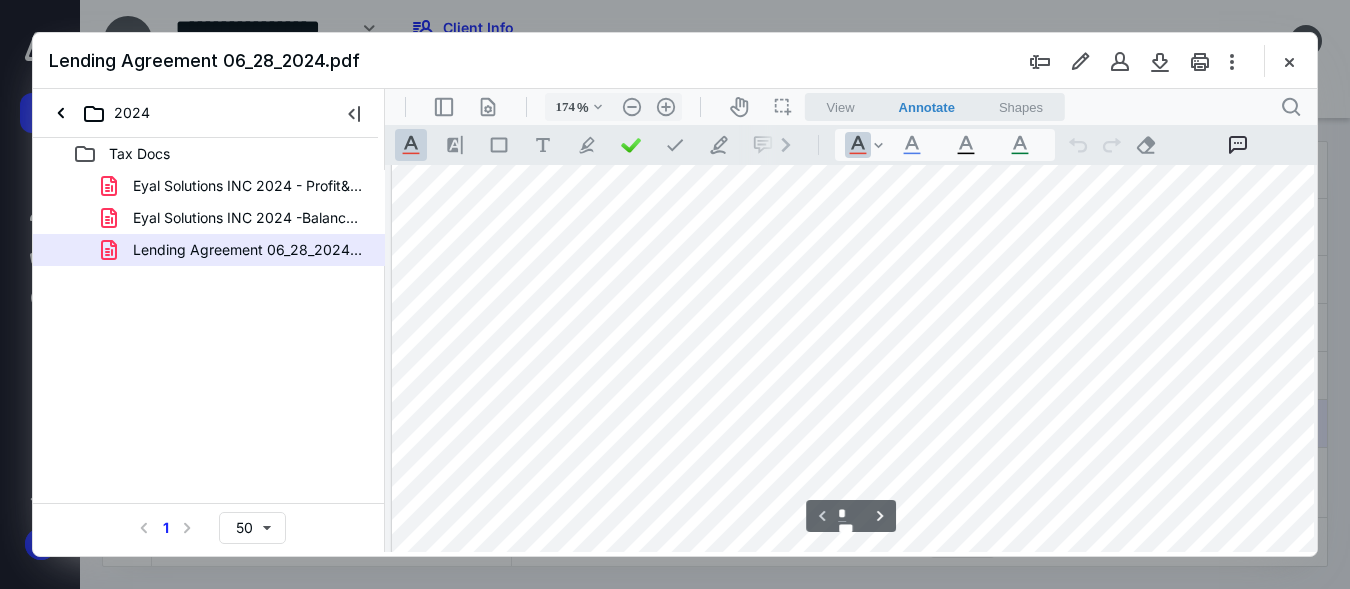 scroll, scrollTop: 276, scrollLeft: 85, axis: both 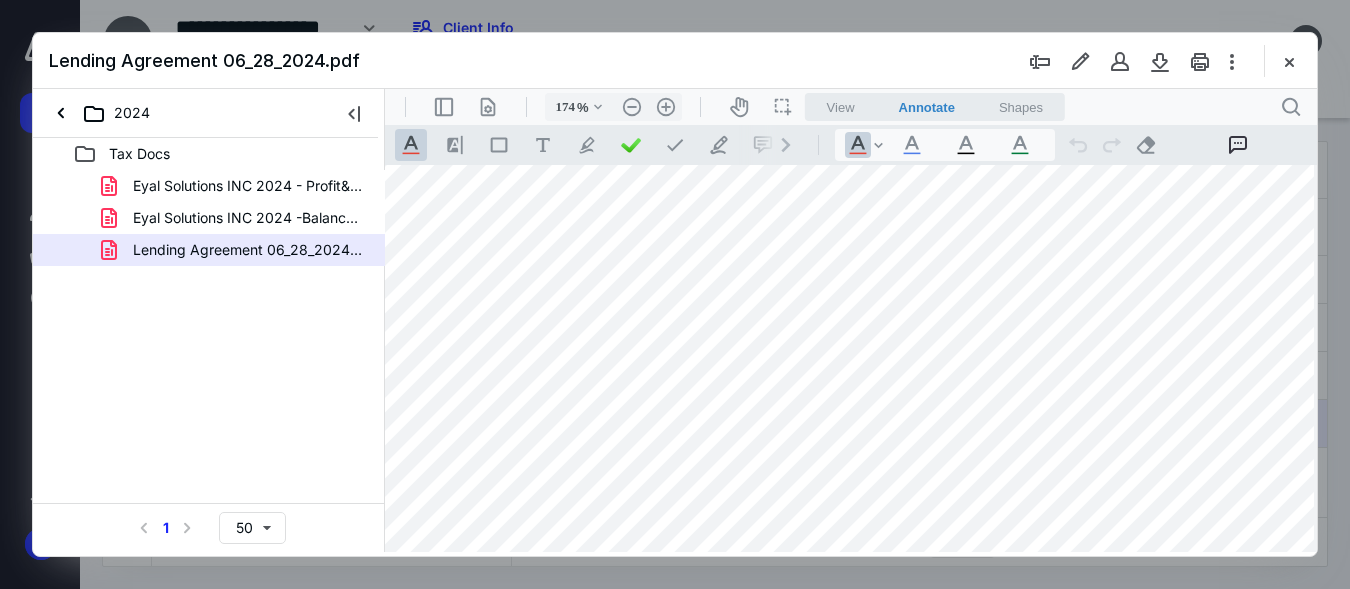 type on "*" 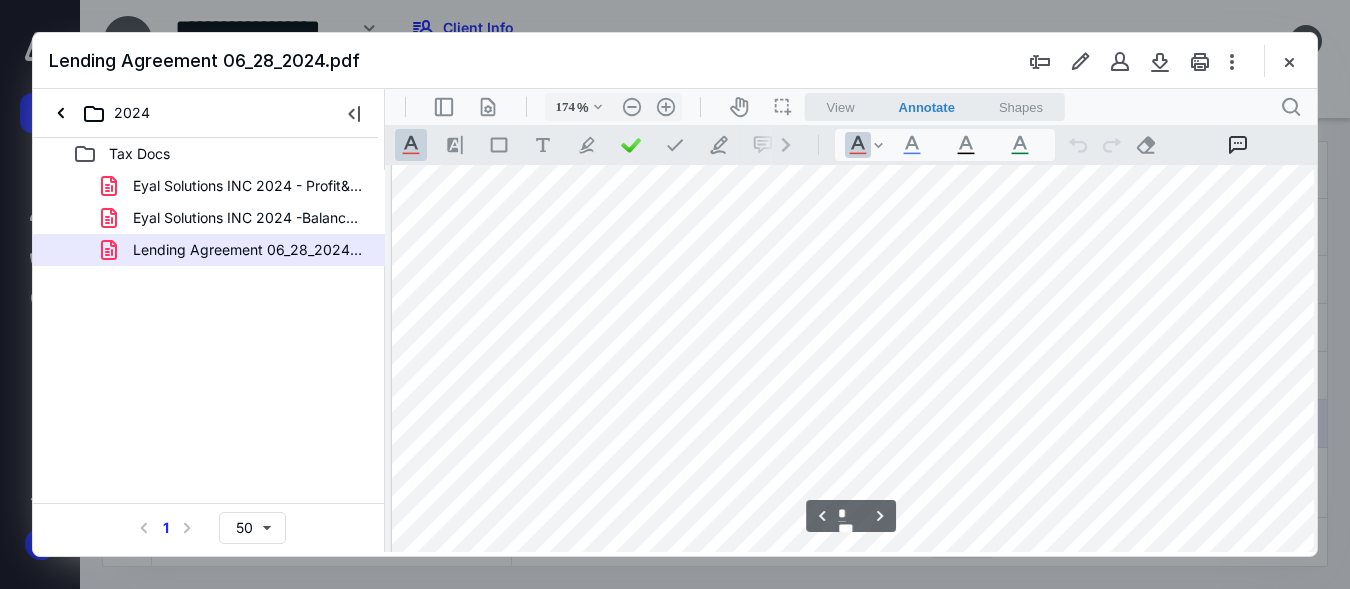 type on "99" 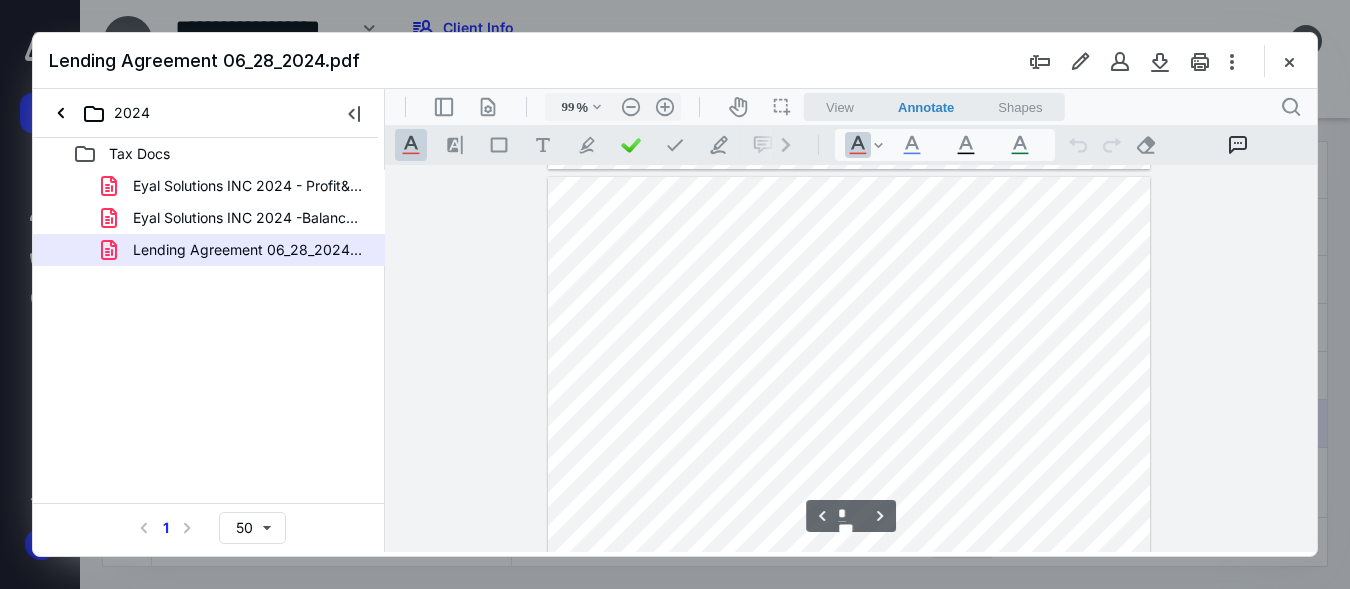scroll, scrollTop: 4335, scrollLeft: 0, axis: vertical 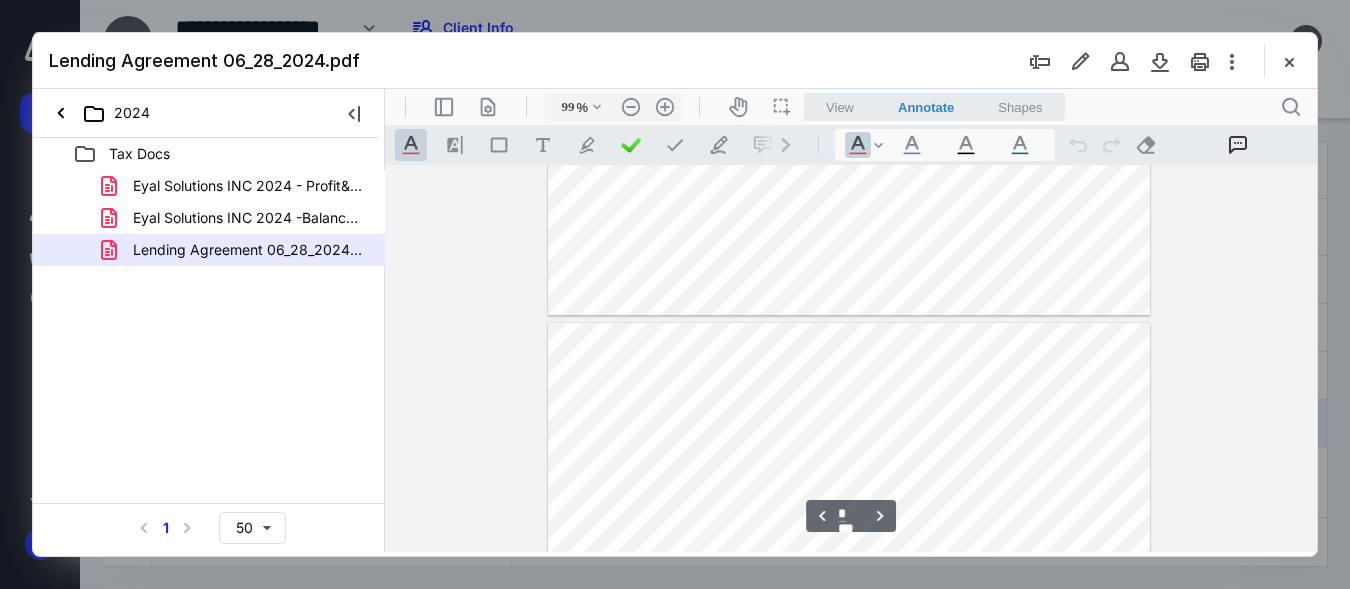 type on "*" 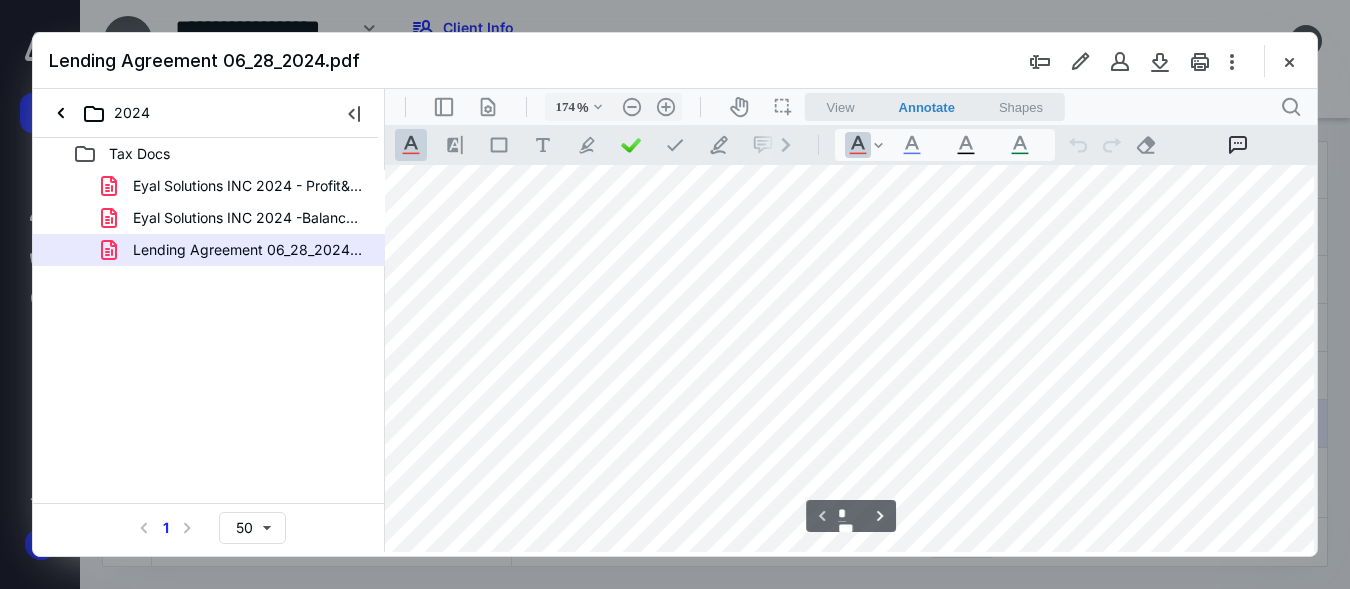 scroll, scrollTop: 355, scrollLeft: 92, axis: both 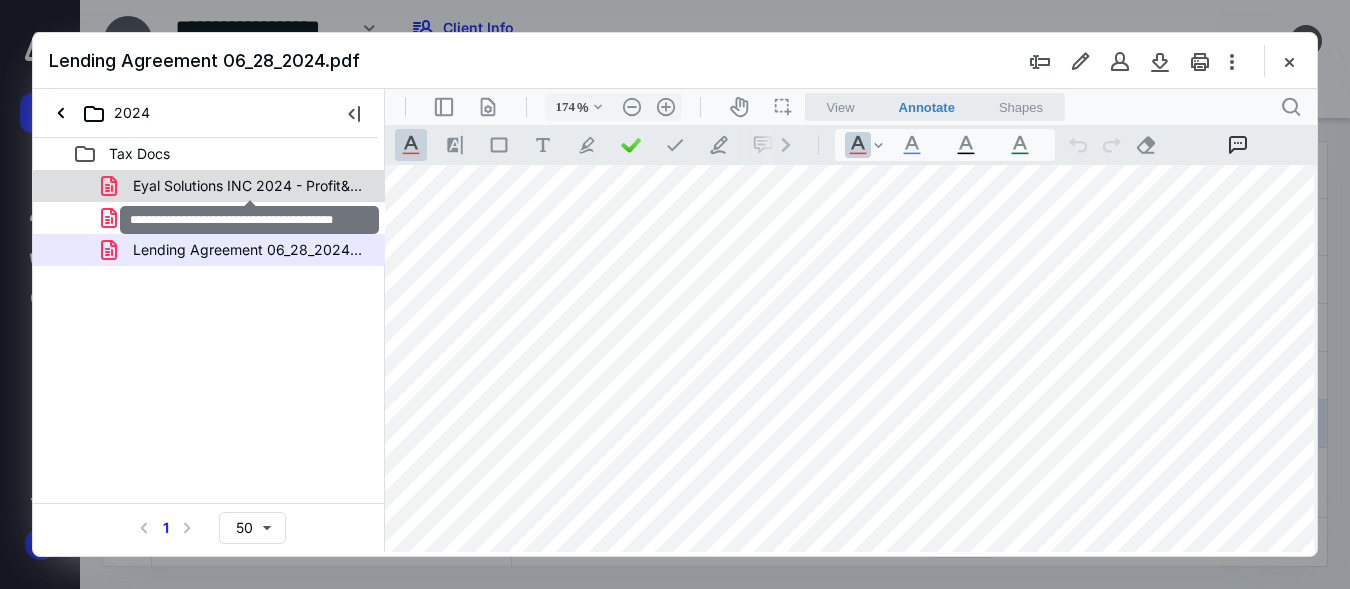 click on "Eyal Solutions INC 2024 - Profit&Loss.pdf" at bounding box center (249, 186) 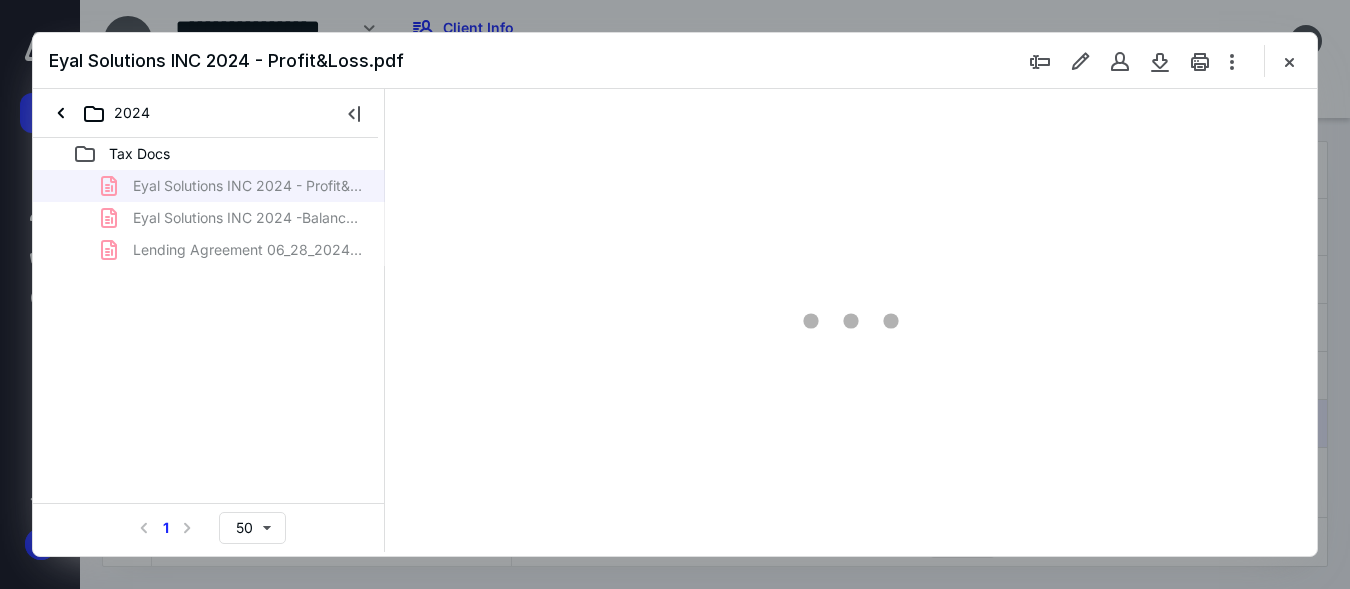 type on "153" 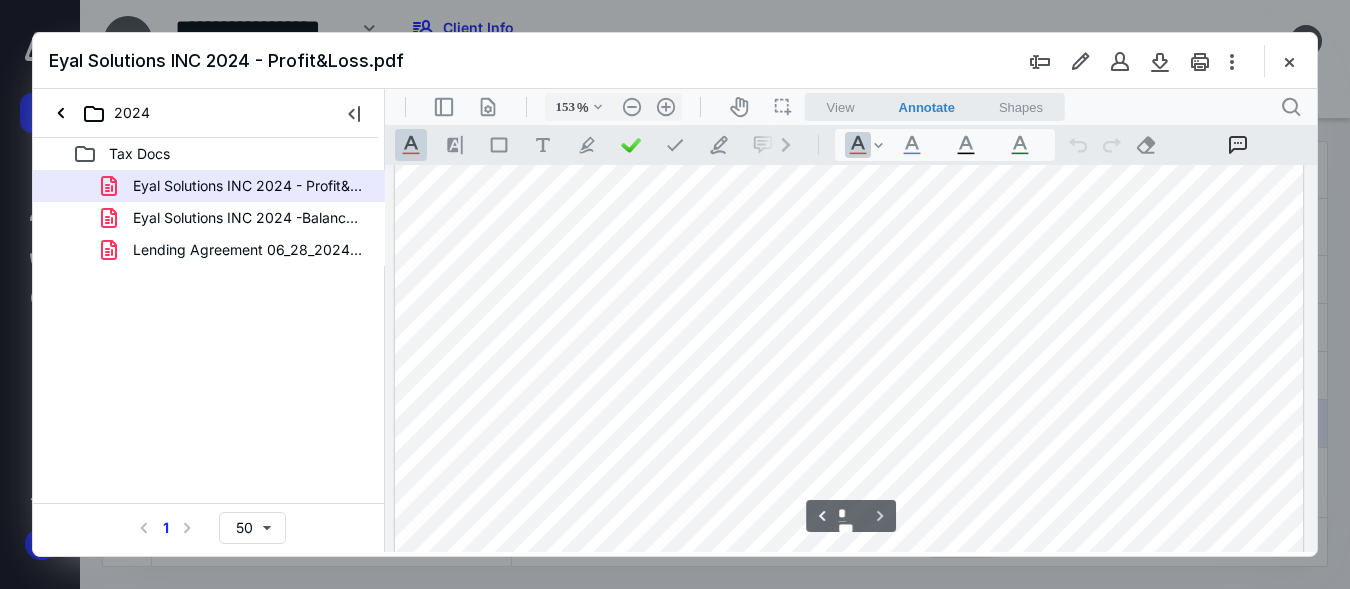 type on "*" 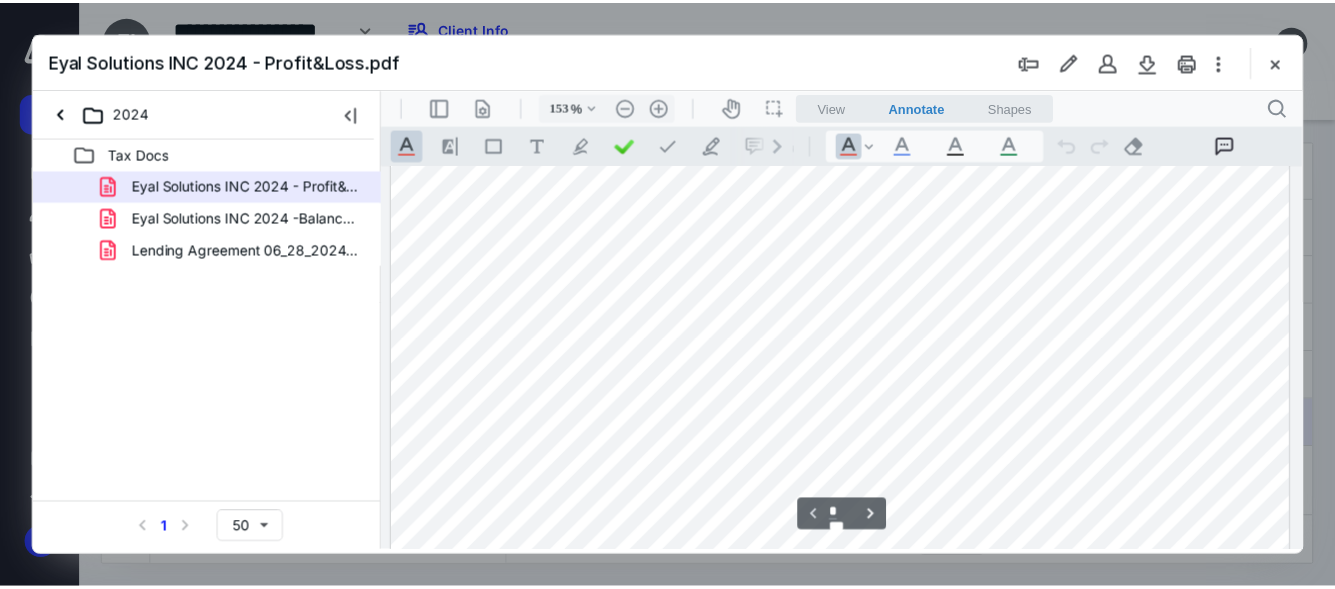 scroll, scrollTop: 334, scrollLeft: 0, axis: vertical 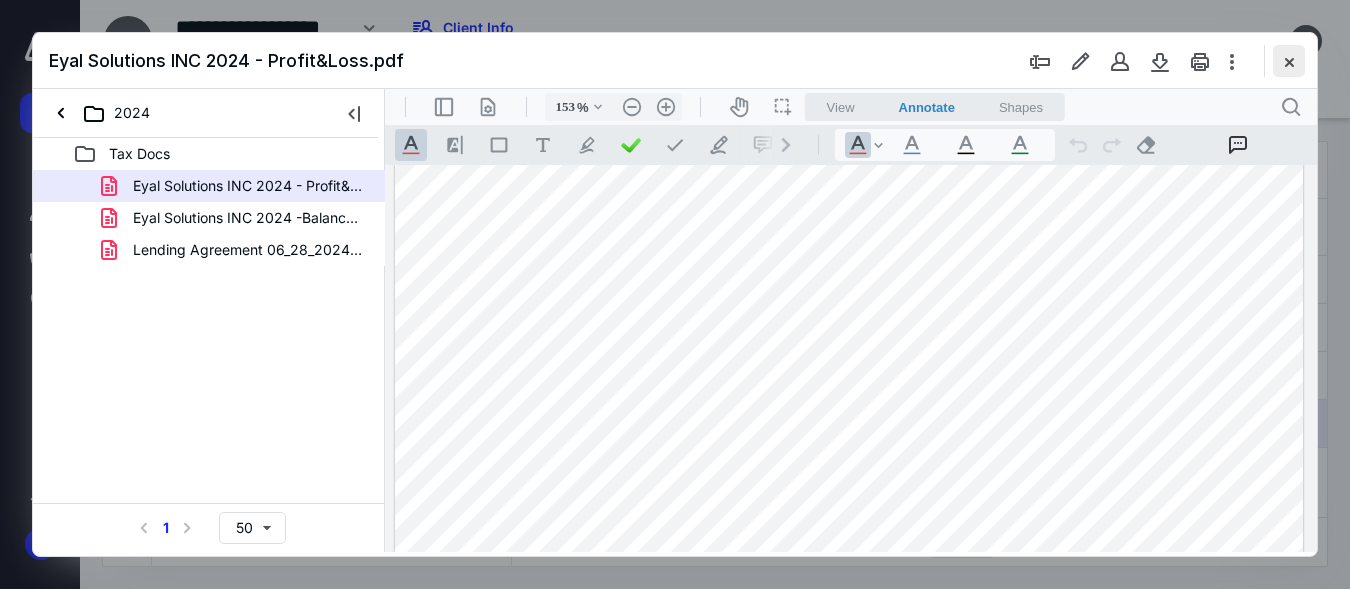 click at bounding box center (1289, 61) 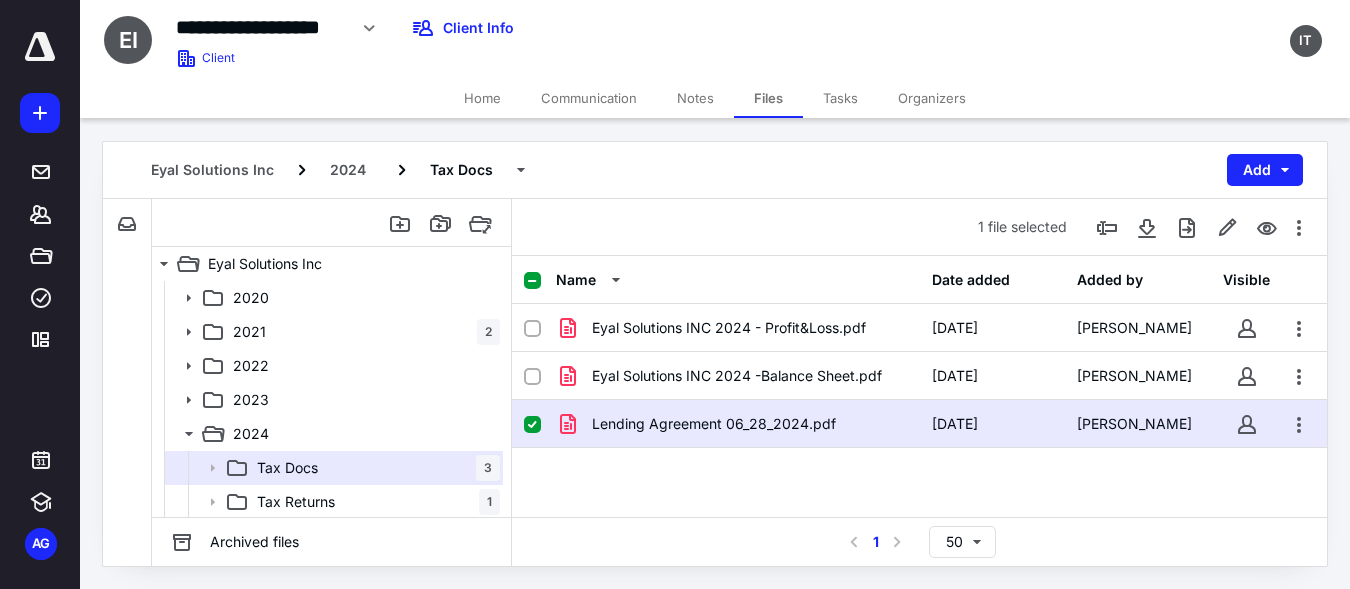 click on "Home" at bounding box center [482, 98] 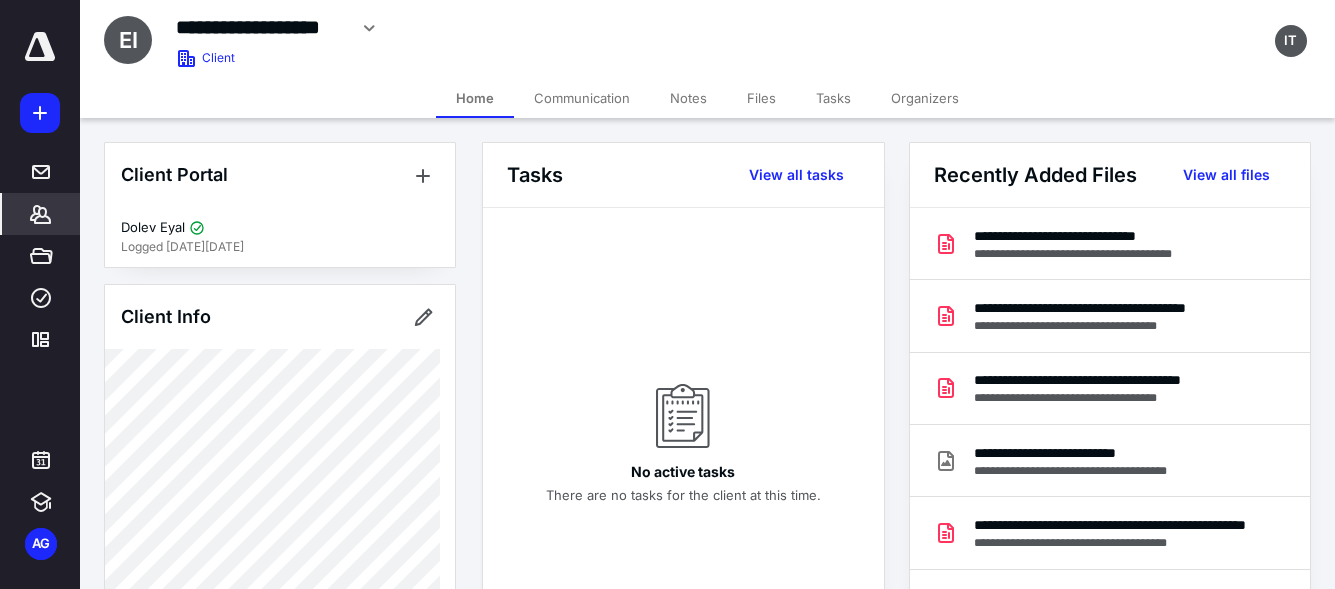scroll, scrollTop: 1009, scrollLeft: 0, axis: vertical 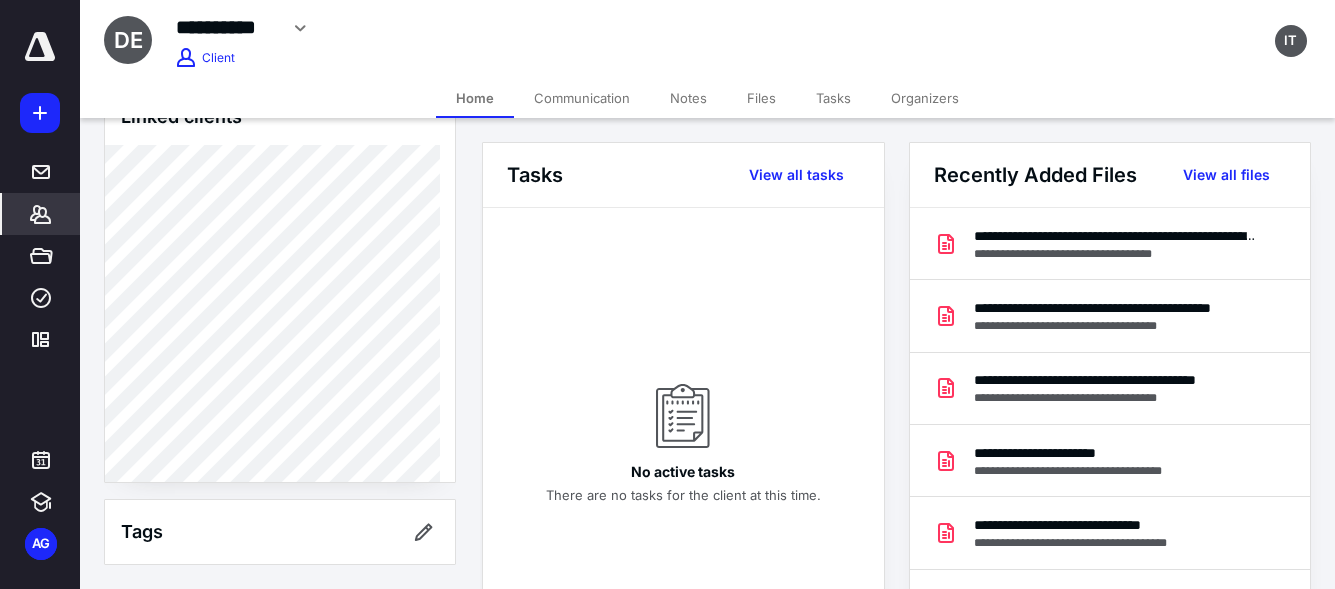click on "Files" at bounding box center (761, 98) 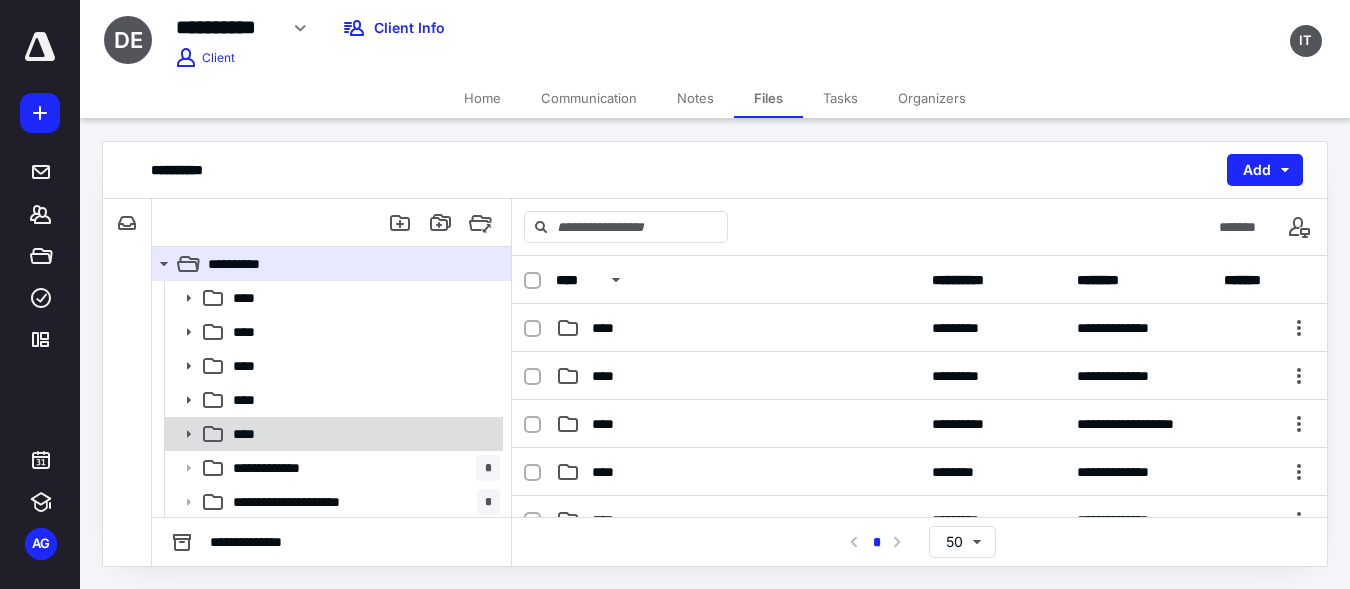click on "****" at bounding box center (362, 434) 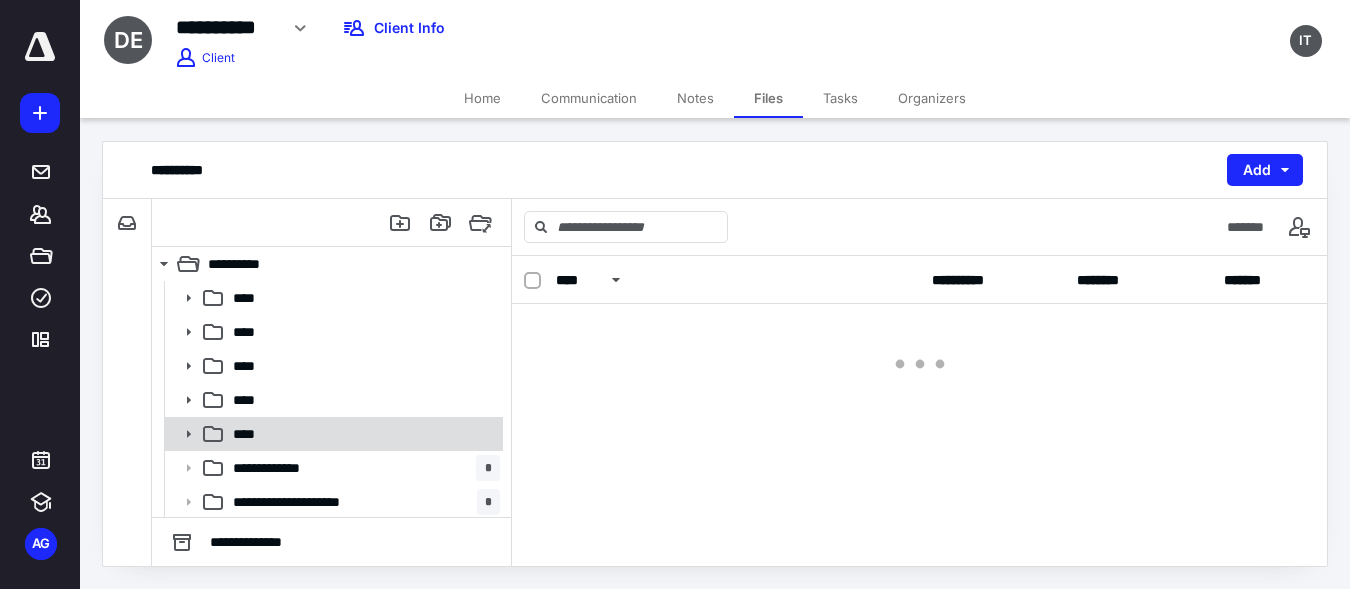 click on "****" at bounding box center (362, 434) 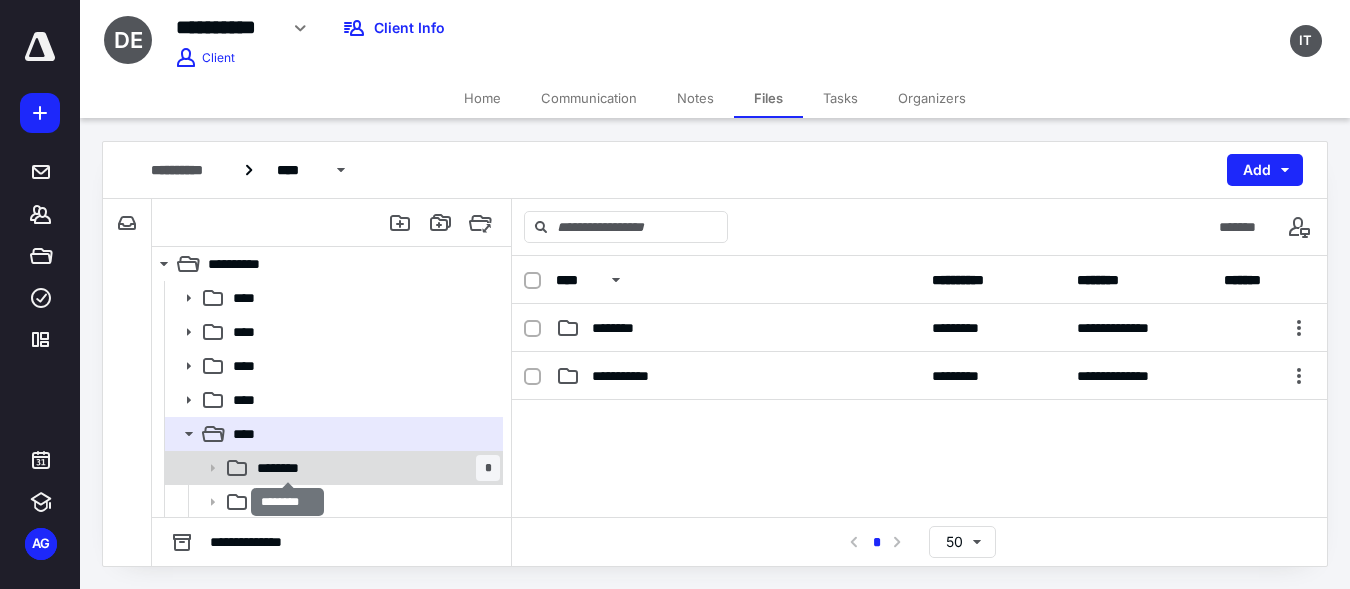 click on "********" at bounding box center [287, 468] 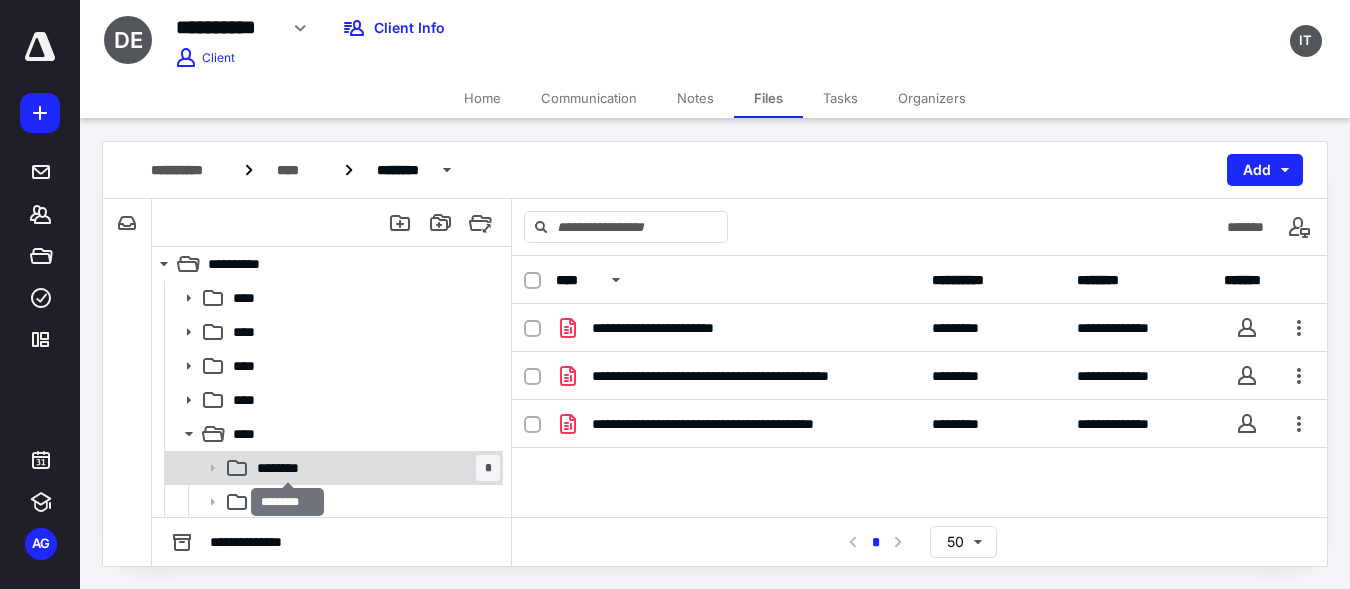 click on "********" at bounding box center [287, 468] 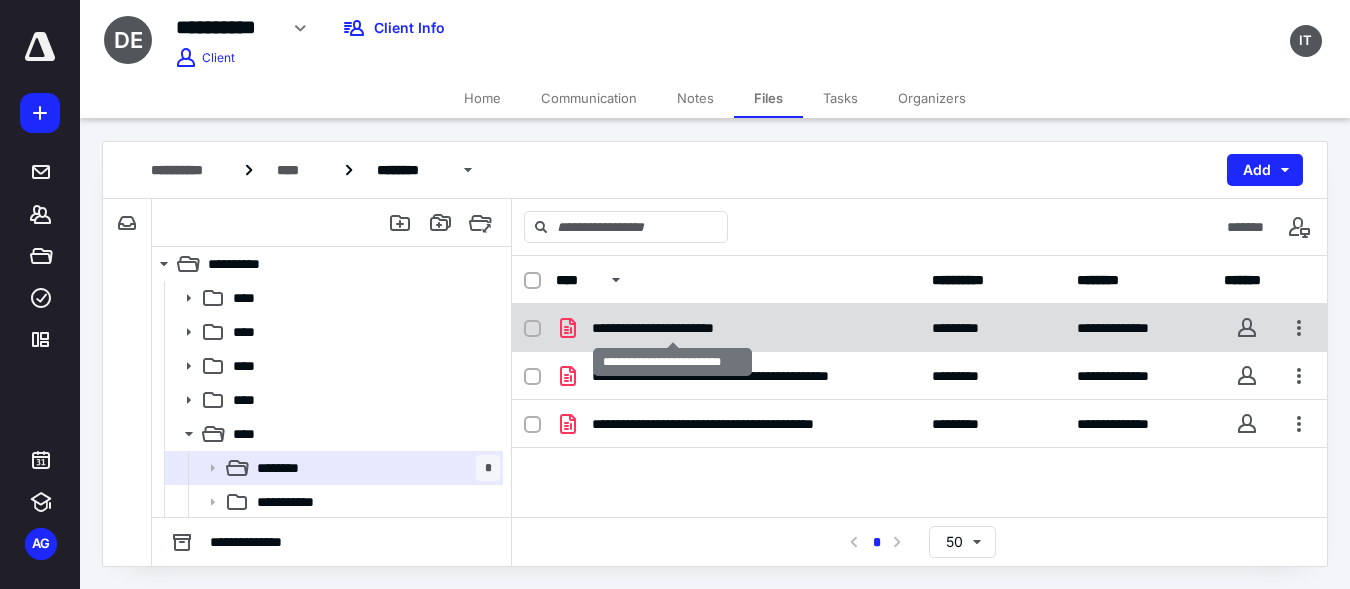click on "**********" at bounding box center (672, 328) 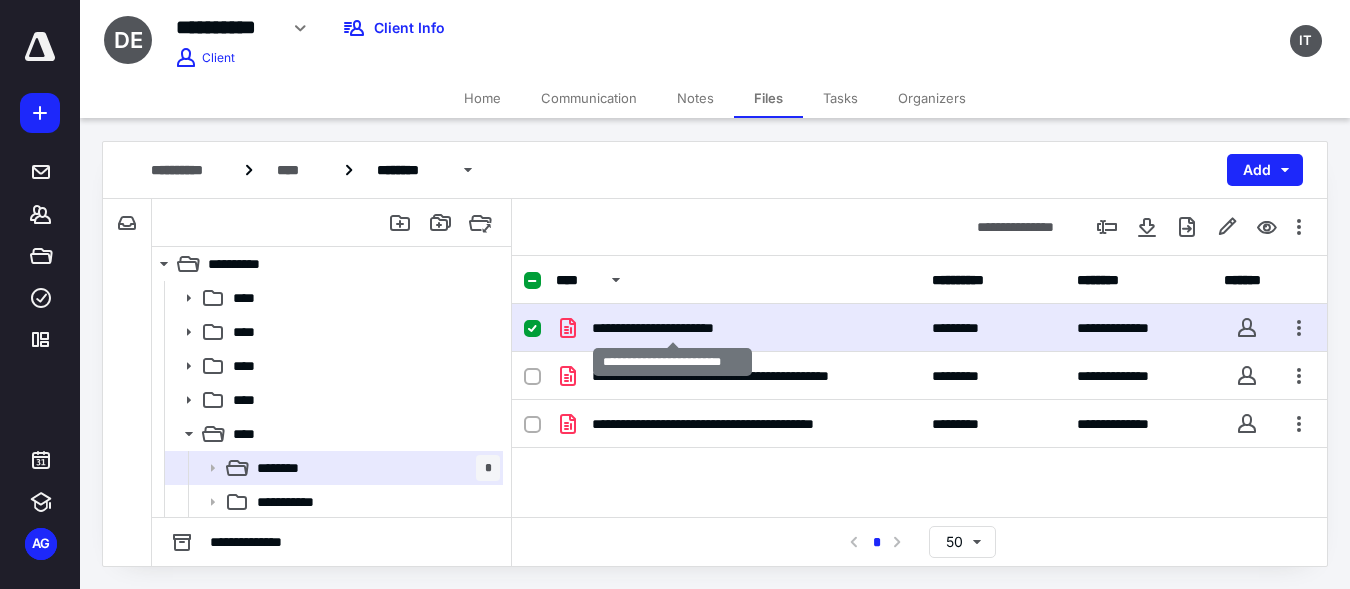 click on "**********" at bounding box center [672, 328] 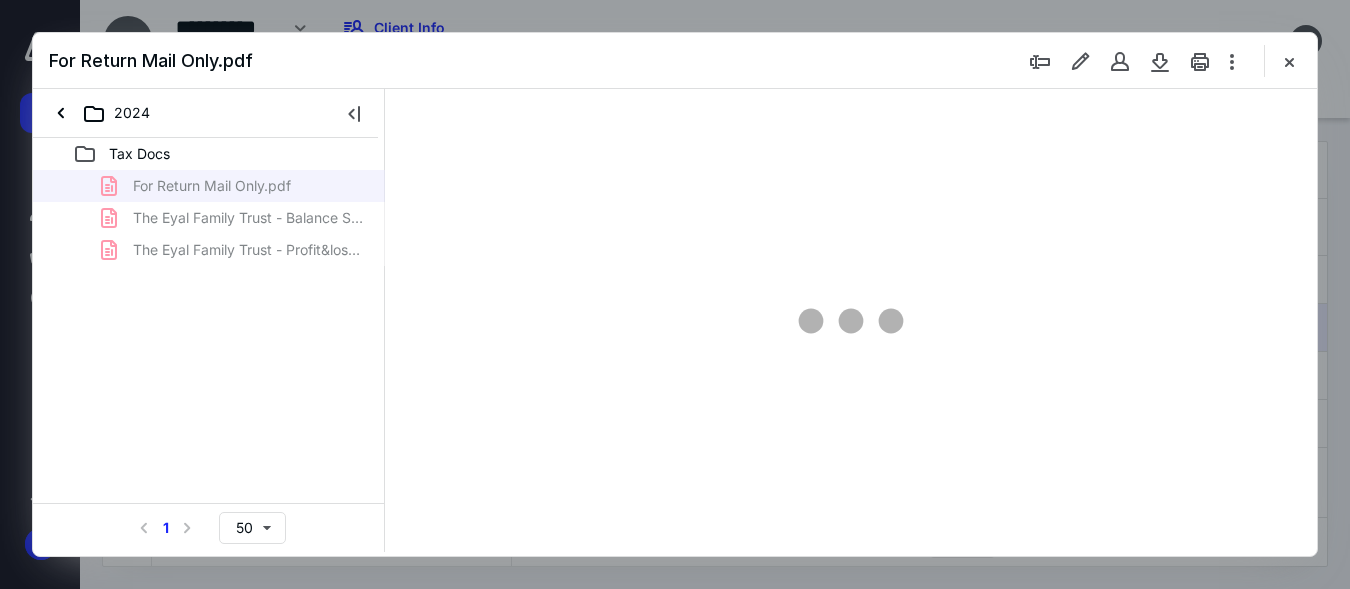 scroll, scrollTop: 0, scrollLeft: 0, axis: both 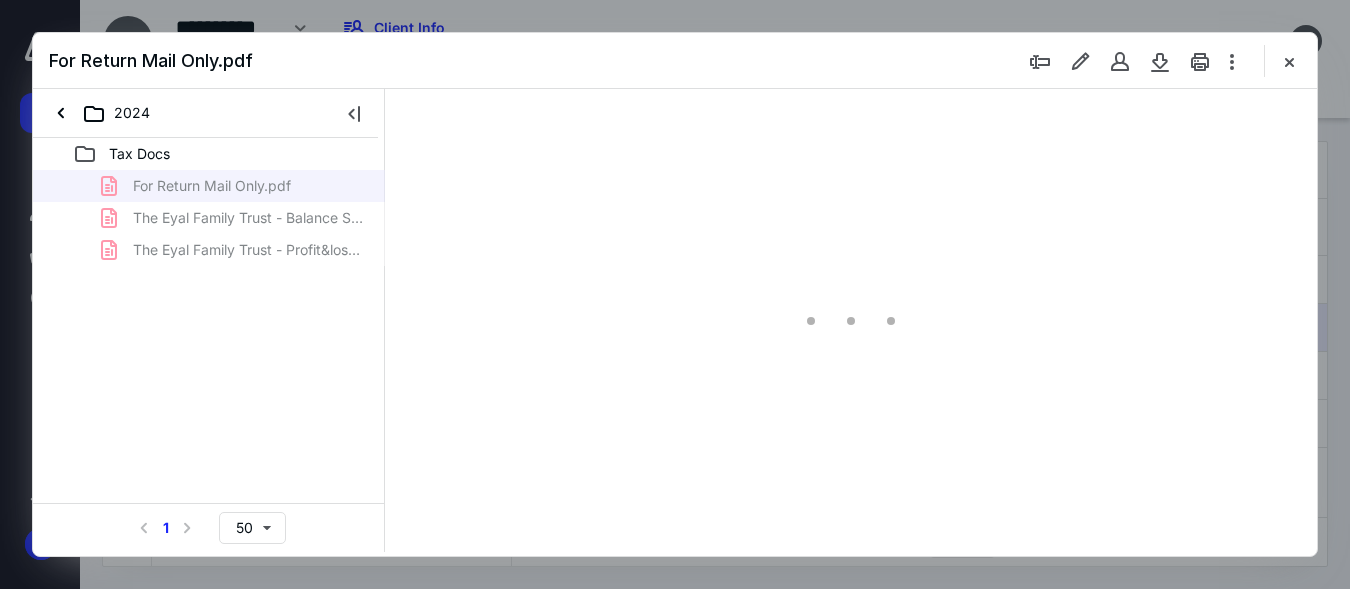 type on "55" 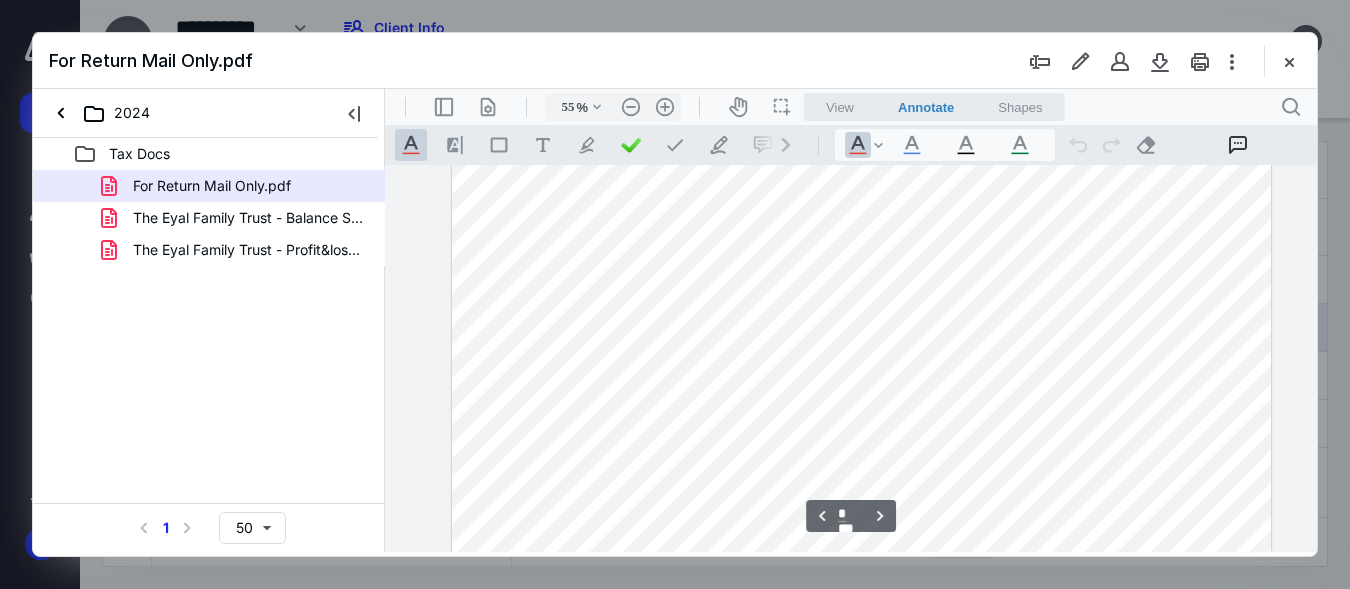 scroll, scrollTop: 5393, scrollLeft: 0, axis: vertical 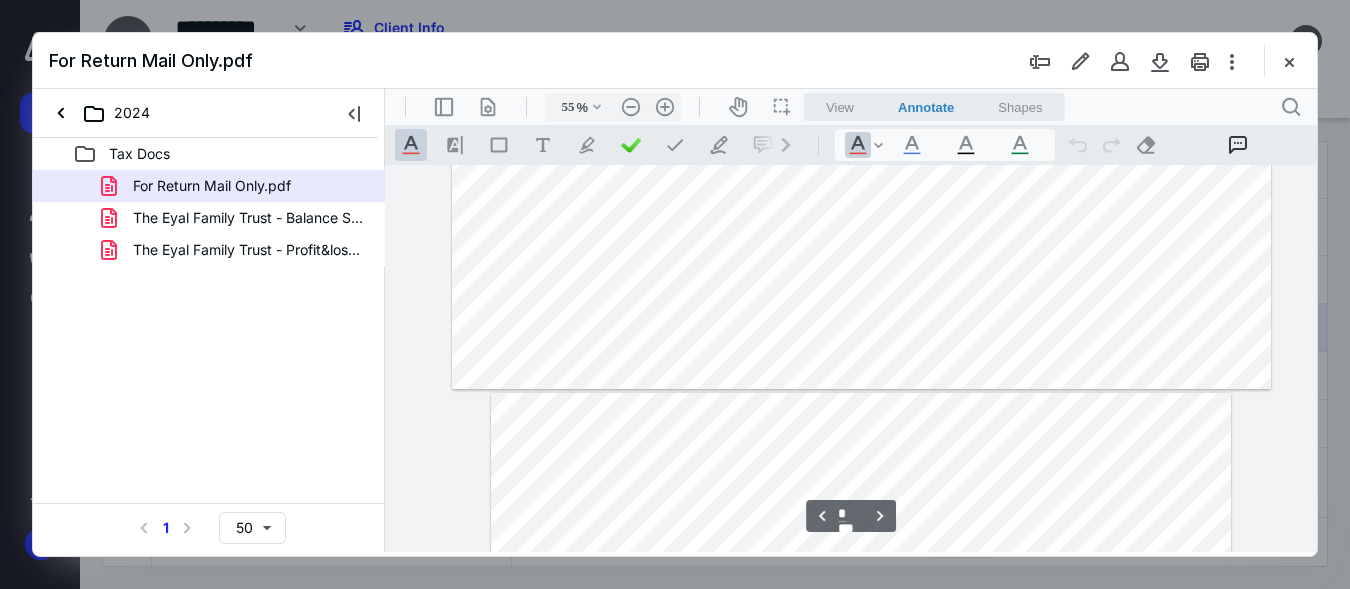 type on "*" 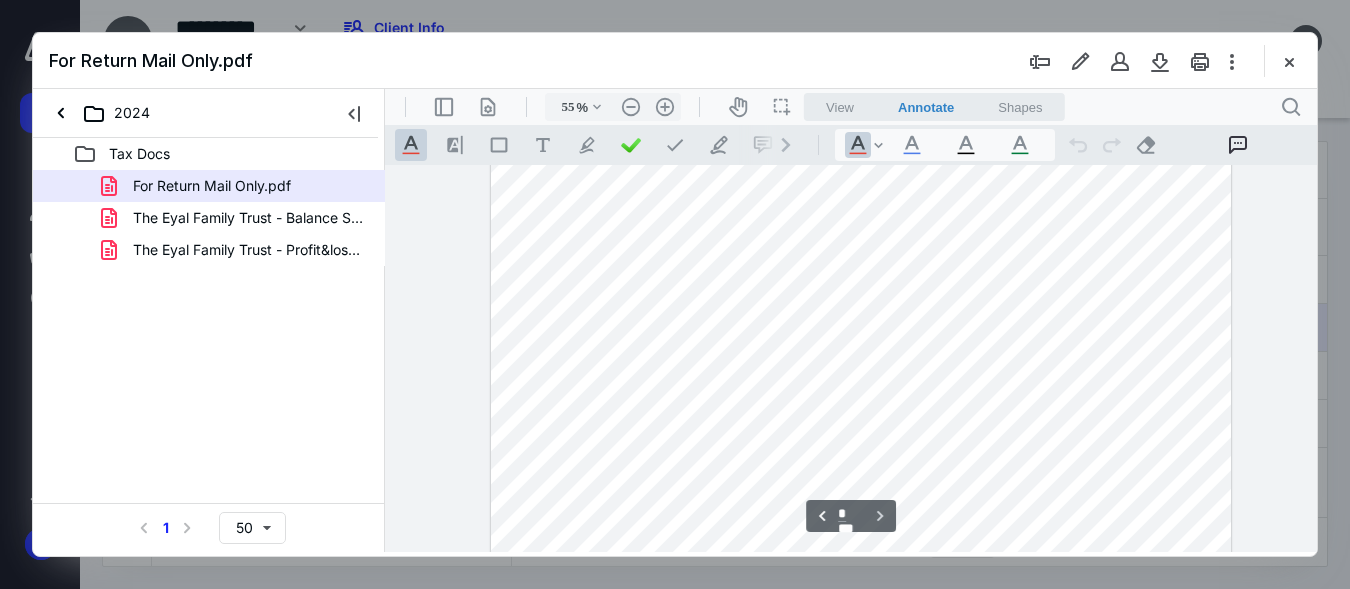 scroll, scrollTop: 6812, scrollLeft: 0, axis: vertical 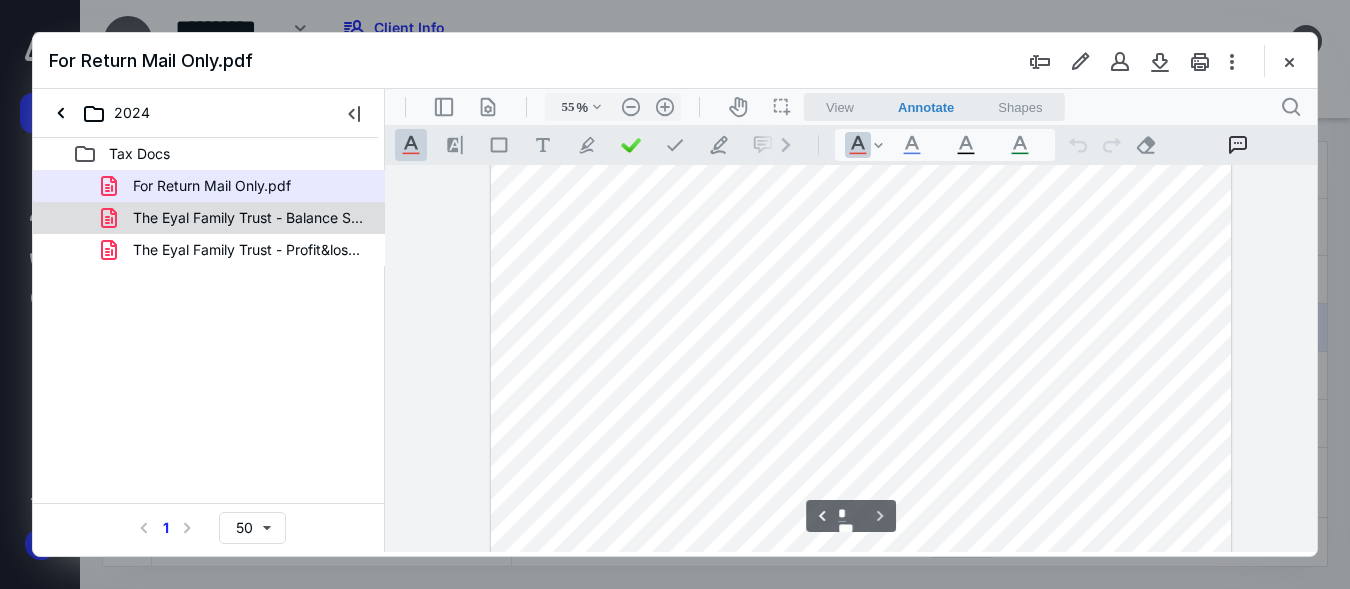 click on "The Eyal Family Trust - Balance Sheet  2024.pdf" at bounding box center [249, 218] 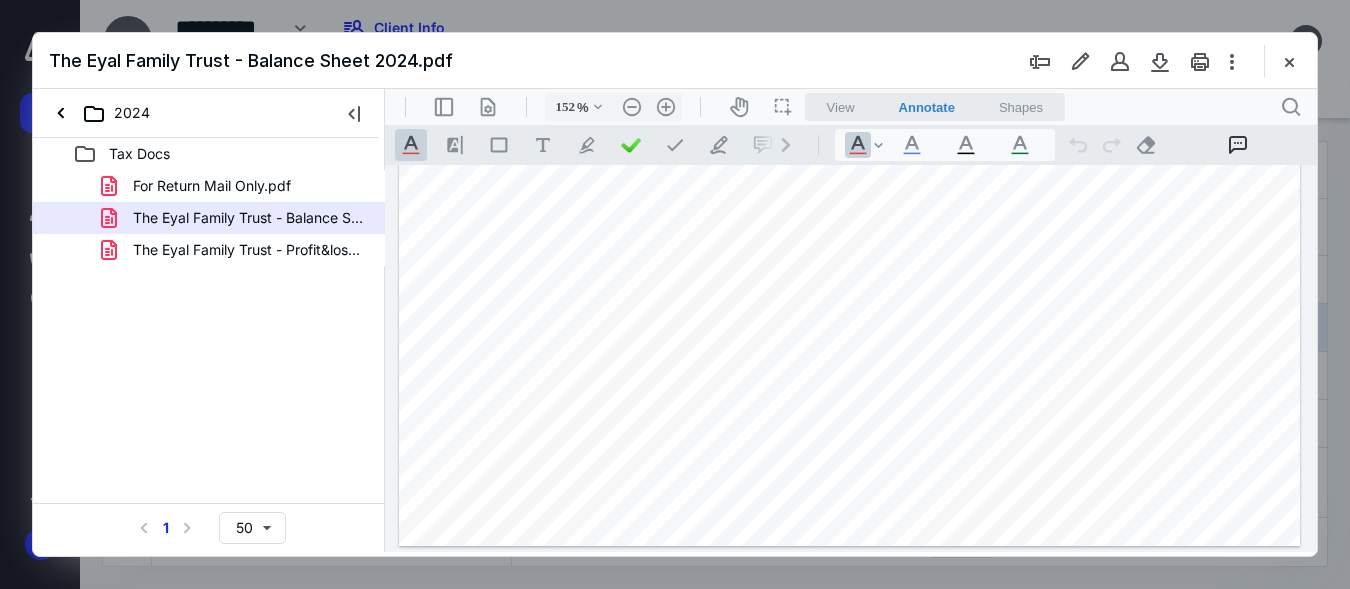 scroll, scrollTop: 0, scrollLeft: 0, axis: both 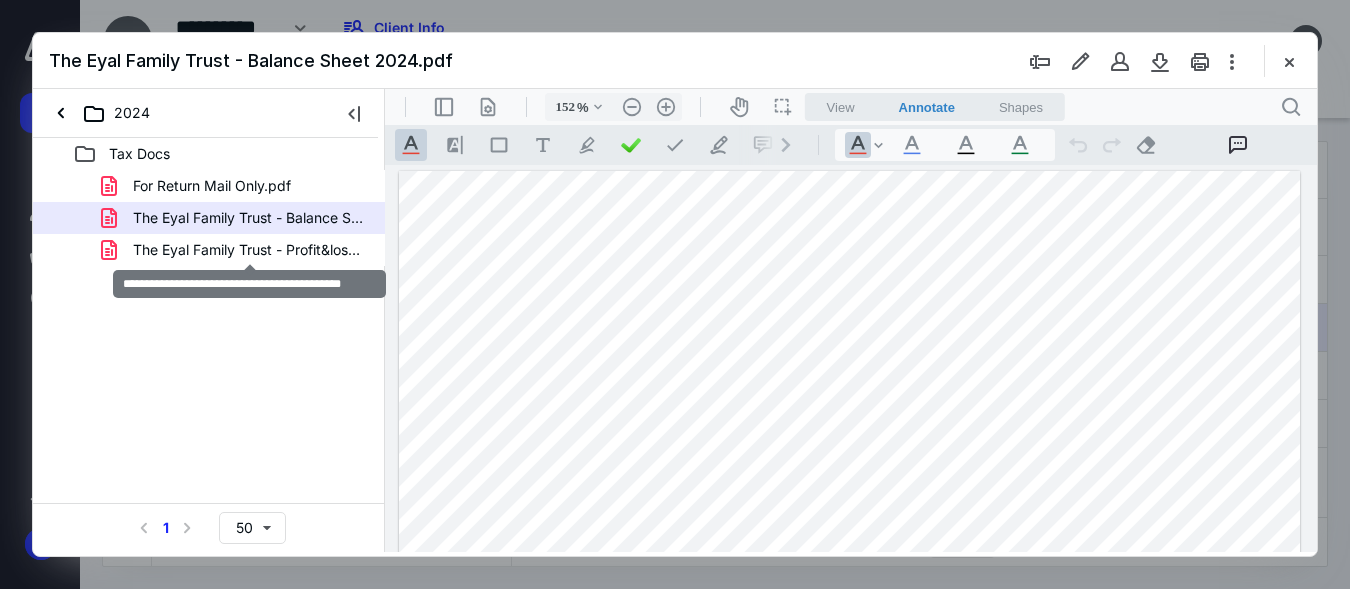 click on "The Eyal Family Trust - Profit&loss 2024.pdf" at bounding box center (249, 250) 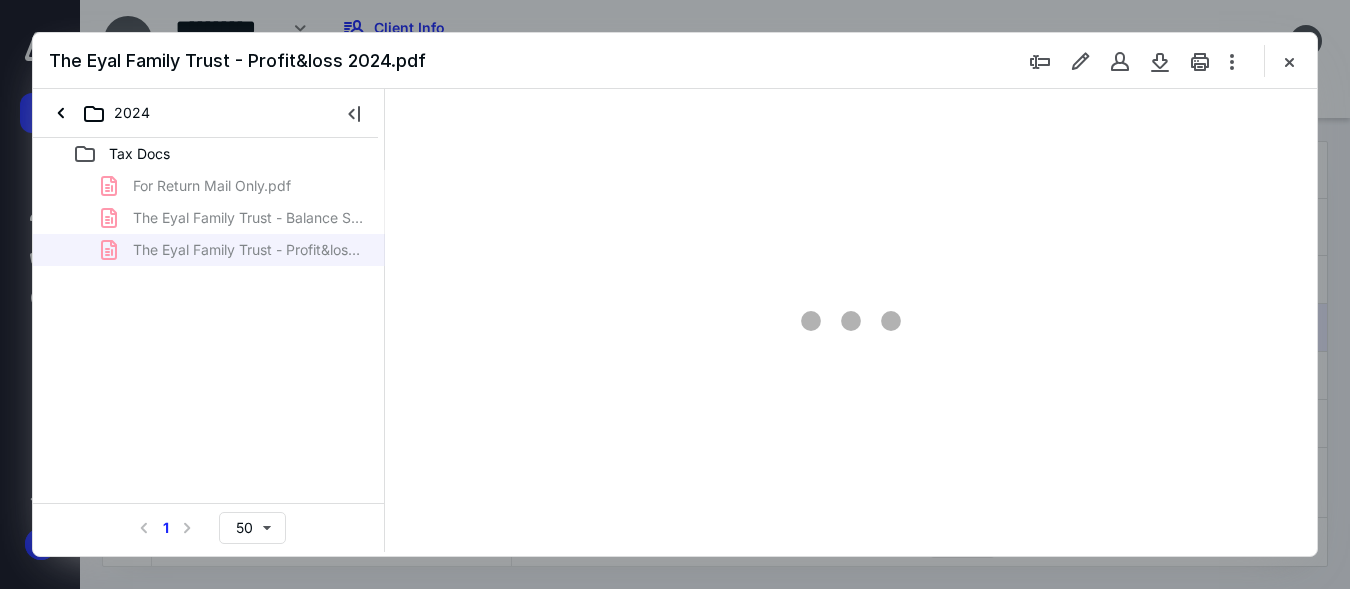 type on "152" 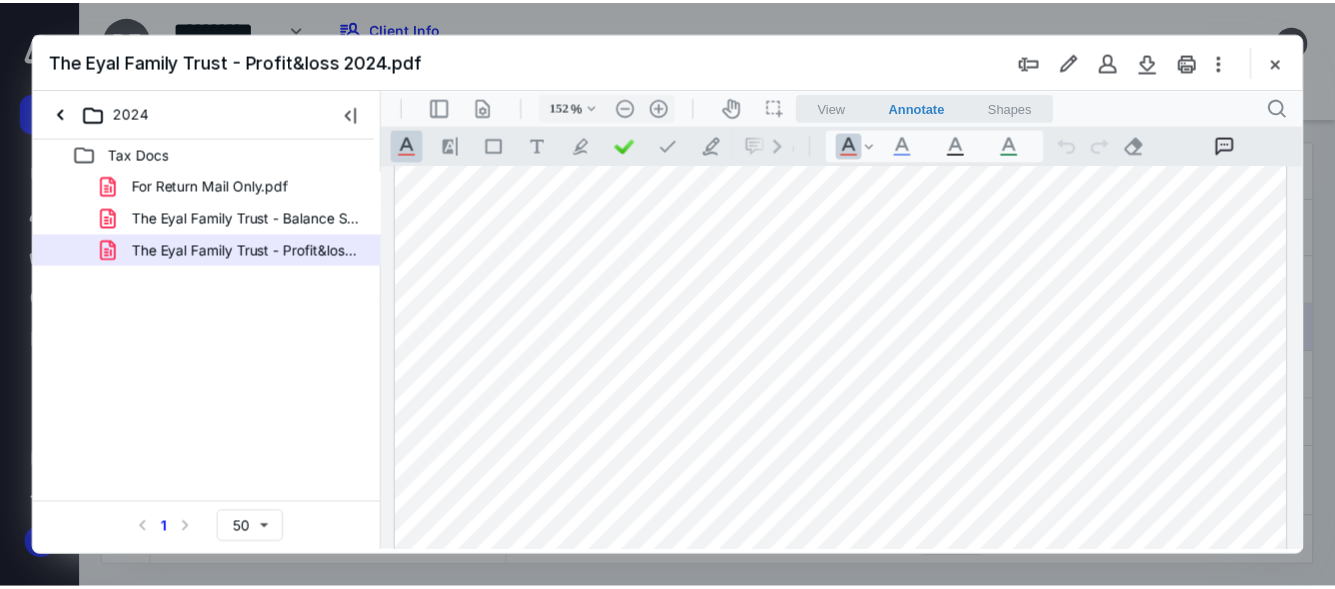 scroll, scrollTop: 150, scrollLeft: 0, axis: vertical 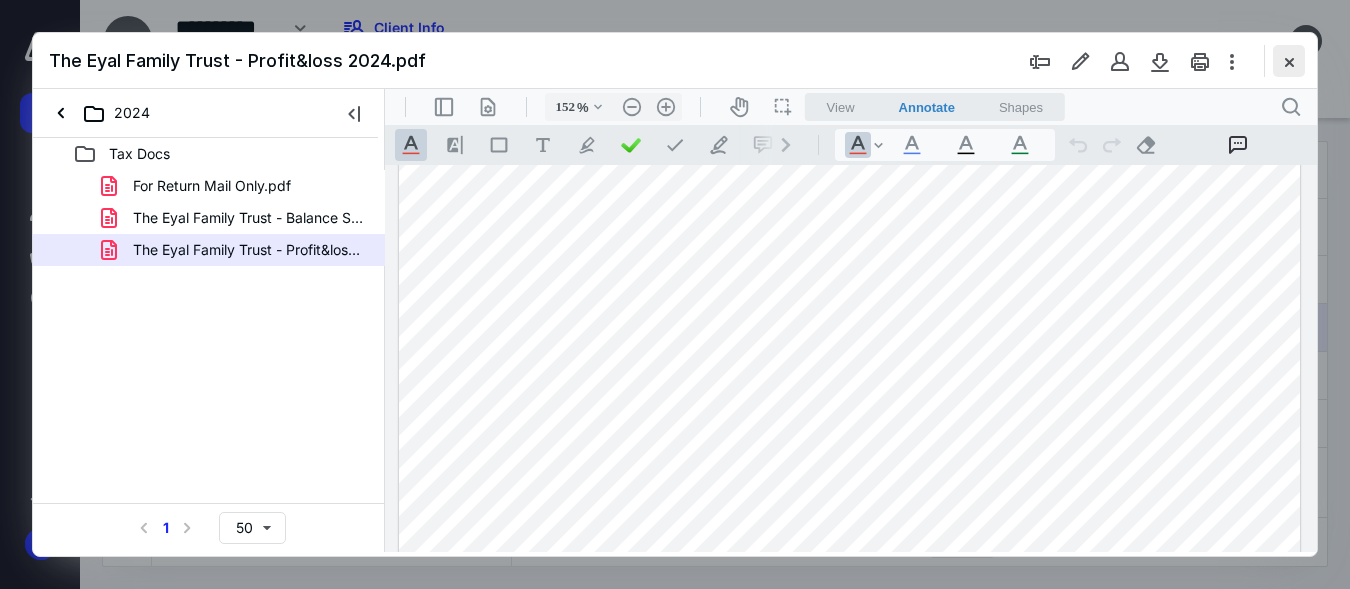 click at bounding box center (1289, 61) 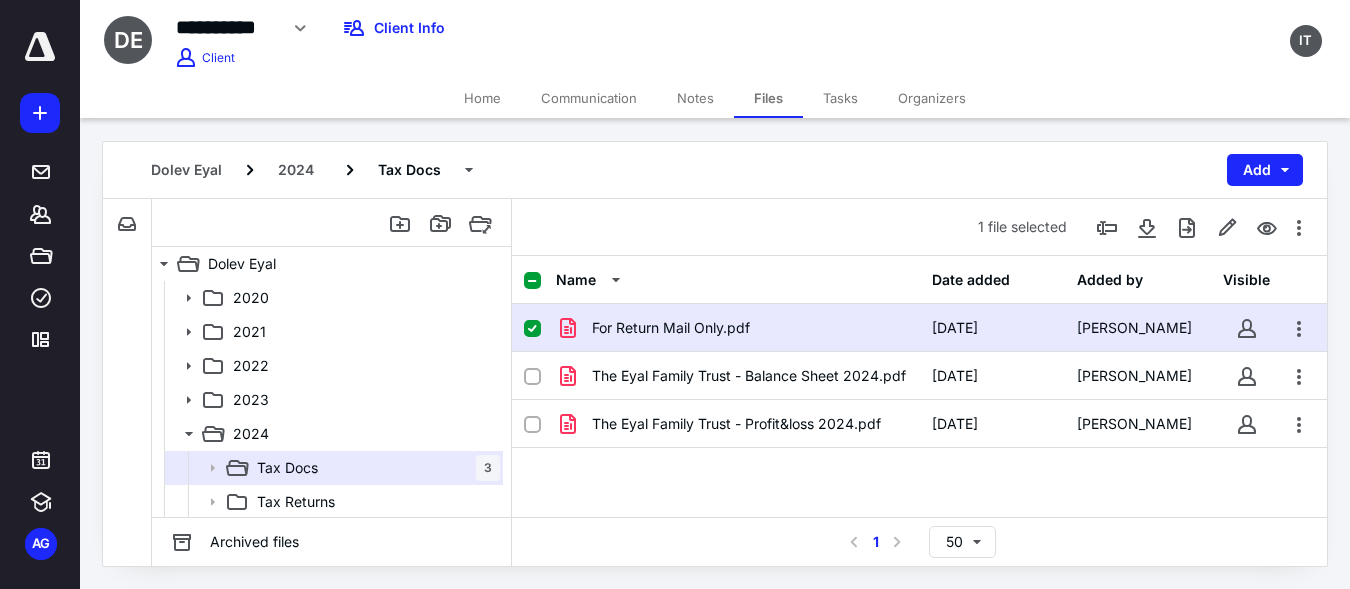 click on "Home" at bounding box center [482, 98] 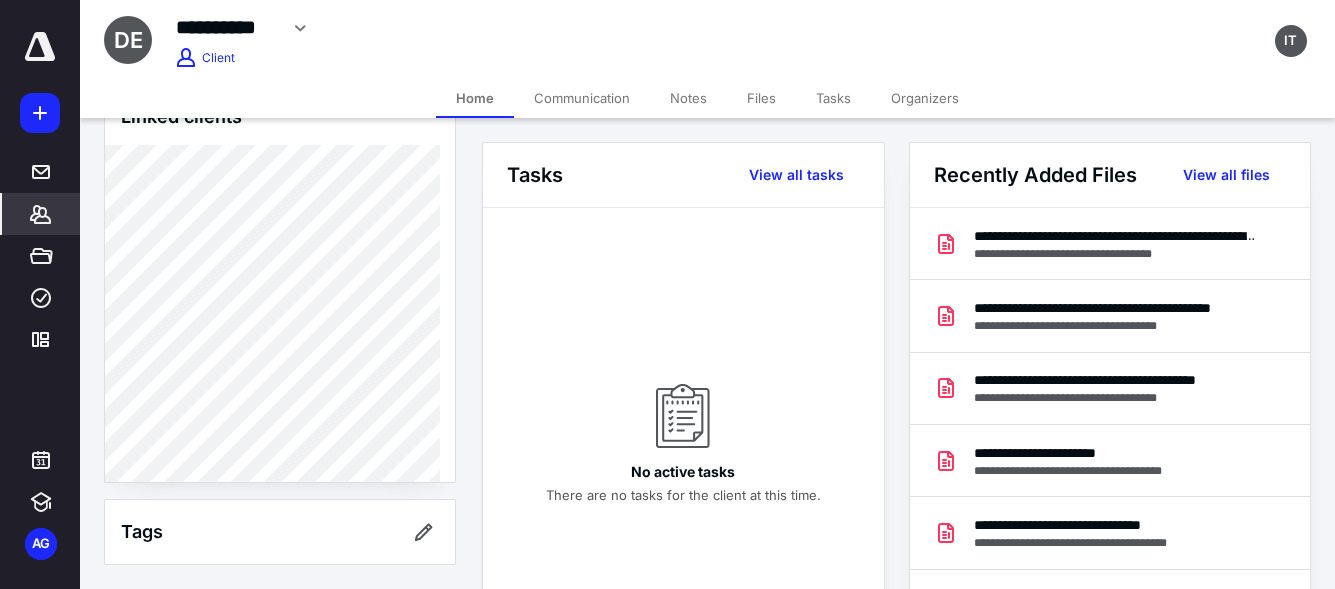 scroll, scrollTop: 1322, scrollLeft: 0, axis: vertical 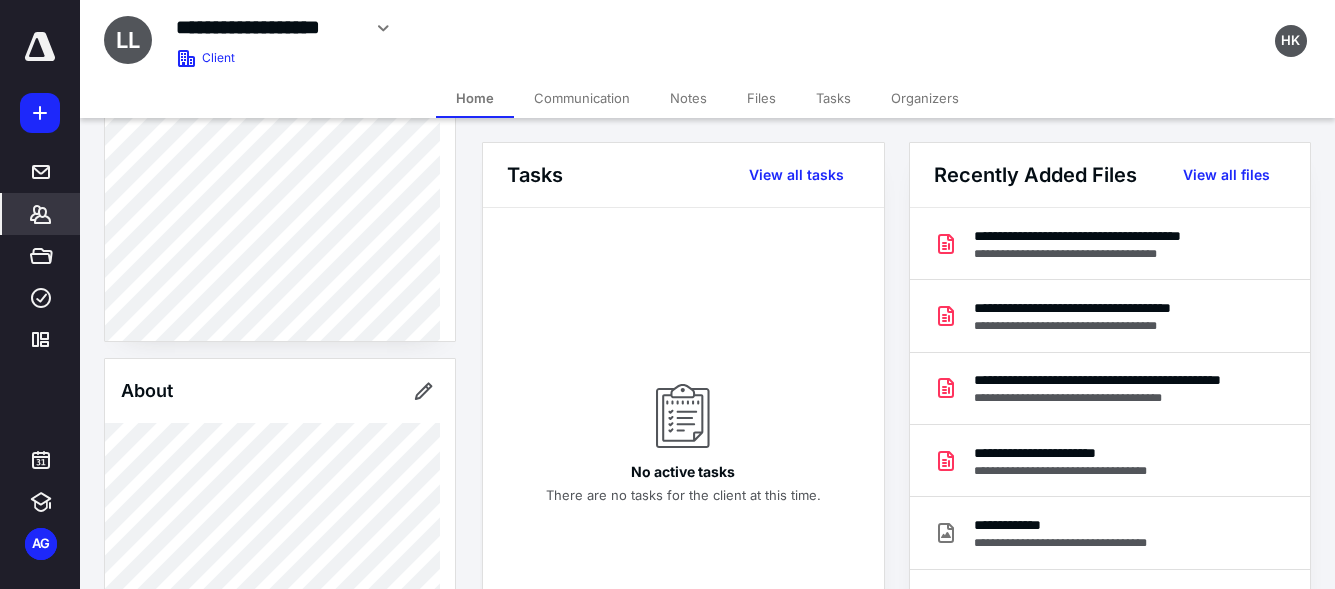 click on "Files" at bounding box center (761, 98) 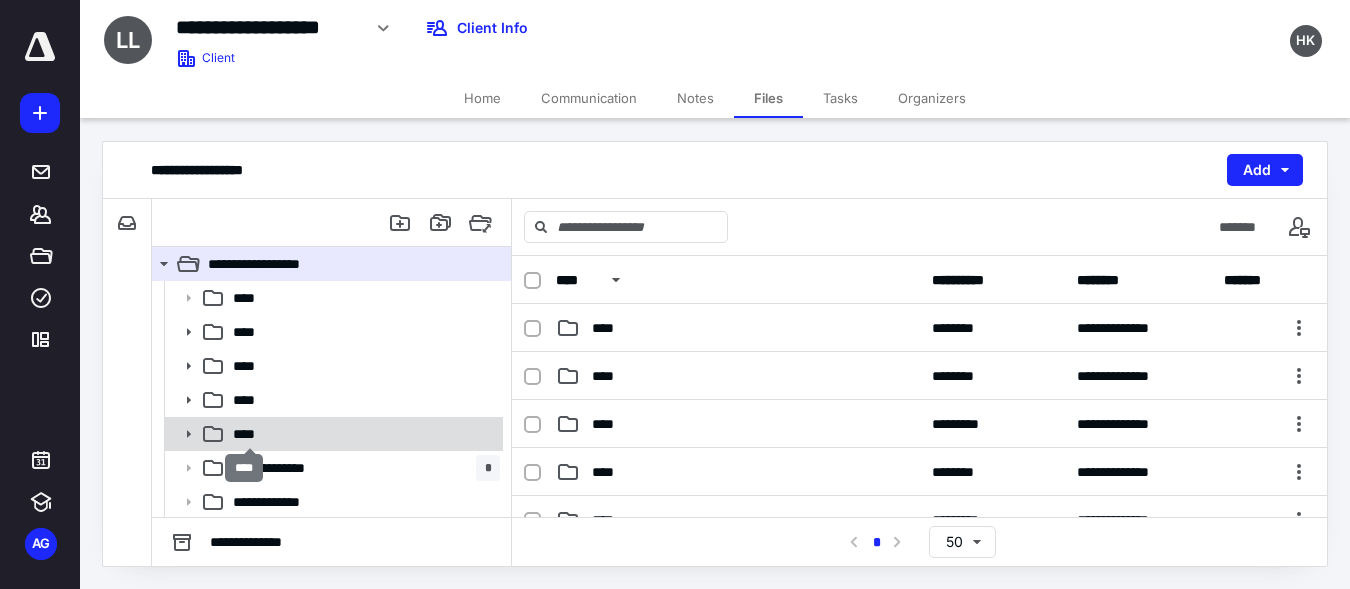 click on "****" at bounding box center (250, 434) 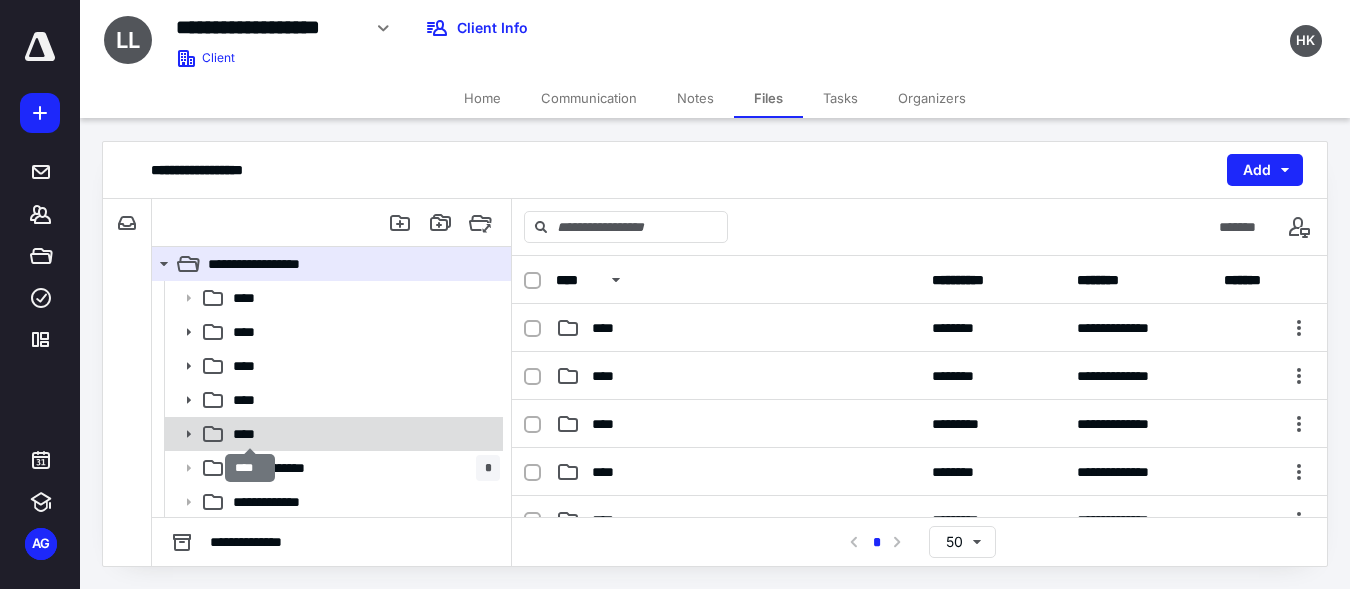 click on "****" at bounding box center [250, 434] 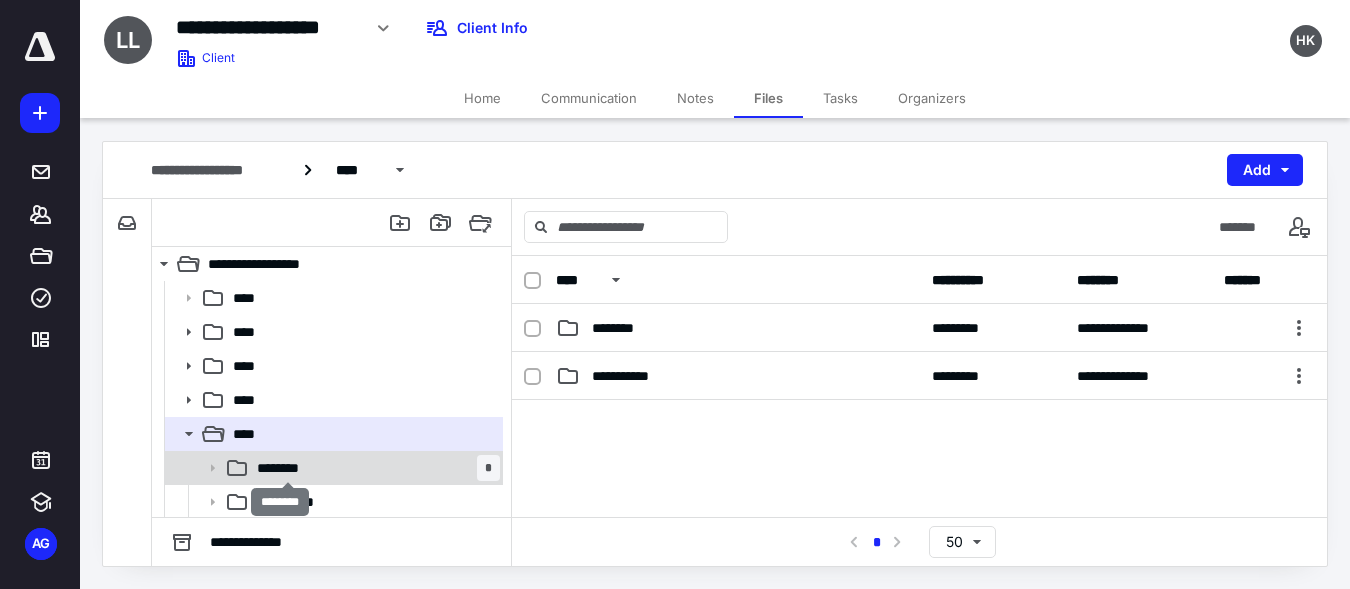 click on "********" at bounding box center [287, 468] 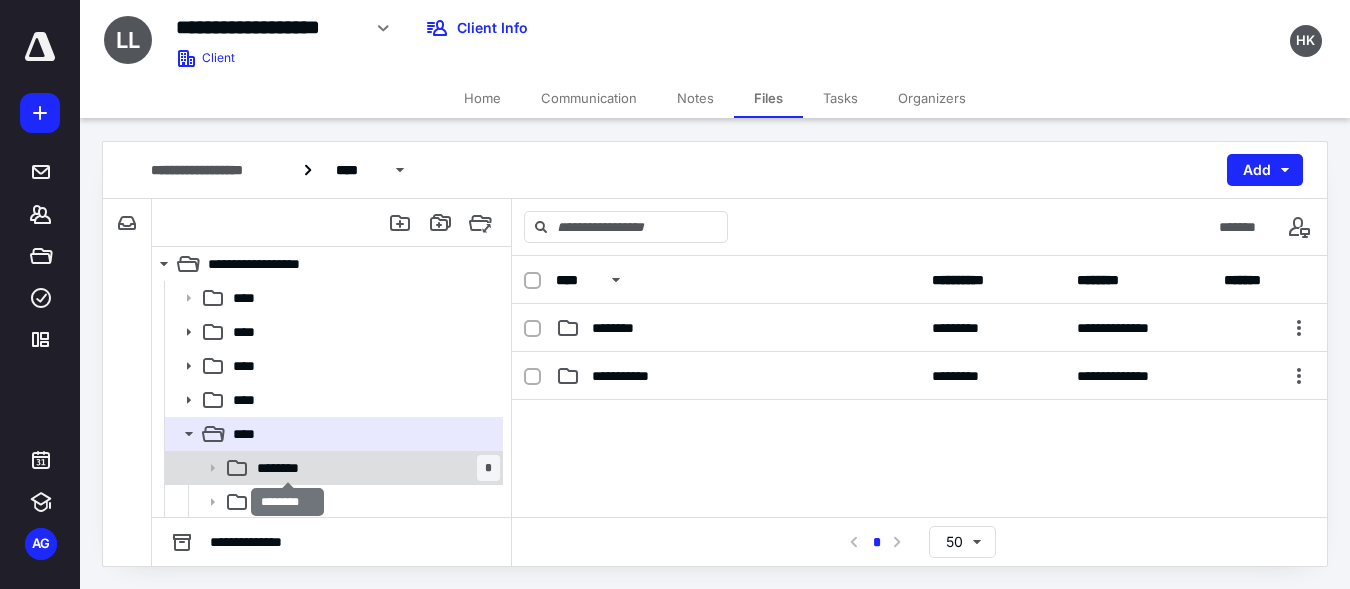 click on "********" at bounding box center [287, 468] 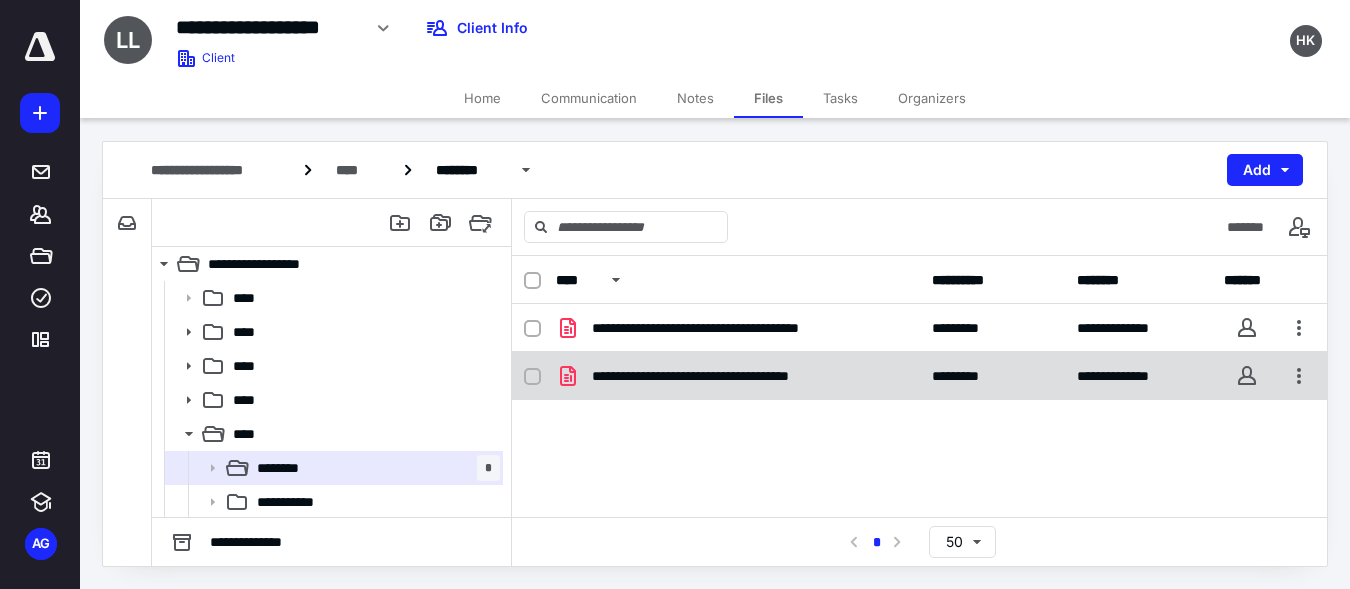 click on "**********" at bounding box center (738, 376) 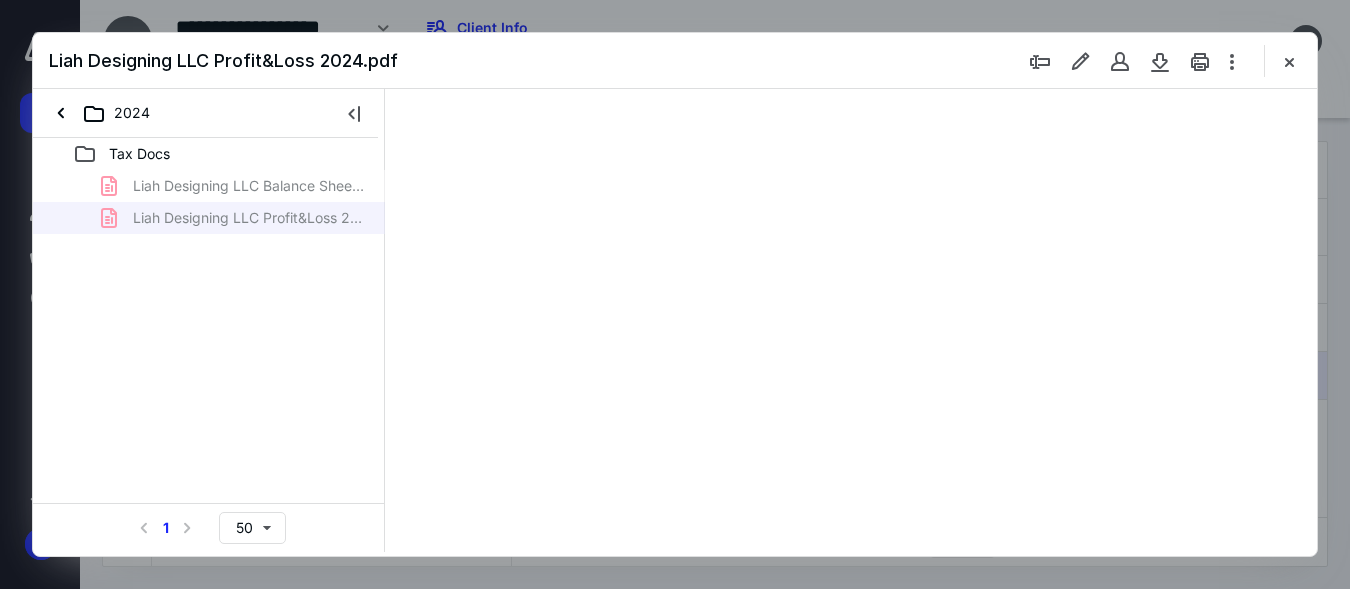 scroll, scrollTop: 0, scrollLeft: 0, axis: both 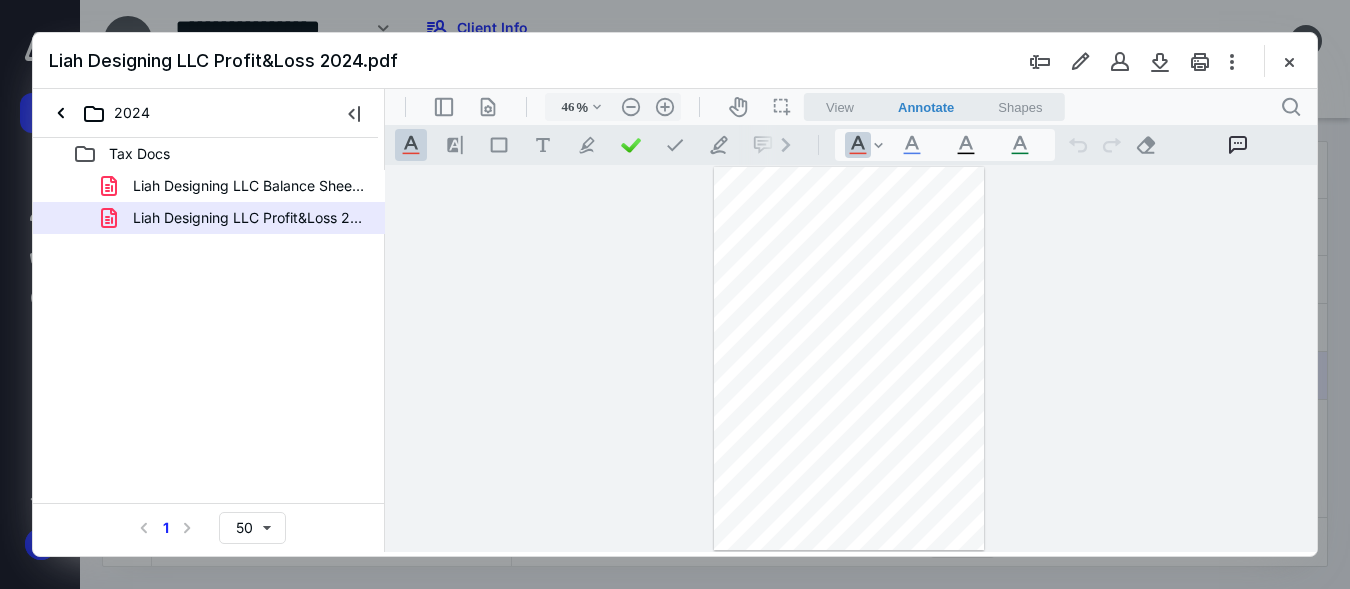 type on "153" 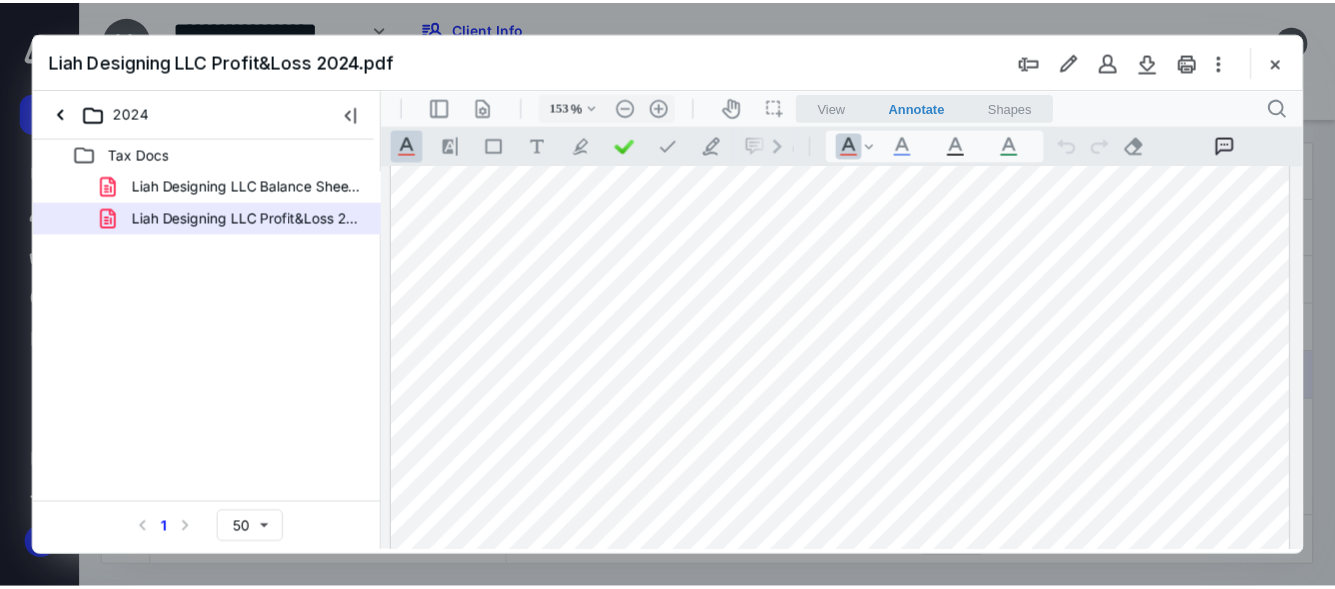 scroll, scrollTop: 524, scrollLeft: 0, axis: vertical 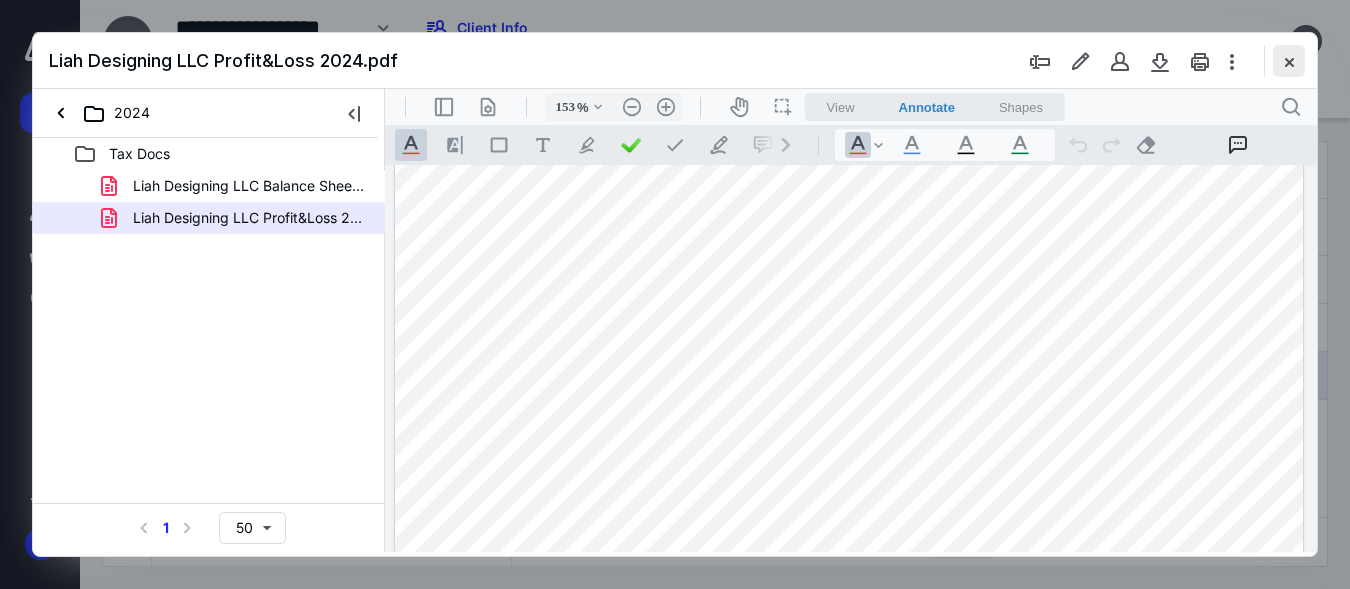 click at bounding box center [1289, 61] 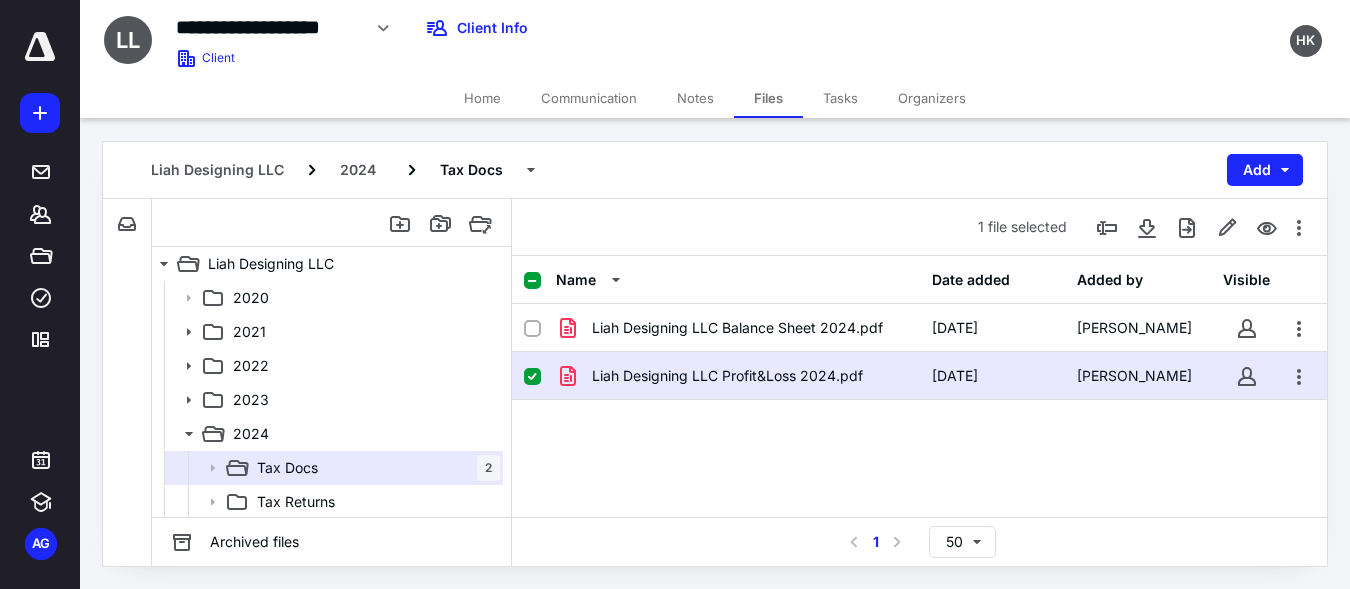 click on "Home" at bounding box center [482, 98] 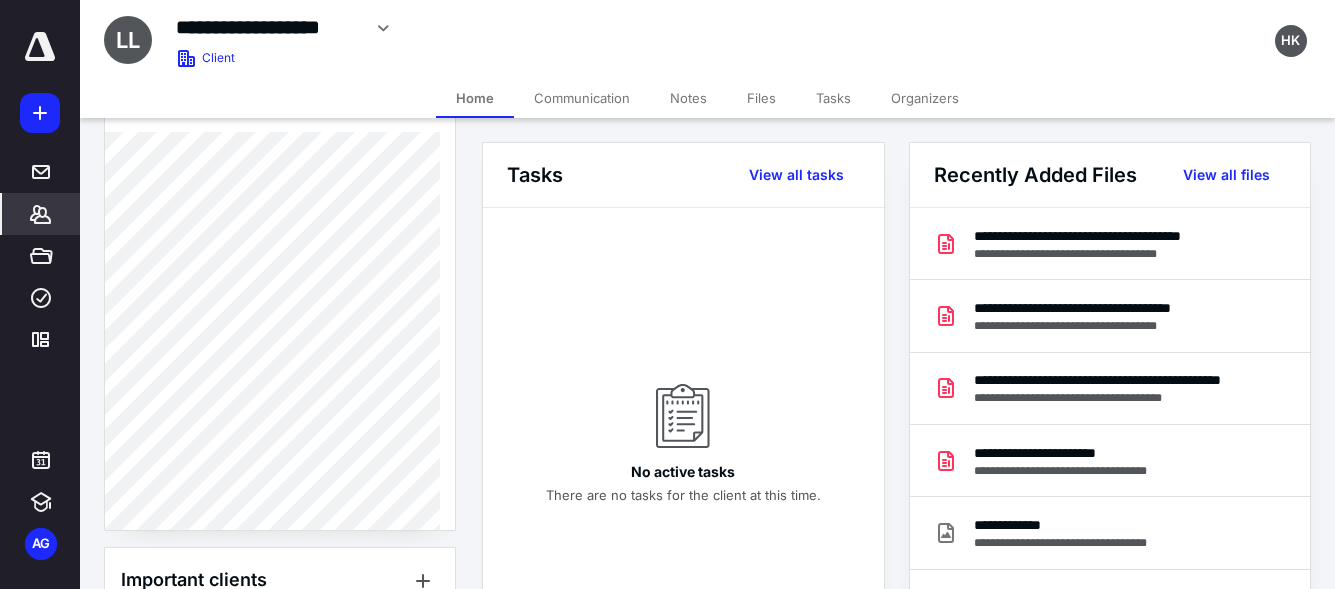 scroll, scrollTop: 906, scrollLeft: 0, axis: vertical 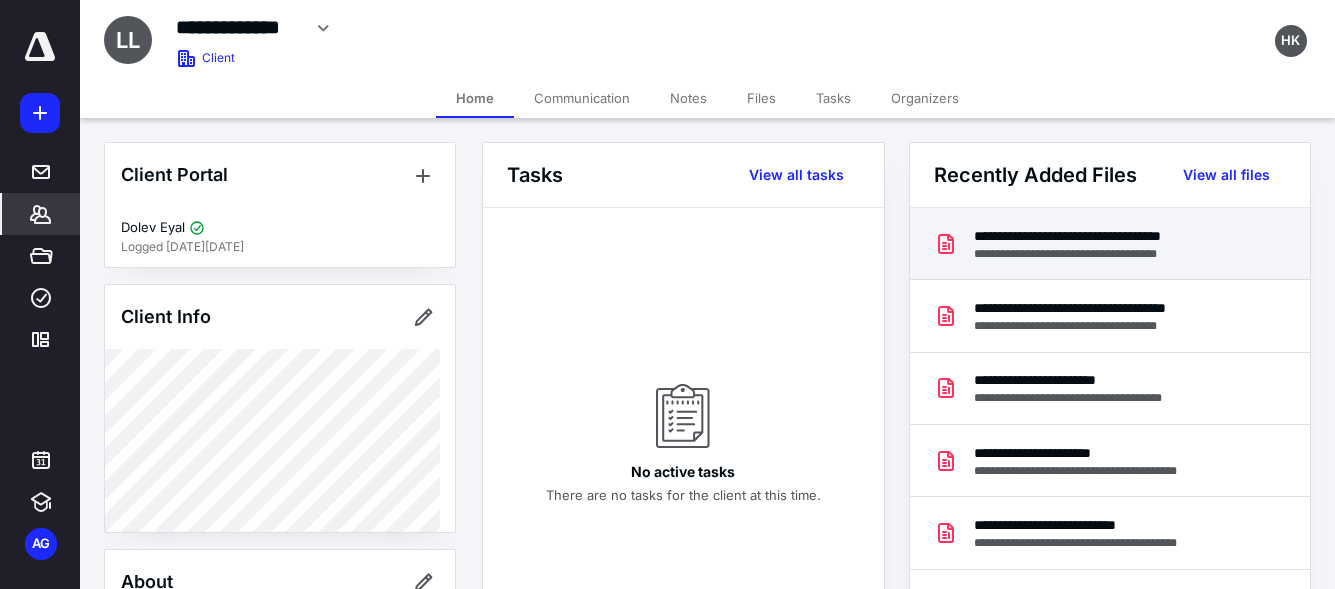 click on "**********" at bounding box center (1096, 254) 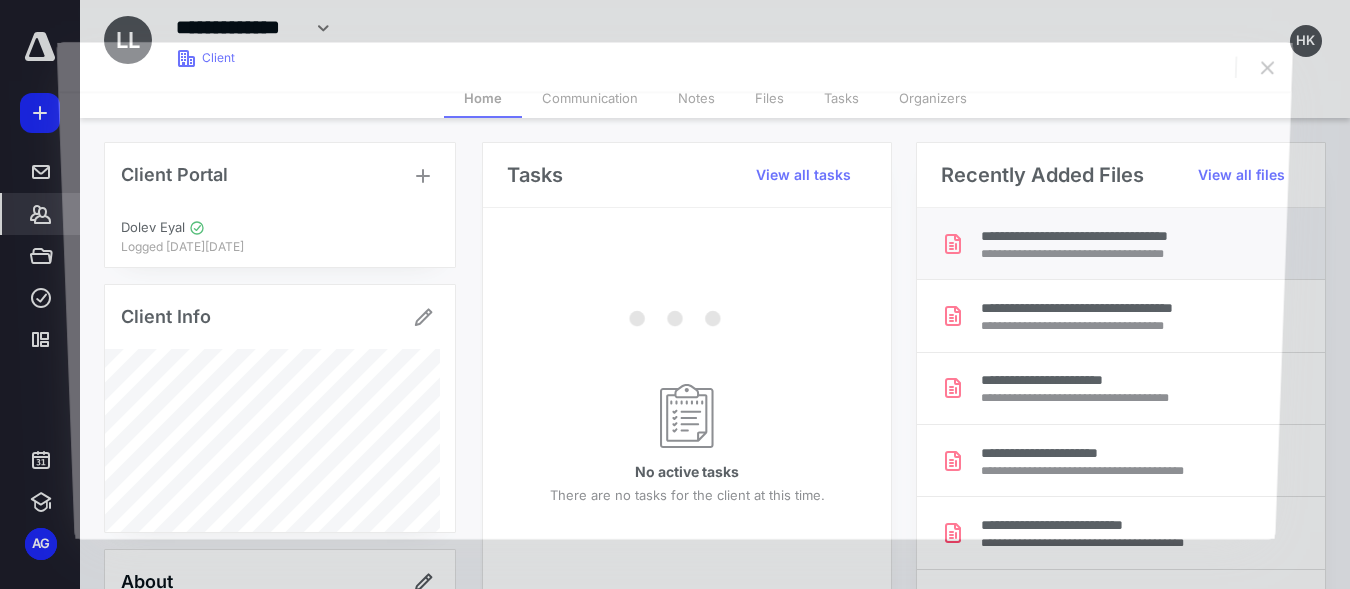 click at bounding box center [675, 315] 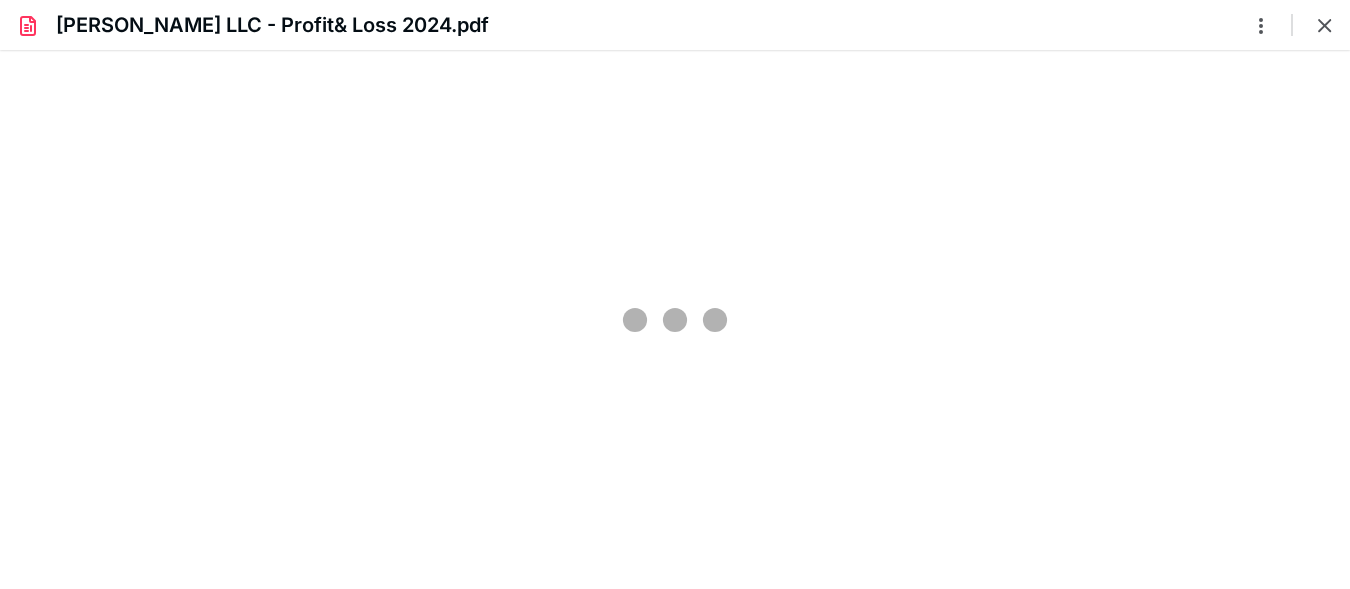 scroll, scrollTop: 0, scrollLeft: 0, axis: both 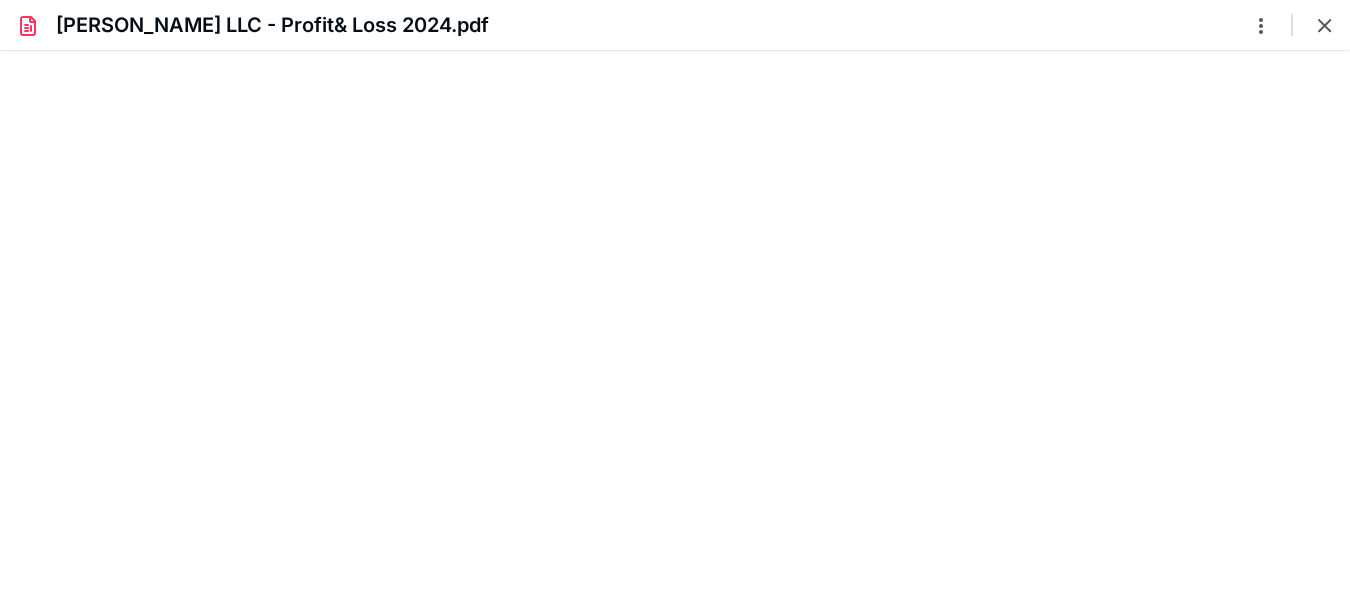 type on "222" 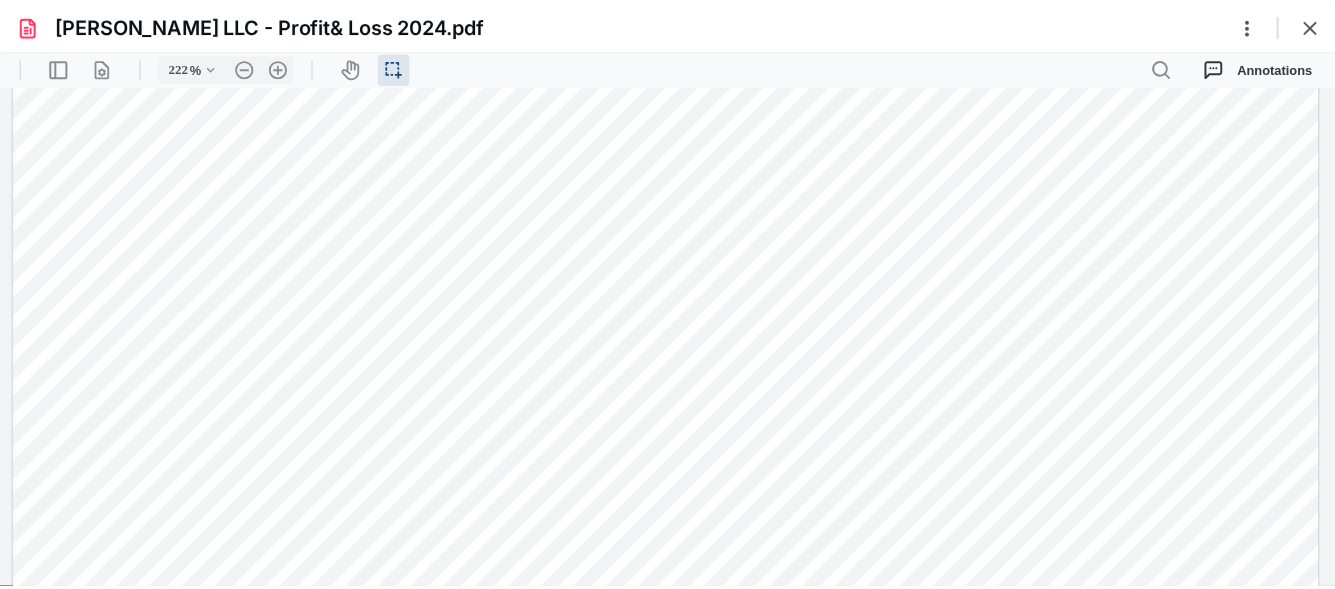 scroll, scrollTop: 29, scrollLeft: 0, axis: vertical 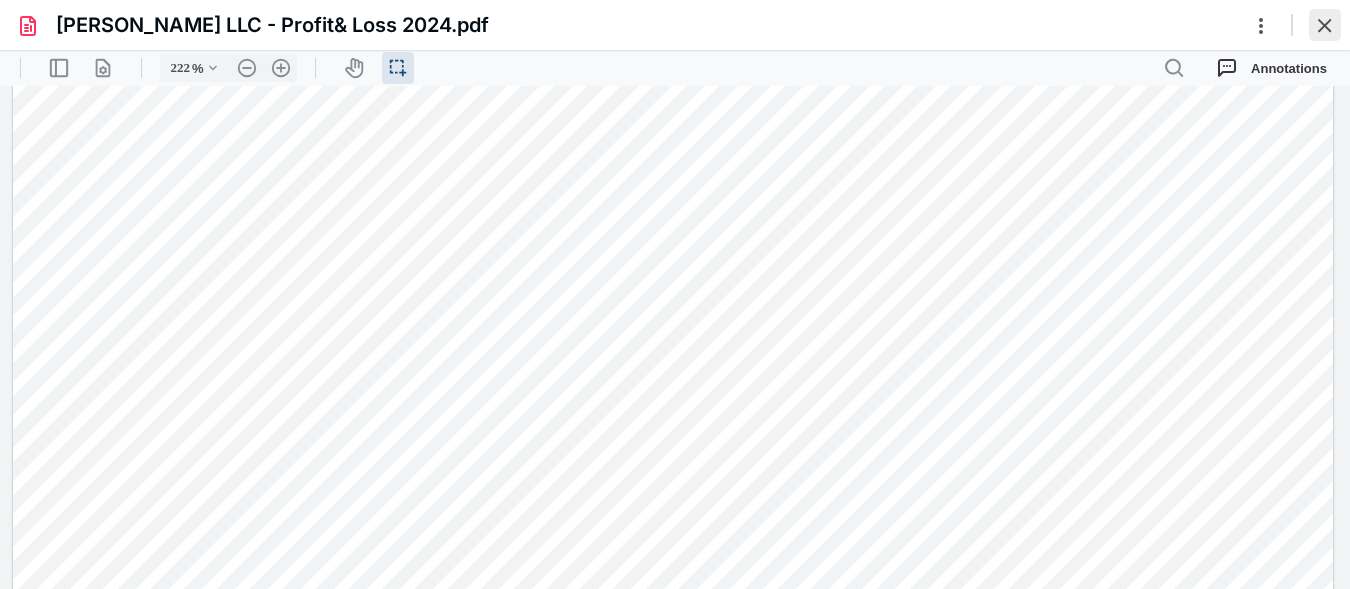 click at bounding box center (1325, 25) 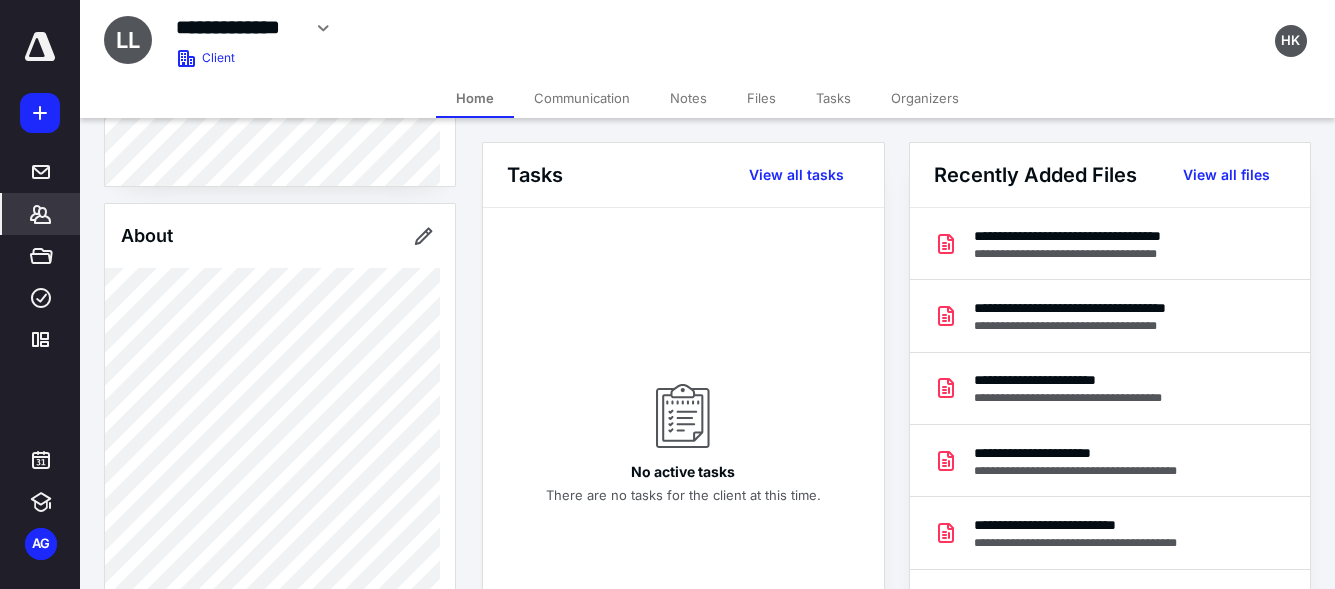 scroll, scrollTop: 809, scrollLeft: 0, axis: vertical 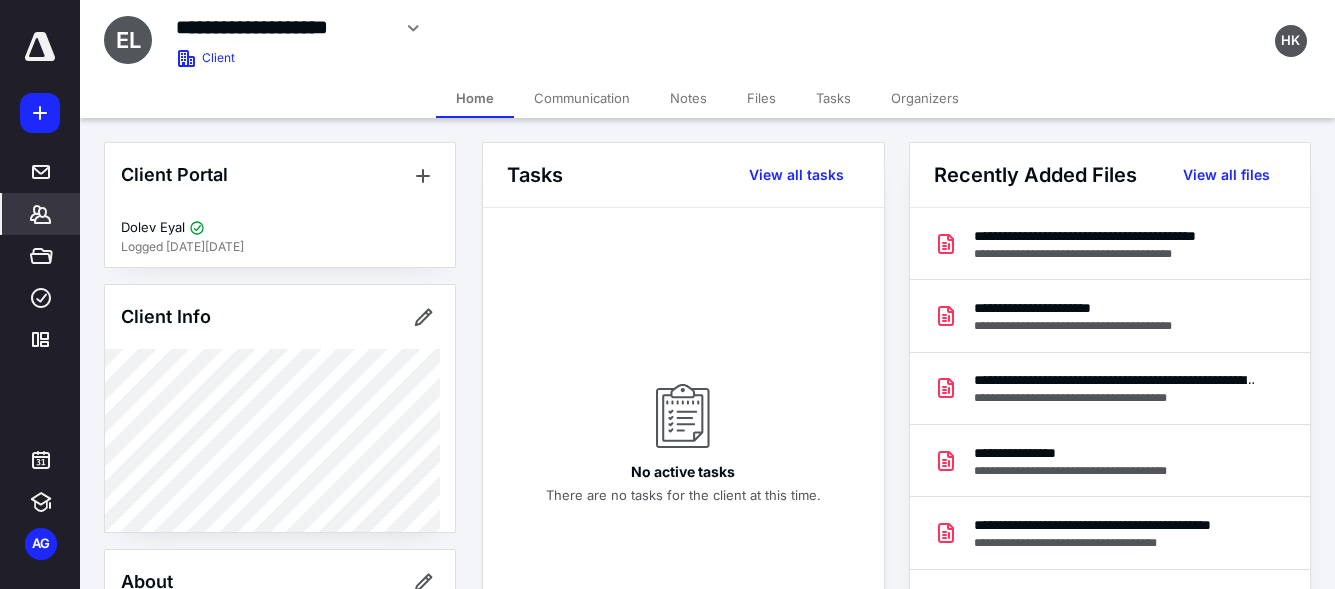 click on "Files" at bounding box center [761, 98] 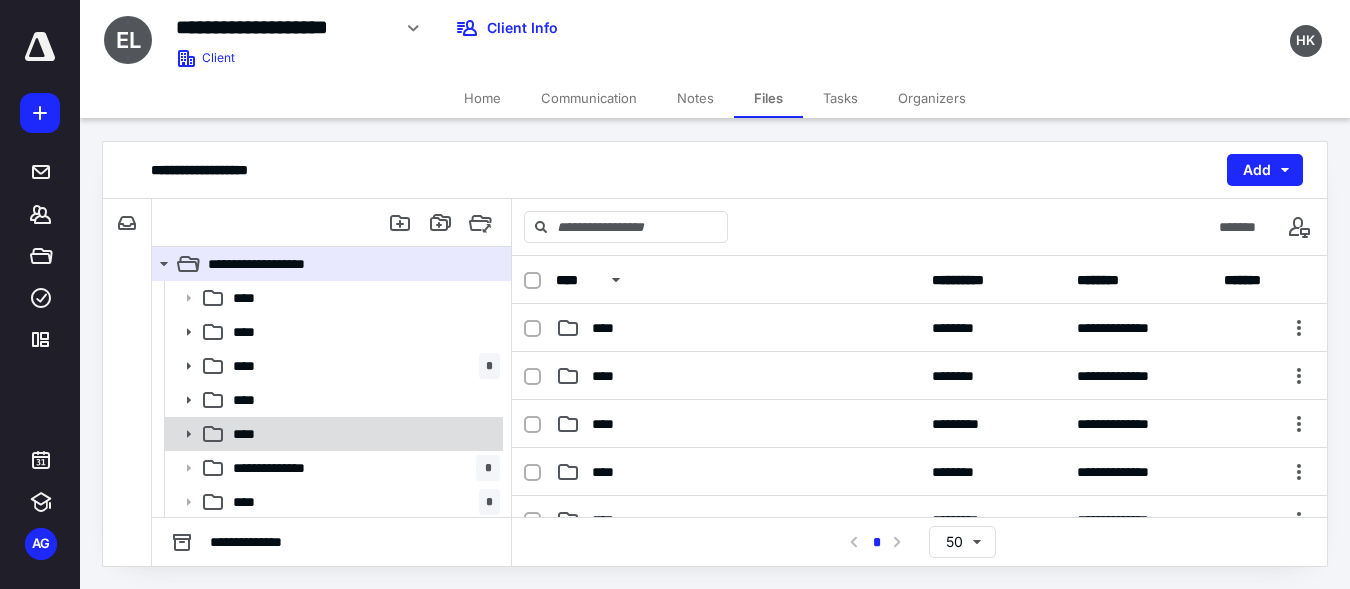 click on "****" at bounding box center (362, 434) 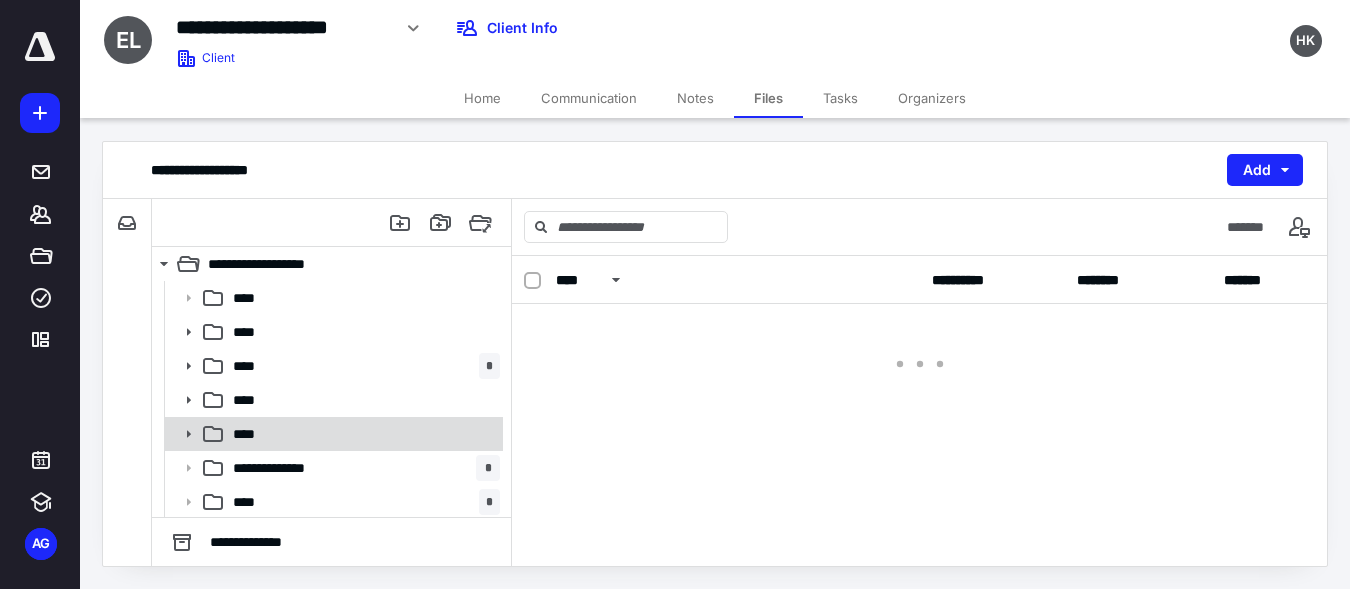 click on "****" at bounding box center (362, 434) 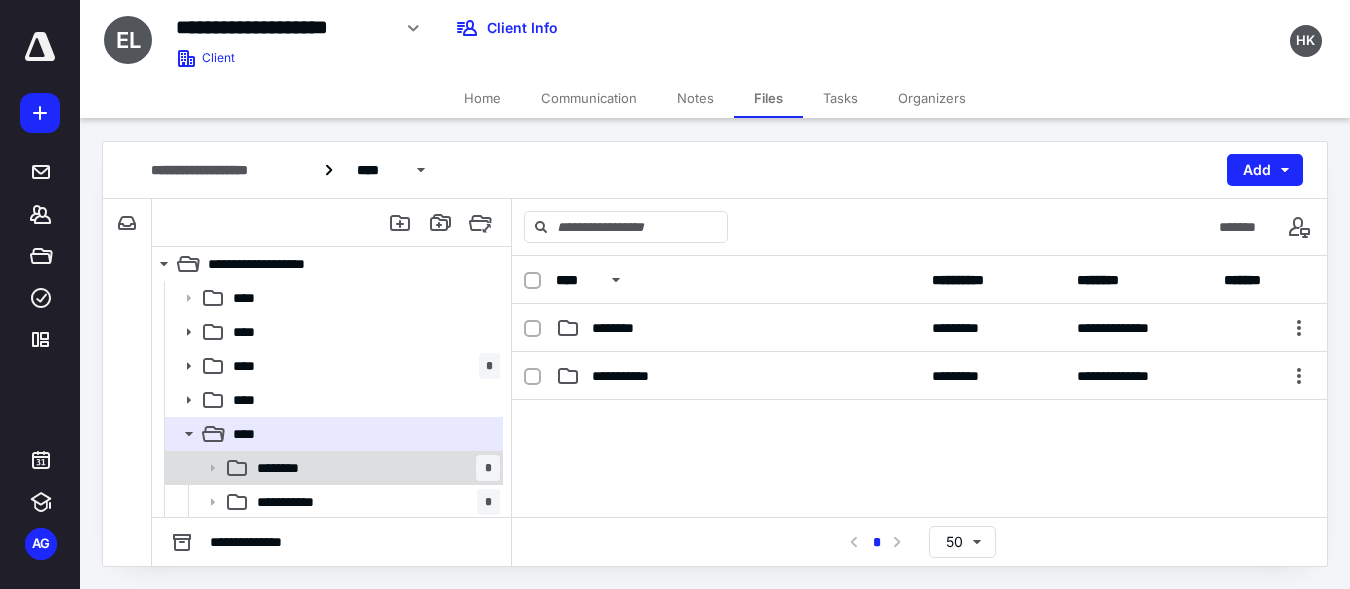 click on "******** *" at bounding box center [374, 468] 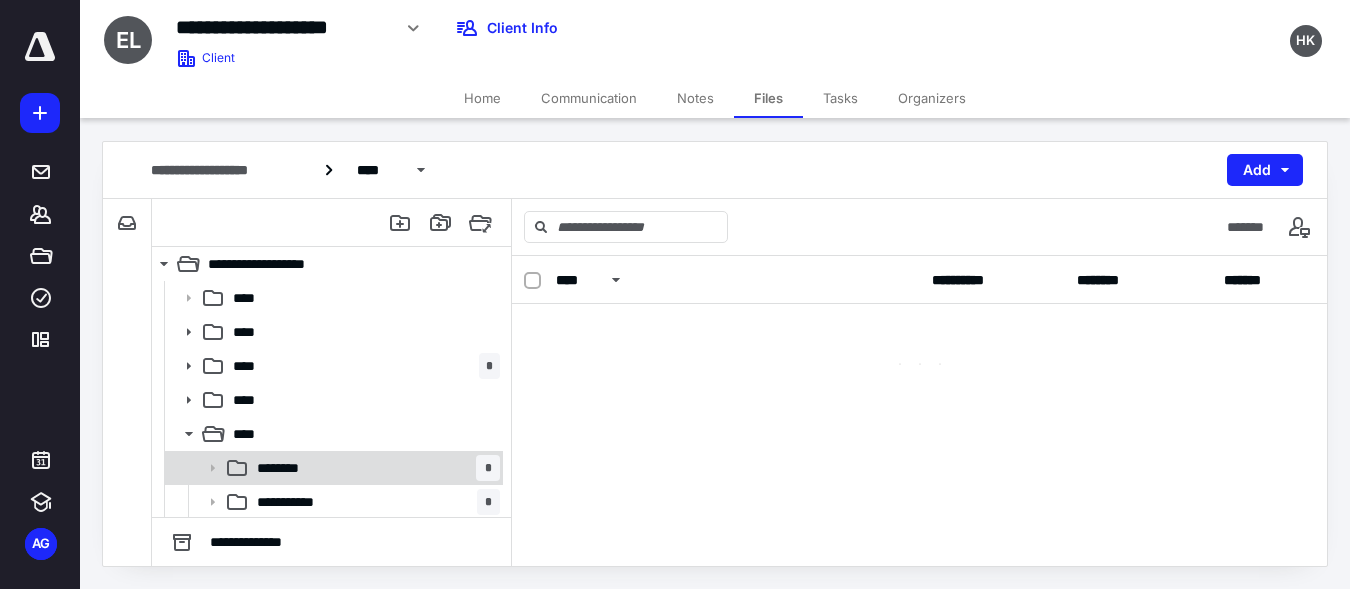 click on "******** *" at bounding box center [374, 468] 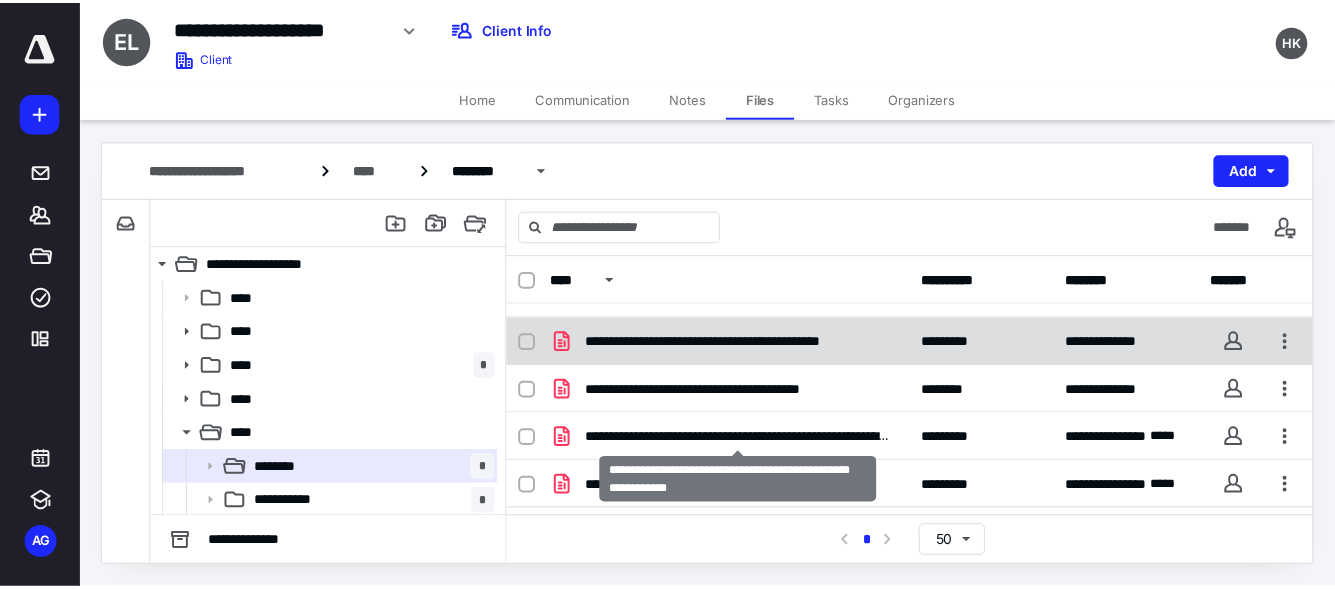scroll, scrollTop: 87, scrollLeft: 0, axis: vertical 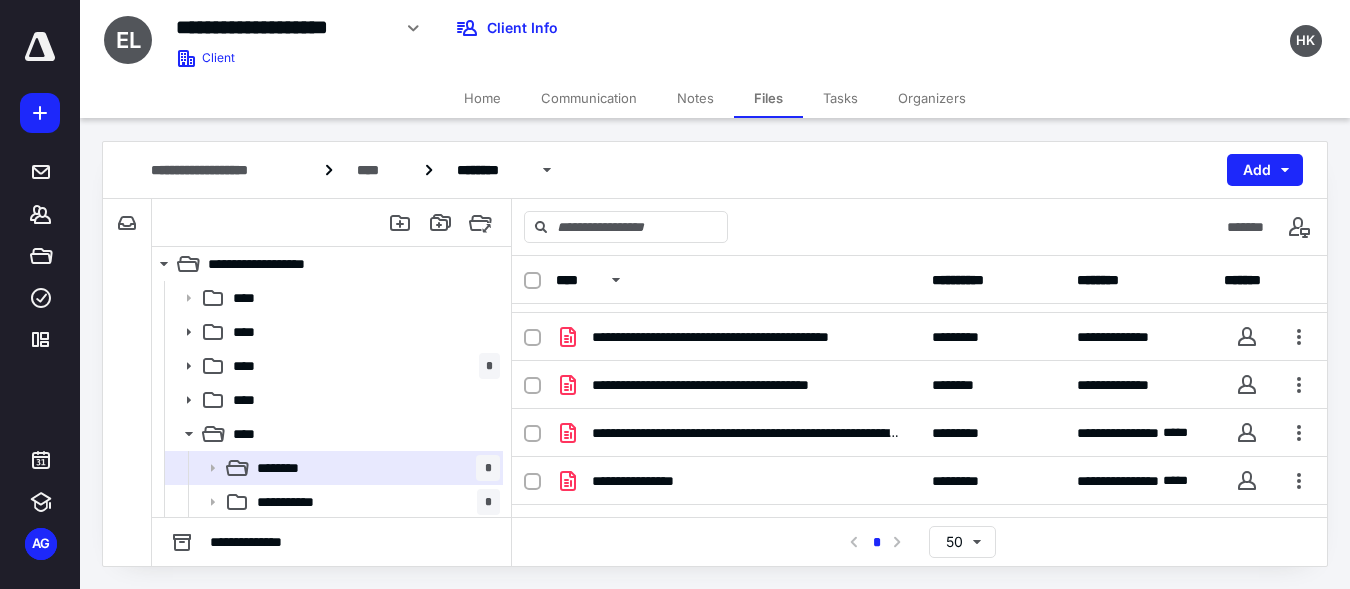 click on "Home" at bounding box center (482, 98) 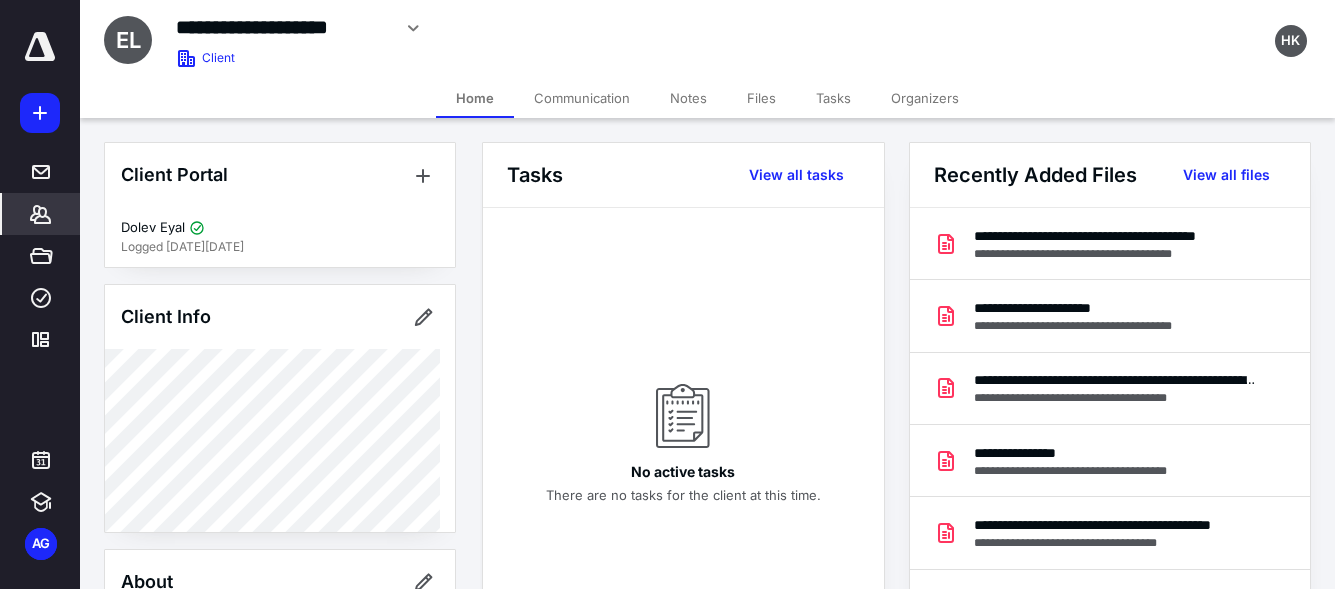 scroll, scrollTop: 893, scrollLeft: 0, axis: vertical 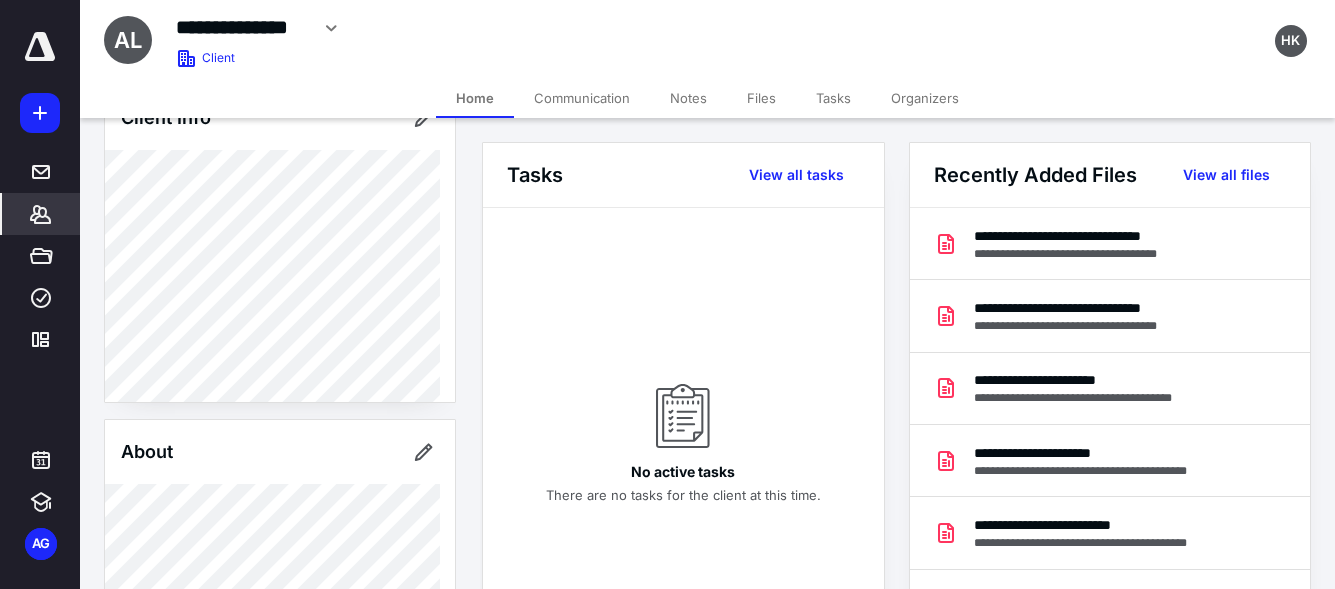 click on "Files" at bounding box center (761, 98) 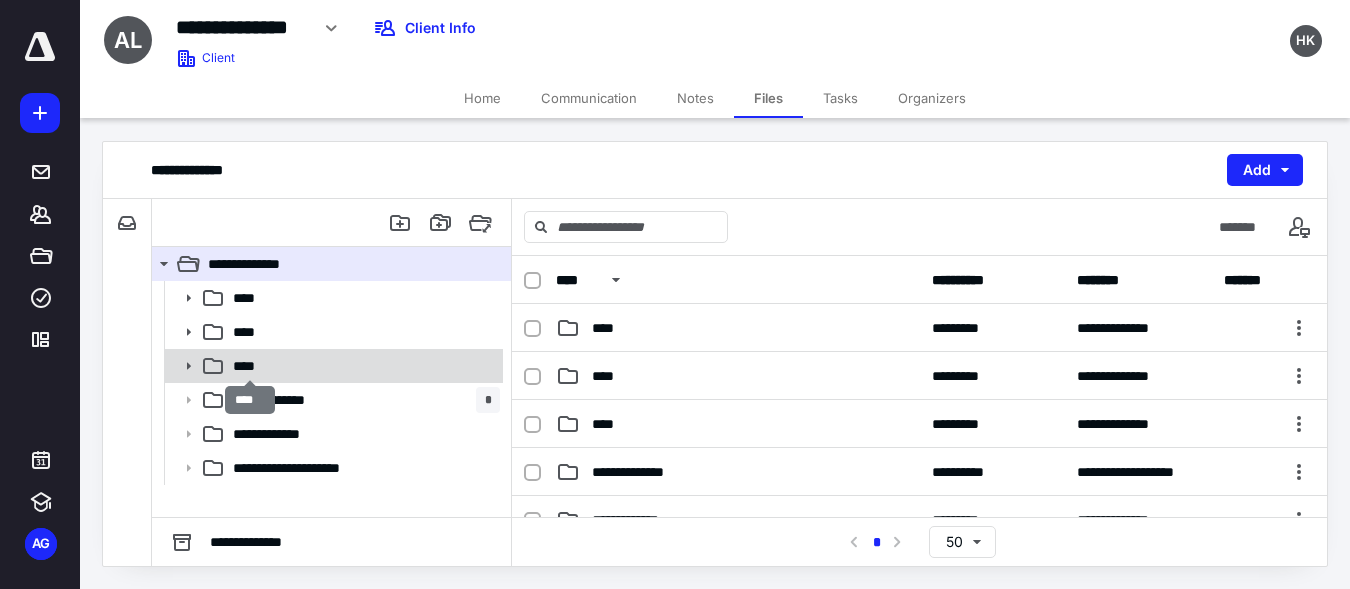 click on "****" at bounding box center [250, 366] 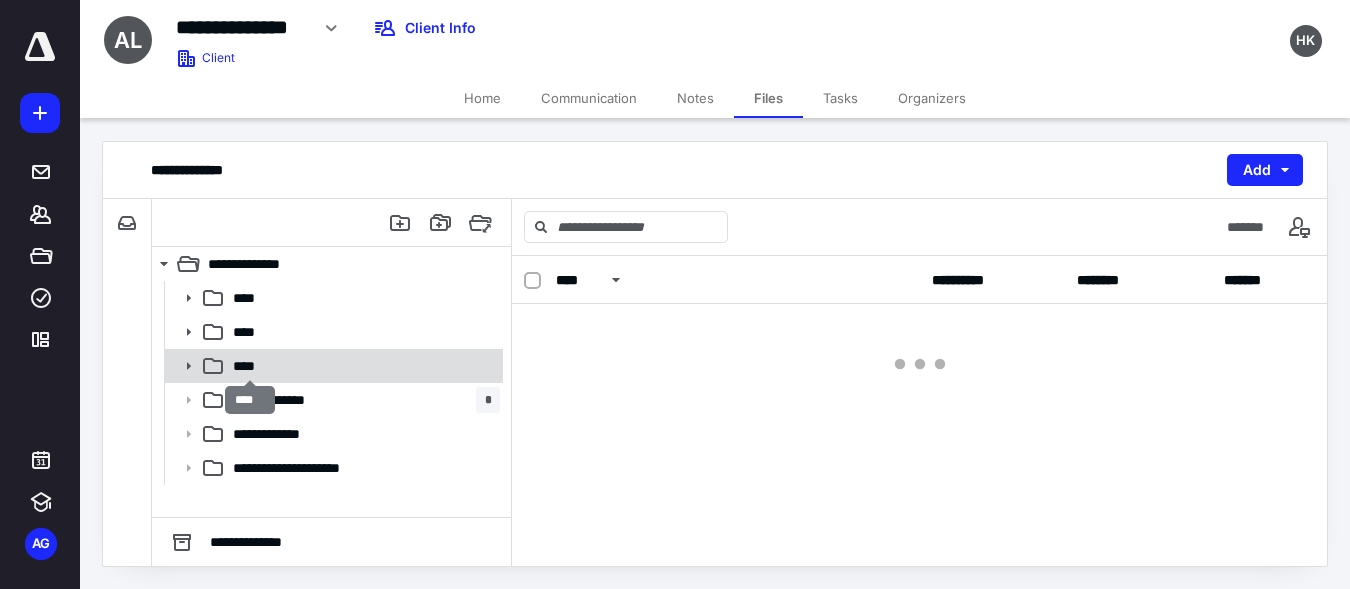 click on "****" at bounding box center [250, 366] 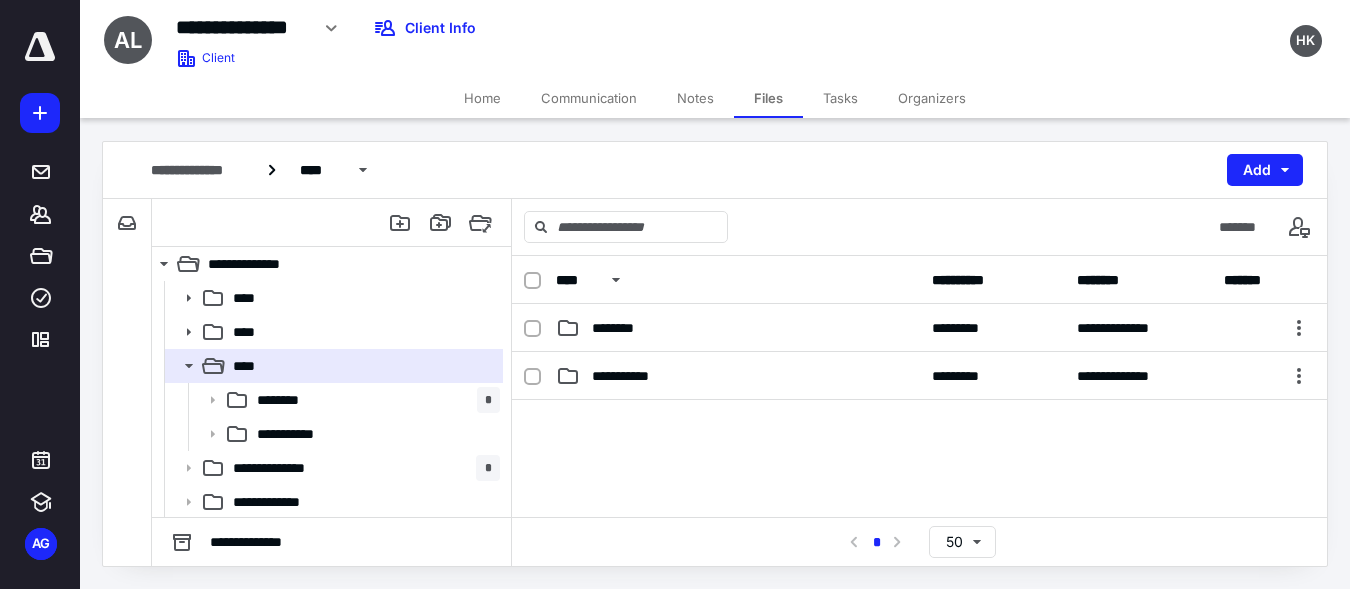 click on "********" at bounding box center [287, 400] 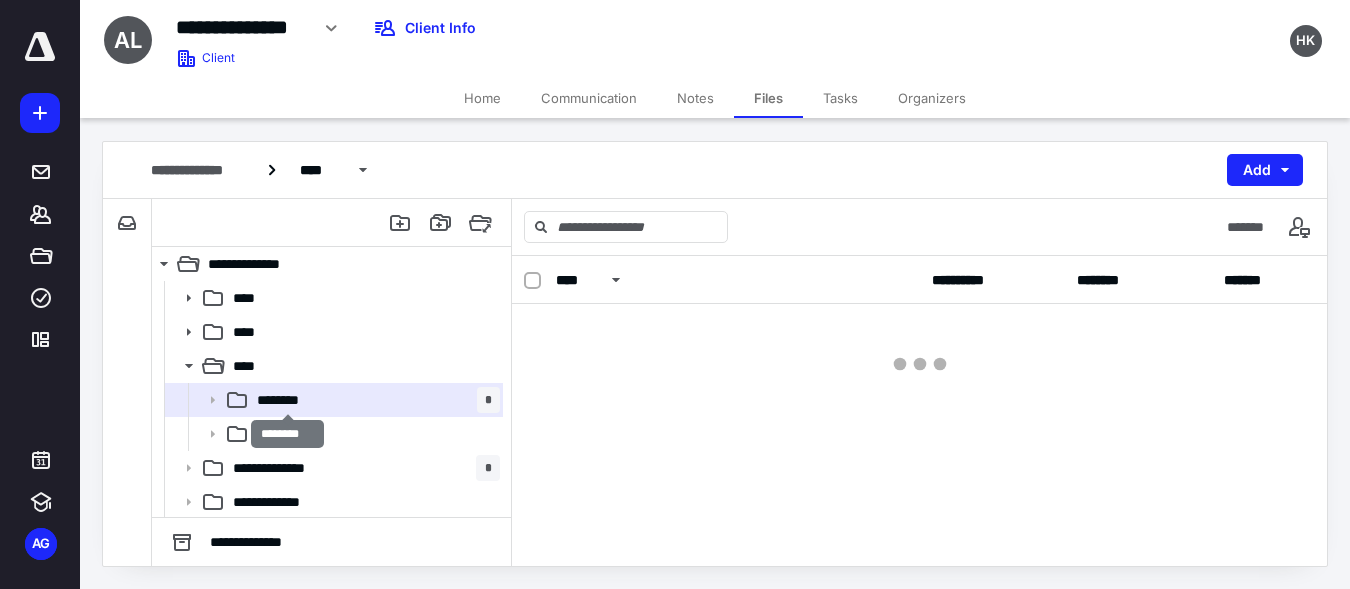 click on "********" at bounding box center [287, 400] 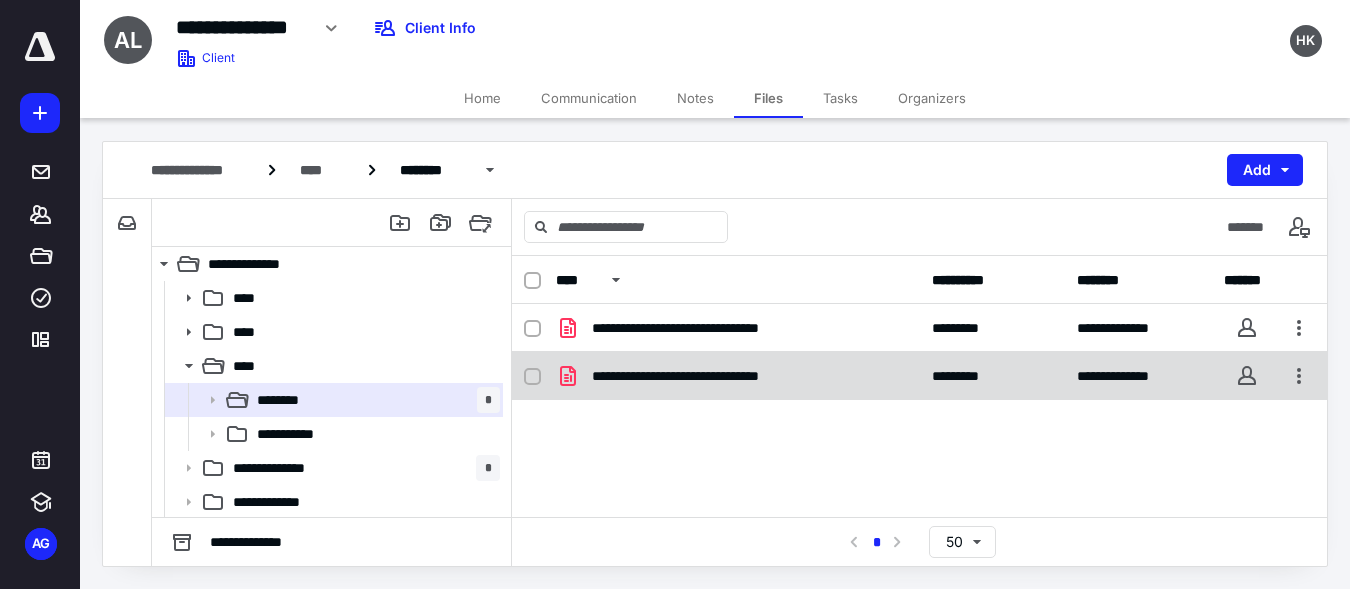 click on "**********" at bounding box center (919, 376) 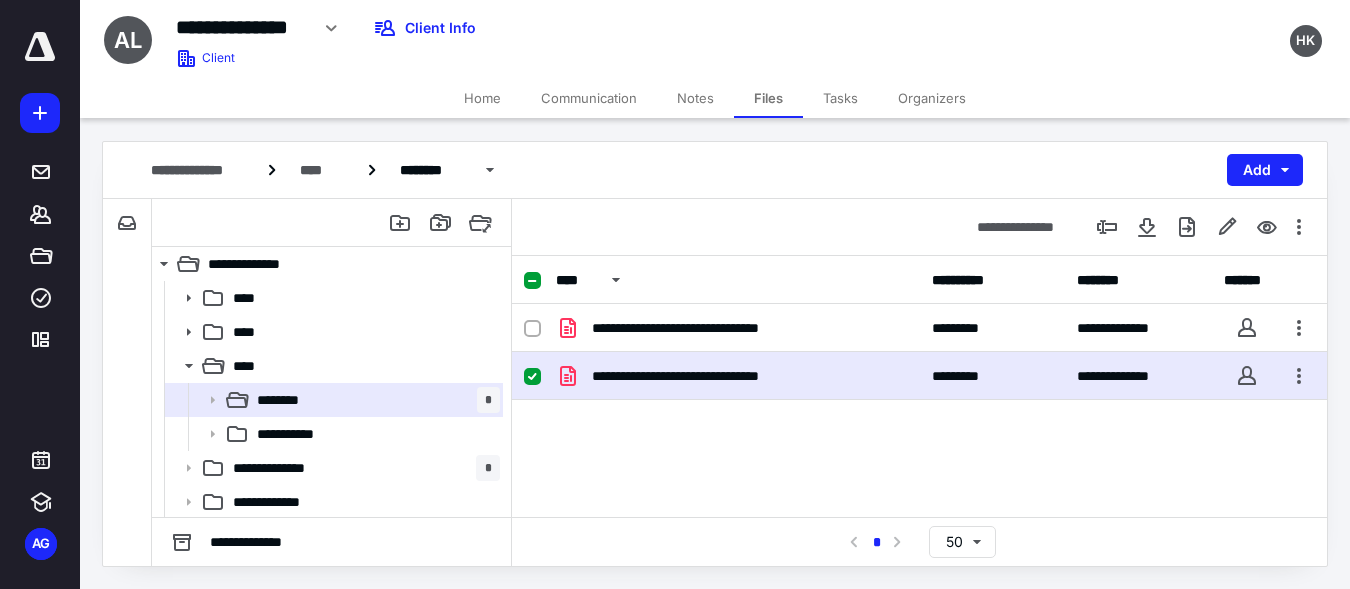 click on "**********" at bounding box center (919, 376) 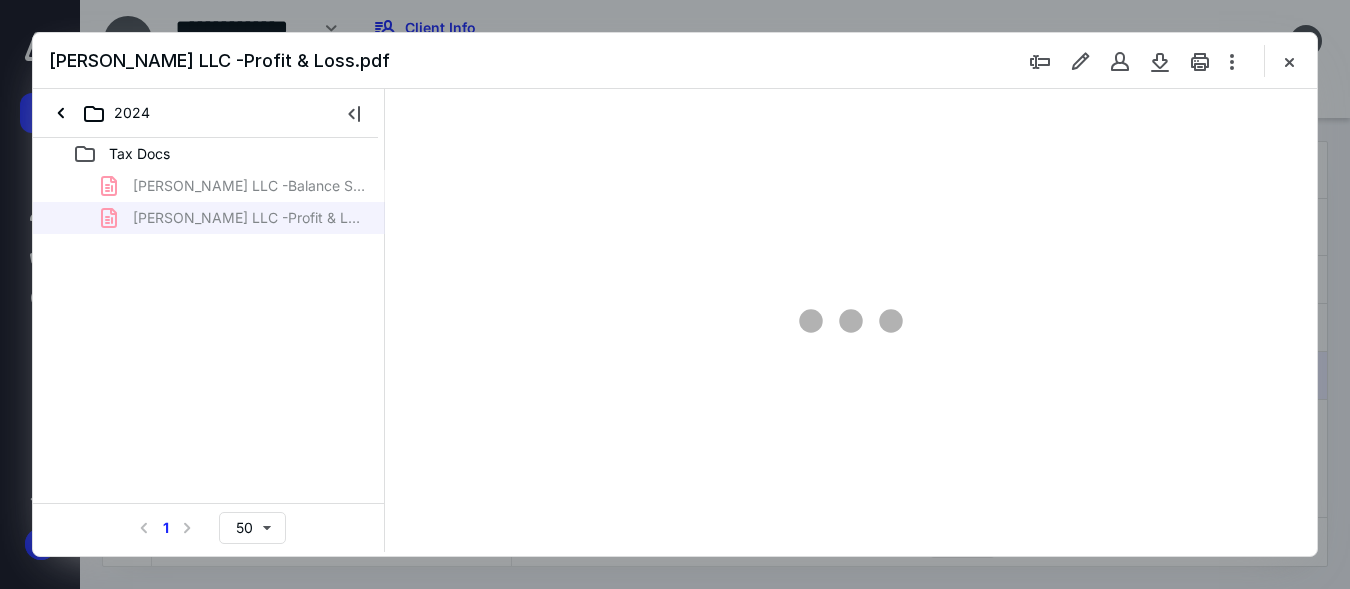 scroll, scrollTop: 0, scrollLeft: 0, axis: both 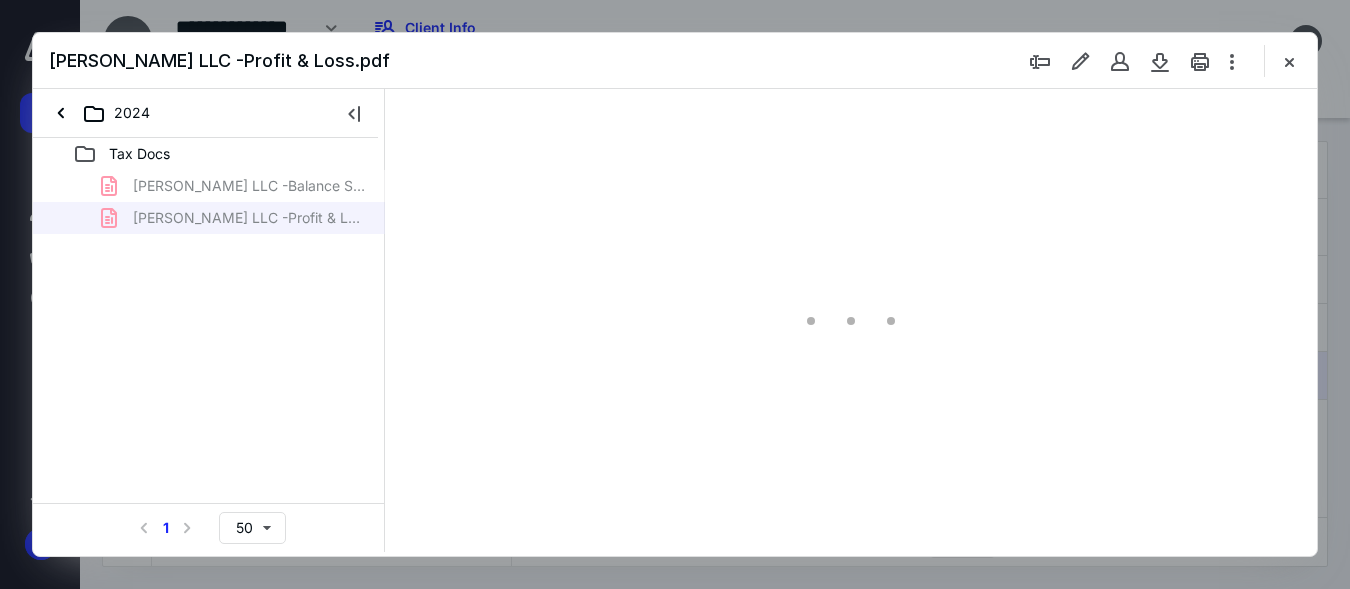 type on "153" 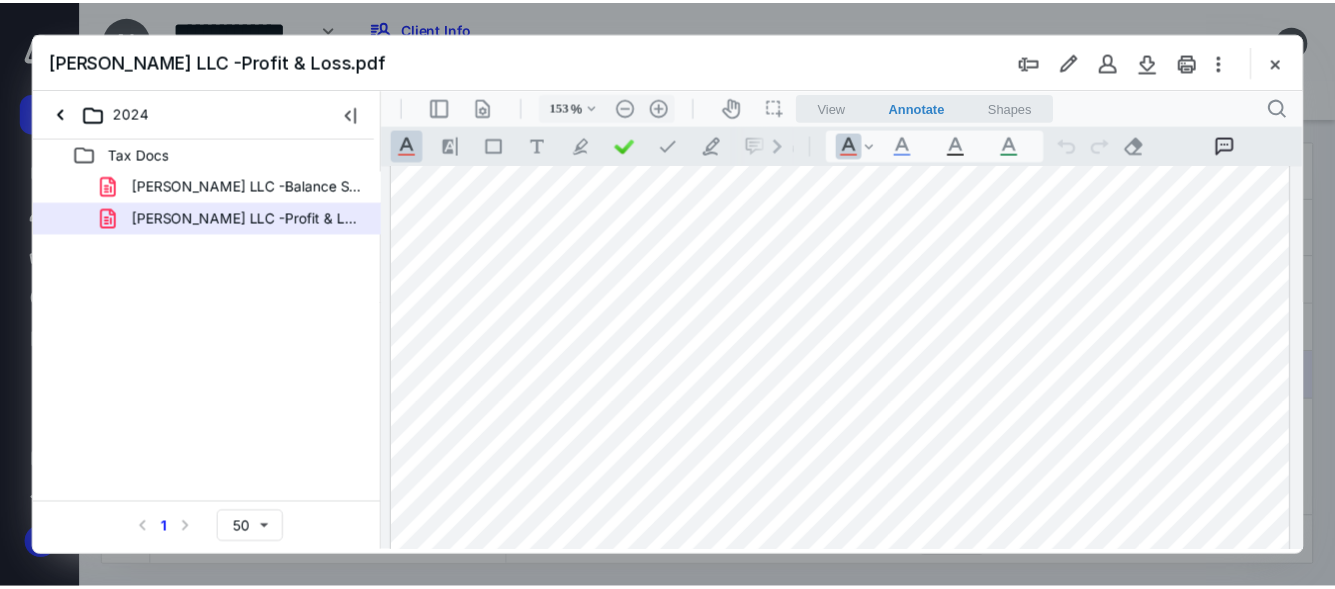 scroll, scrollTop: 239, scrollLeft: 0, axis: vertical 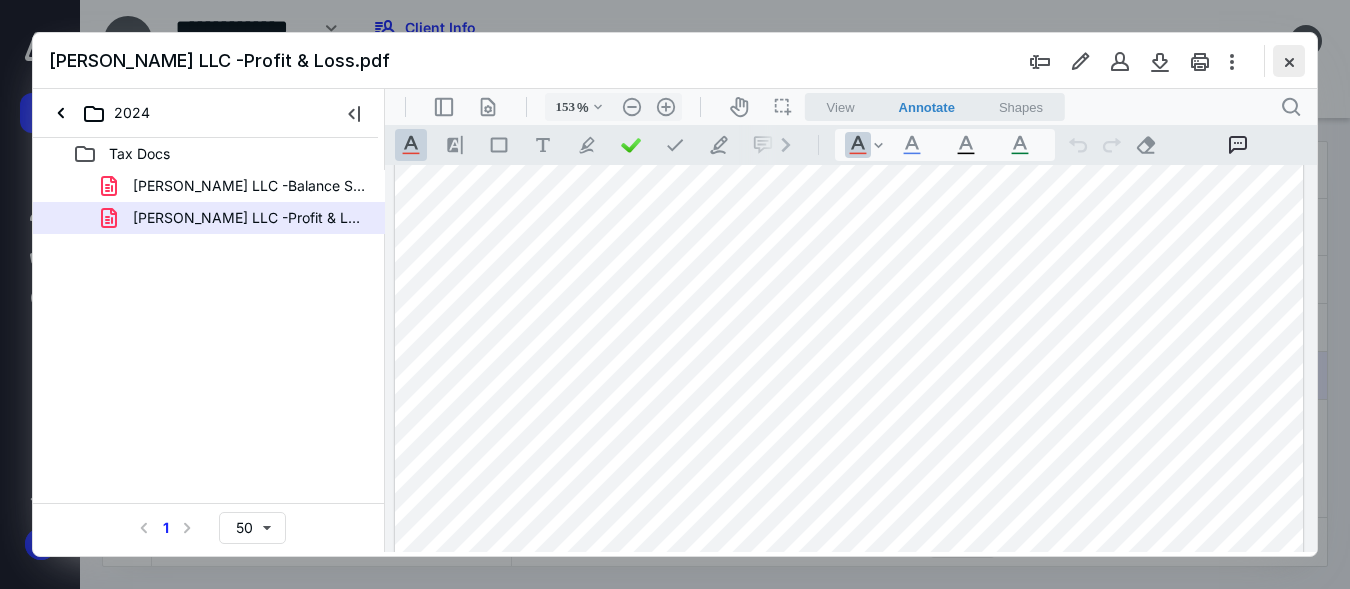 click at bounding box center [1289, 61] 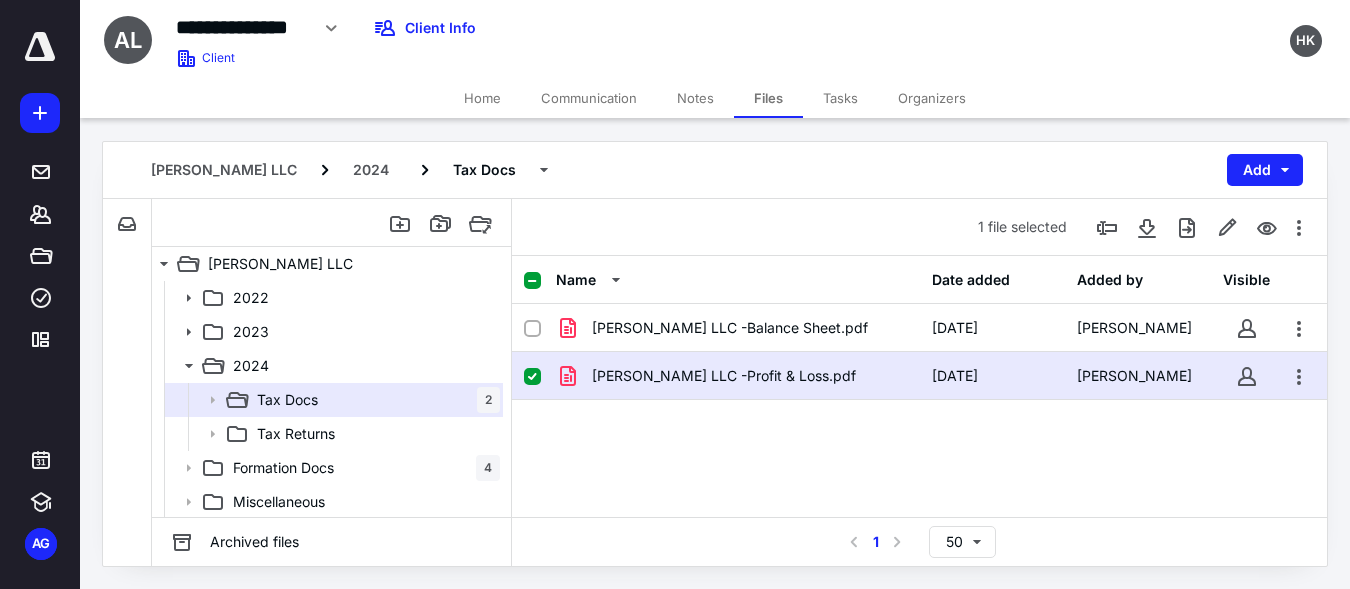 click on "Home" at bounding box center (482, 98) 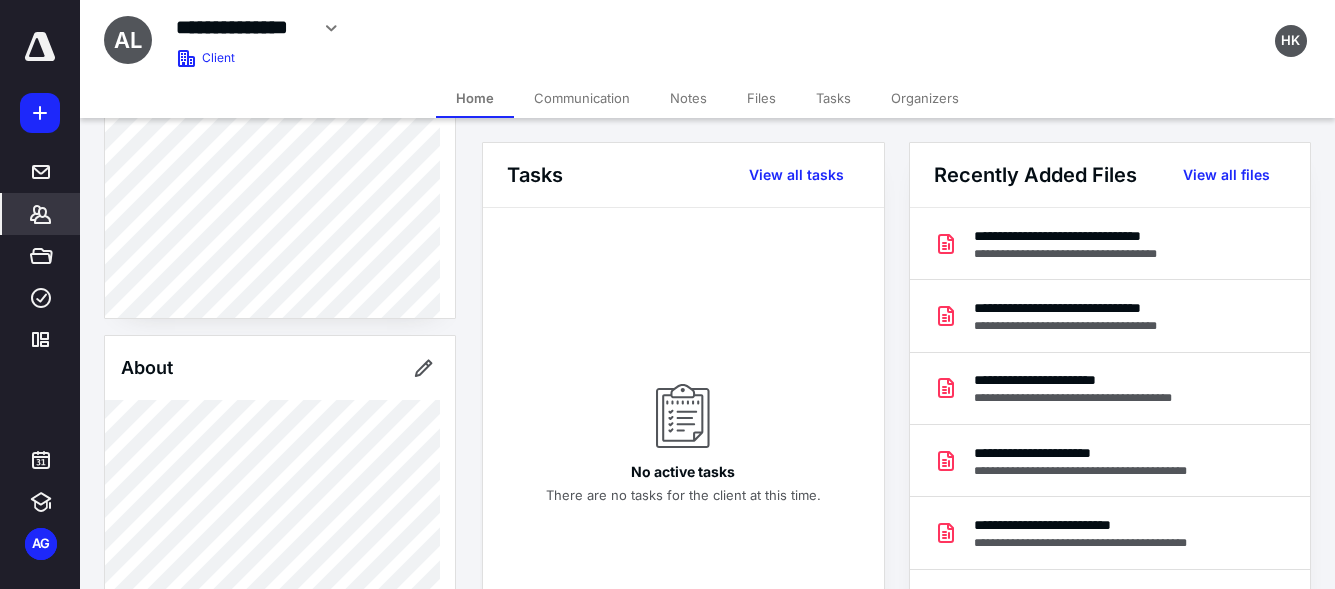 scroll, scrollTop: 224, scrollLeft: 0, axis: vertical 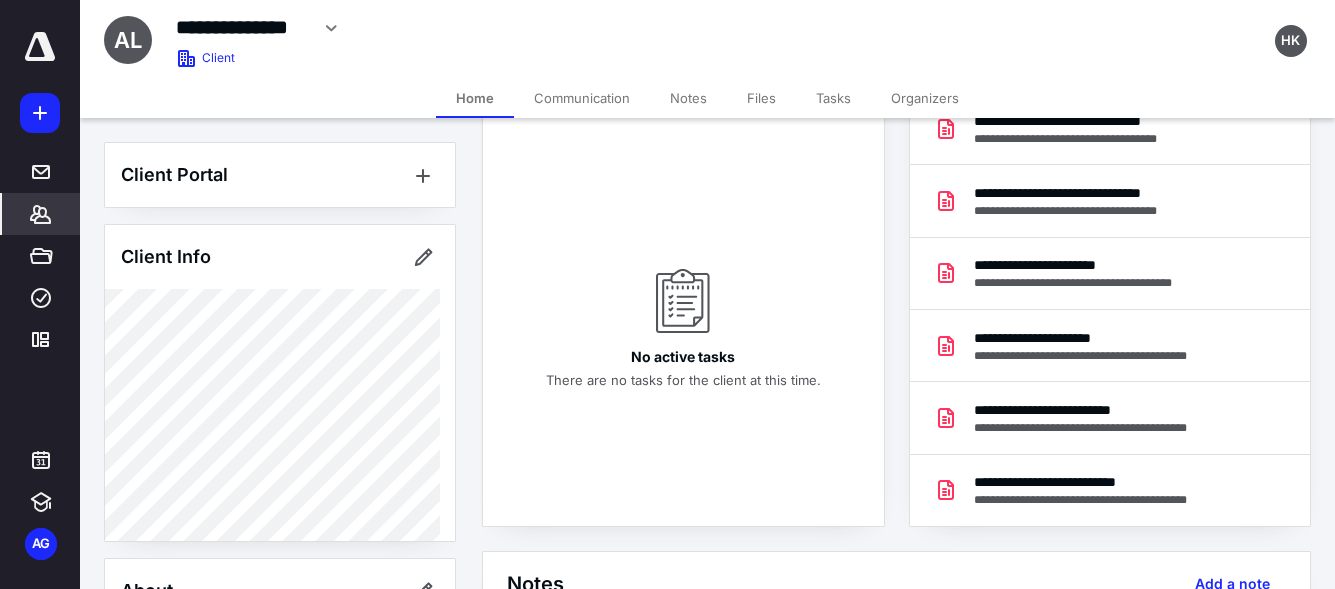 click on "Files" at bounding box center [761, 98] 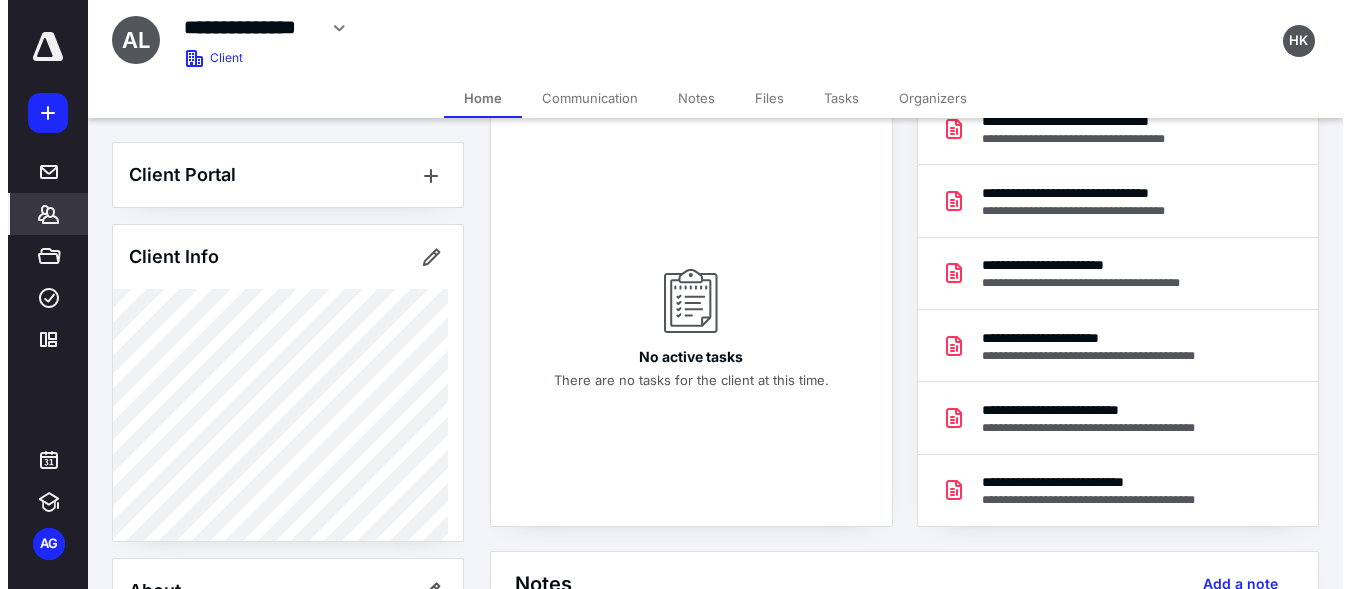 scroll, scrollTop: 0, scrollLeft: 0, axis: both 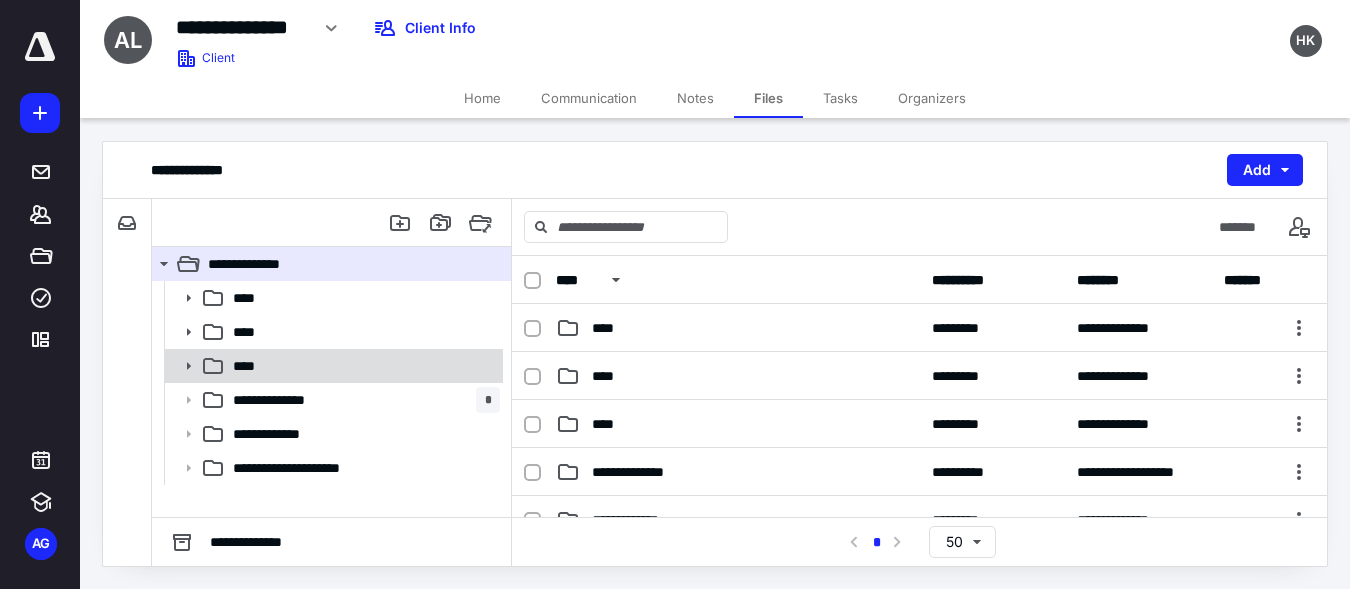 click on "****" at bounding box center [362, 366] 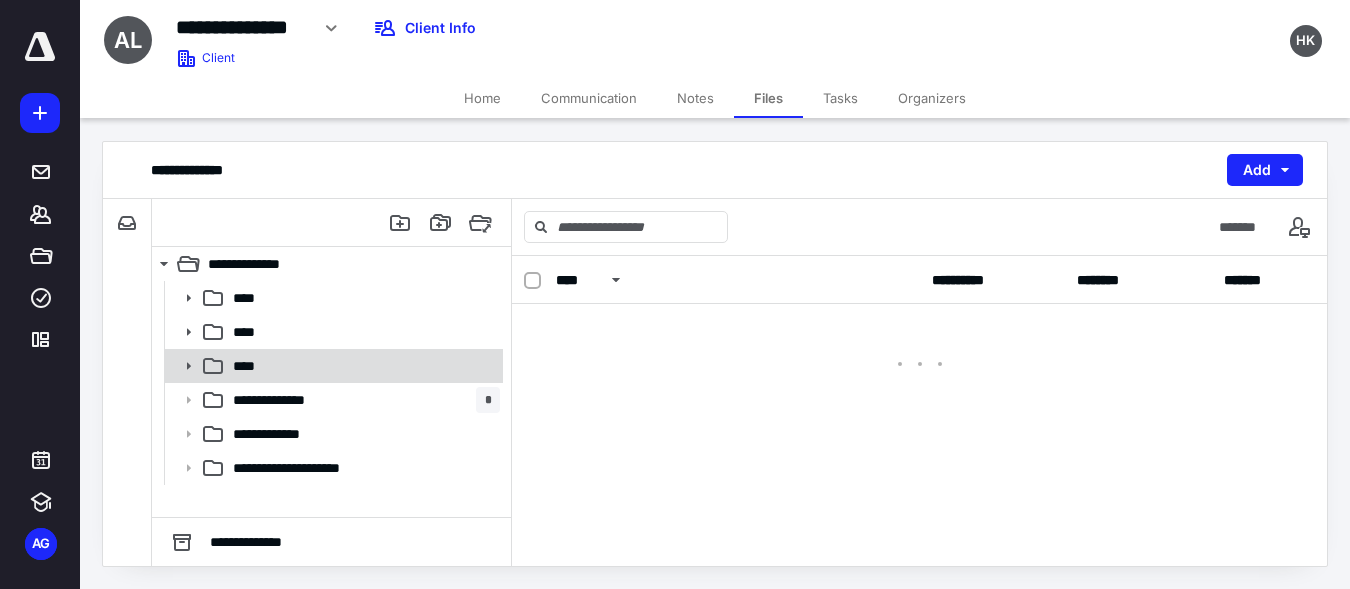 click on "****" at bounding box center [362, 366] 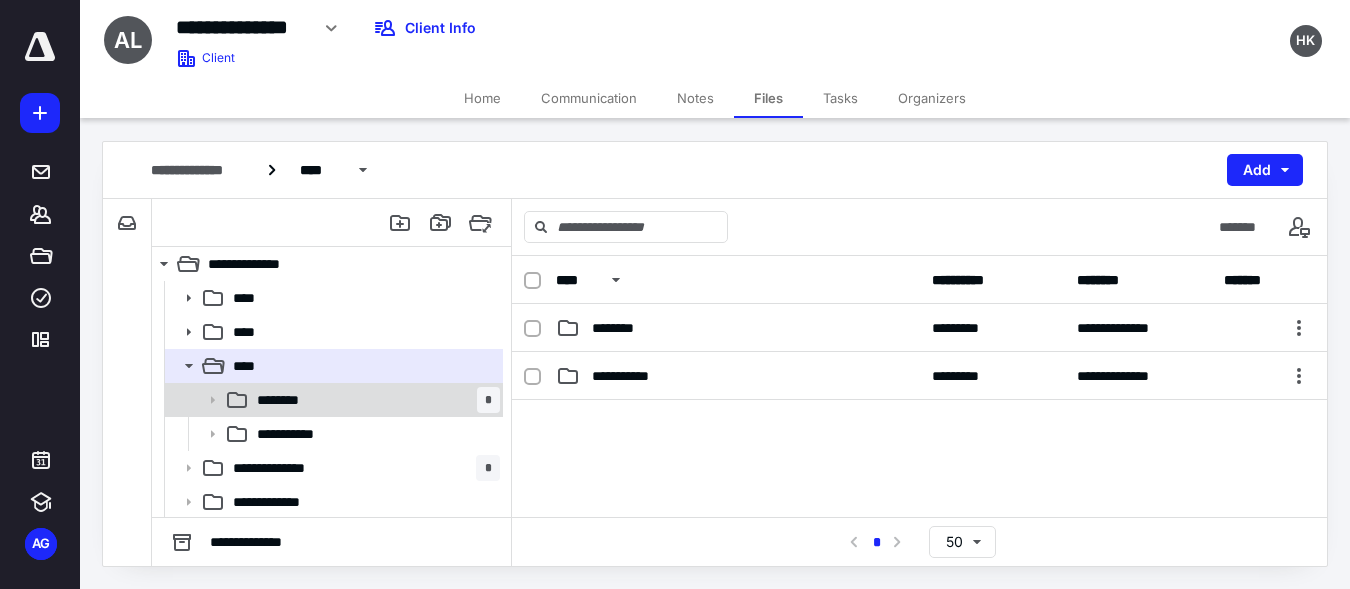 click on "******** *" at bounding box center [374, 400] 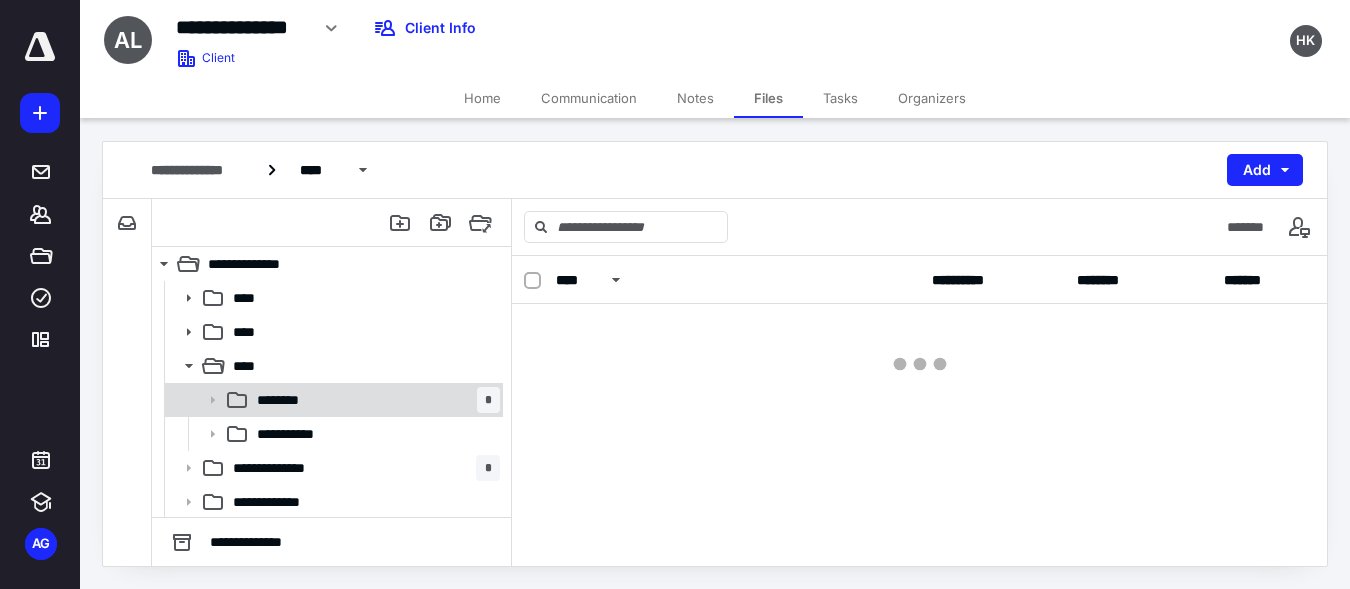 click on "******** *" at bounding box center (374, 400) 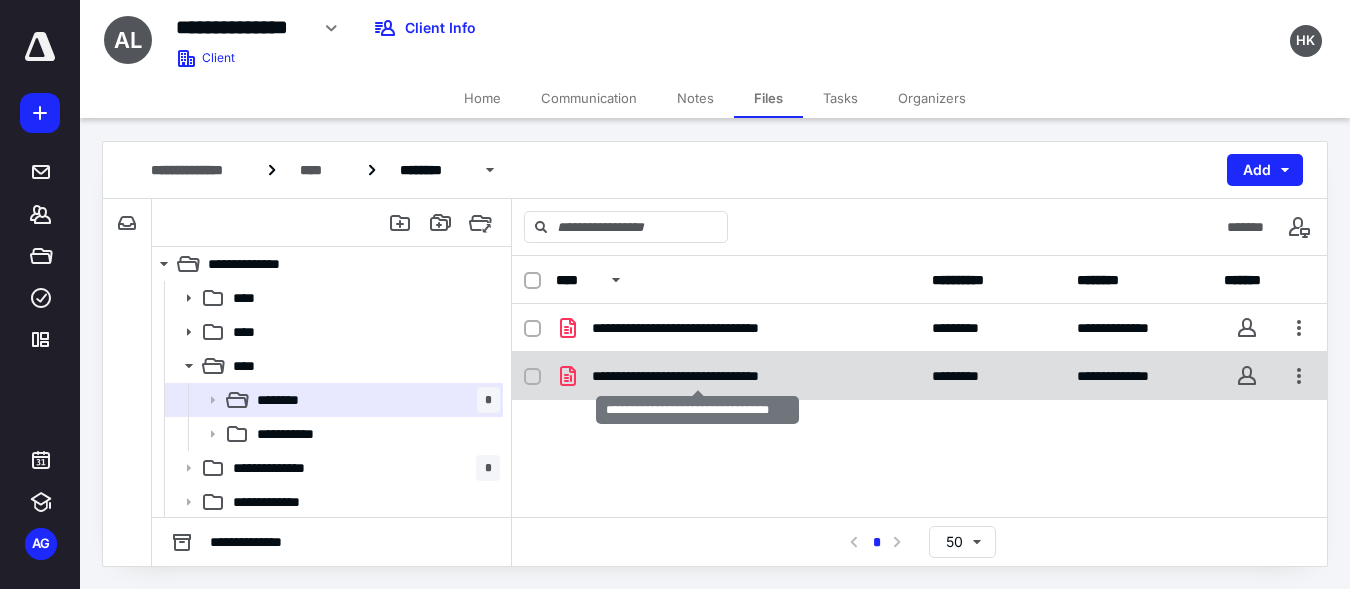 click on "**********" at bounding box center (697, 376) 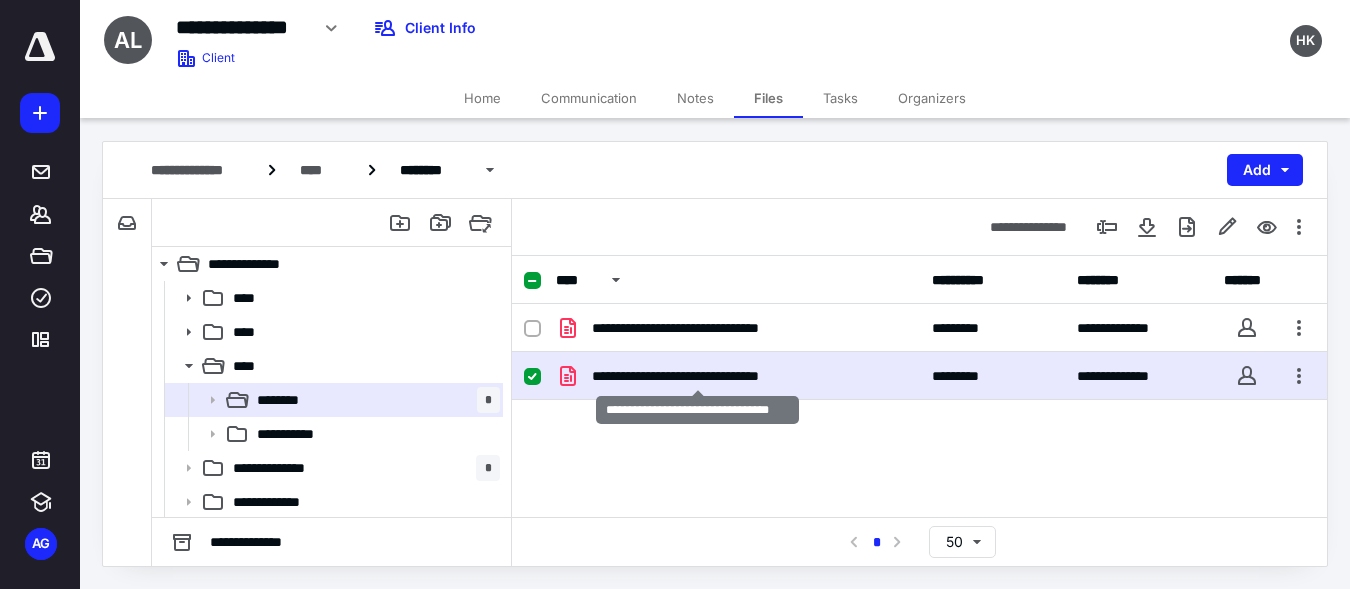 click on "**********" at bounding box center (697, 376) 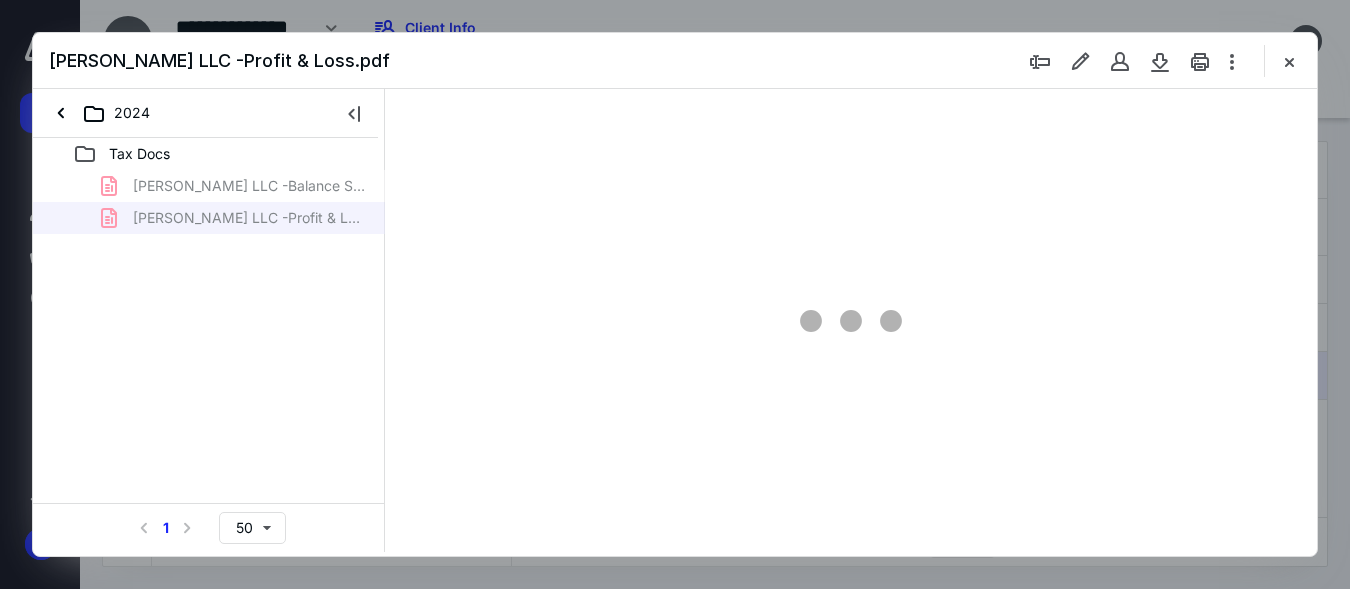scroll, scrollTop: 0, scrollLeft: 0, axis: both 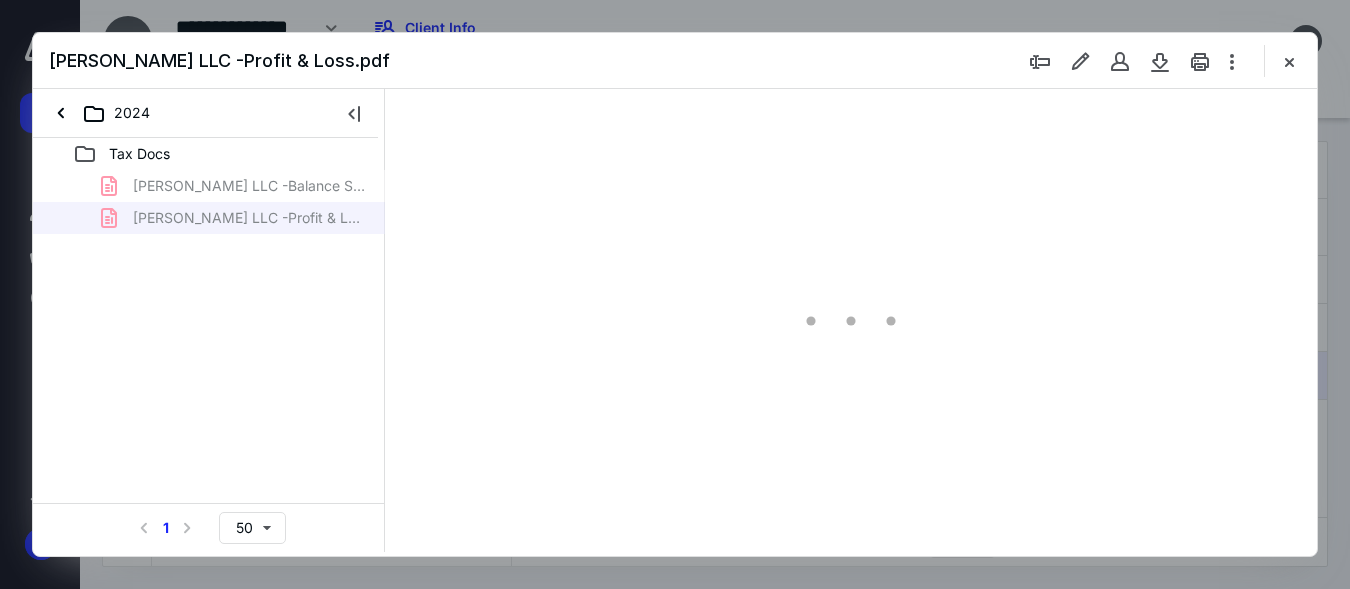 type on "153" 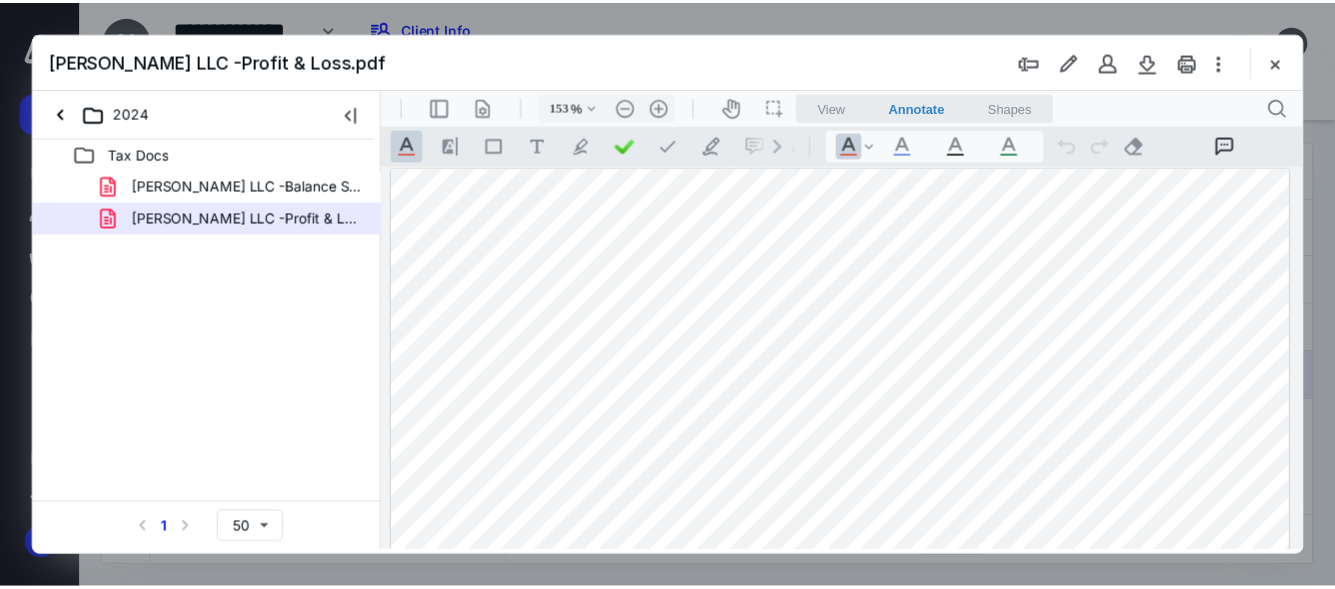 scroll, scrollTop: 4, scrollLeft: 0, axis: vertical 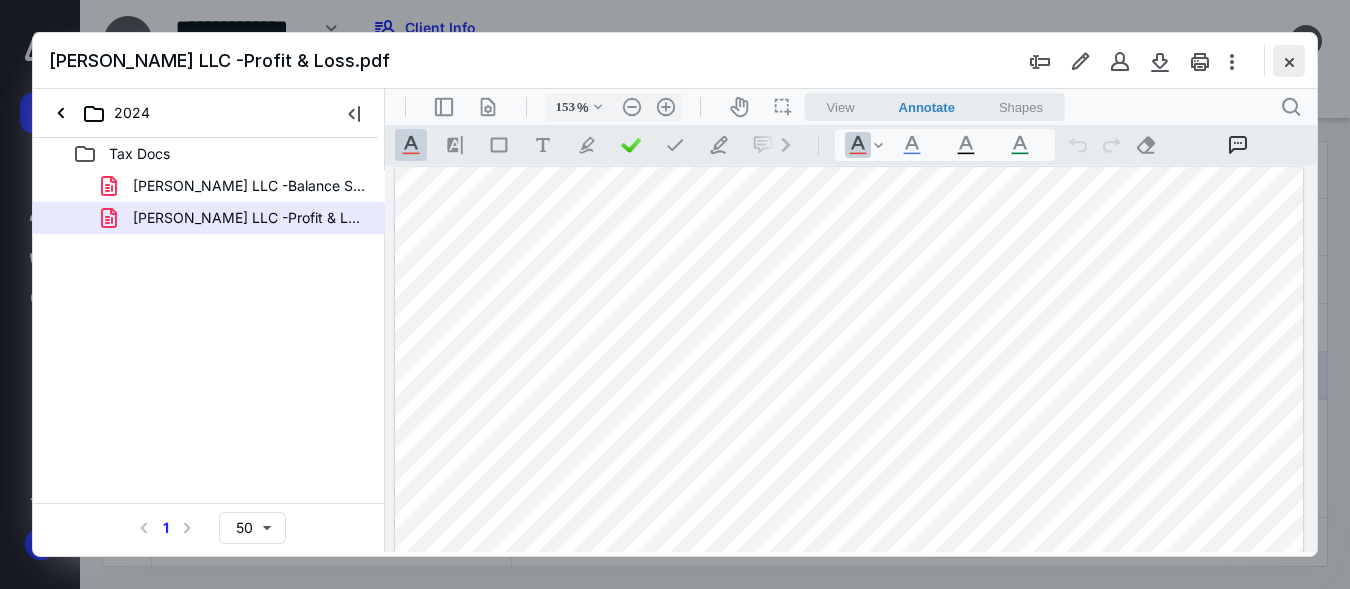 click at bounding box center (1289, 61) 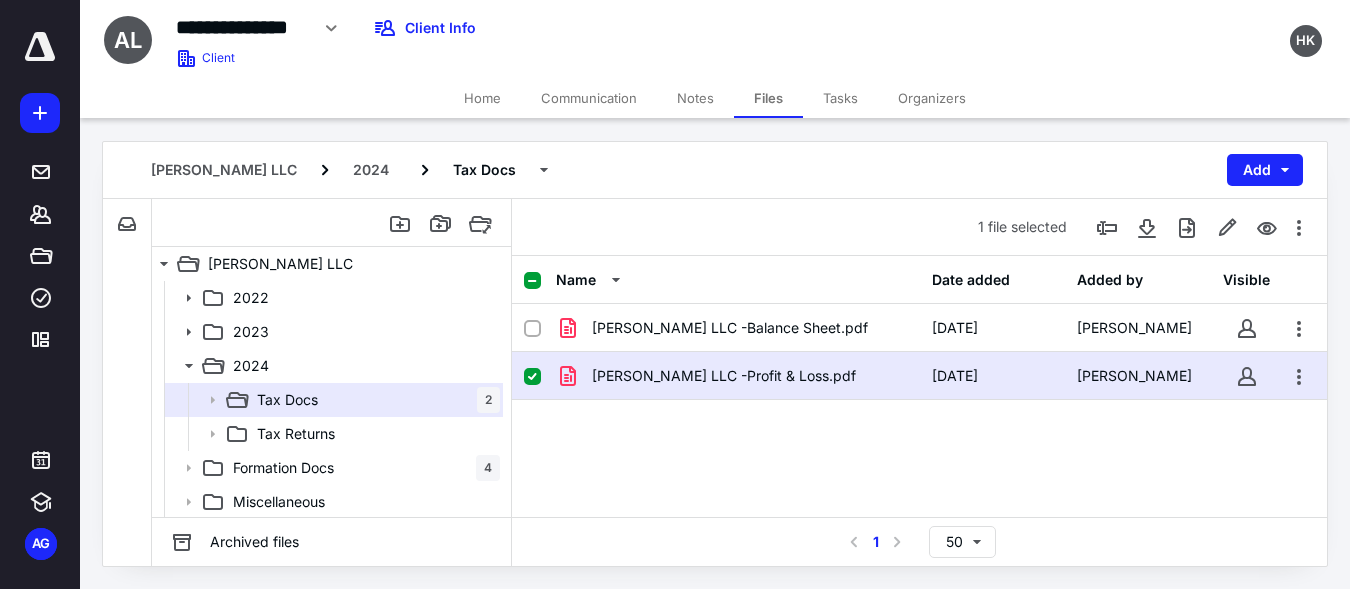 click on "Home" at bounding box center (482, 98) 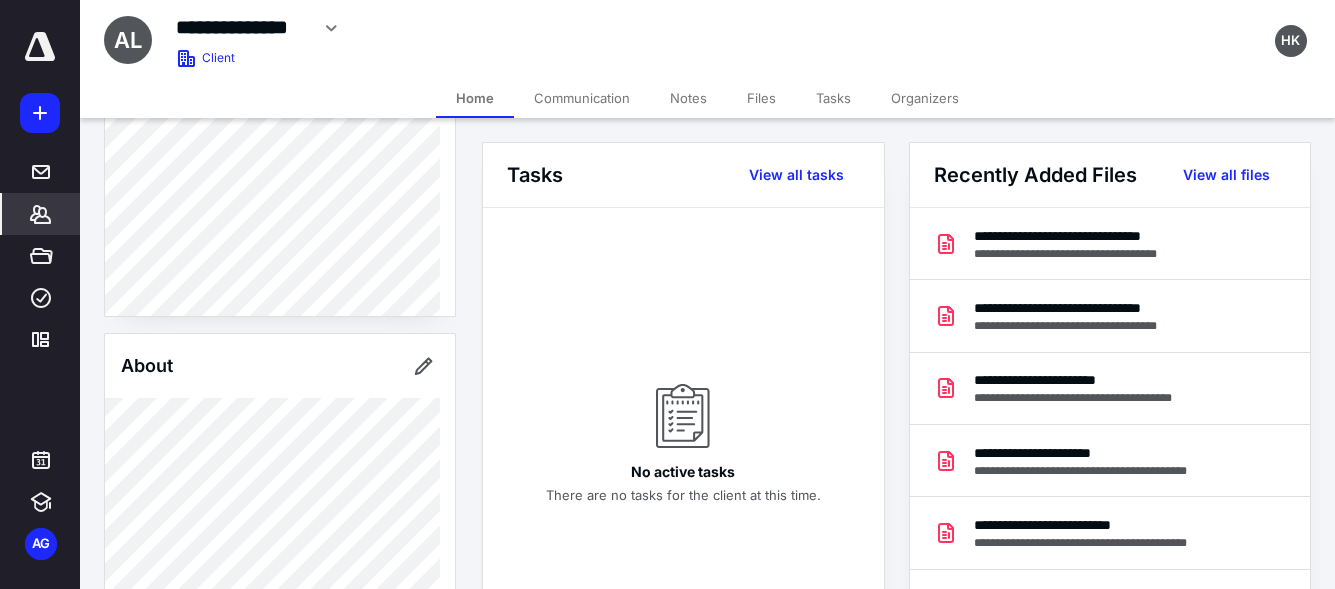 scroll, scrollTop: 230, scrollLeft: 0, axis: vertical 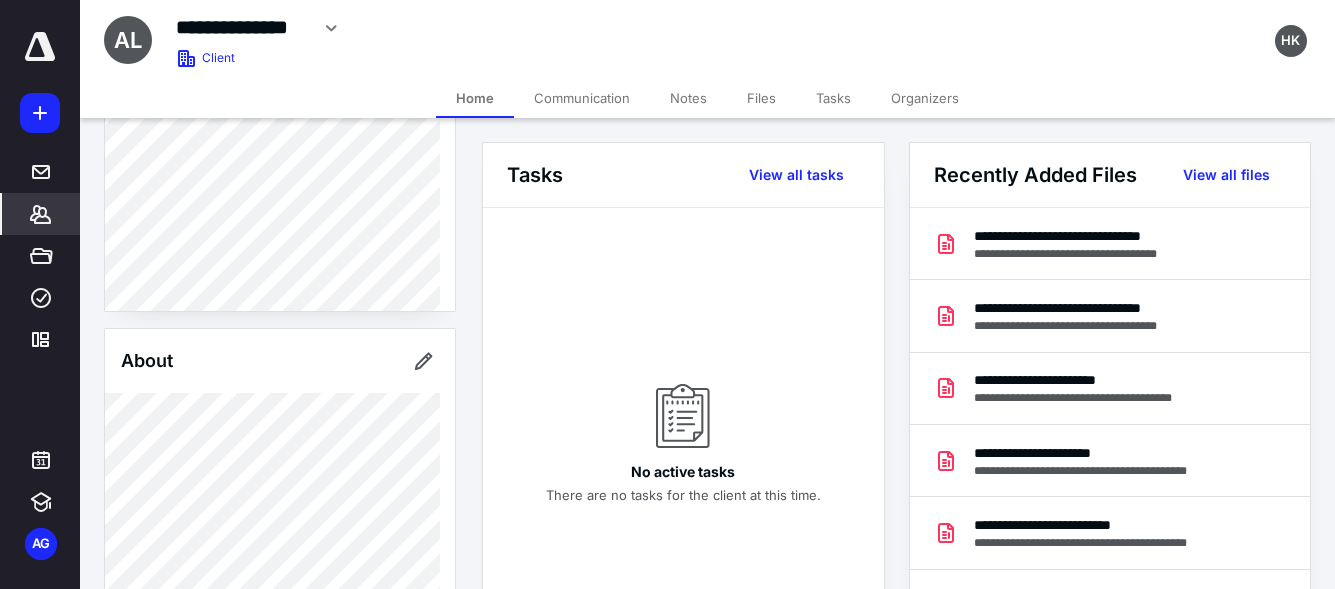 click on "**********" at bounding box center (242, 27) 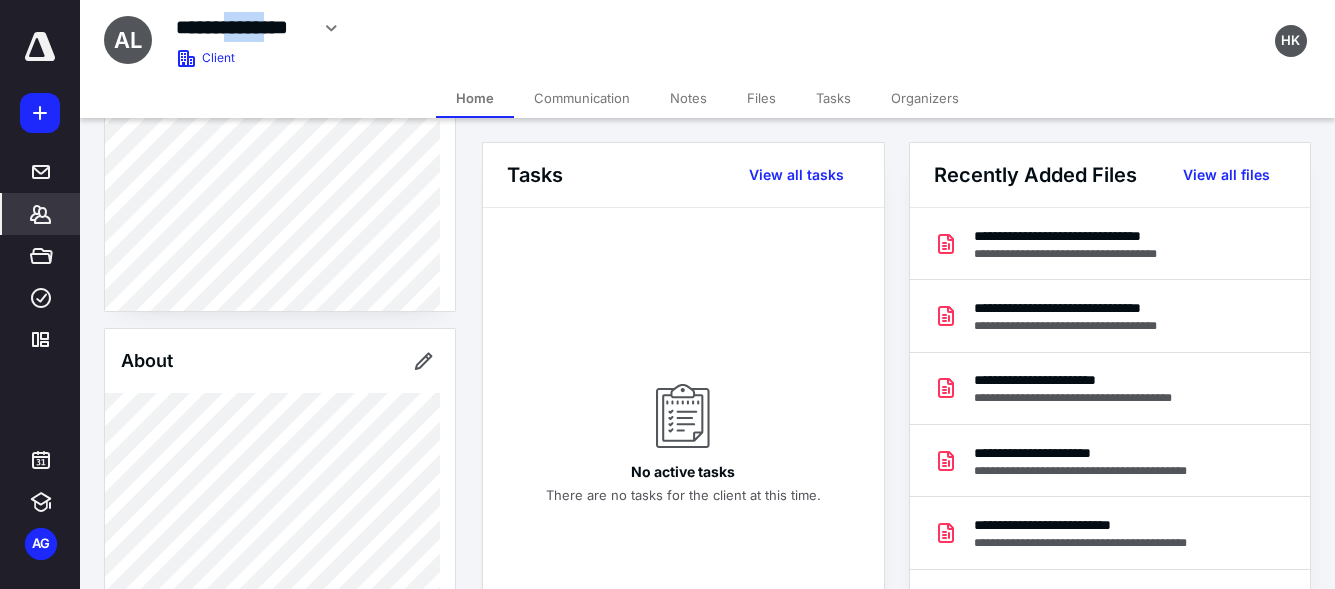 click on "**********" at bounding box center [242, 27] 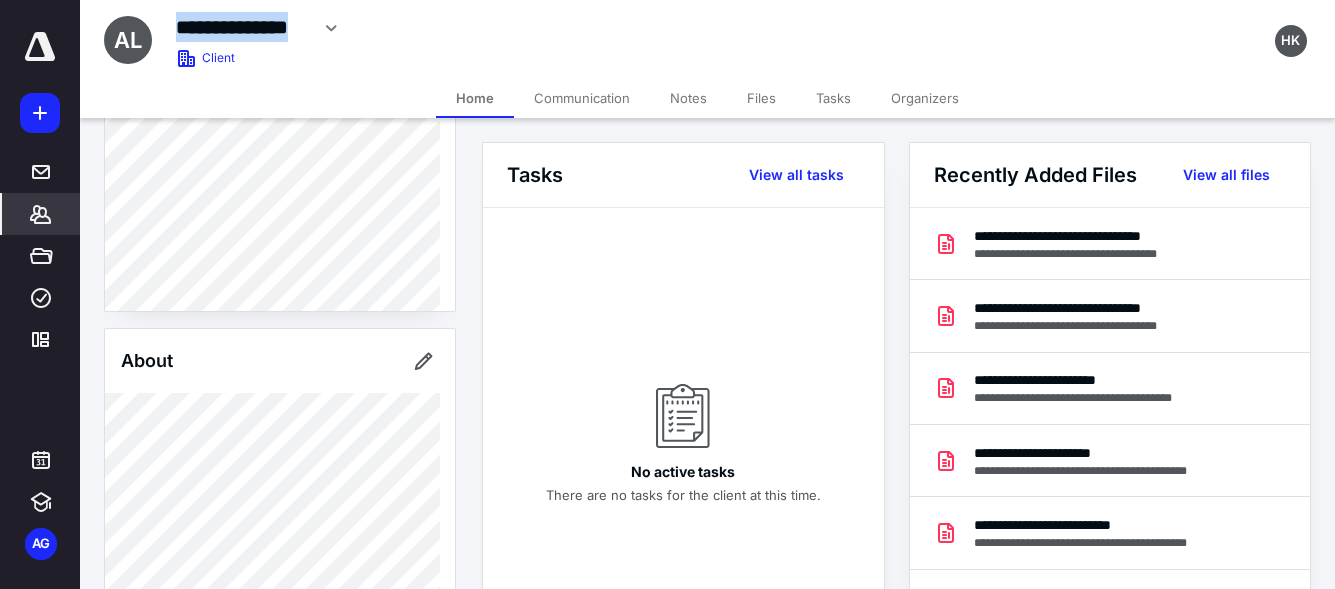 click on "**********" at bounding box center (242, 27) 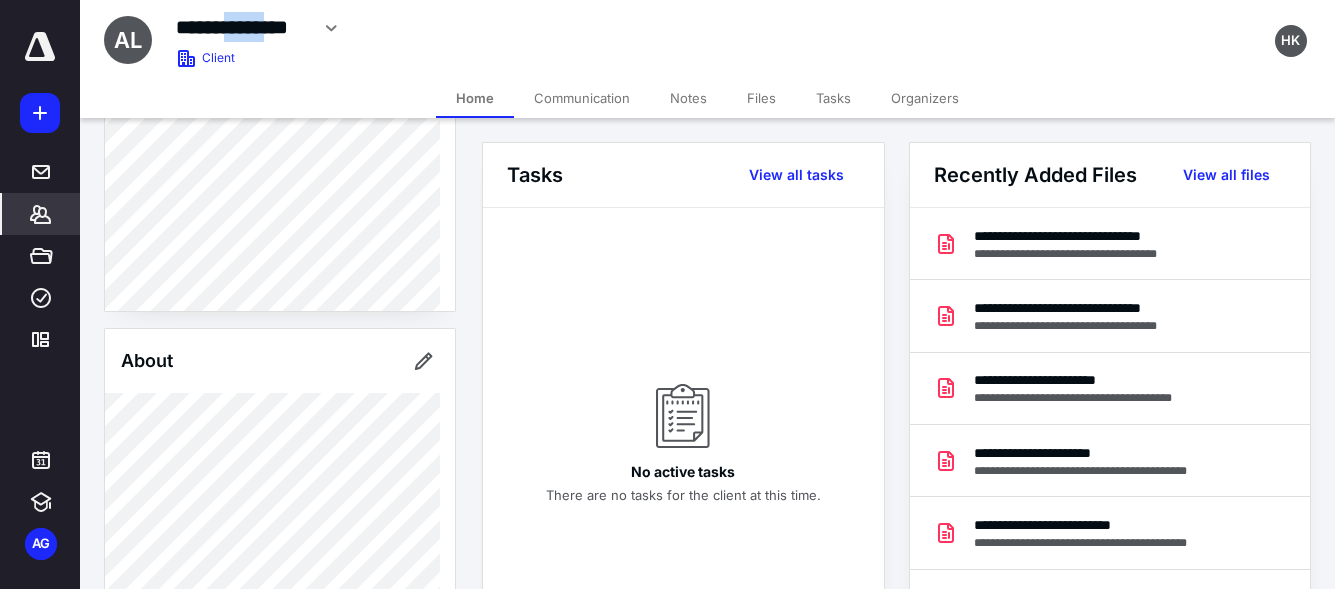 click on "**********" at bounding box center (242, 27) 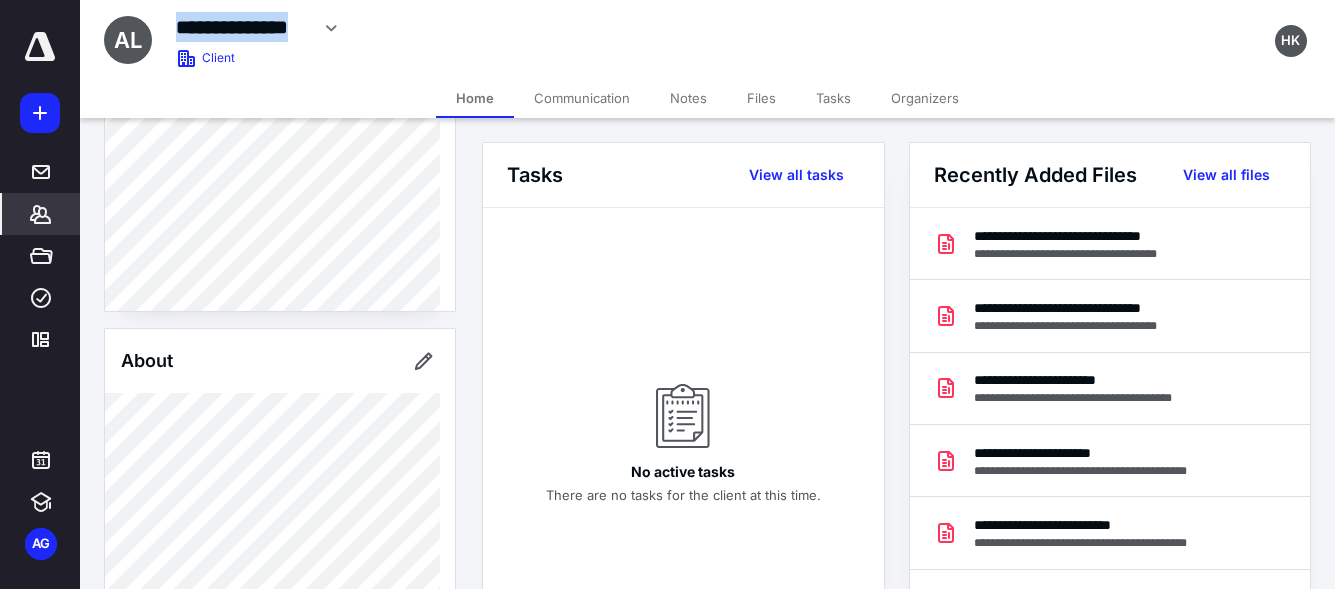 click on "**********" at bounding box center (242, 27) 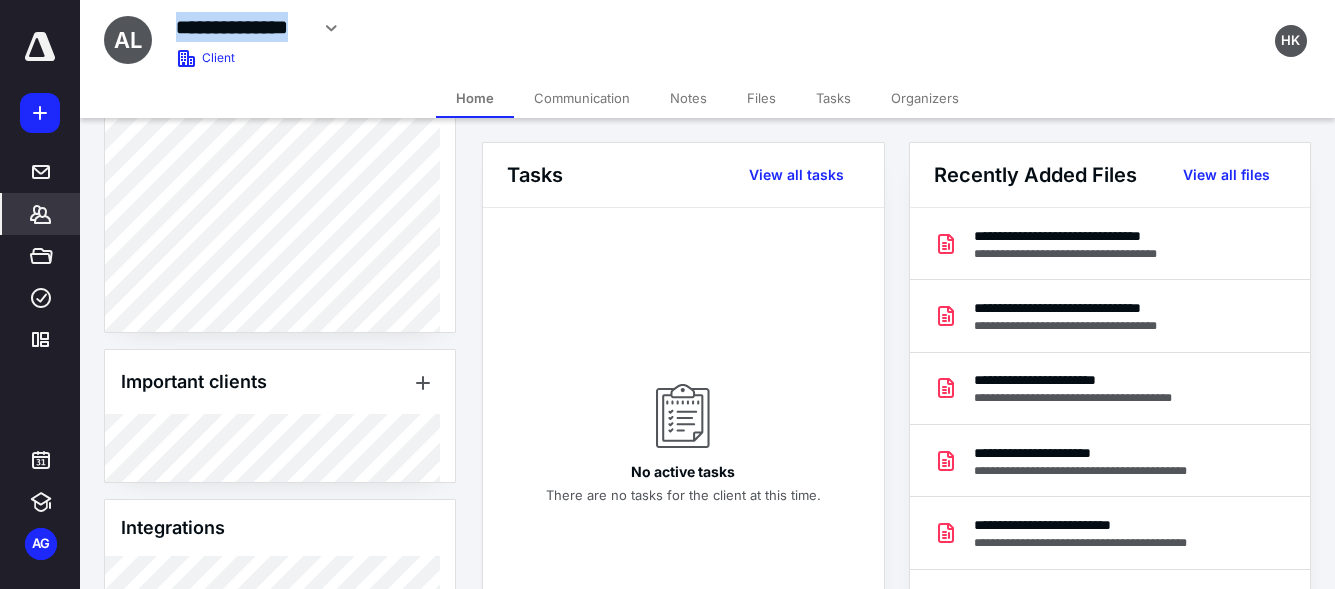 scroll, scrollTop: 819, scrollLeft: 0, axis: vertical 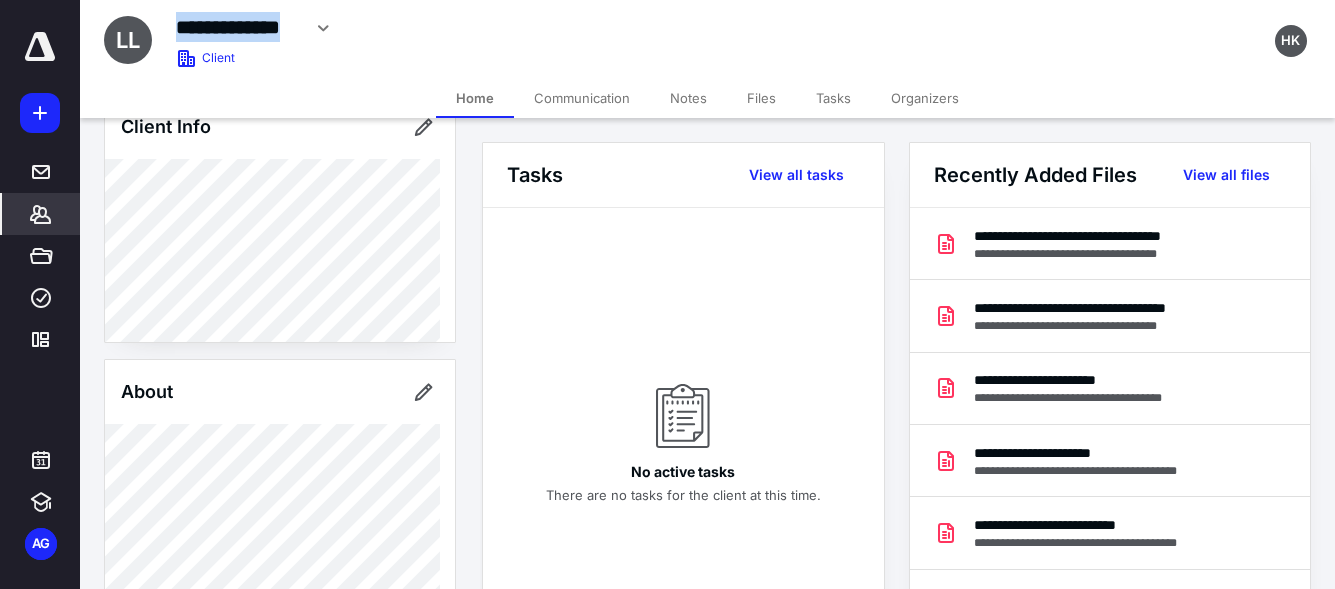 click on "**********" at bounding box center [238, 27] 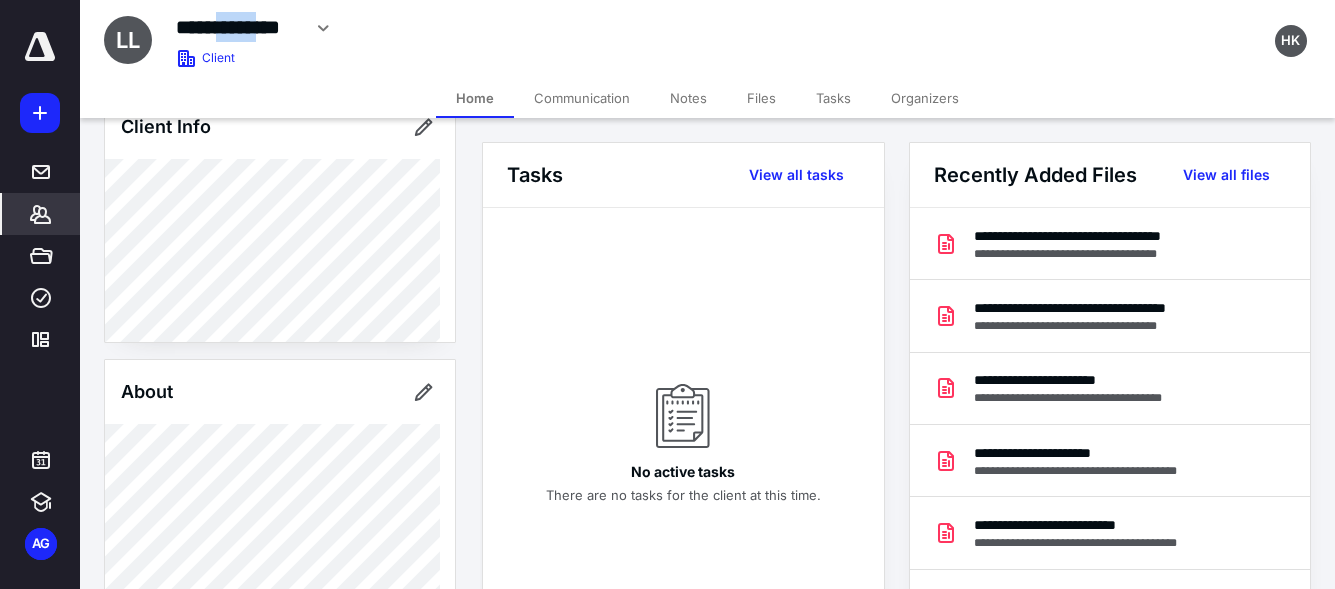 click on "**********" at bounding box center [238, 27] 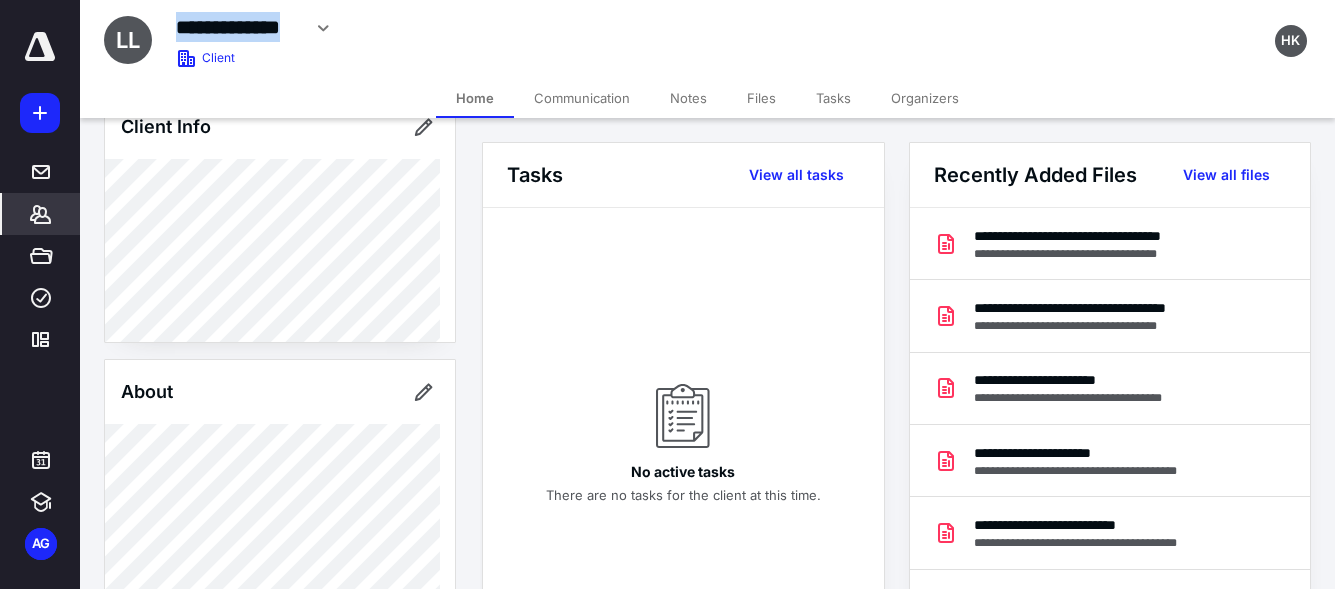click on "**********" at bounding box center [238, 27] 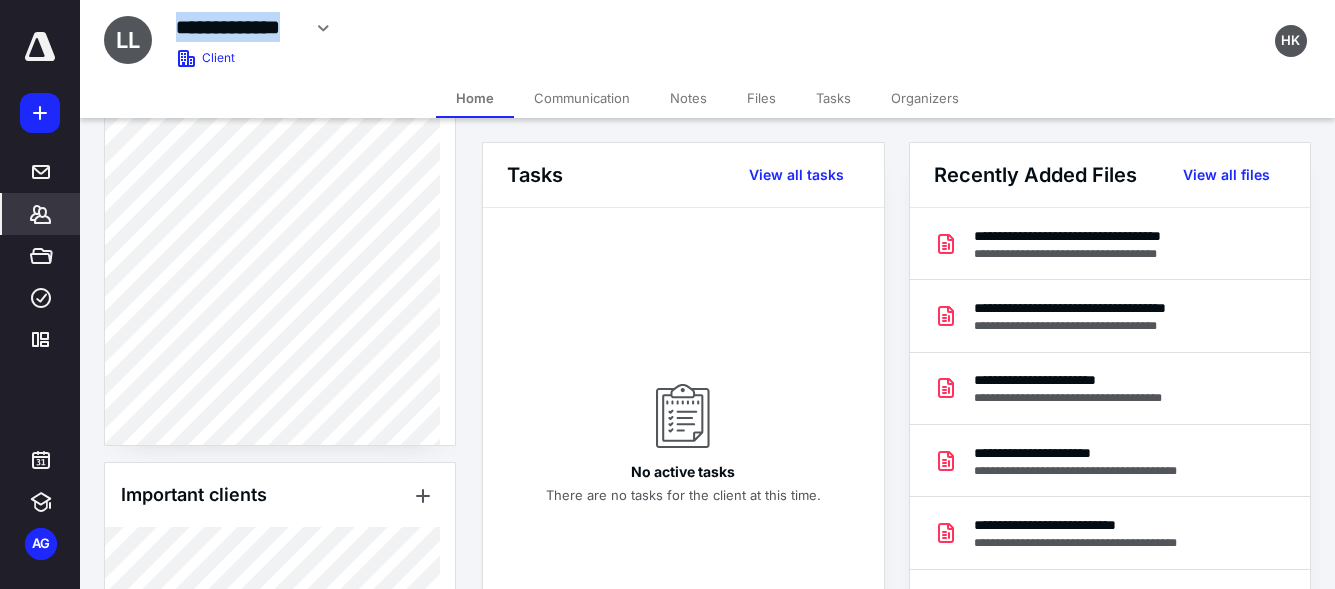 scroll, scrollTop: 809, scrollLeft: 0, axis: vertical 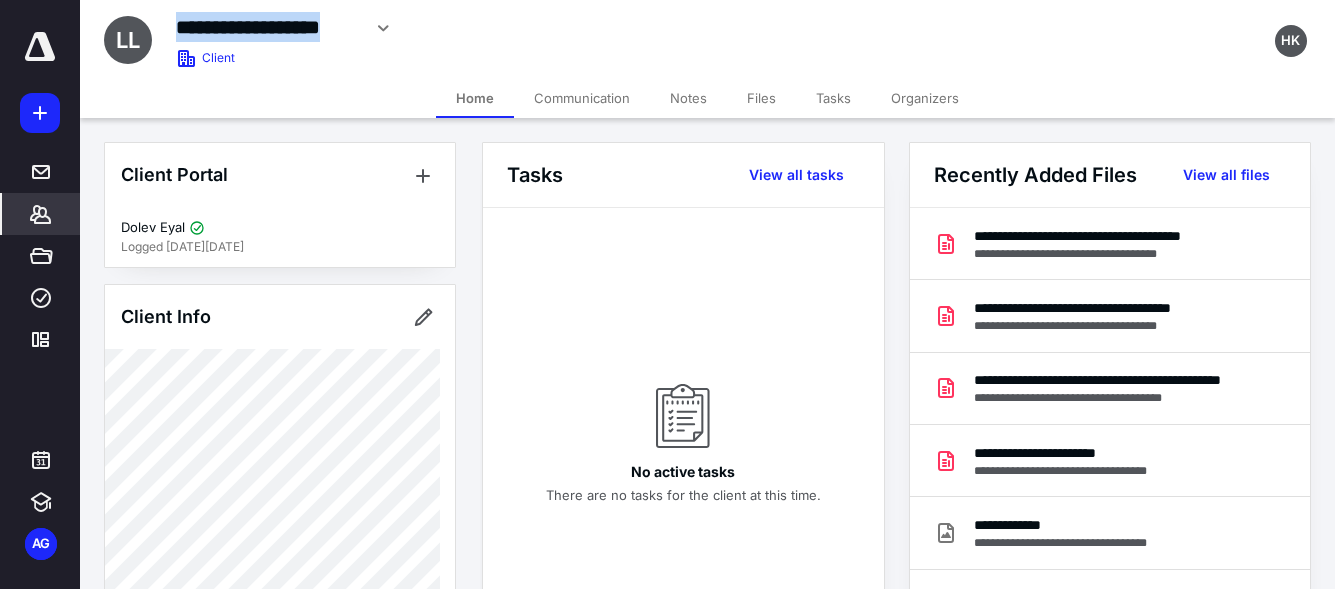 click on "Files" at bounding box center [761, 98] 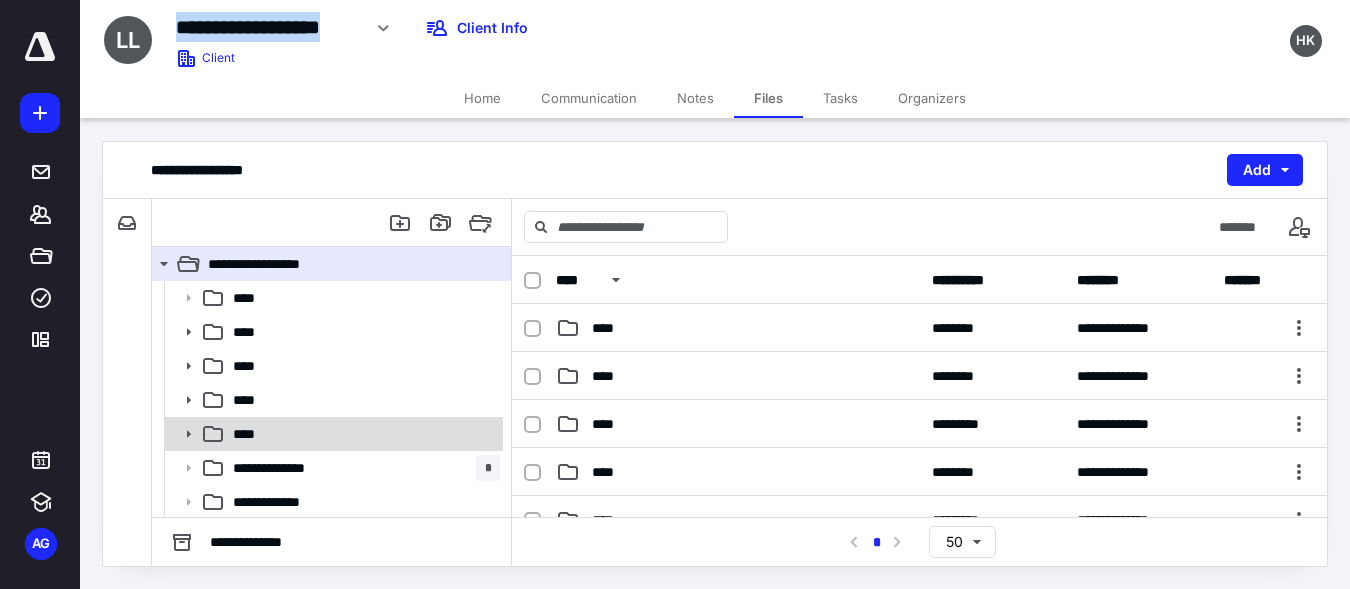click on "****" at bounding box center (362, 434) 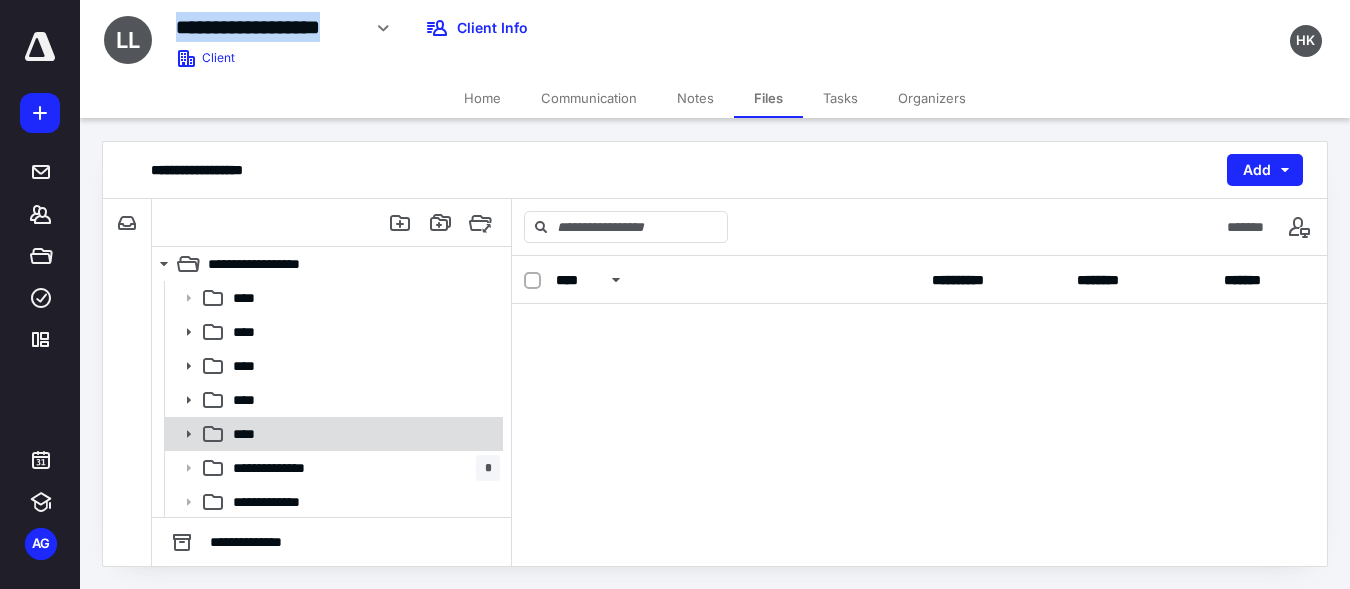 click on "****" at bounding box center [362, 434] 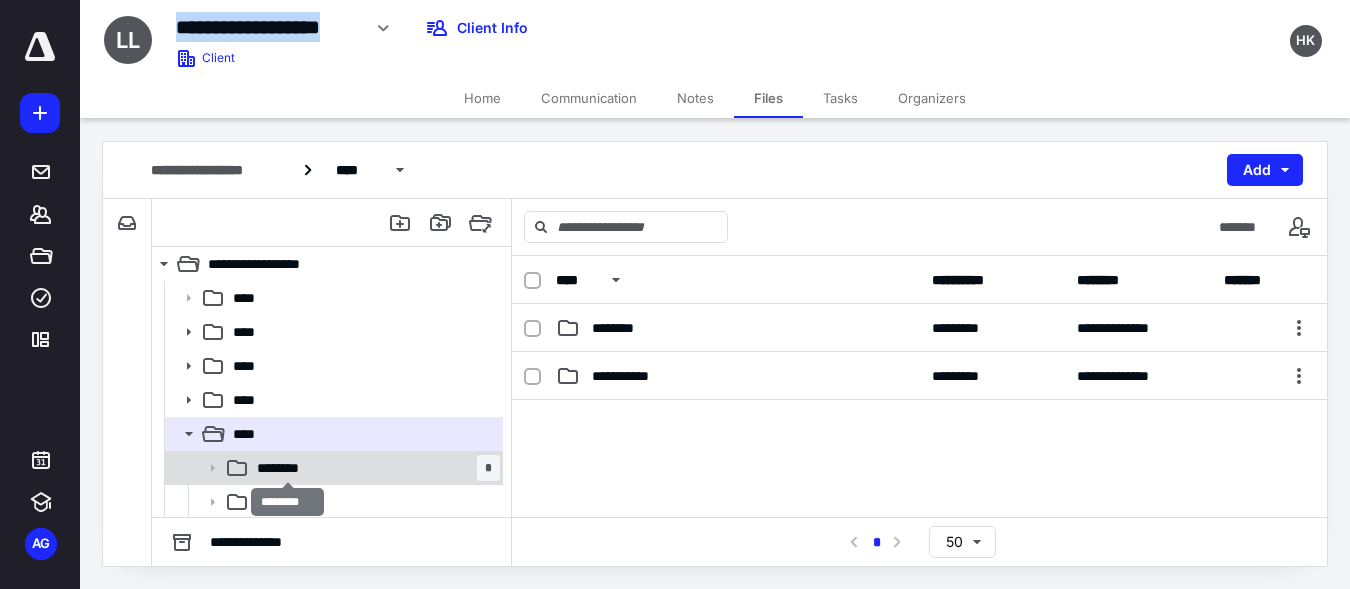 click on "********" at bounding box center [287, 468] 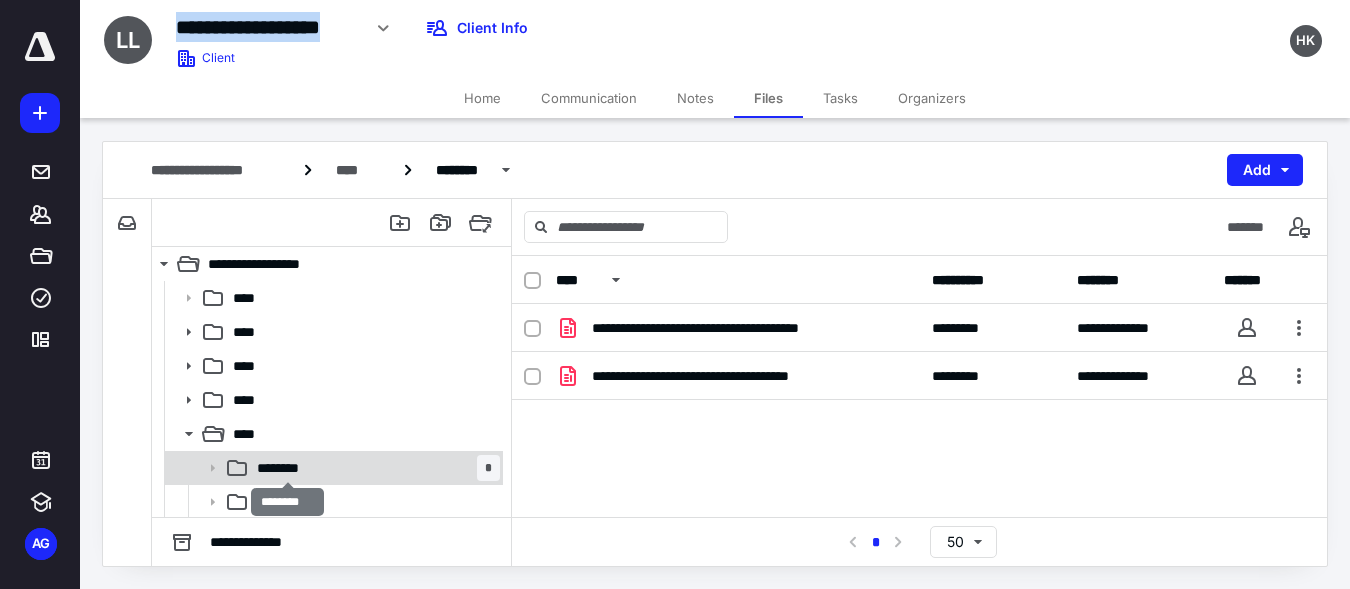 click on "********" at bounding box center [287, 468] 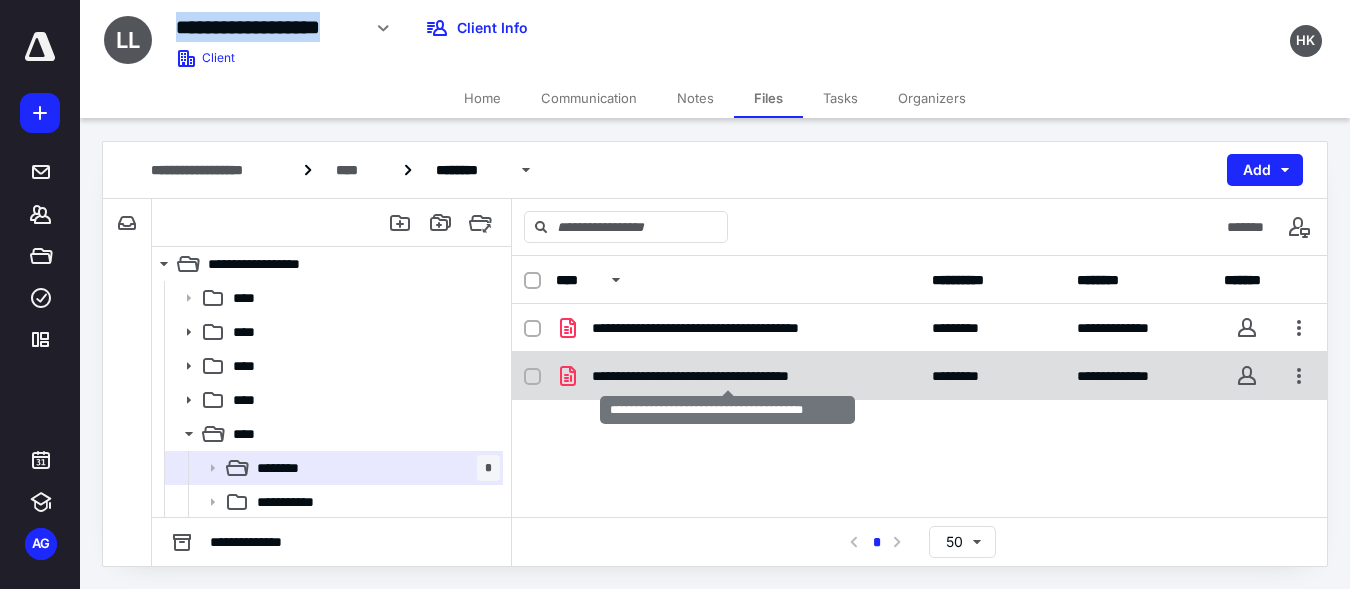 click on "**********" at bounding box center [727, 376] 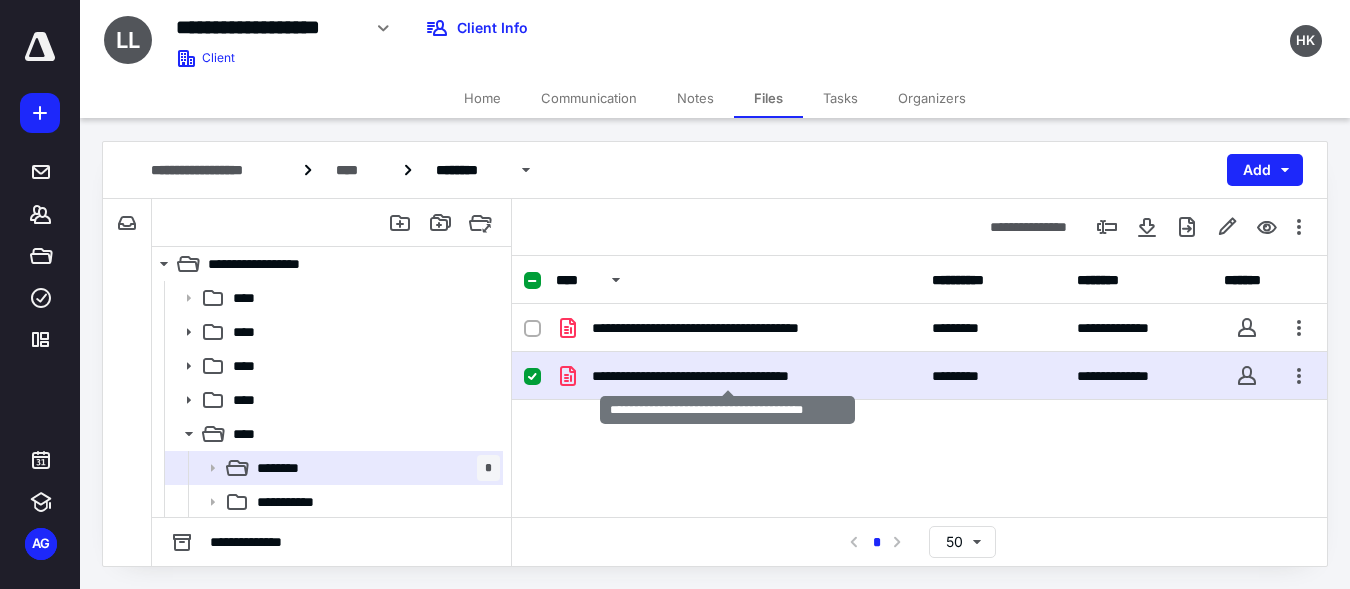 click on "**********" at bounding box center (727, 376) 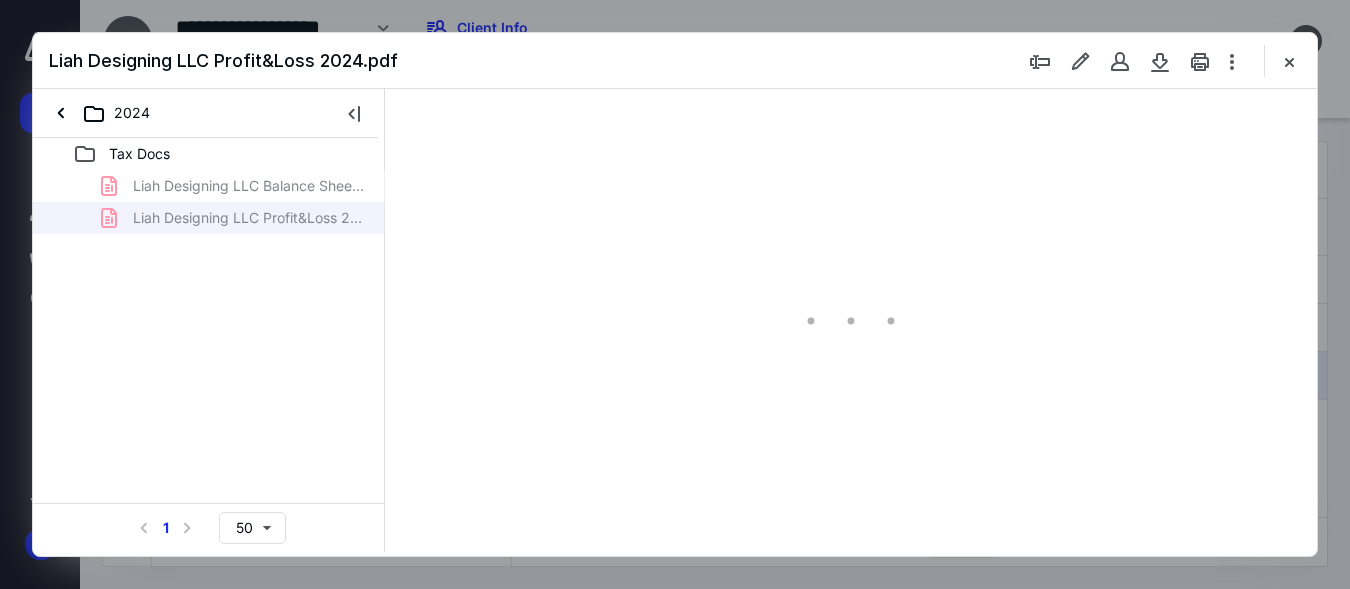 scroll, scrollTop: 0, scrollLeft: 0, axis: both 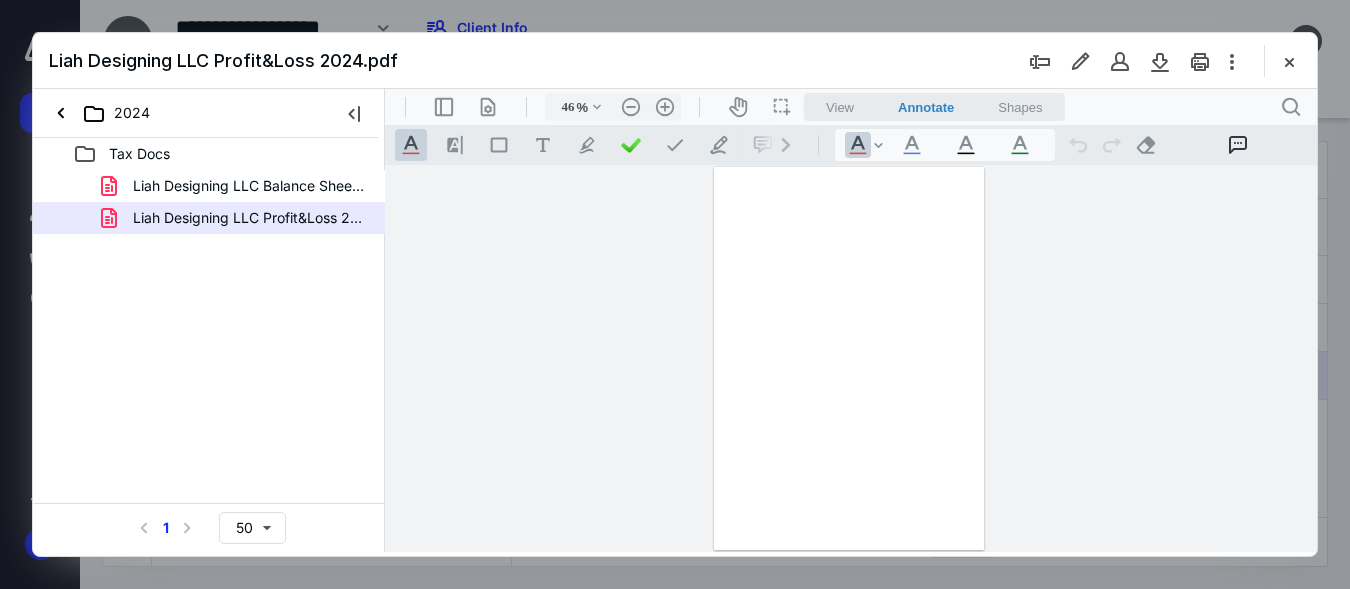 type on "153" 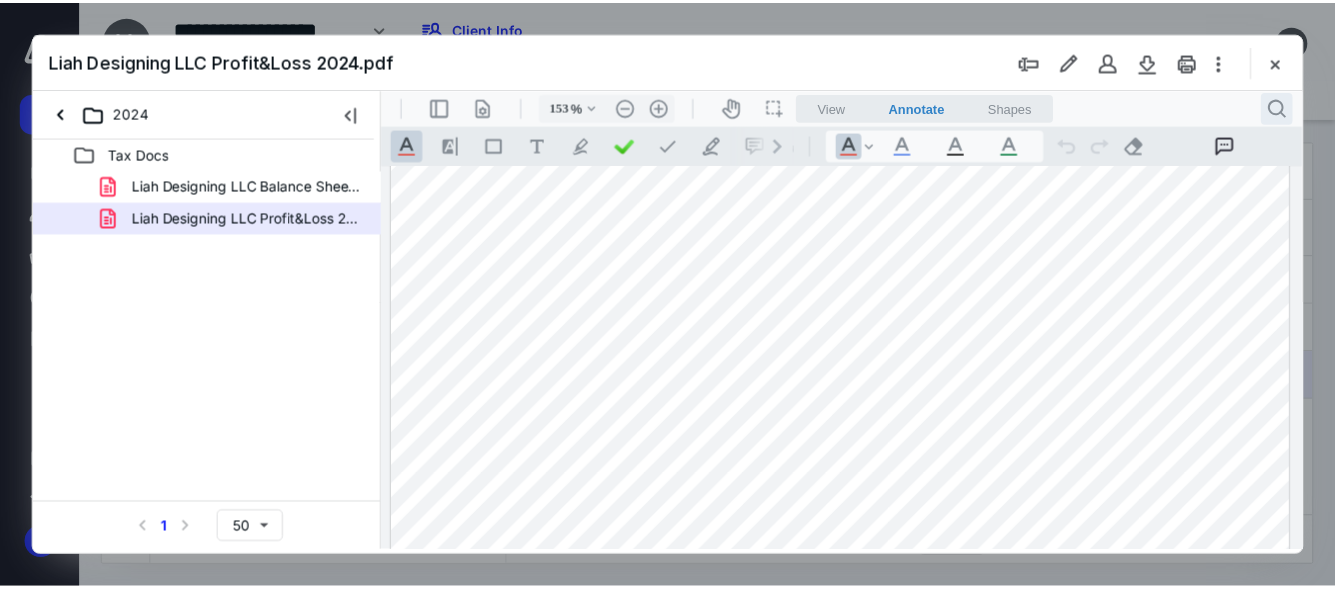 scroll, scrollTop: 144, scrollLeft: 0, axis: vertical 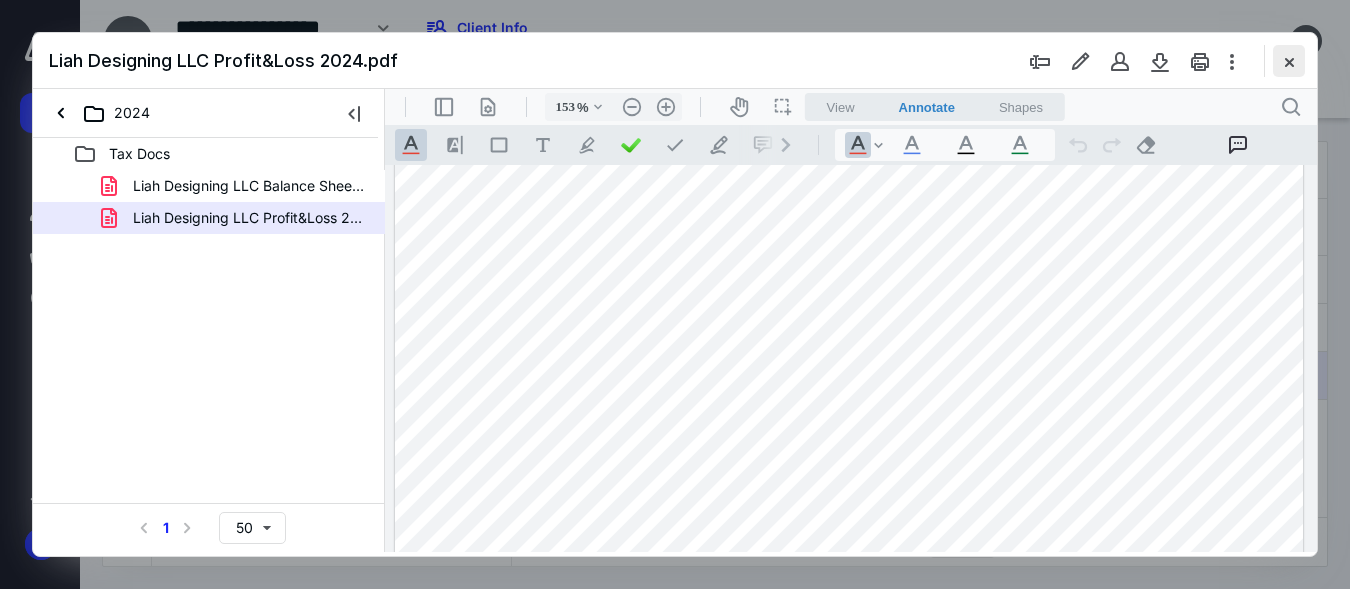 click at bounding box center (1289, 61) 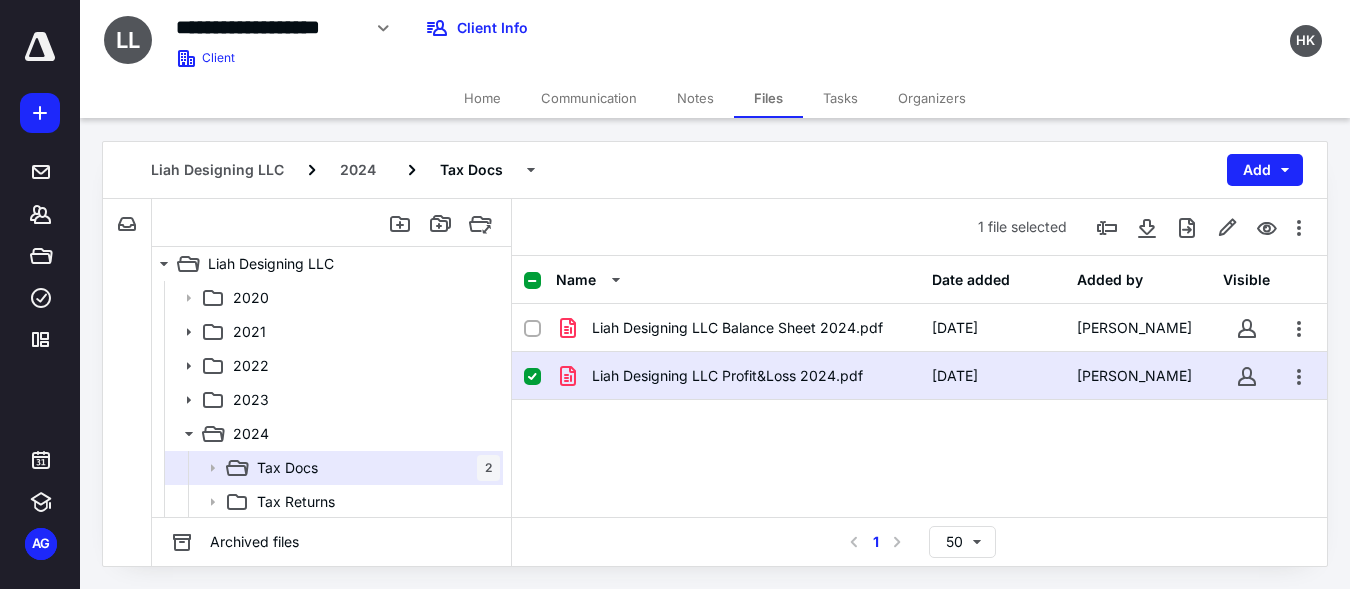click on "Home" at bounding box center [482, 98] 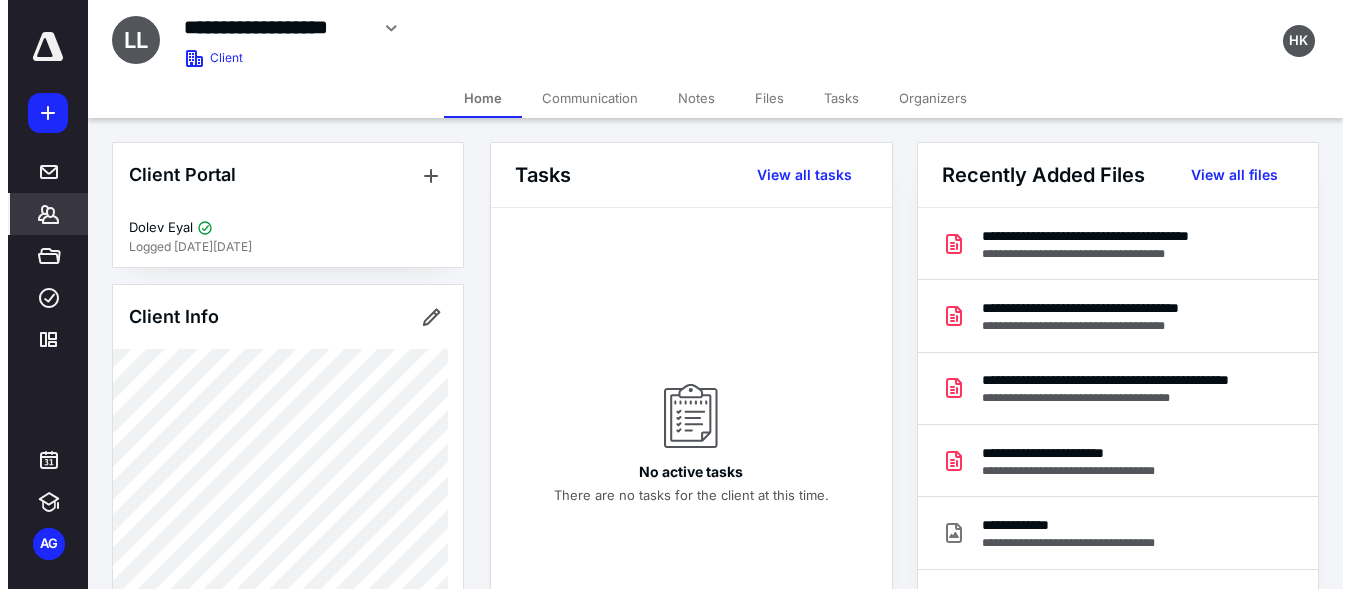 scroll, scrollTop: 906, scrollLeft: 0, axis: vertical 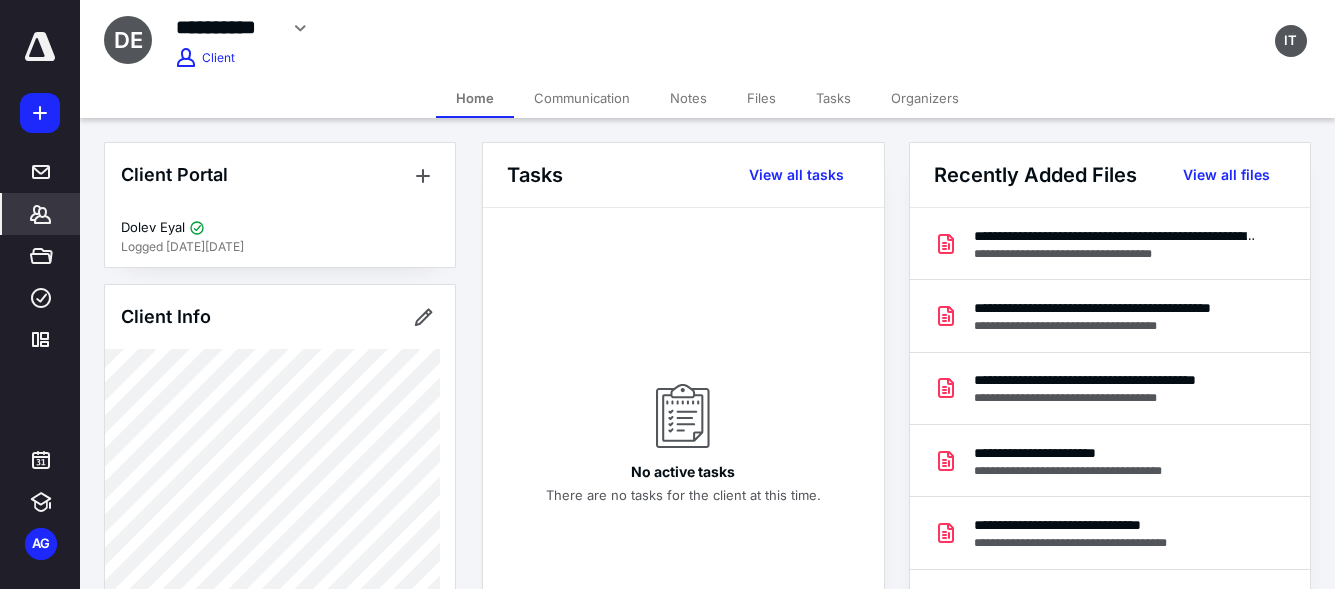 click on "Files" at bounding box center (761, 98) 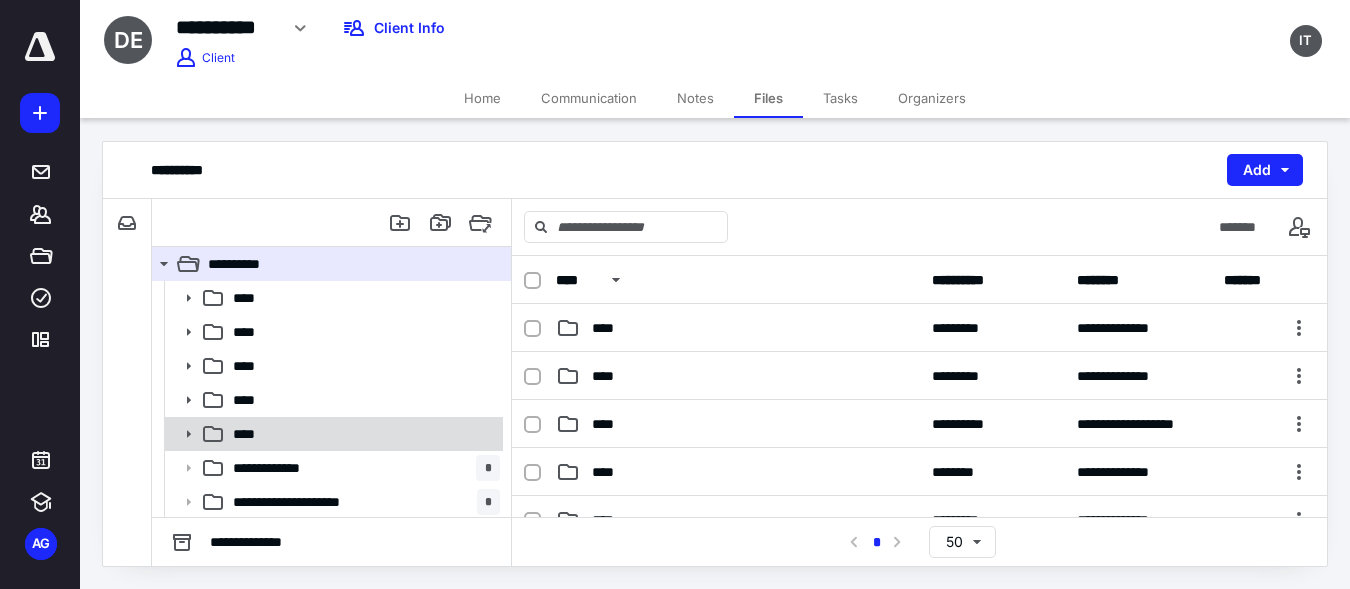 click on "****" at bounding box center [362, 434] 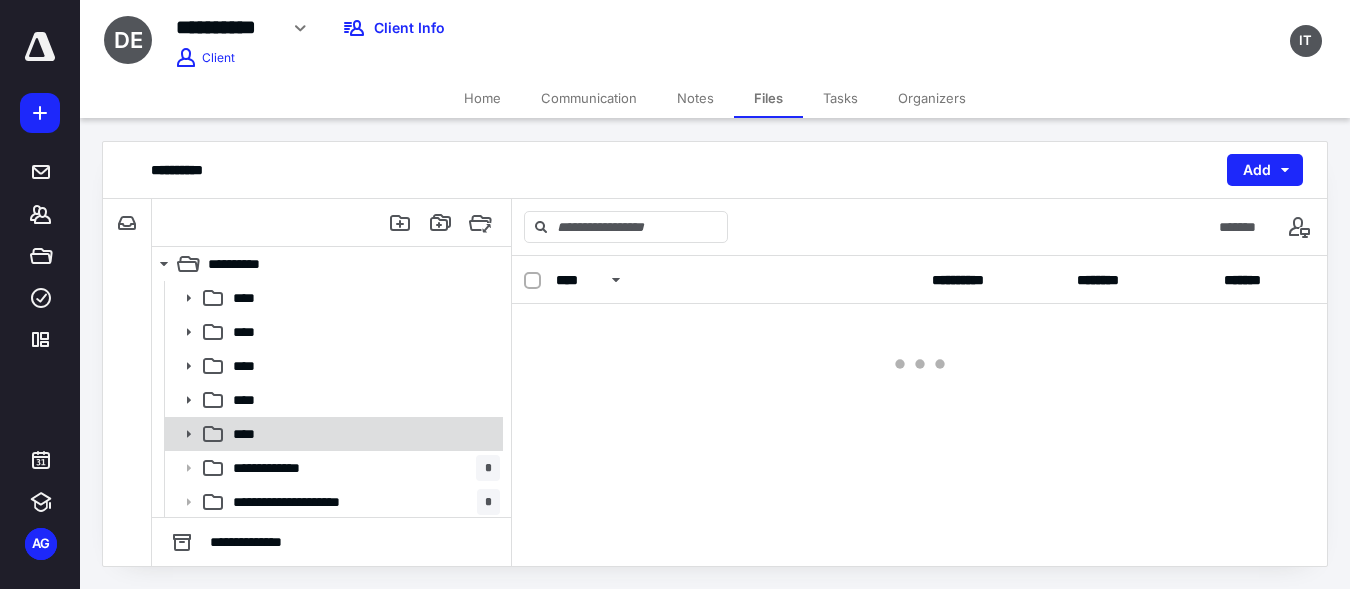 click on "****" at bounding box center [362, 434] 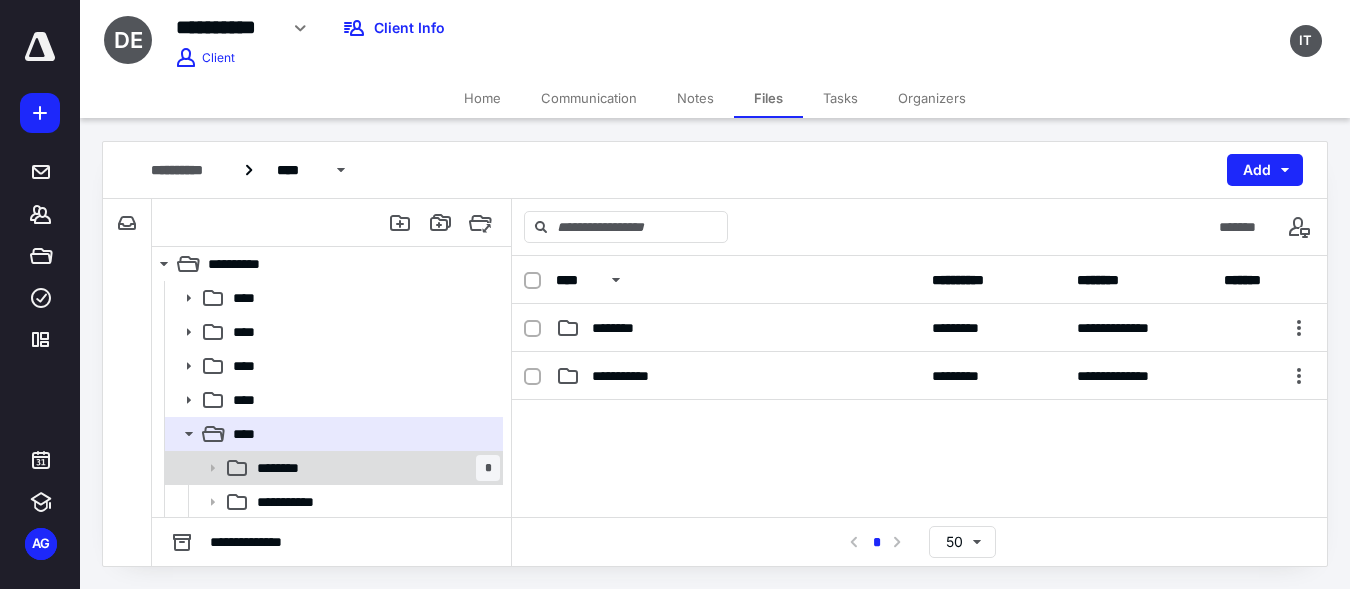 click on "******** *" at bounding box center [374, 468] 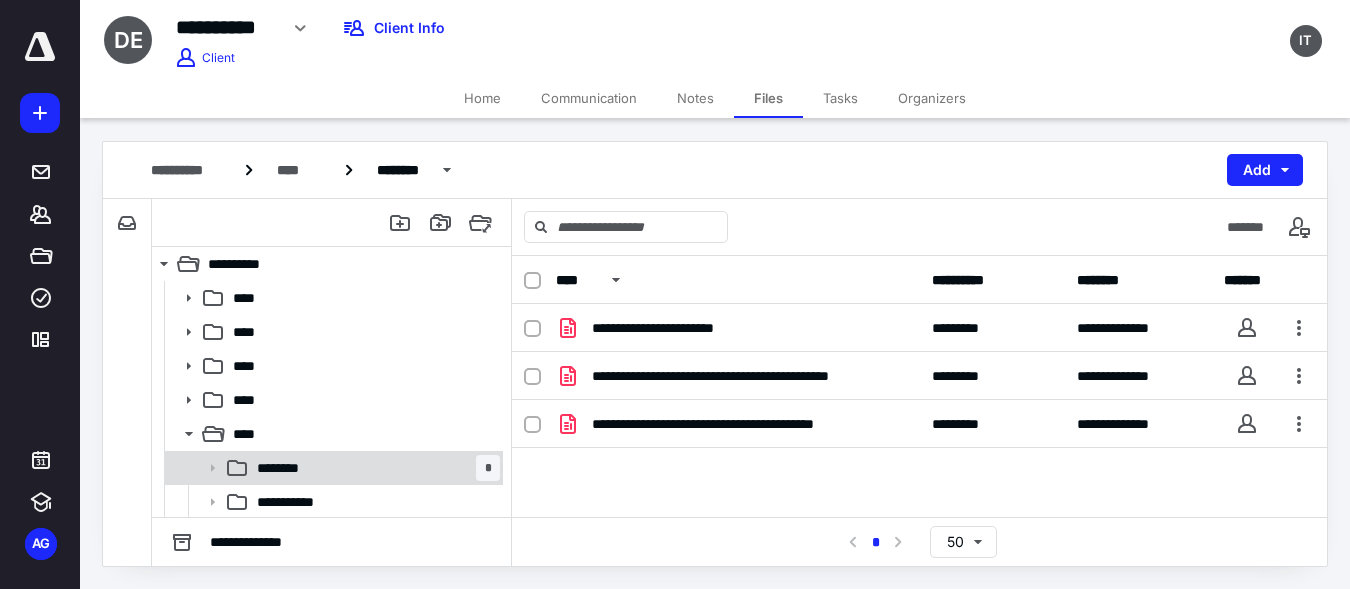 click on "******** *" at bounding box center (374, 468) 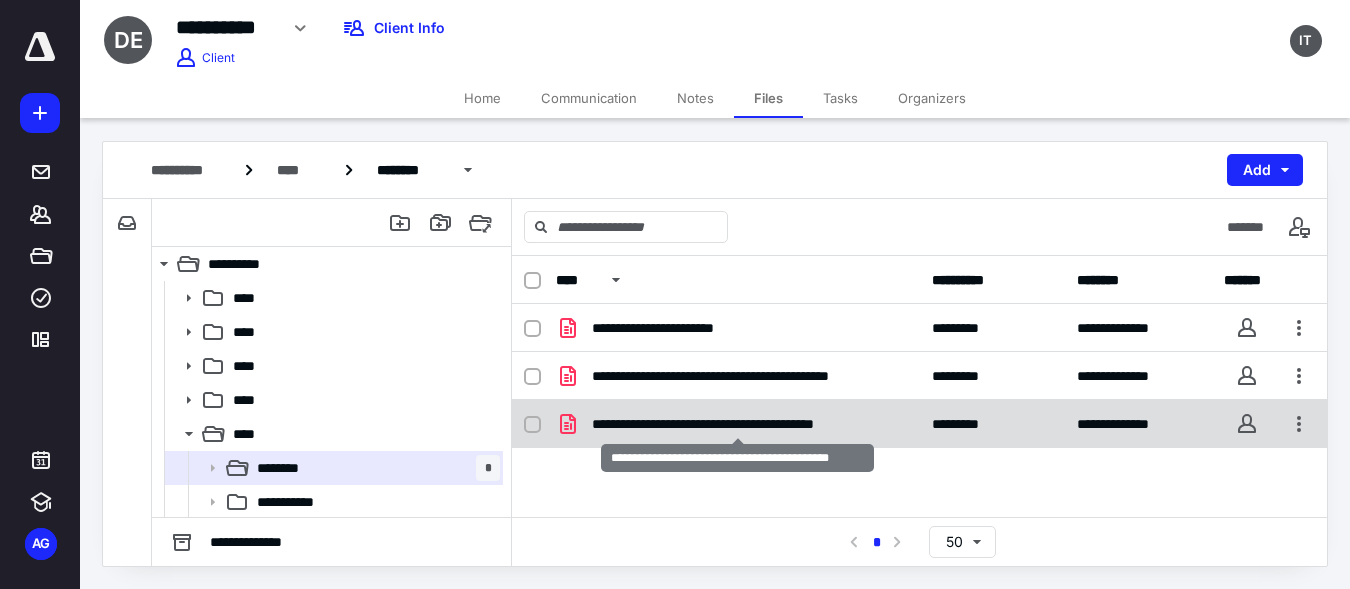 click on "**********" at bounding box center (737, 424) 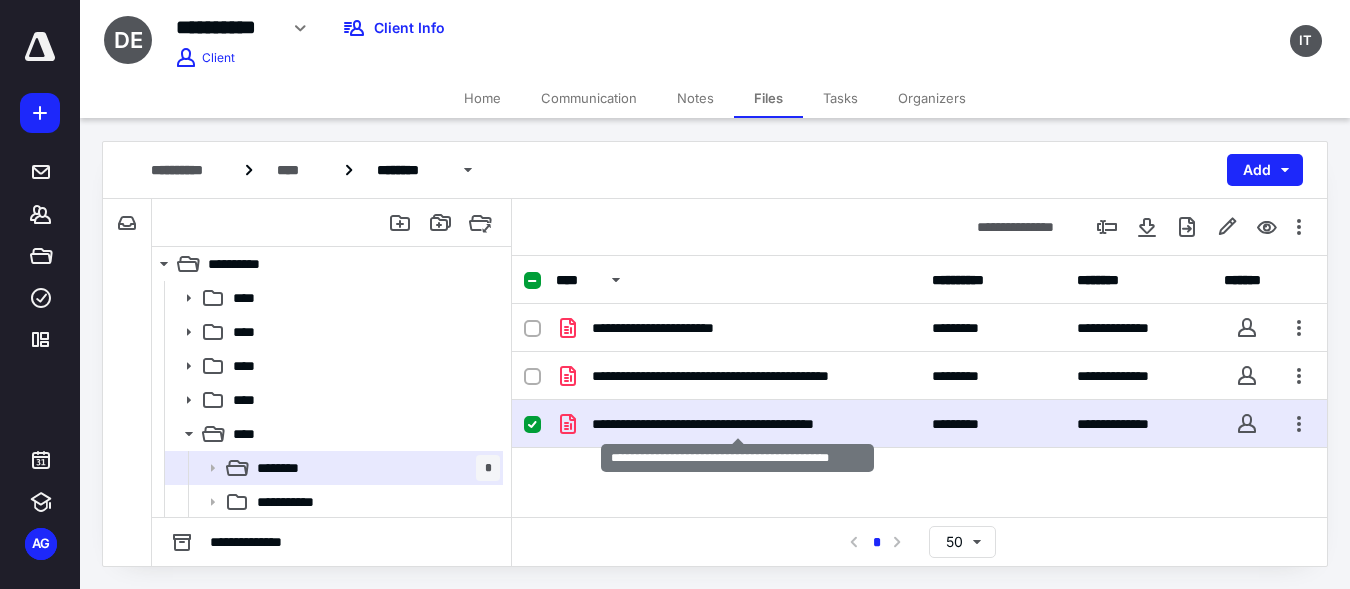 click on "**********" at bounding box center [737, 424] 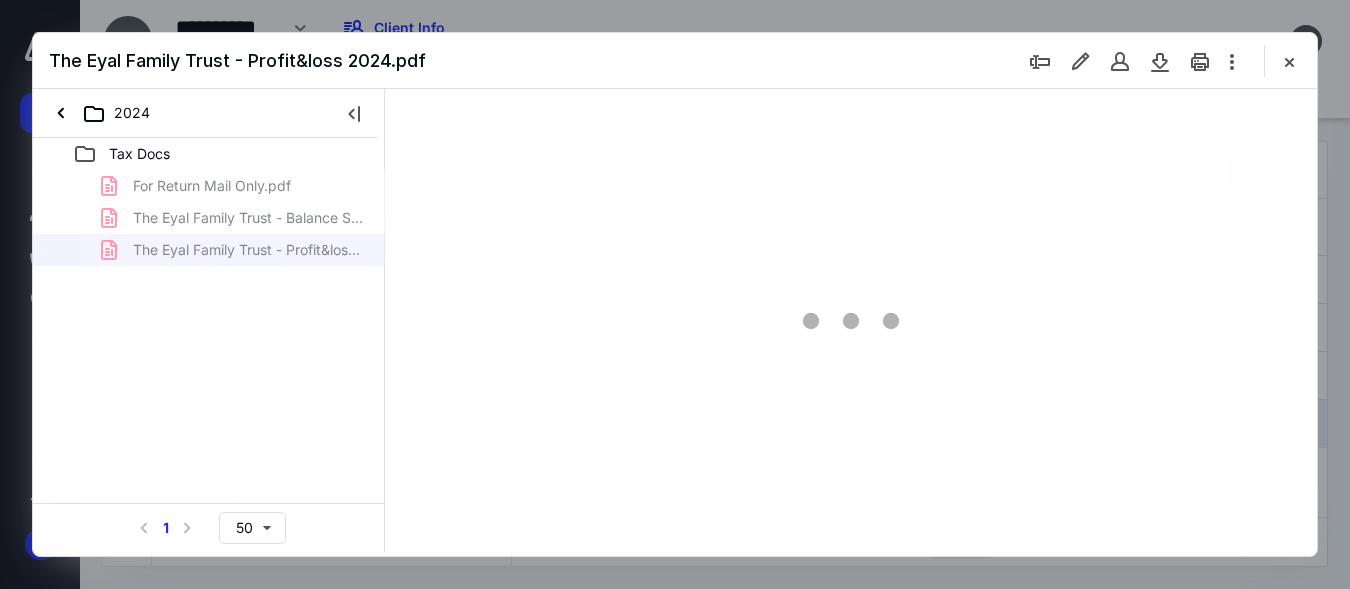 scroll, scrollTop: 0, scrollLeft: 0, axis: both 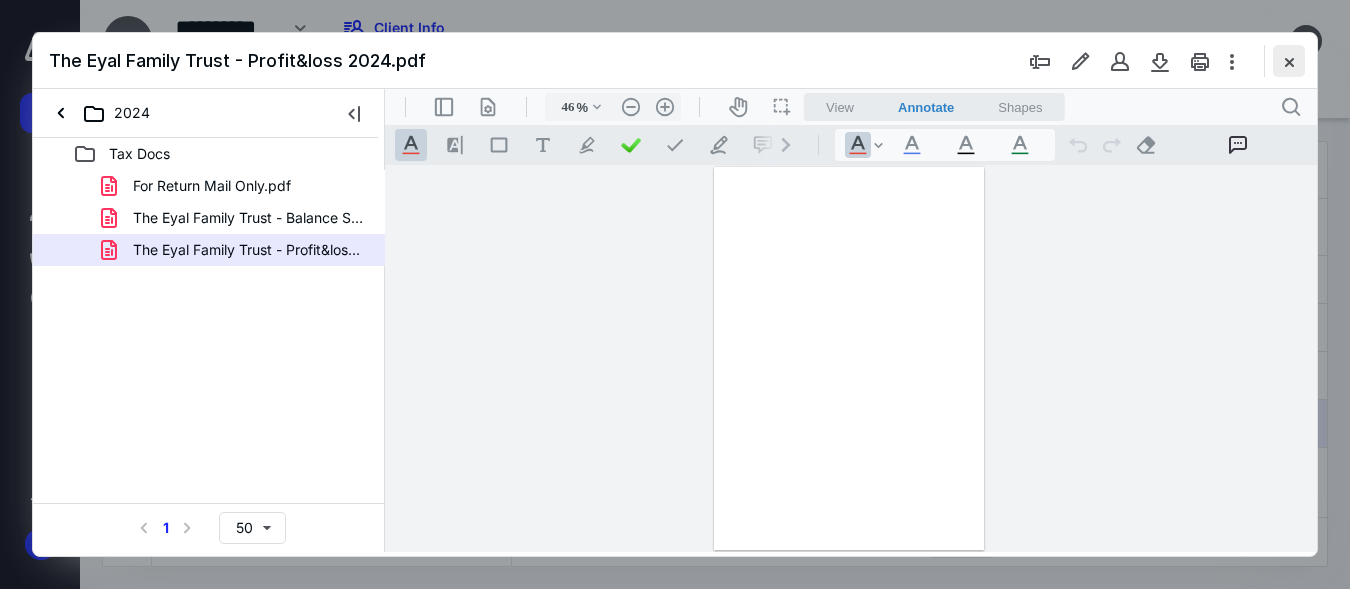 type on "153" 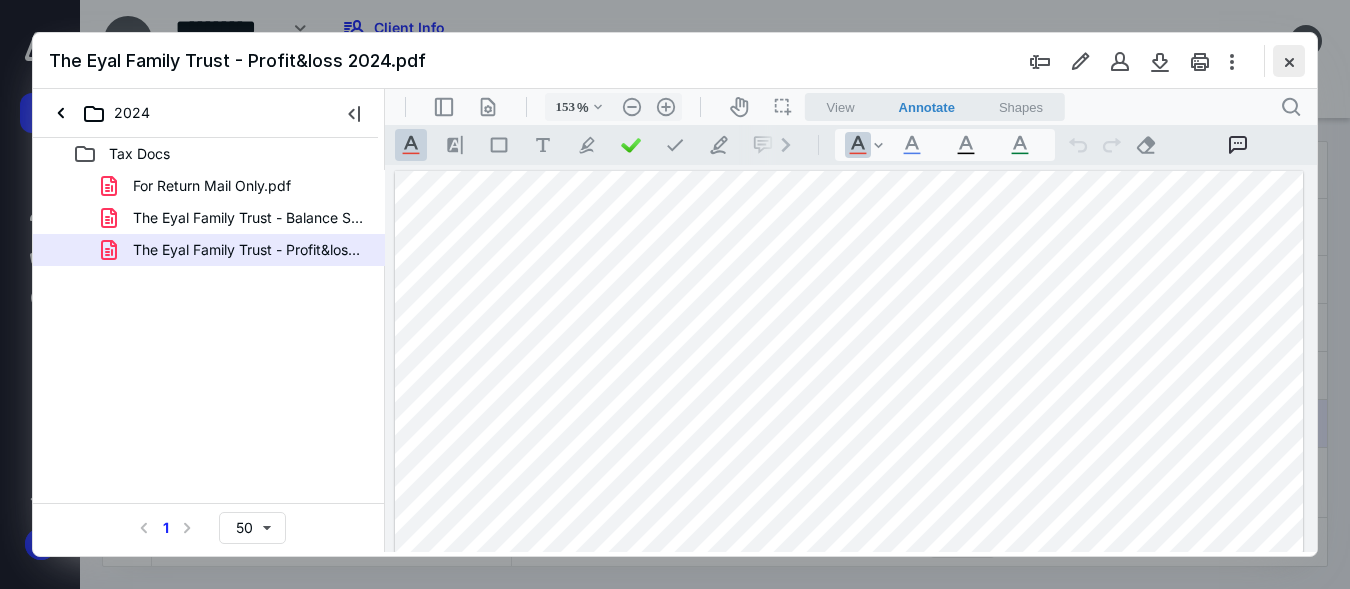 click at bounding box center [1289, 61] 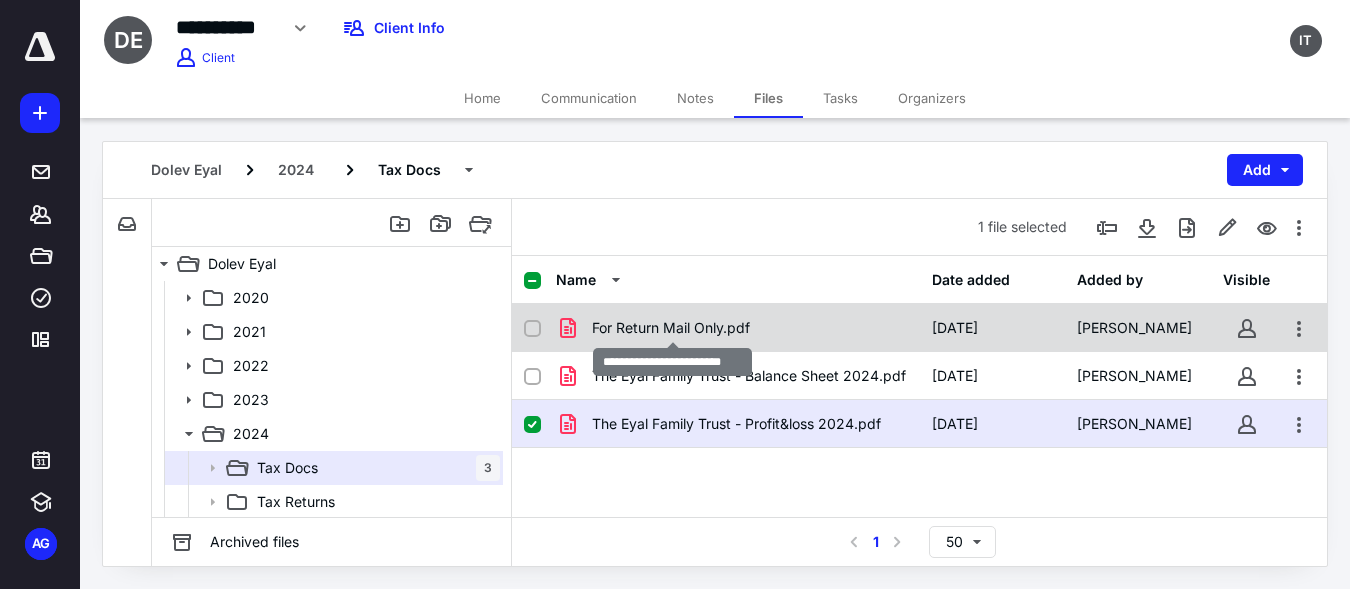 click on "For Return Mail Only.pdf" at bounding box center (671, 328) 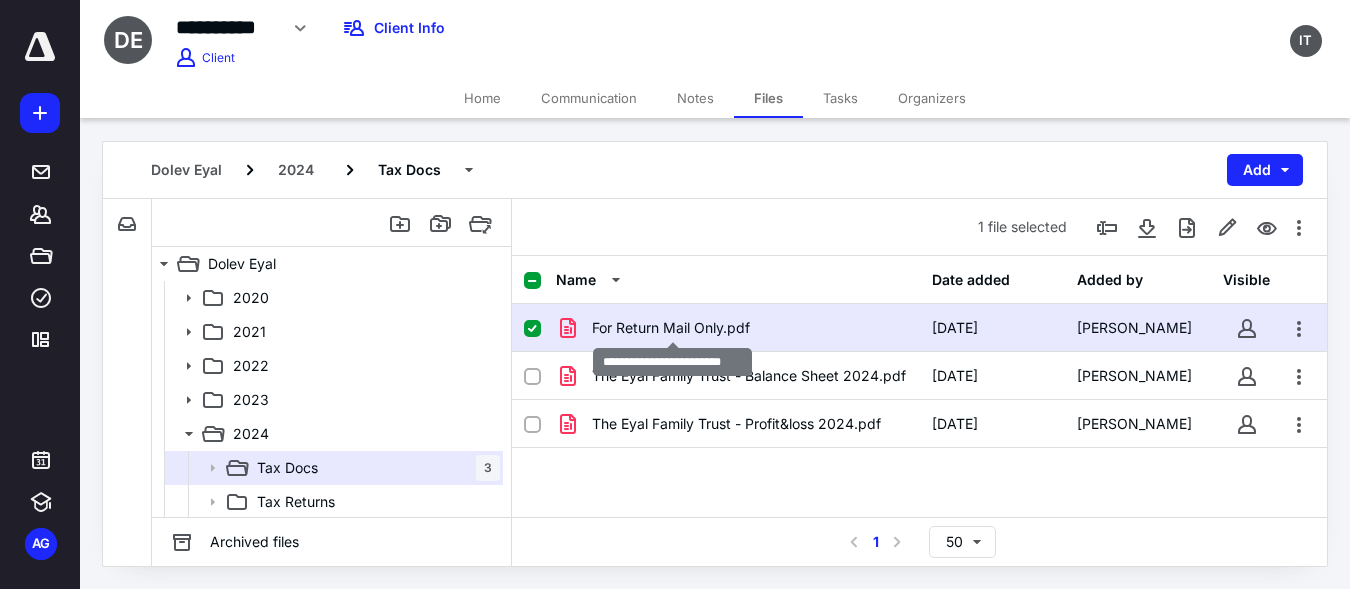 click on "For Return Mail Only.pdf" at bounding box center [671, 328] 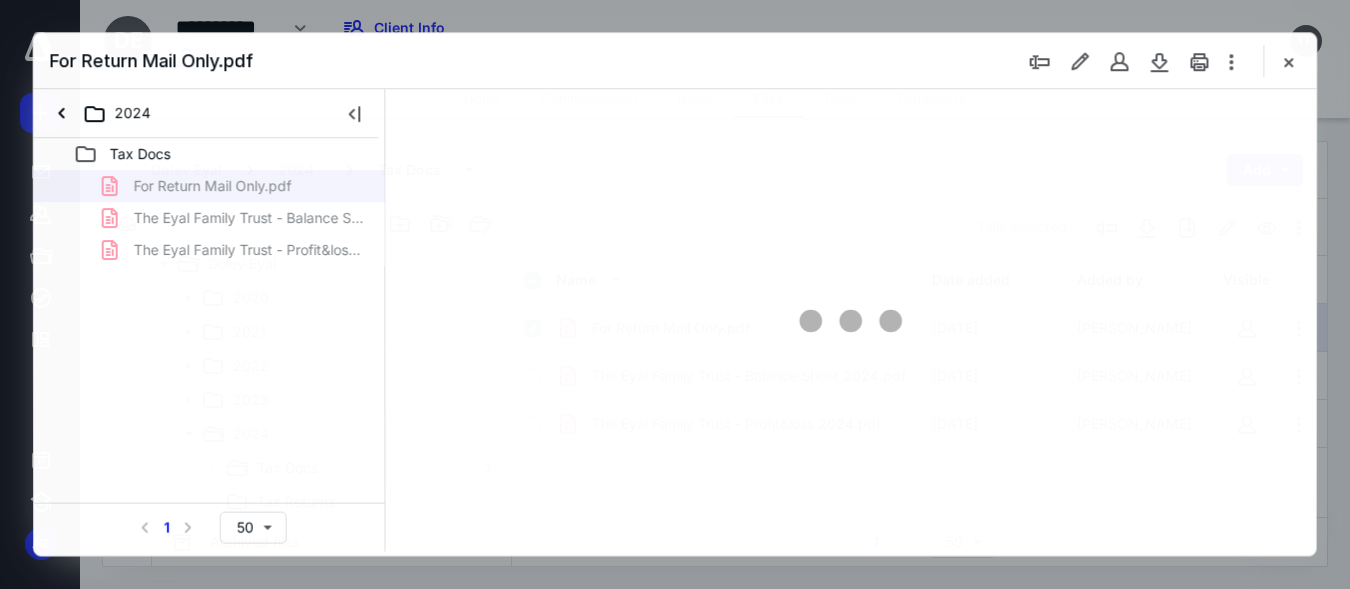 scroll, scrollTop: 0, scrollLeft: 0, axis: both 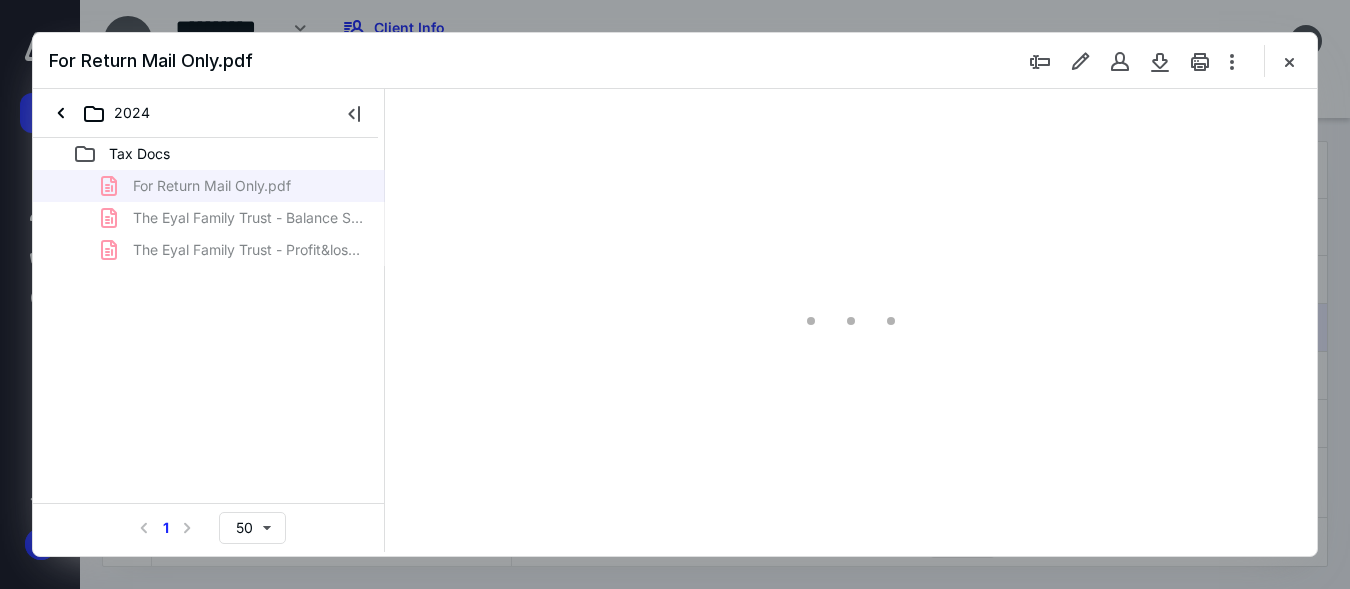 type on "55" 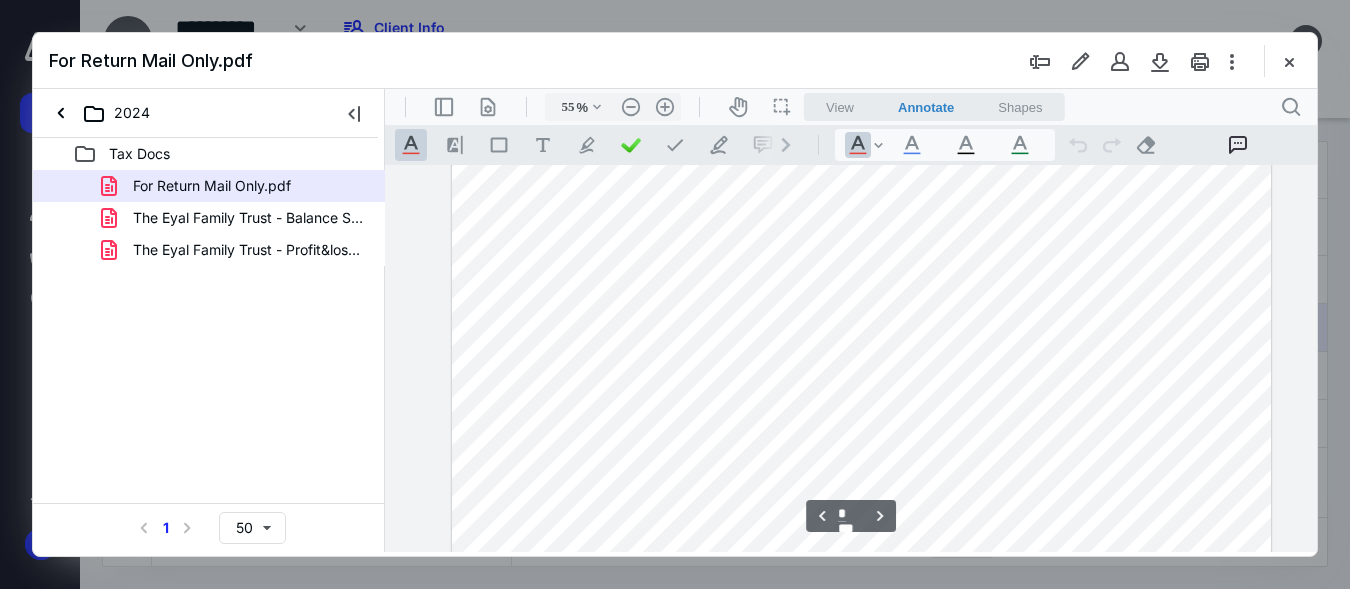scroll, scrollTop: 5667, scrollLeft: 0, axis: vertical 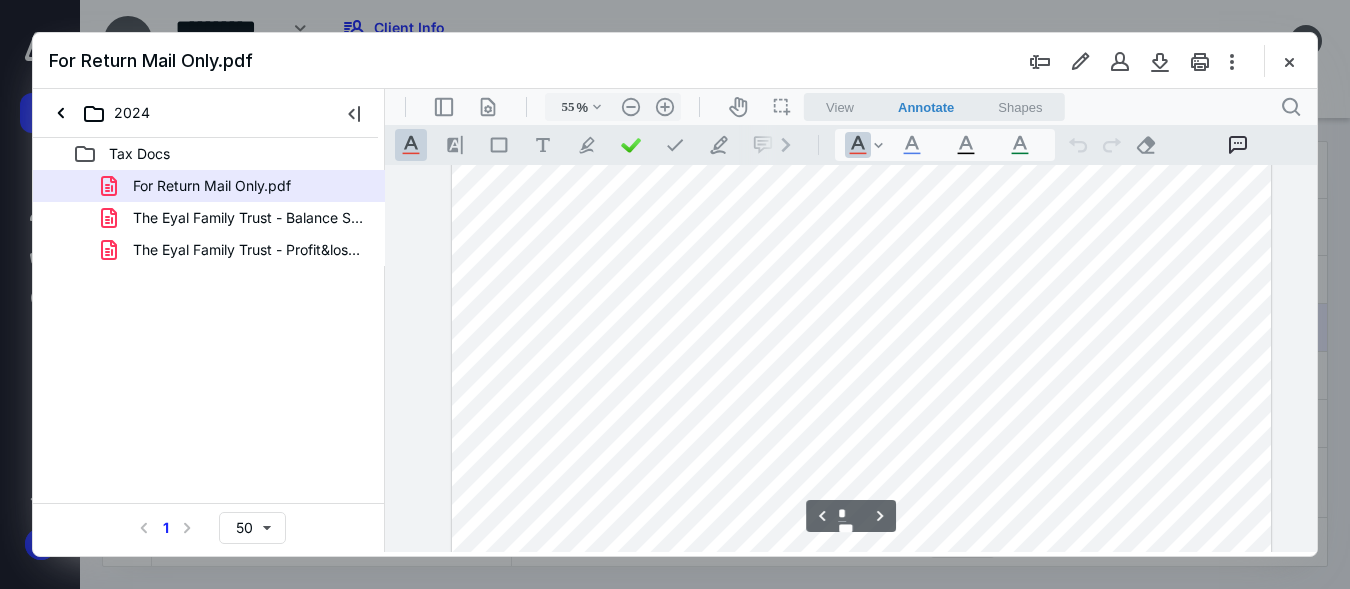 type on "*" 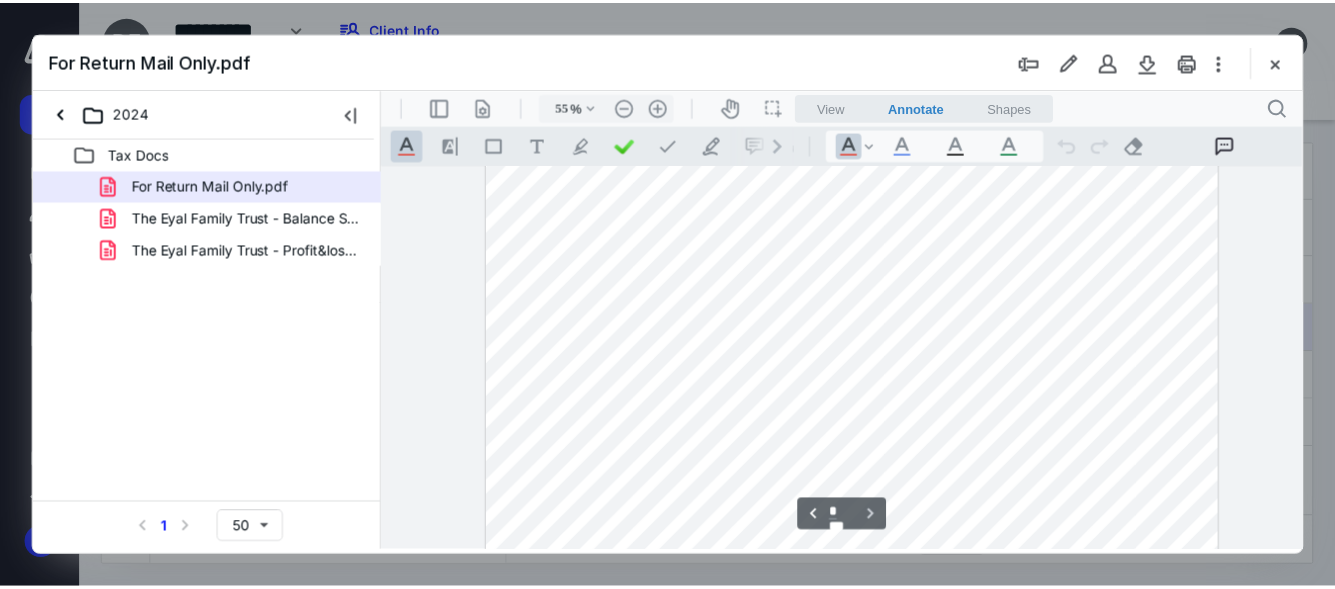 scroll, scrollTop: 6829, scrollLeft: 0, axis: vertical 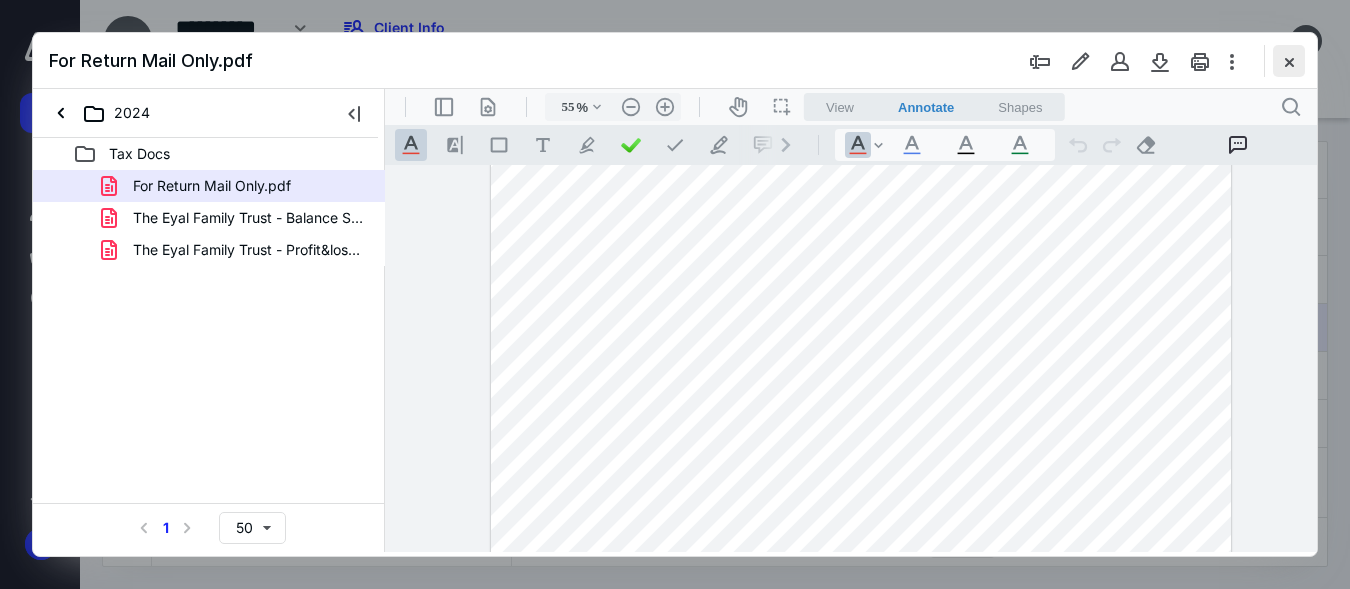 click at bounding box center [1289, 61] 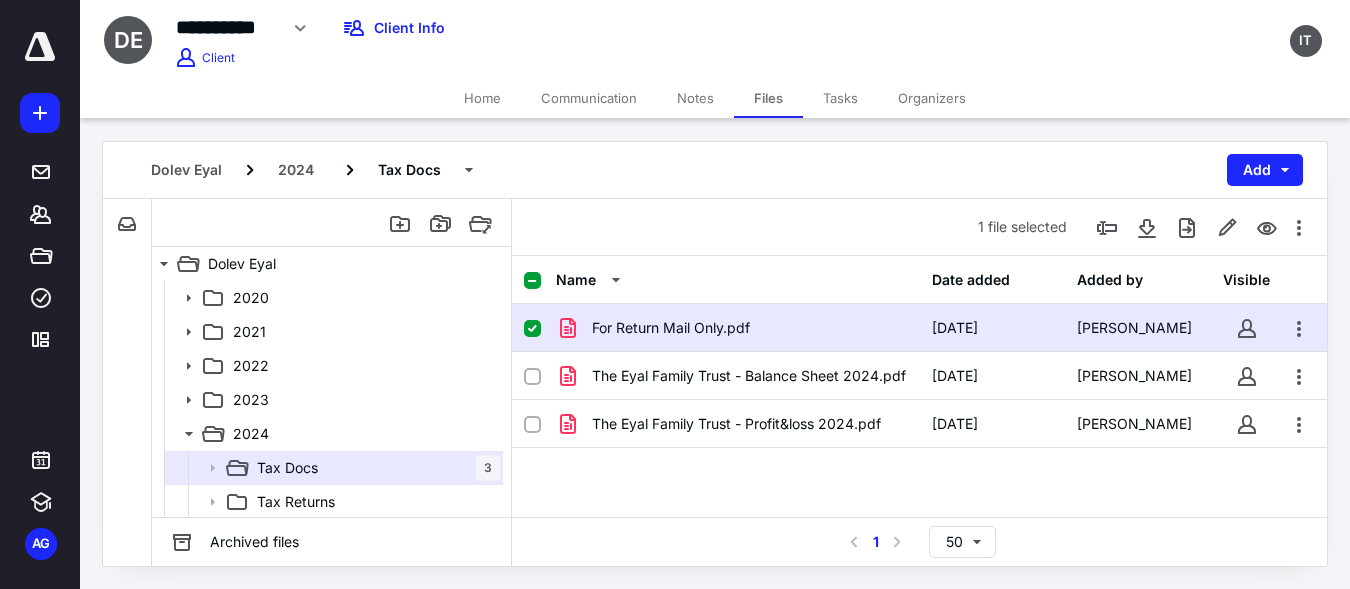 click on "Home" at bounding box center [482, 98] 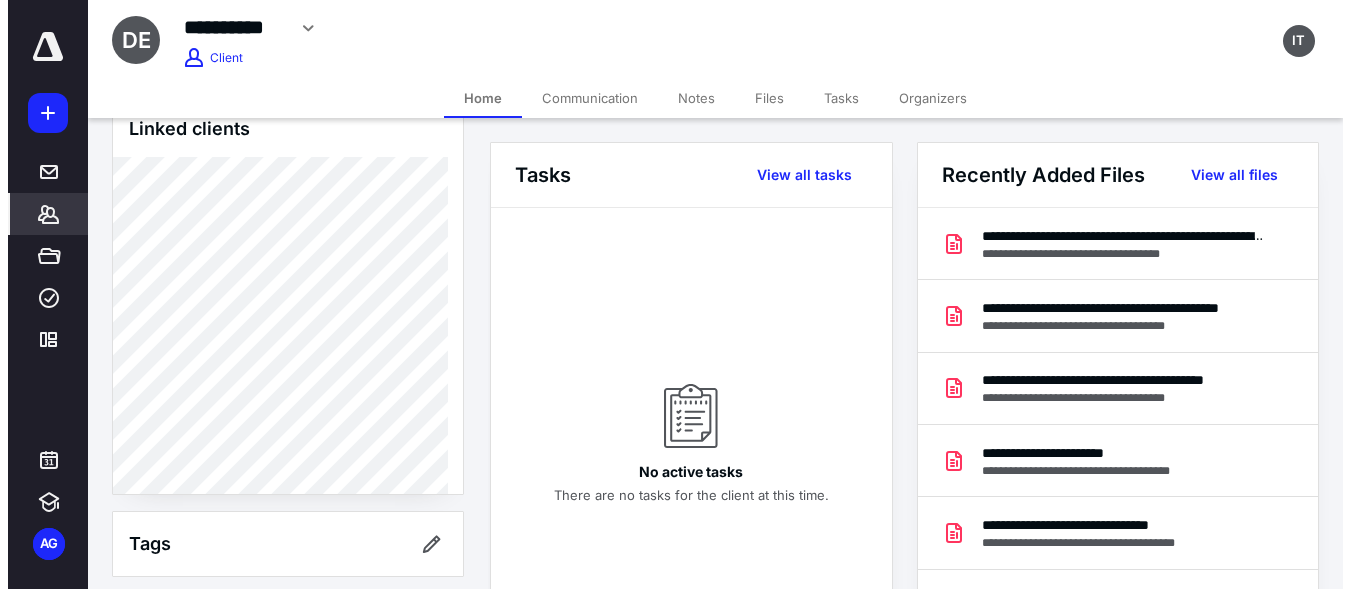 scroll, scrollTop: 1323, scrollLeft: 0, axis: vertical 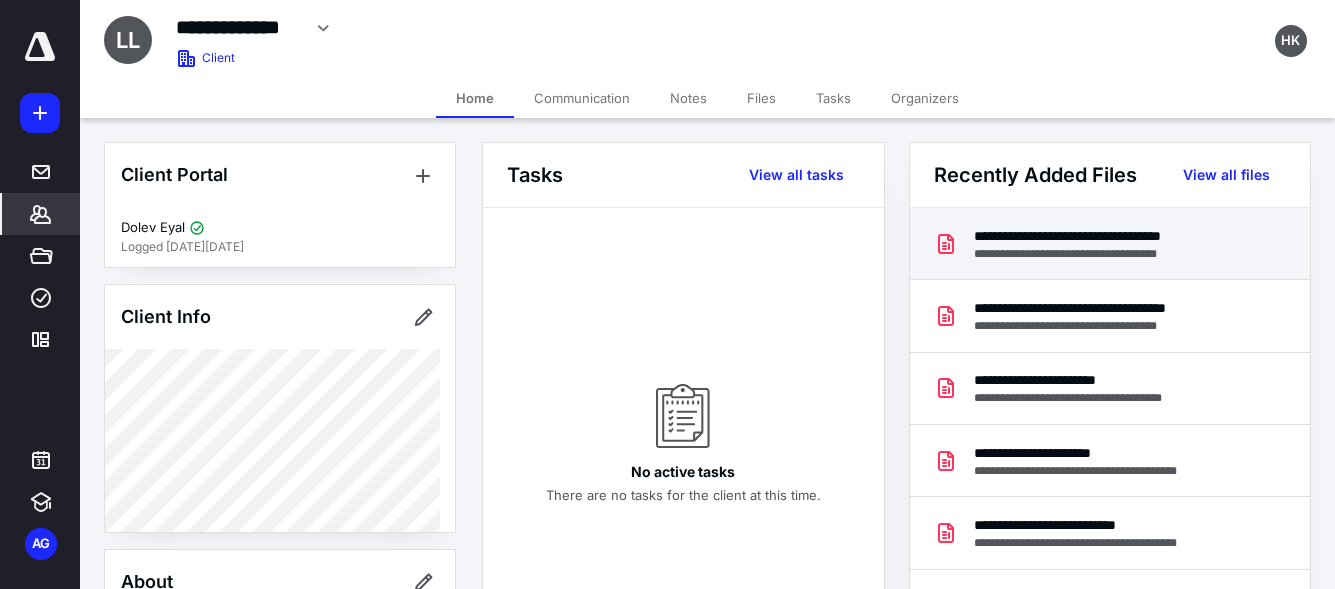 click on "**********" at bounding box center [1096, 236] 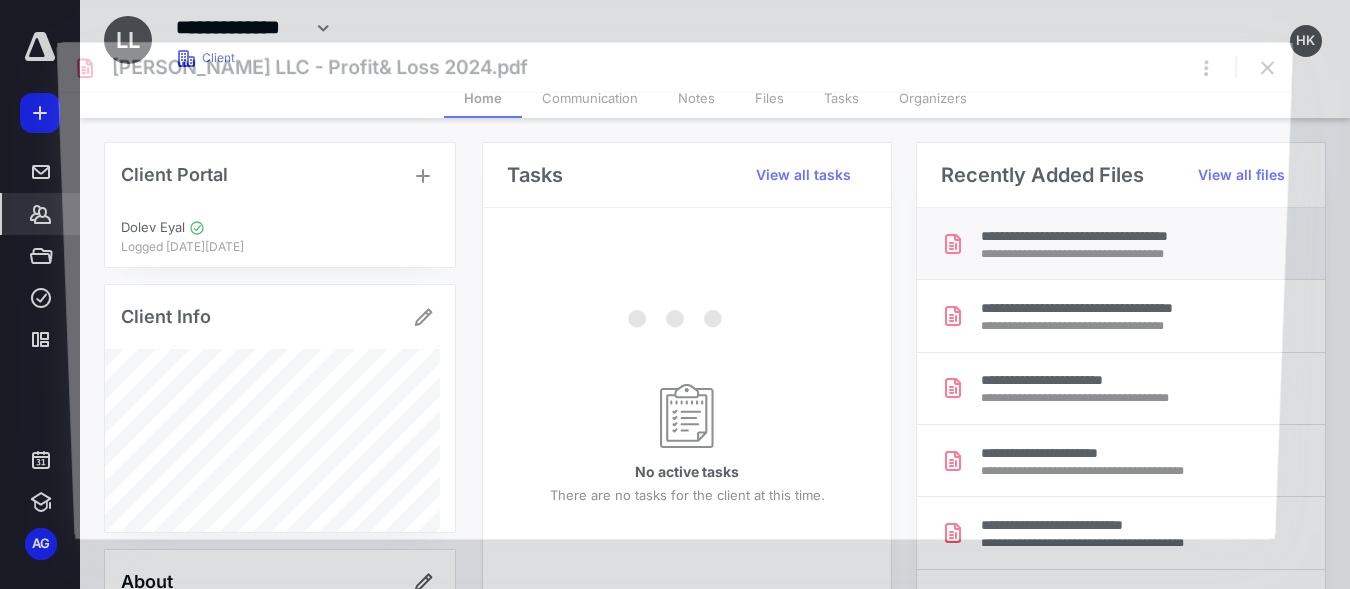 click at bounding box center [675, 315] 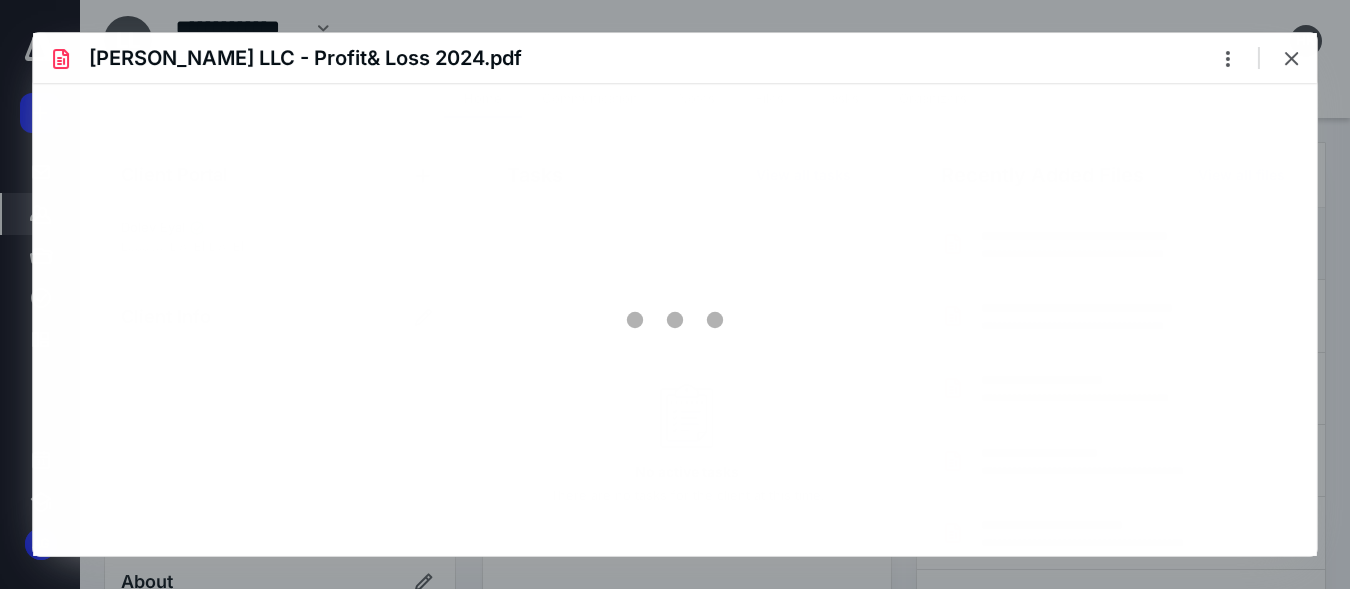scroll, scrollTop: 0, scrollLeft: 0, axis: both 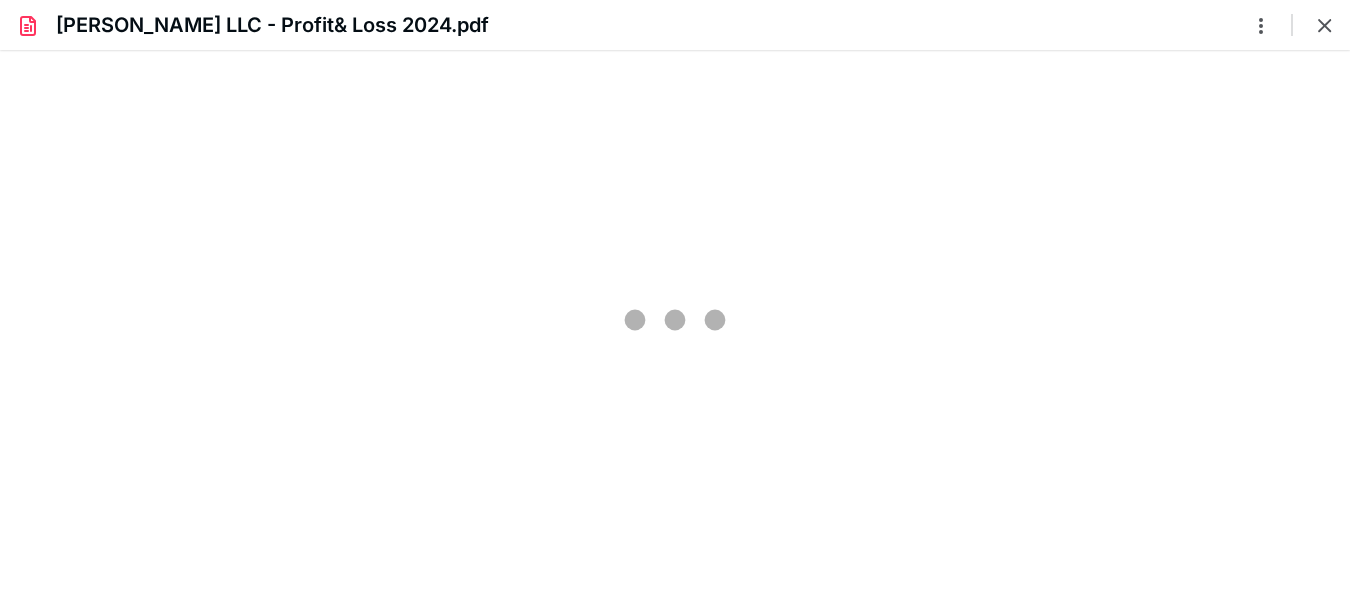 type on "222" 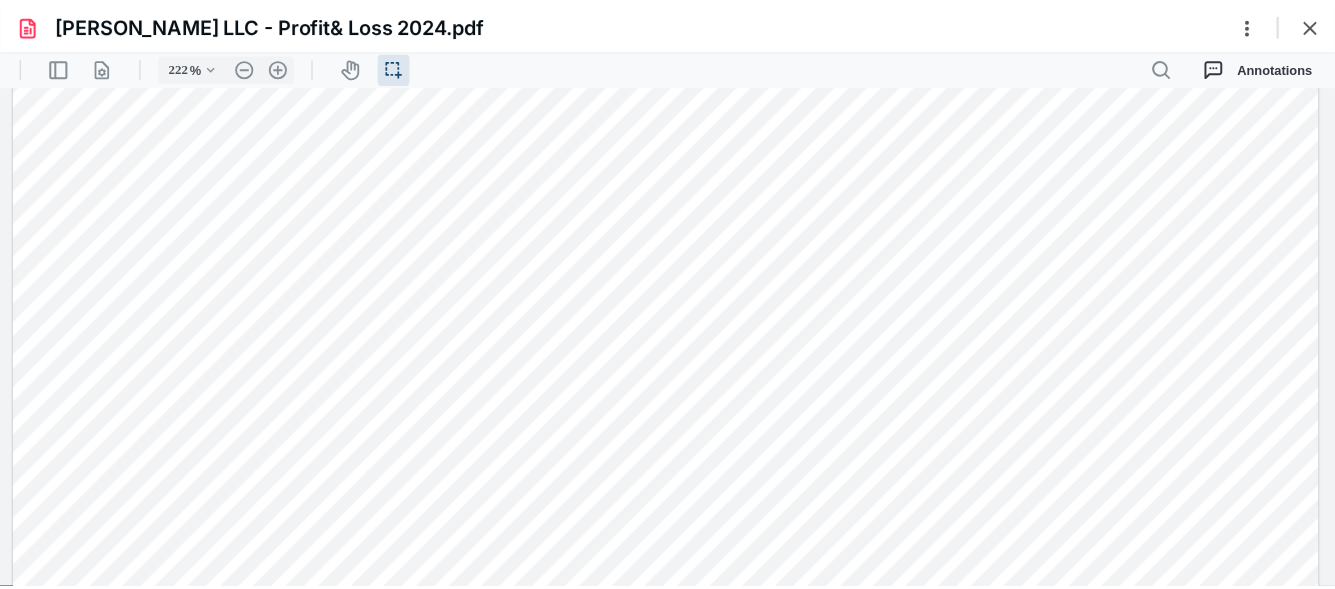 scroll, scrollTop: 122, scrollLeft: 0, axis: vertical 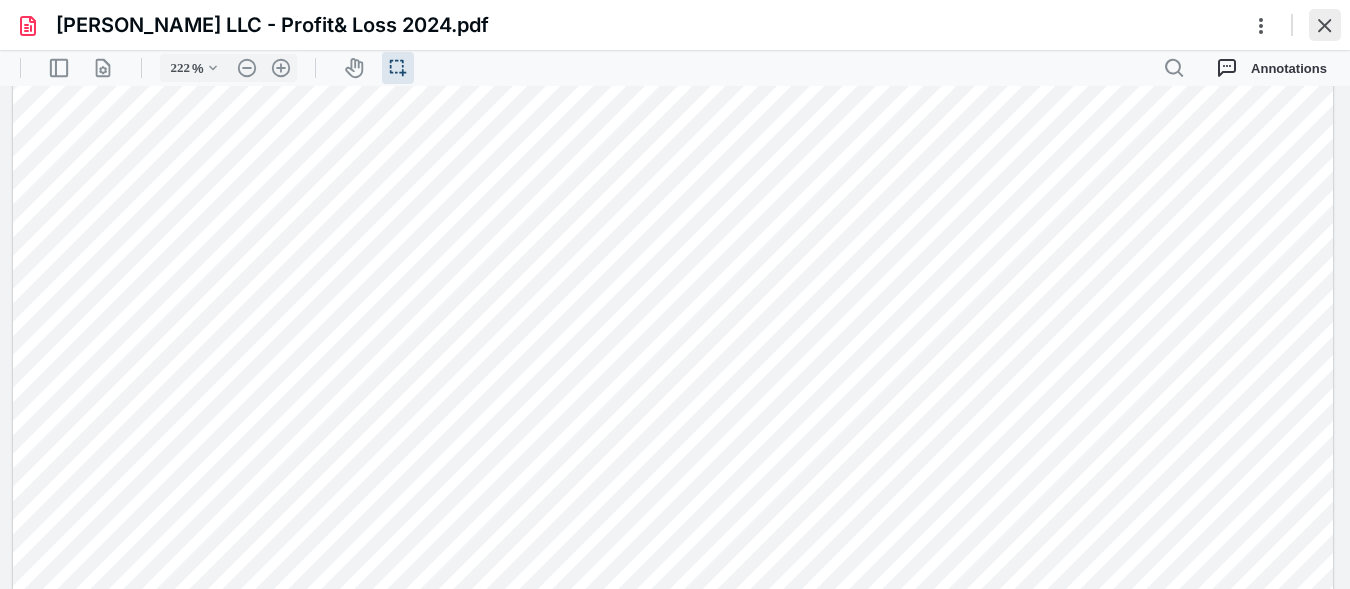 click at bounding box center [1325, 25] 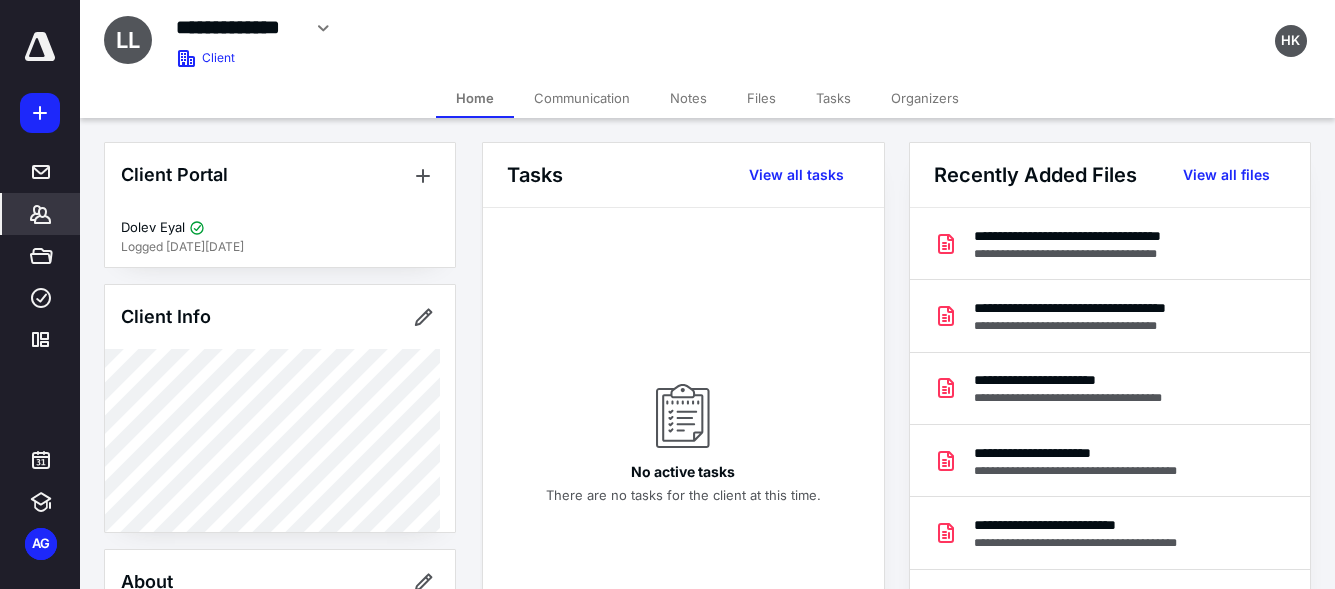 scroll, scrollTop: 809, scrollLeft: 0, axis: vertical 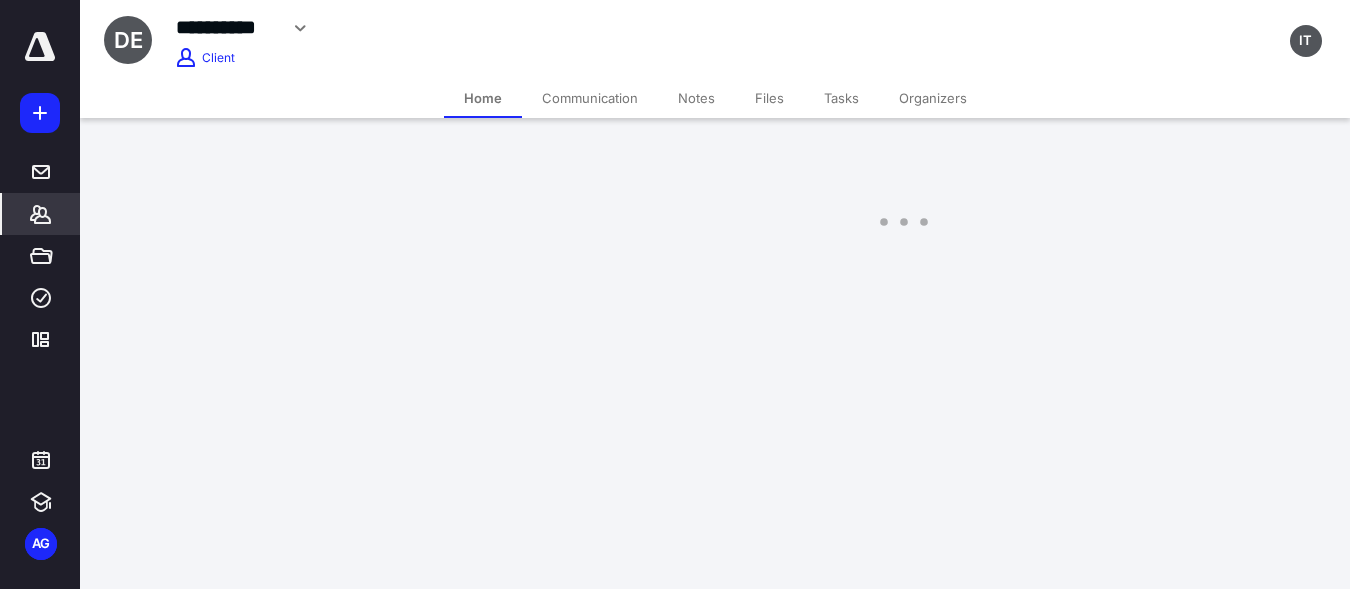 click on "**********" at bounding box center (675, 294) 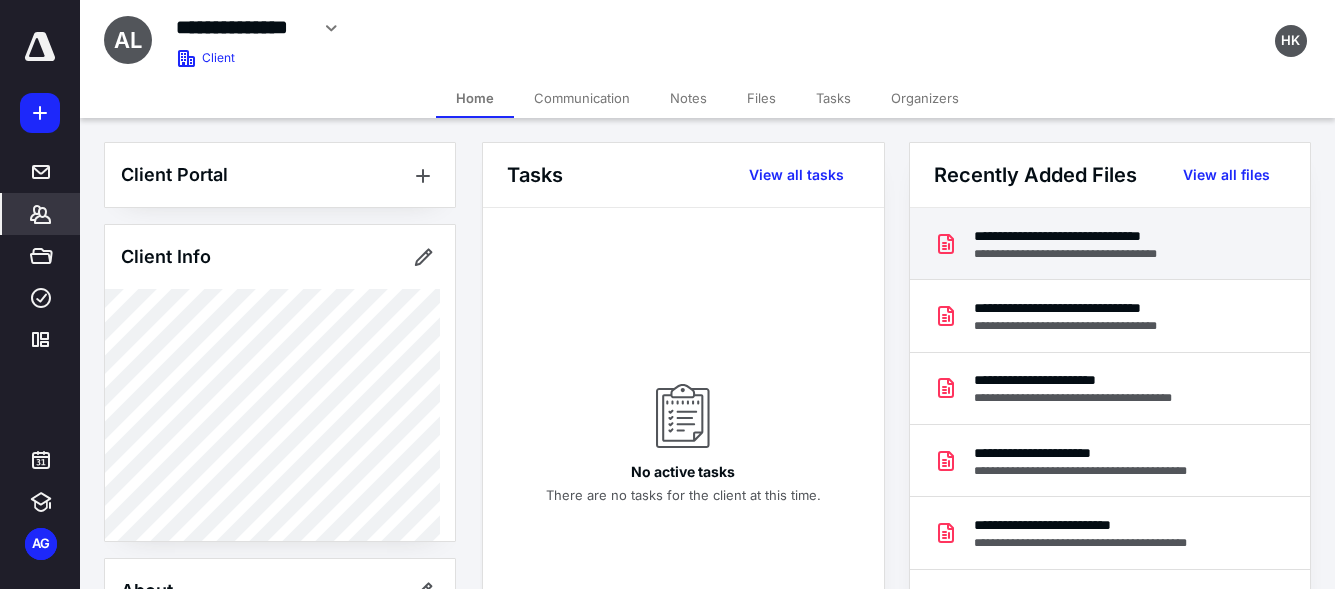 click on "**********" at bounding box center [1083, 236] 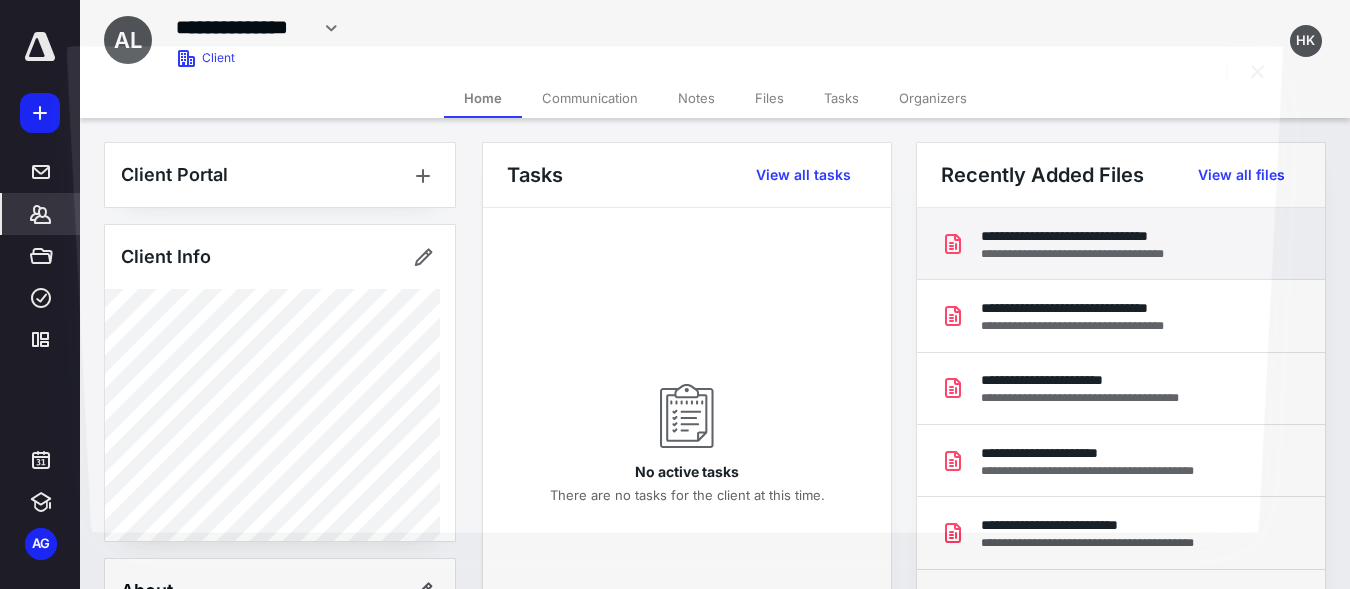 click at bounding box center (675, 313) 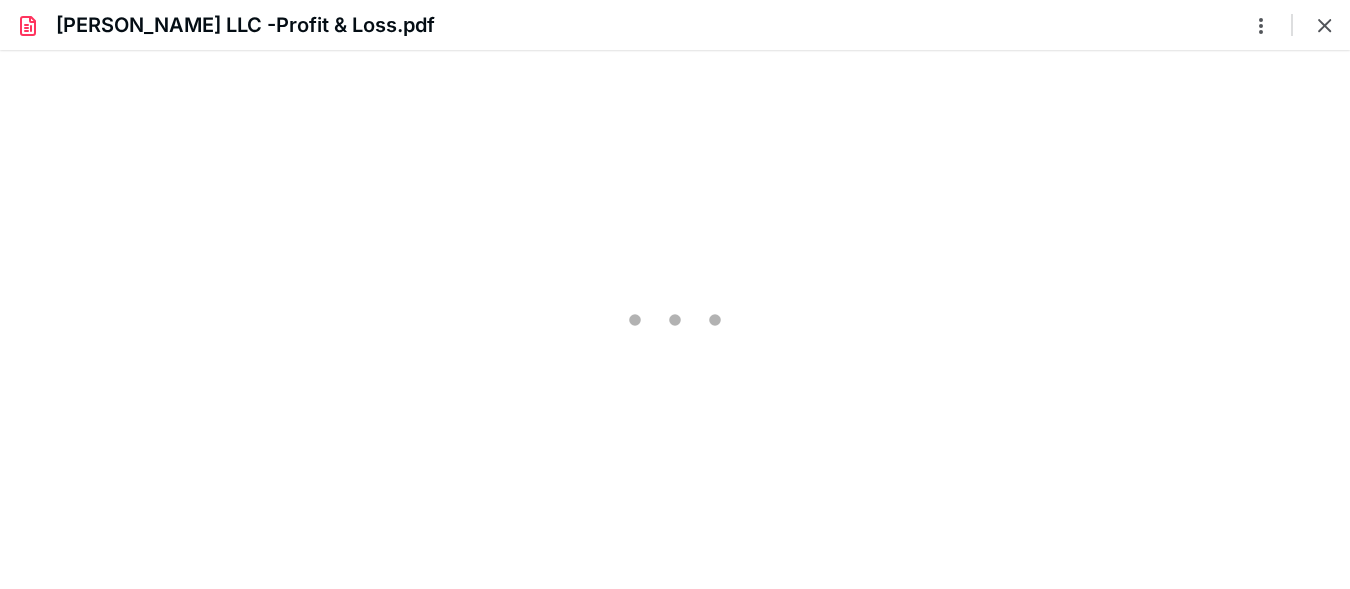 scroll, scrollTop: 0, scrollLeft: 0, axis: both 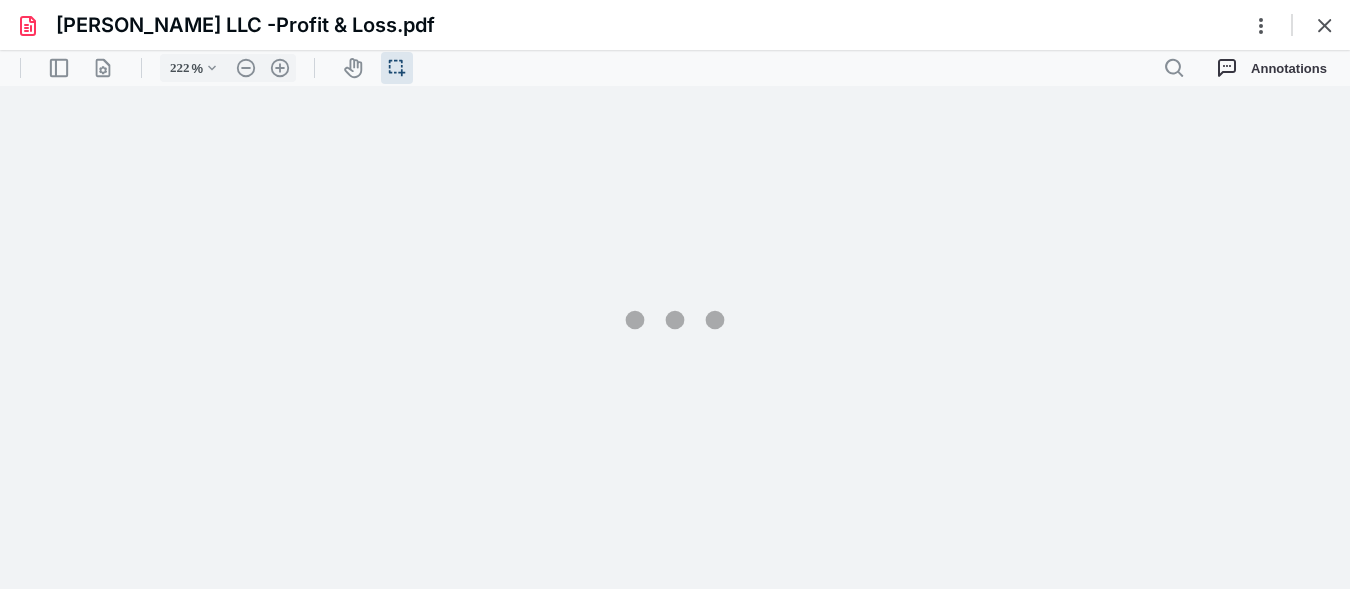 type on "221" 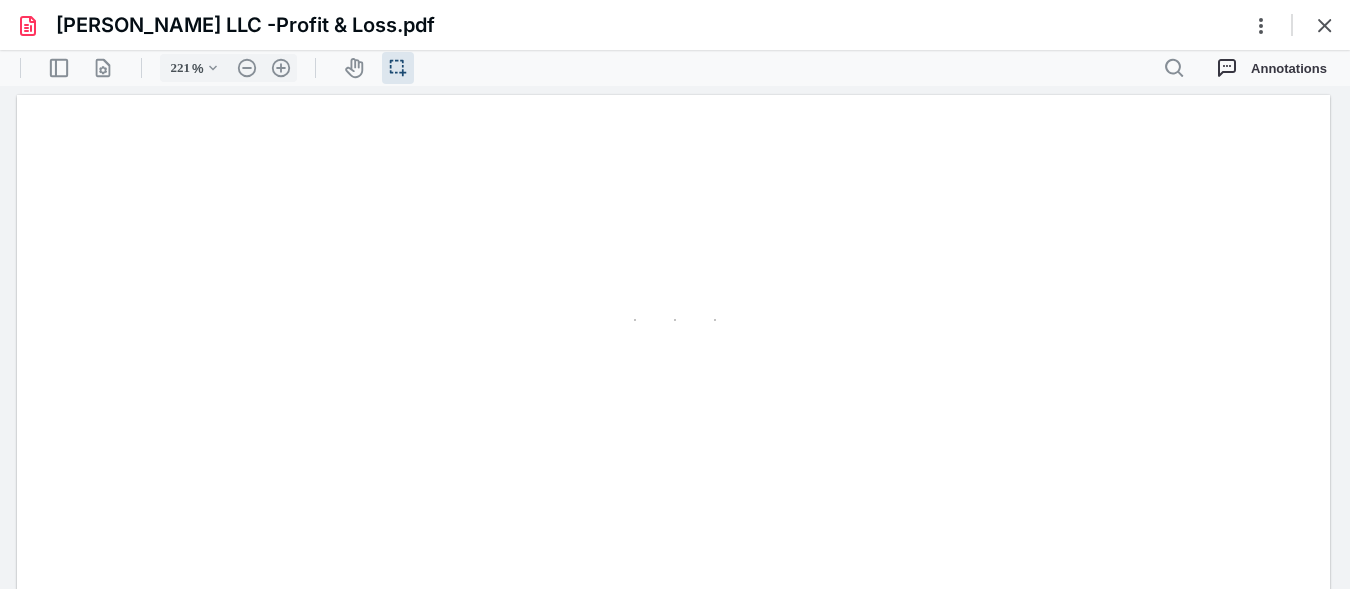 scroll, scrollTop: 45, scrollLeft: 0, axis: vertical 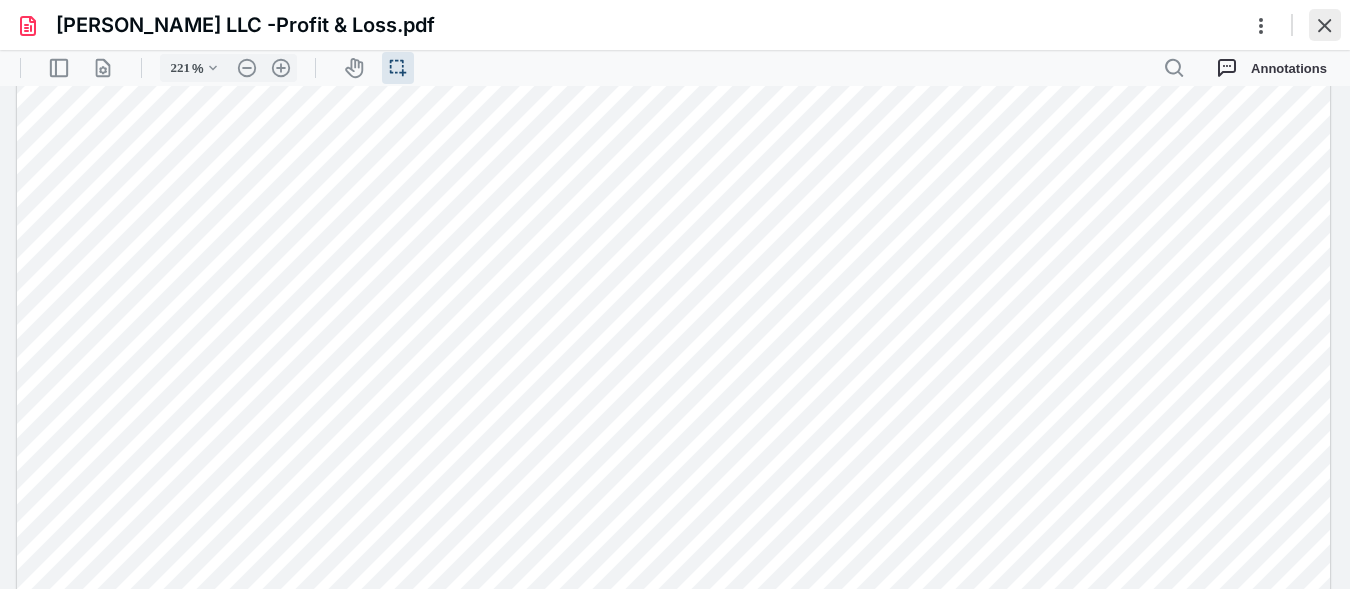 click at bounding box center [1325, 25] 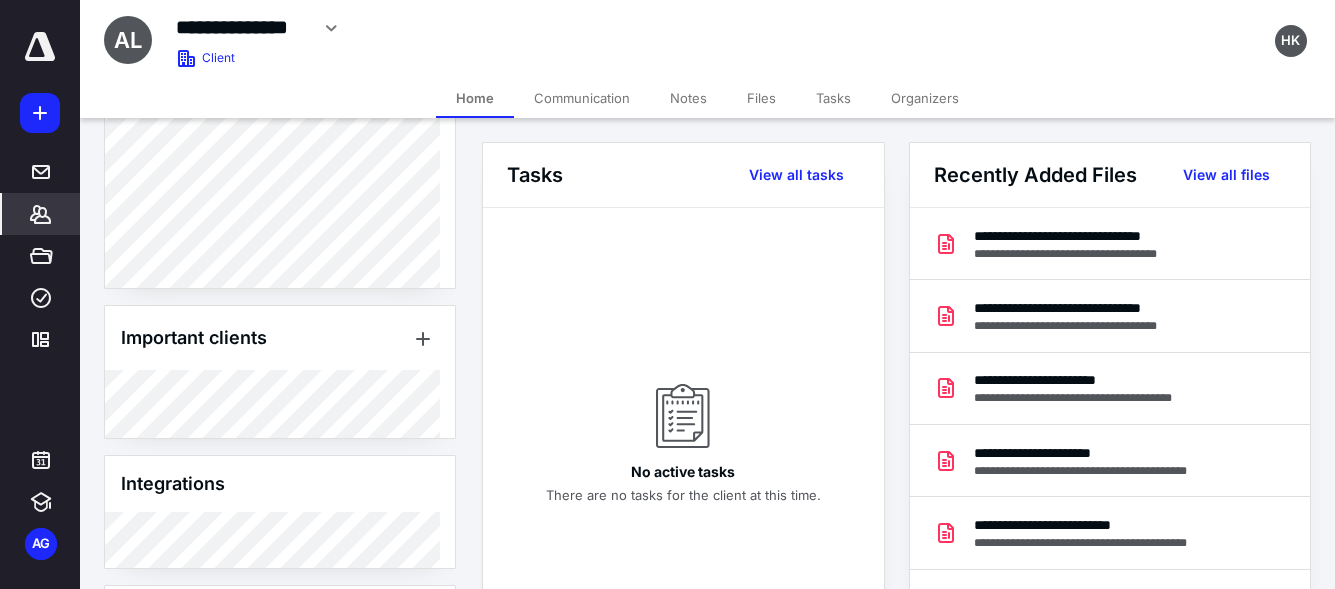 scroll, scrollTop: 734, scrollLeft: 0, axis: vertical 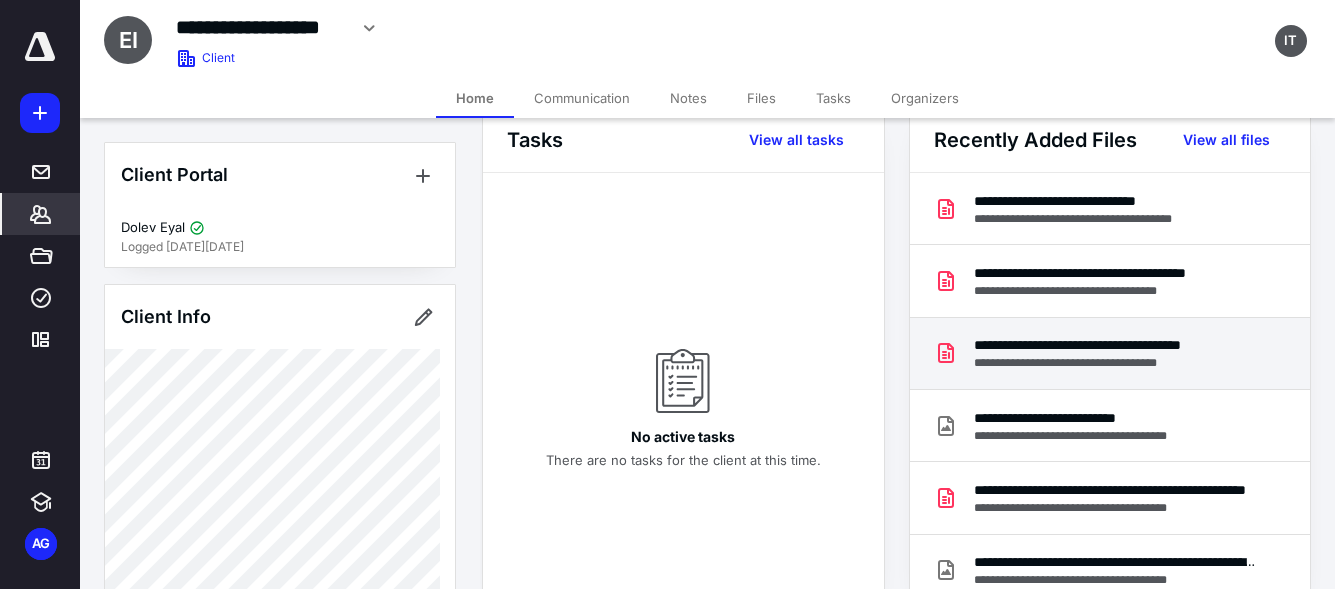 click on "**********" at bounding box center [1112, 345] 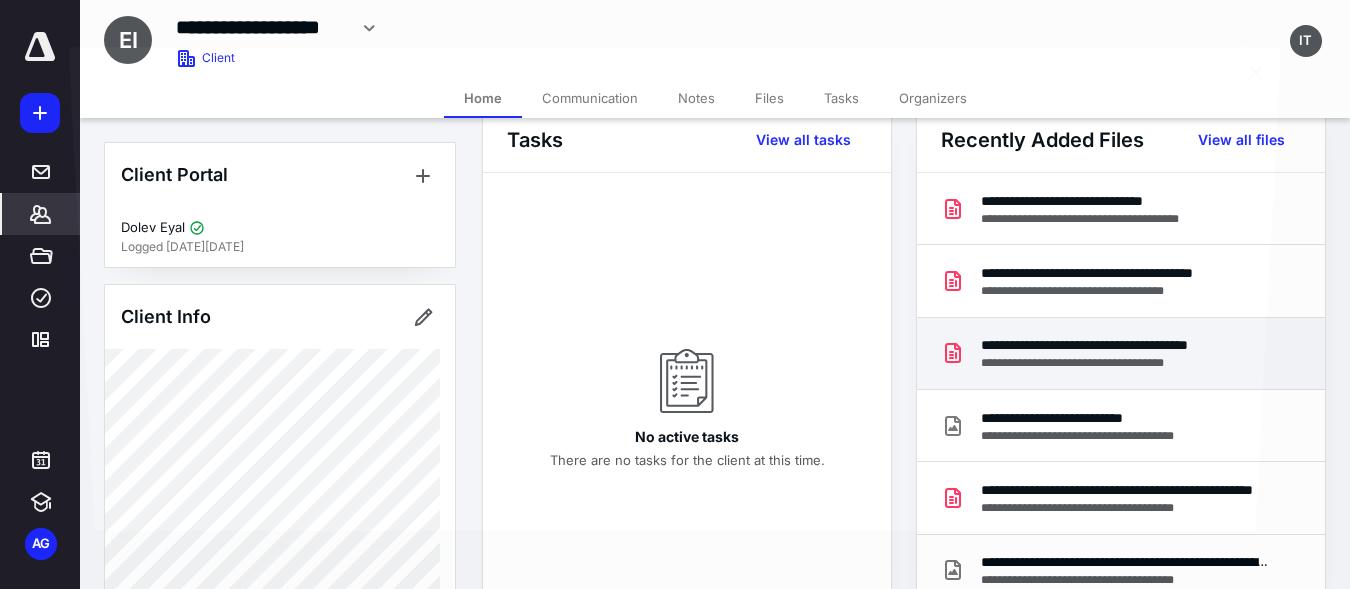 click at bounding box center [675, 313] 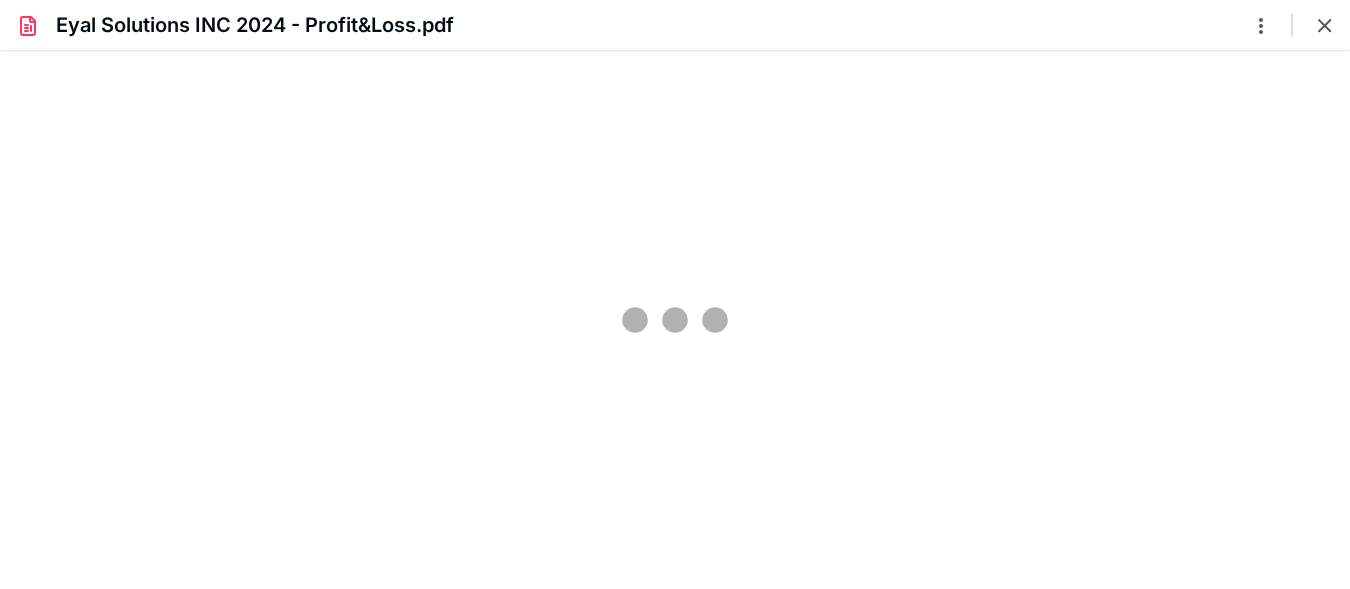 scroll, scrollTop: 0, scrollLeft: 0, axis: both 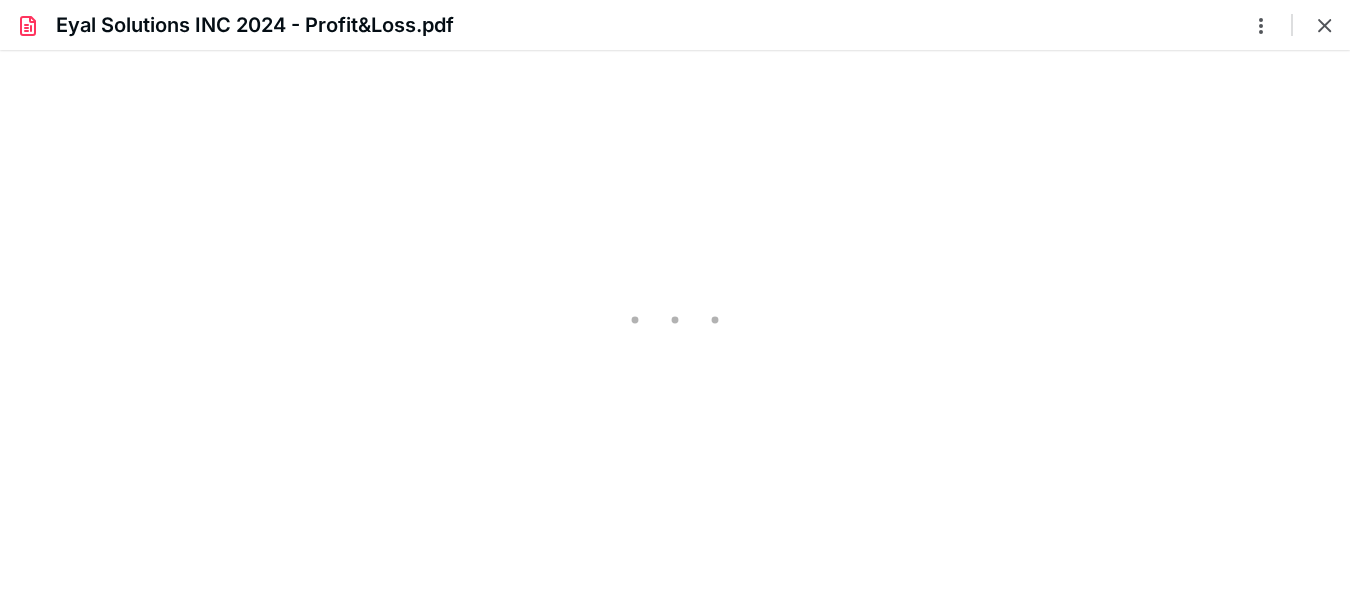 type on "221" 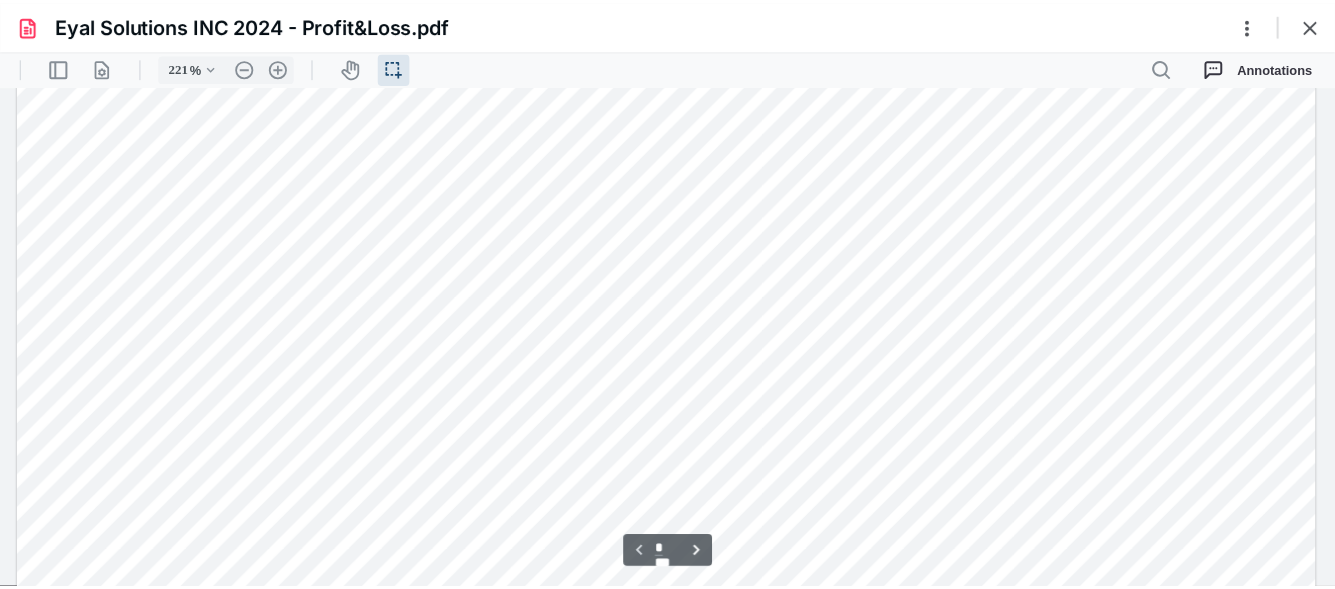 scroll, scrollTop: 309, scrollLeft: 0, axis: vertical 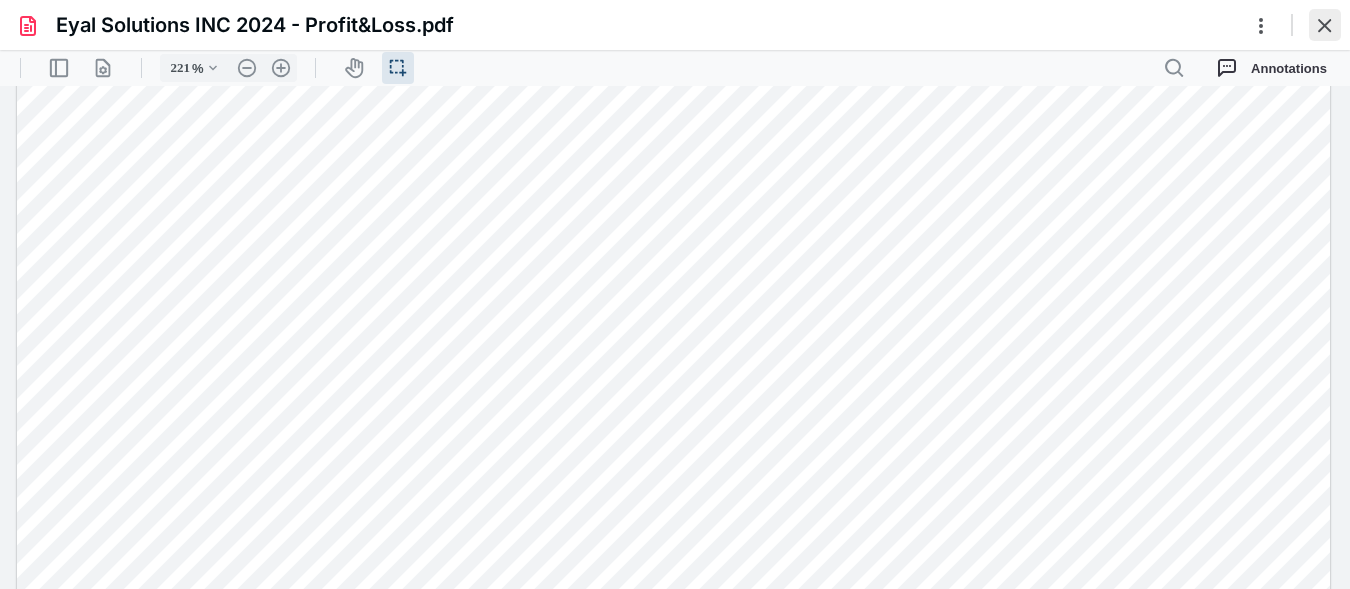 click at bounding box center (1325, 25) 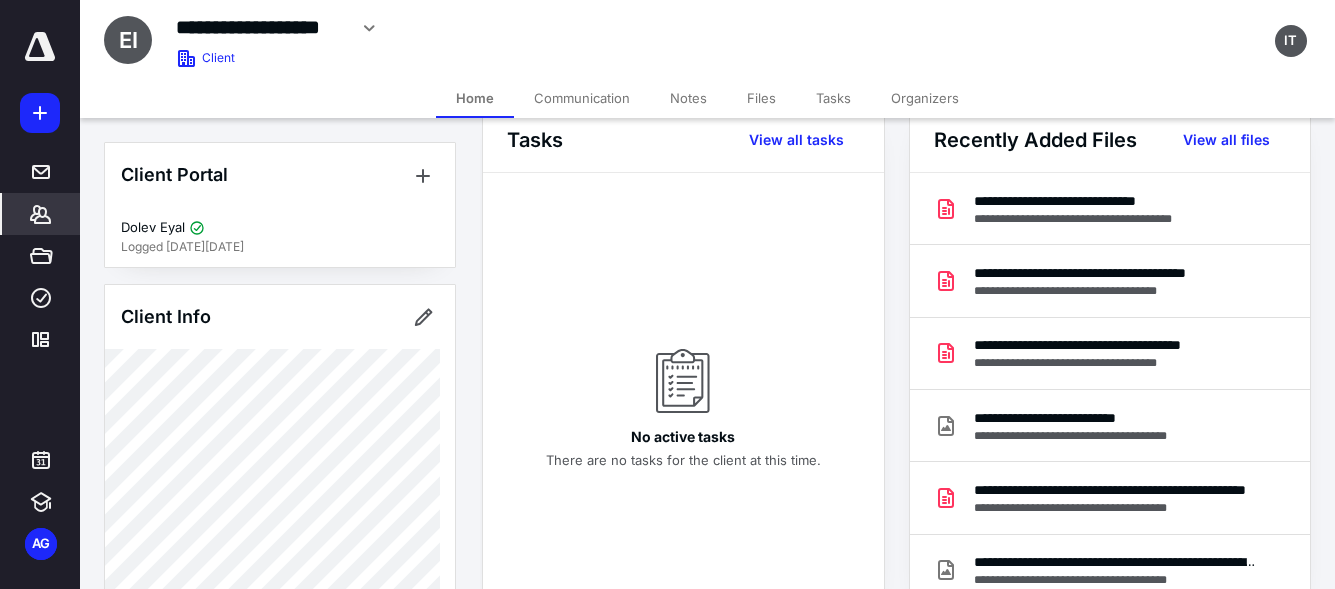 click on "Files" at bounding box center [761, 98] 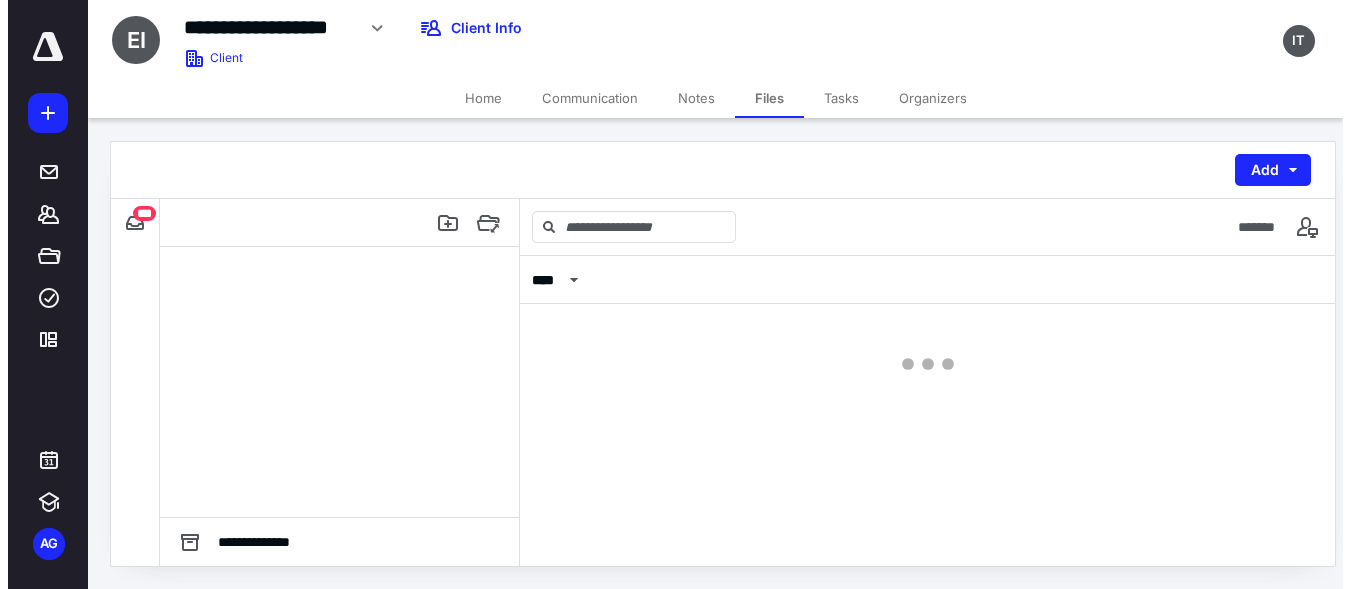 scroll, scrollTop: 0, scrollLeft: 0, axis: both 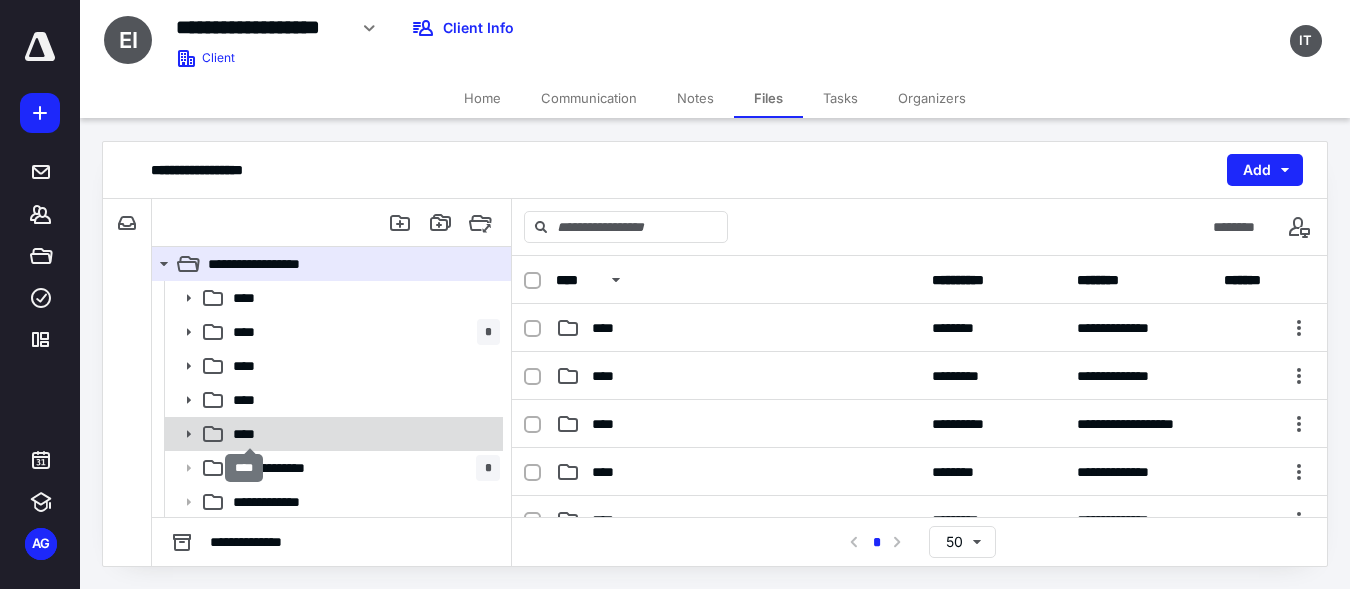 click on "****" at bounding box center [250, 434] 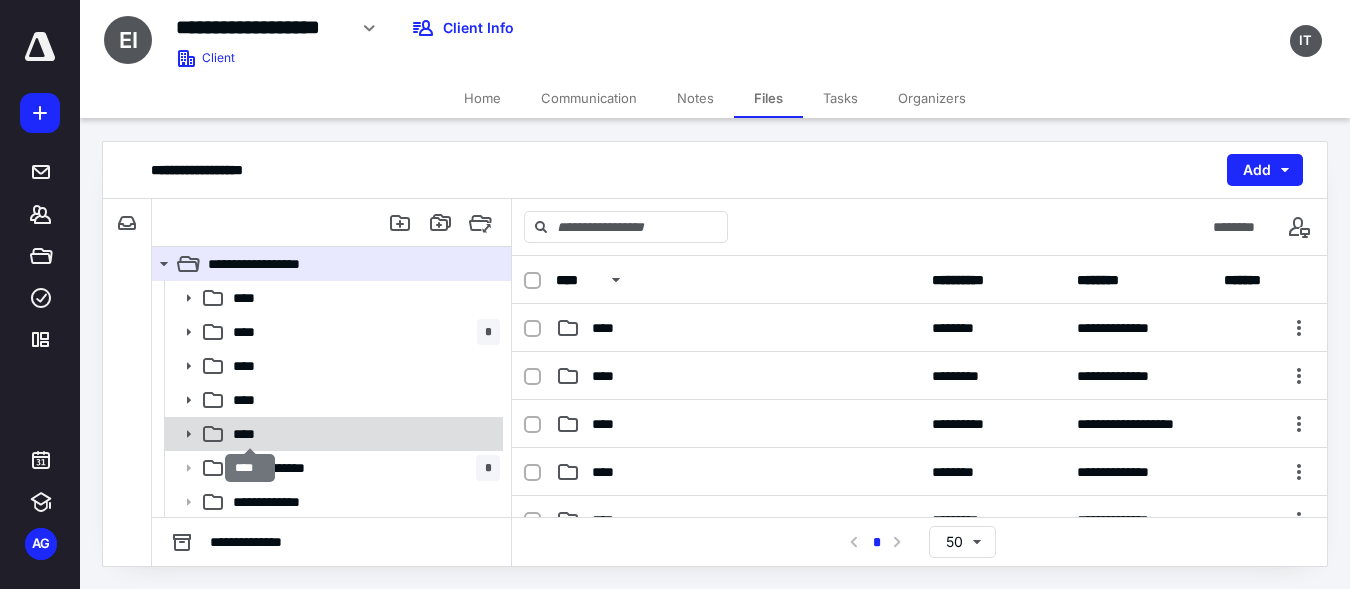 click on "****" at bounding box center (250, 434) 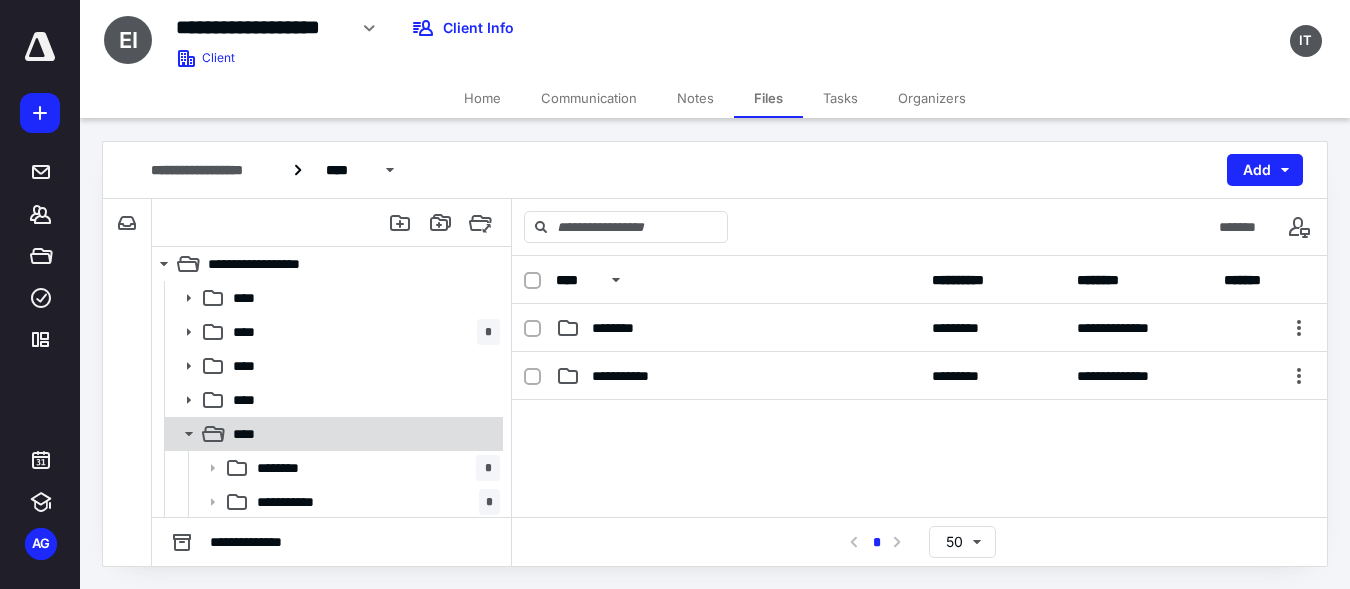 scroll, scrollTop: 54, scrollLeft: 0, axis: vertical 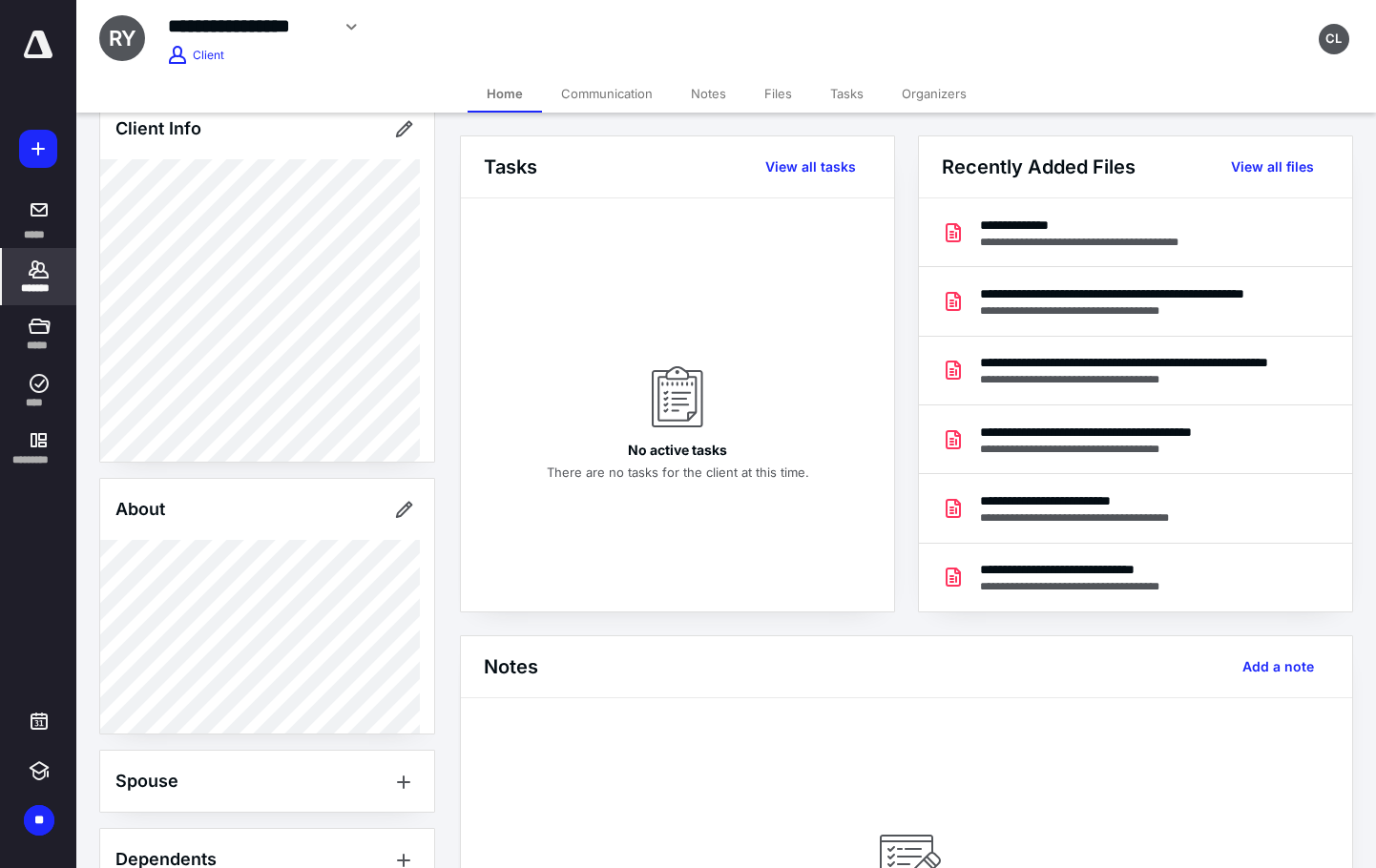 click 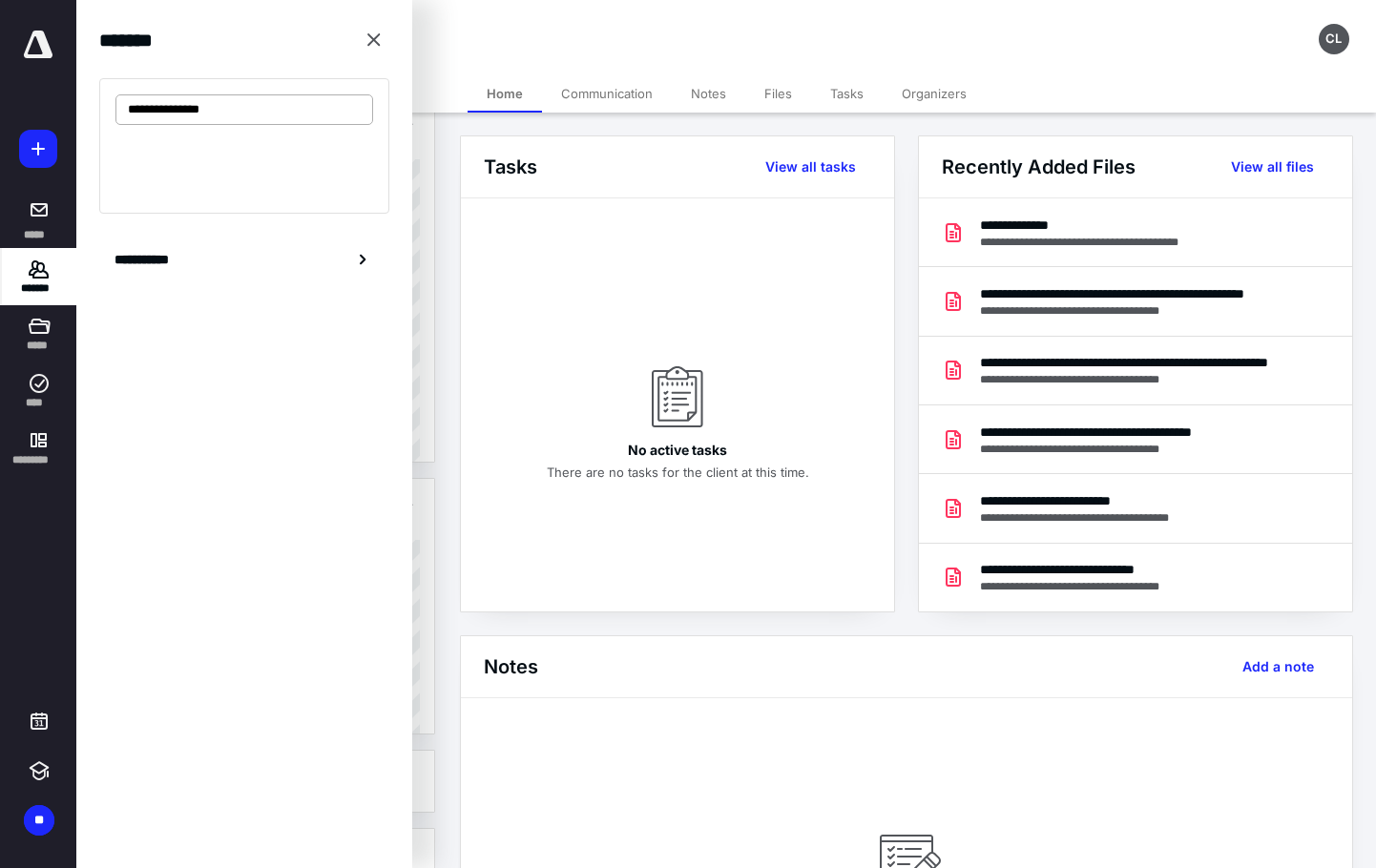 click on "**********" at bounding box center [244, 110] 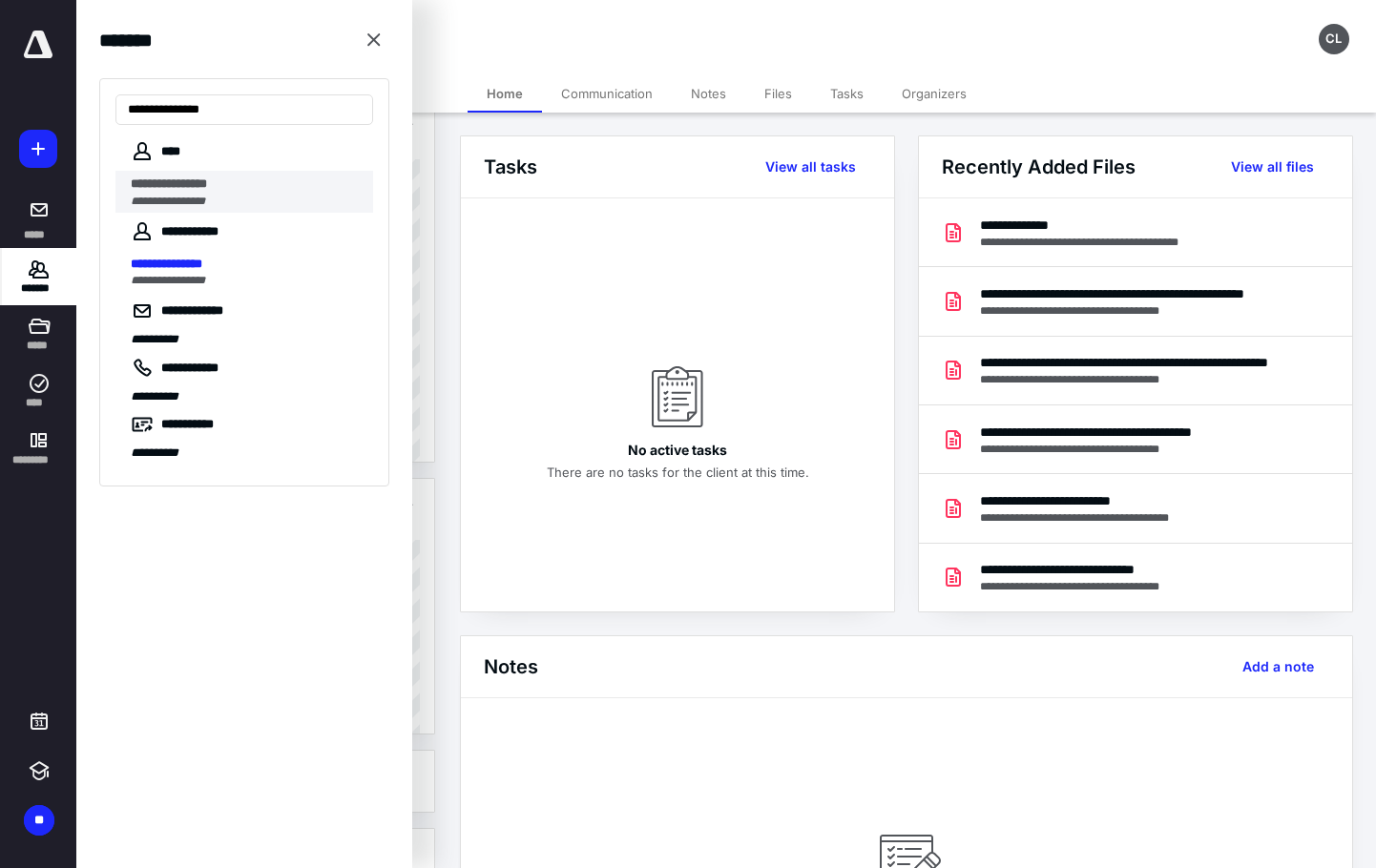 type on "**********" 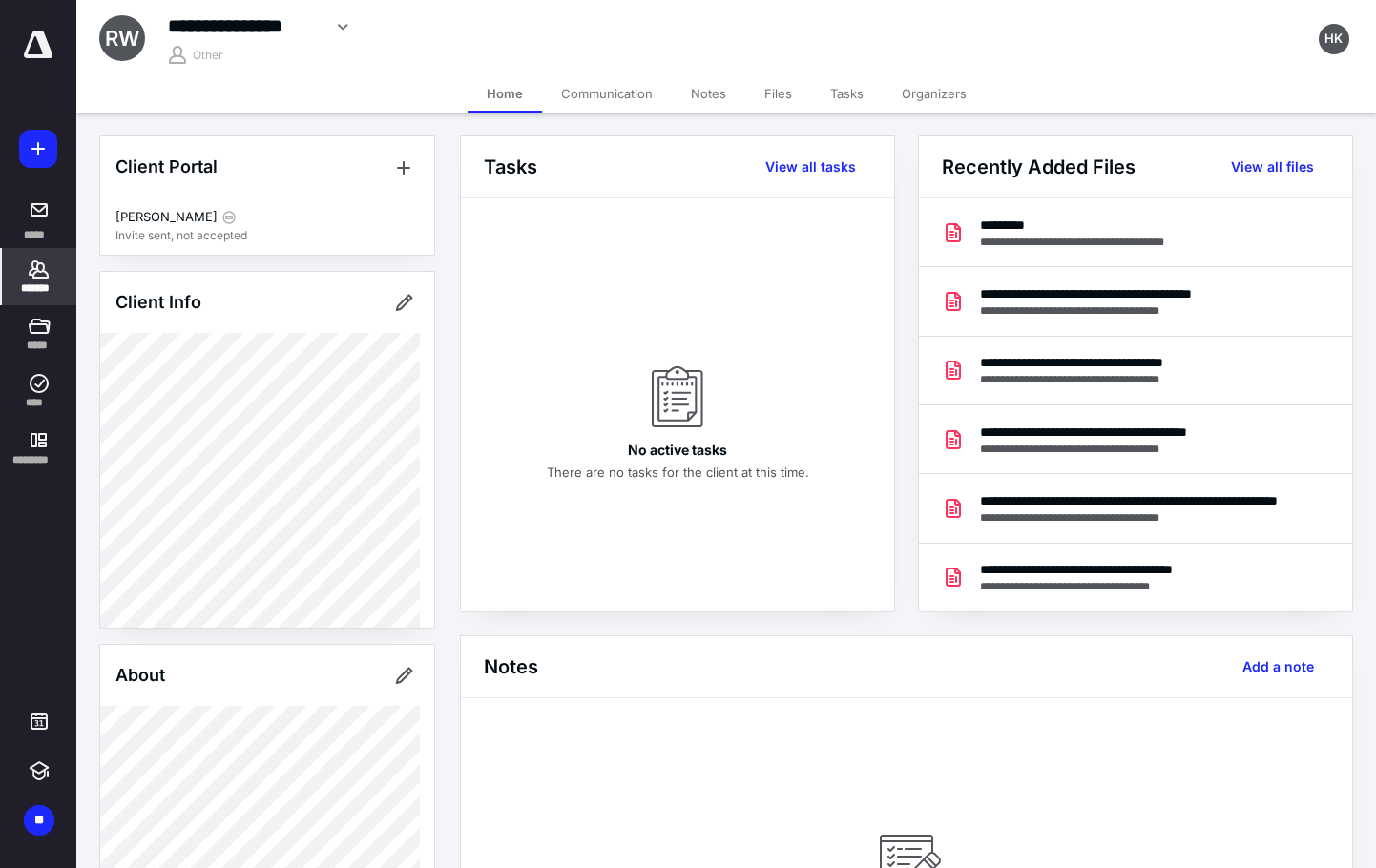 click on "Client Portal Roei Weinberger Invite sent, not accepted Client Info About Spouse Dependents Important clients Integrations Linked clients Tags Manage all tags" at bounding box center [267, 862] 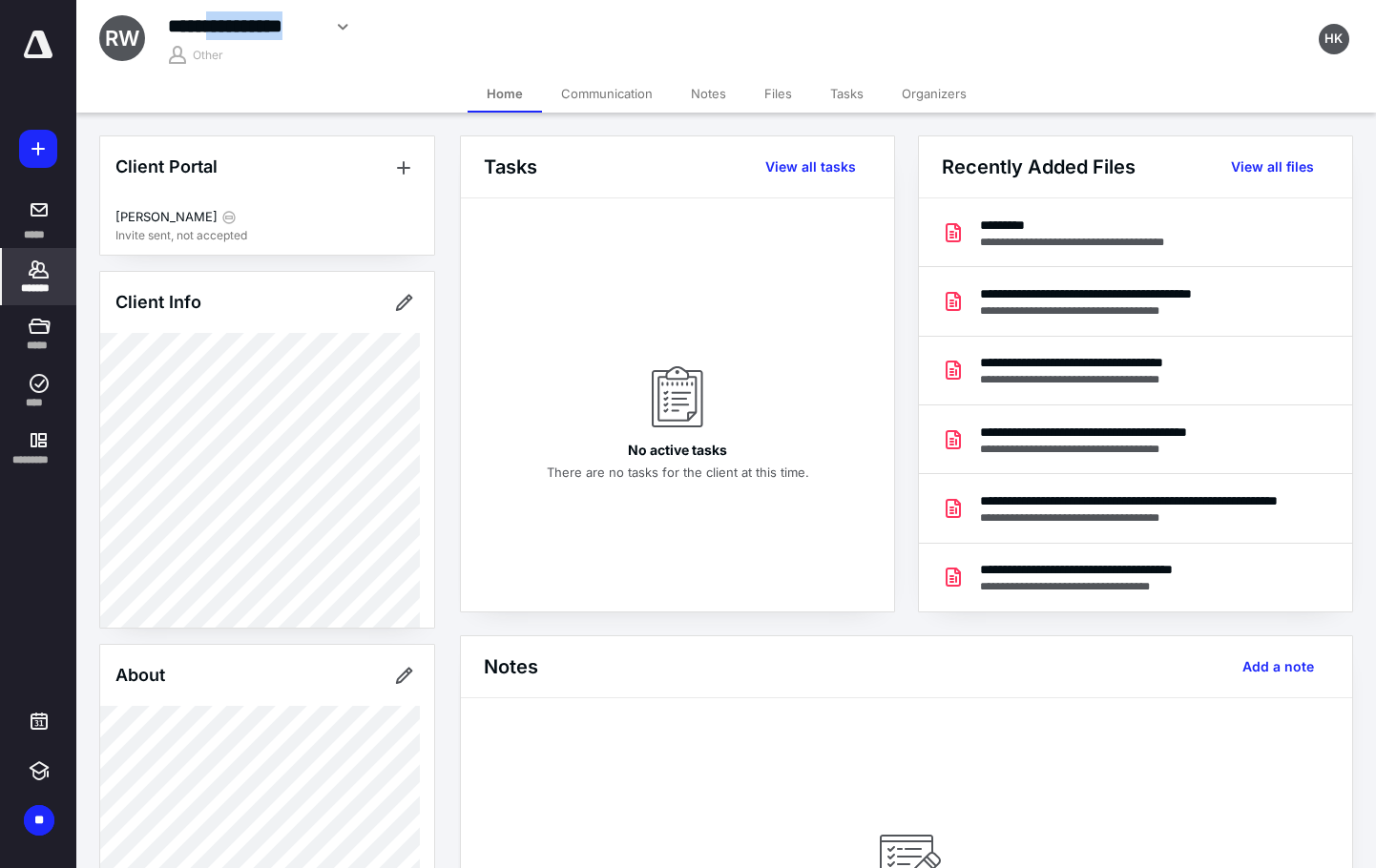 click on "**********" at bounding box center [244, 26] 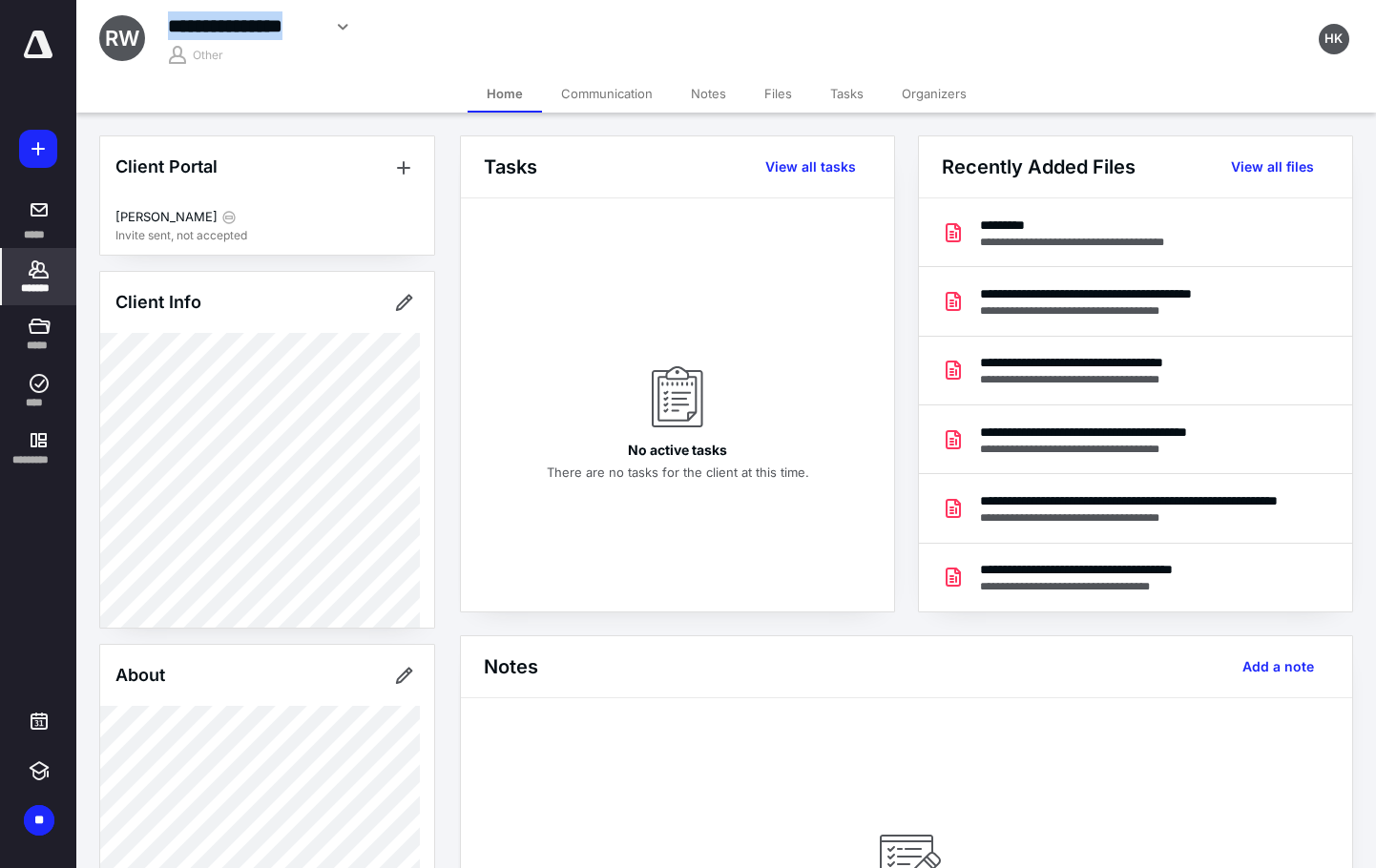 click on "**********" at bounding box center [244, 26] 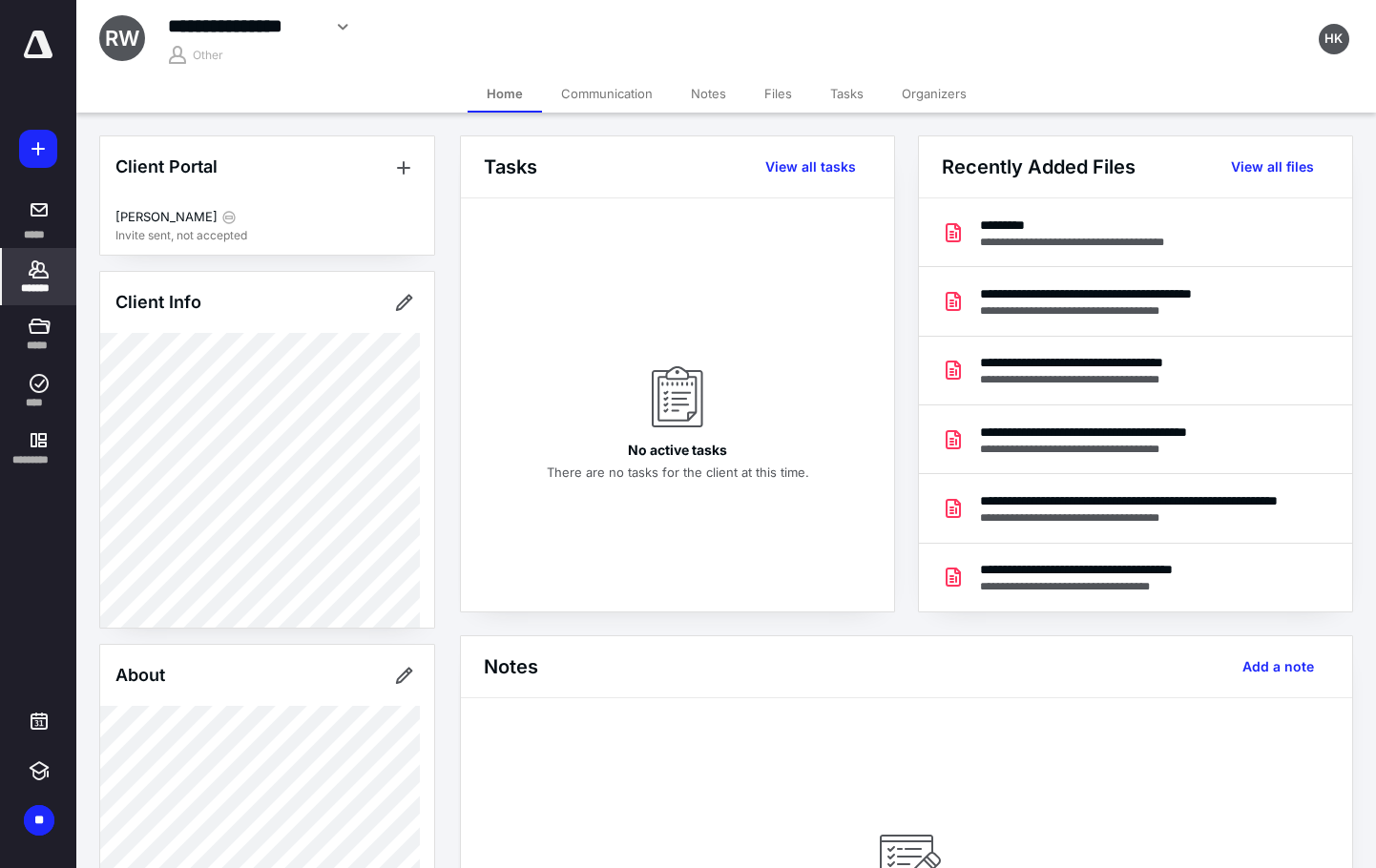 click on "**********" at bounding box center [244, 26] 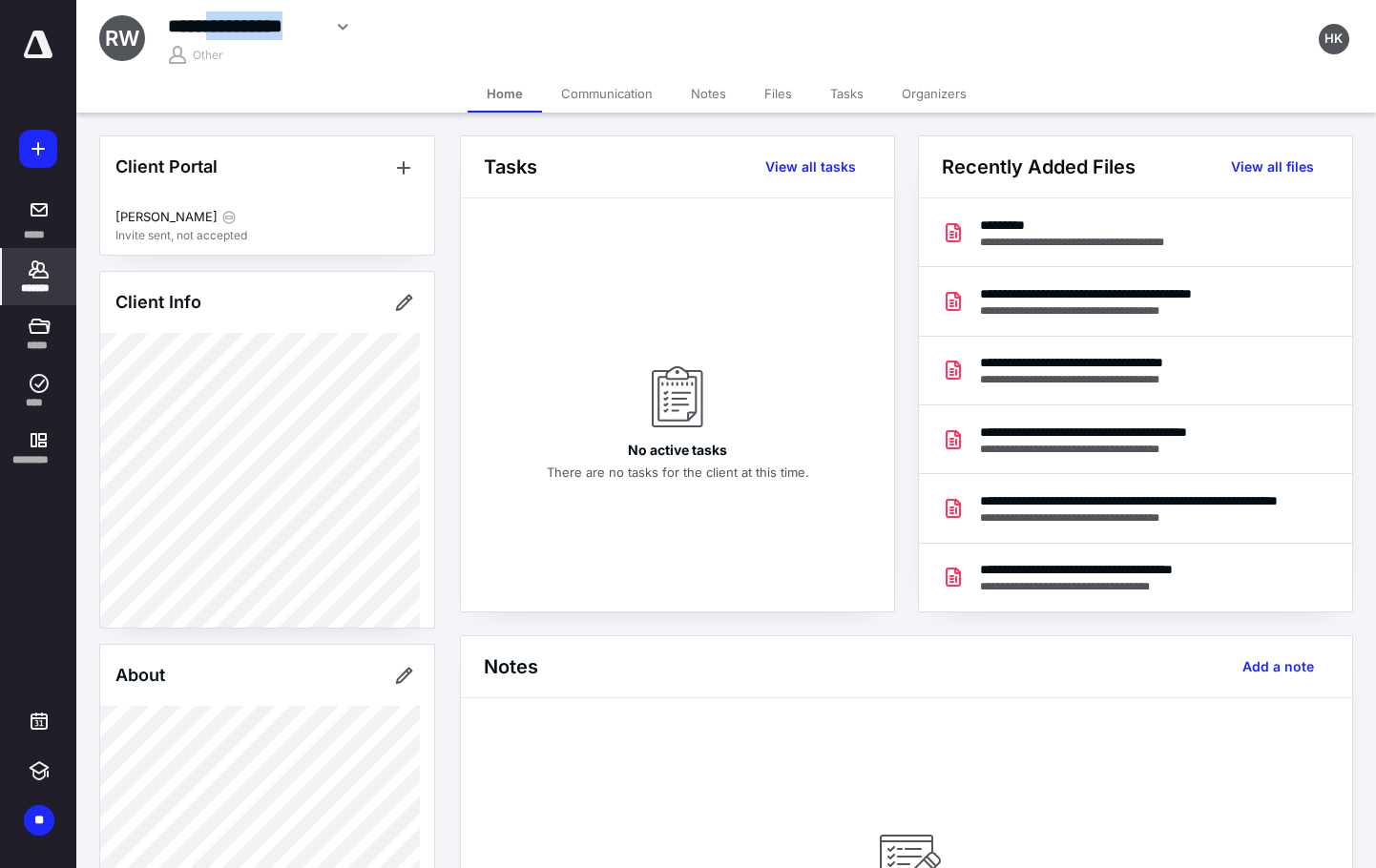 click on "**********" at bounding box center (244, 26) 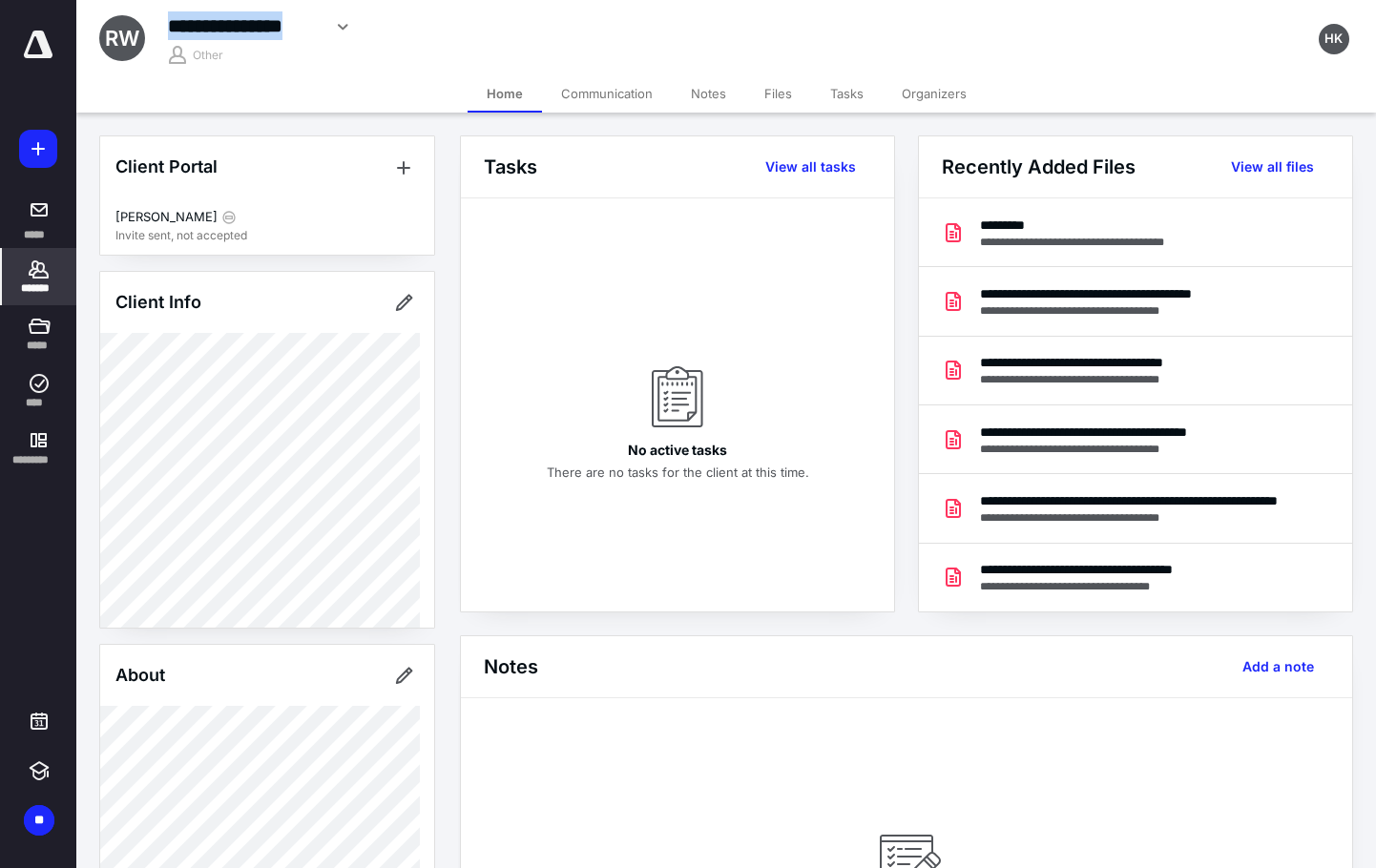 click on "**********" at bounding box center (244, 26) 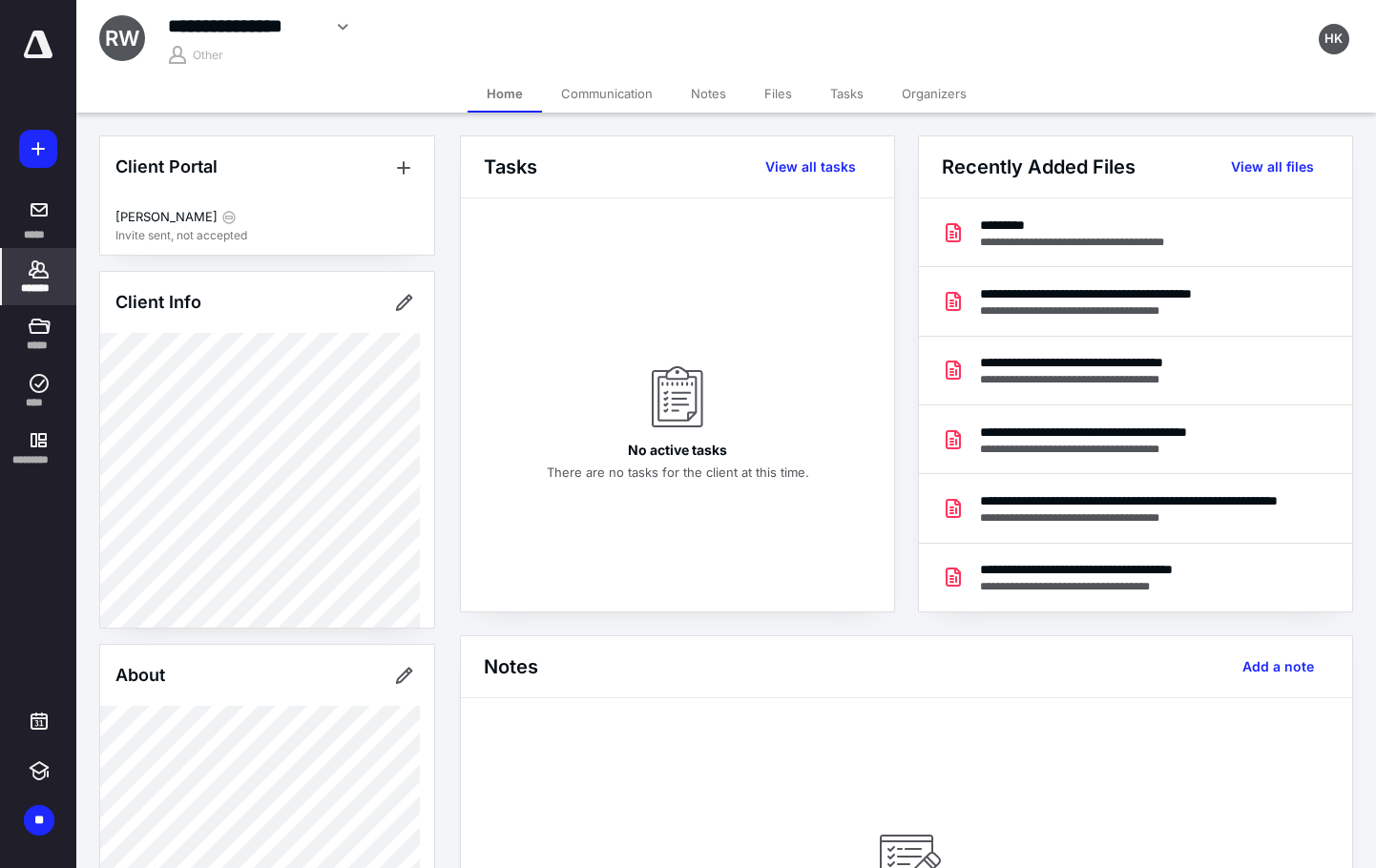 click on "**********" at bounding box center (244, 26) 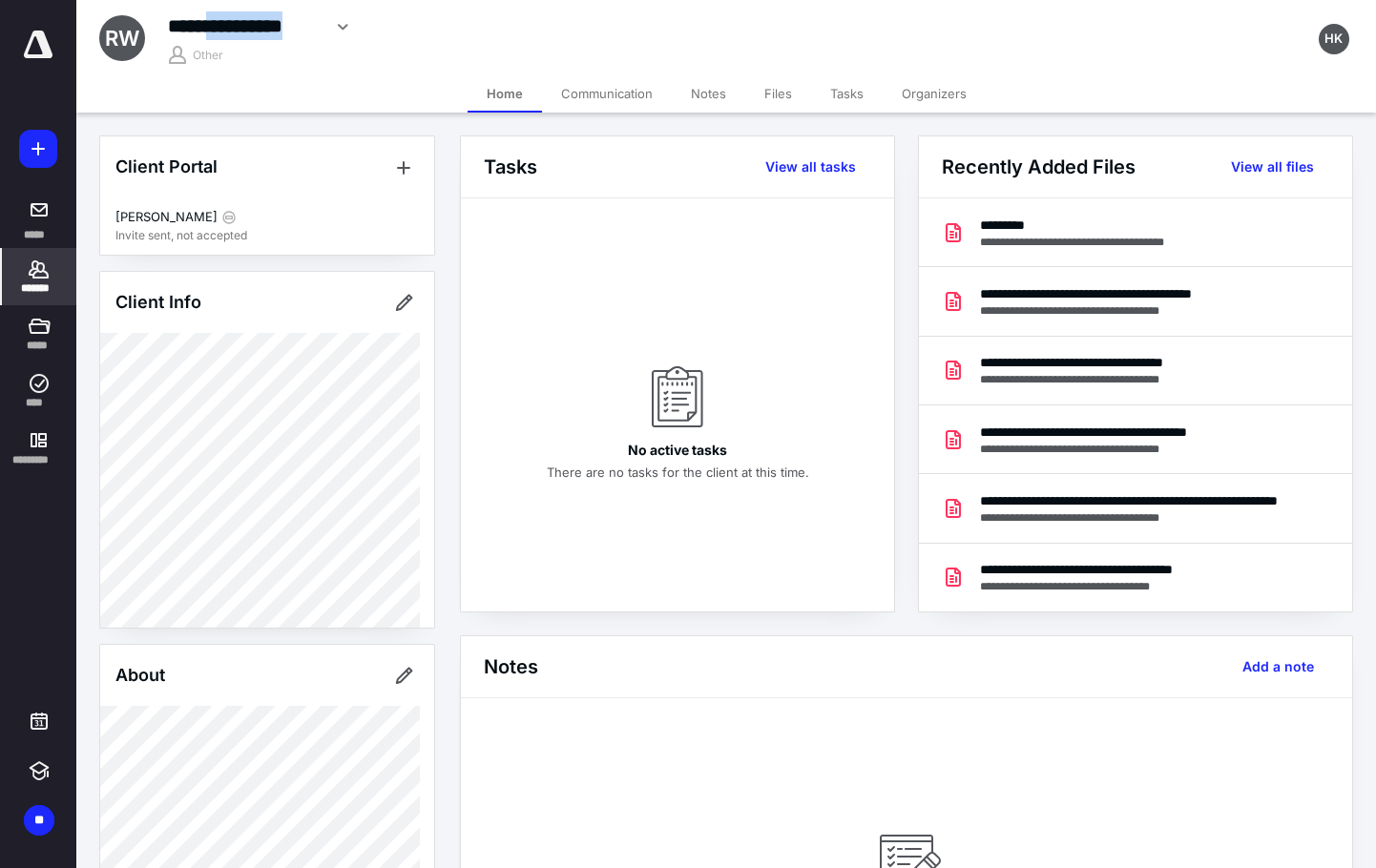 click on "**********" at bounding box center [244, 26] 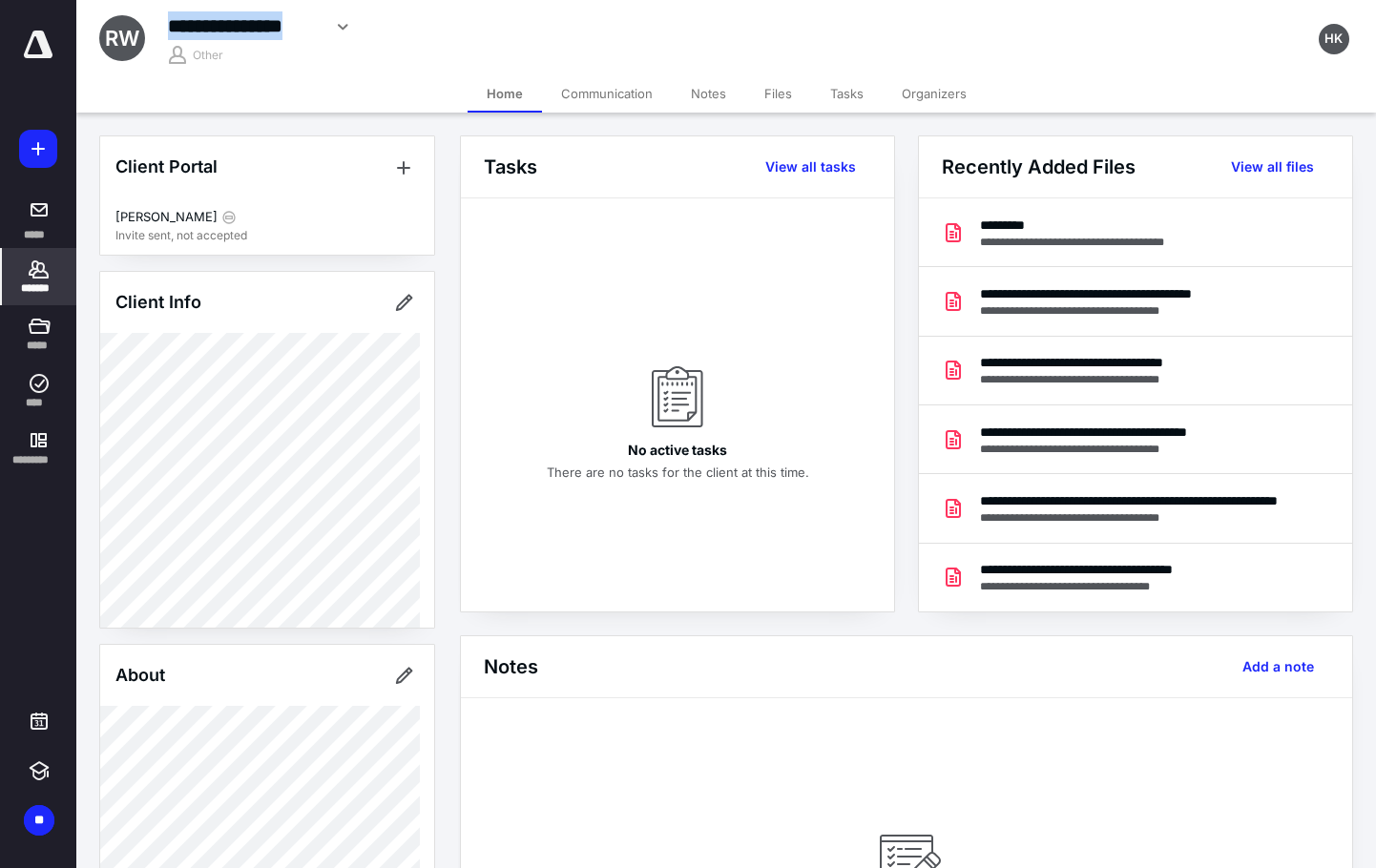 click on "**********" at bounding box center [244, 26] 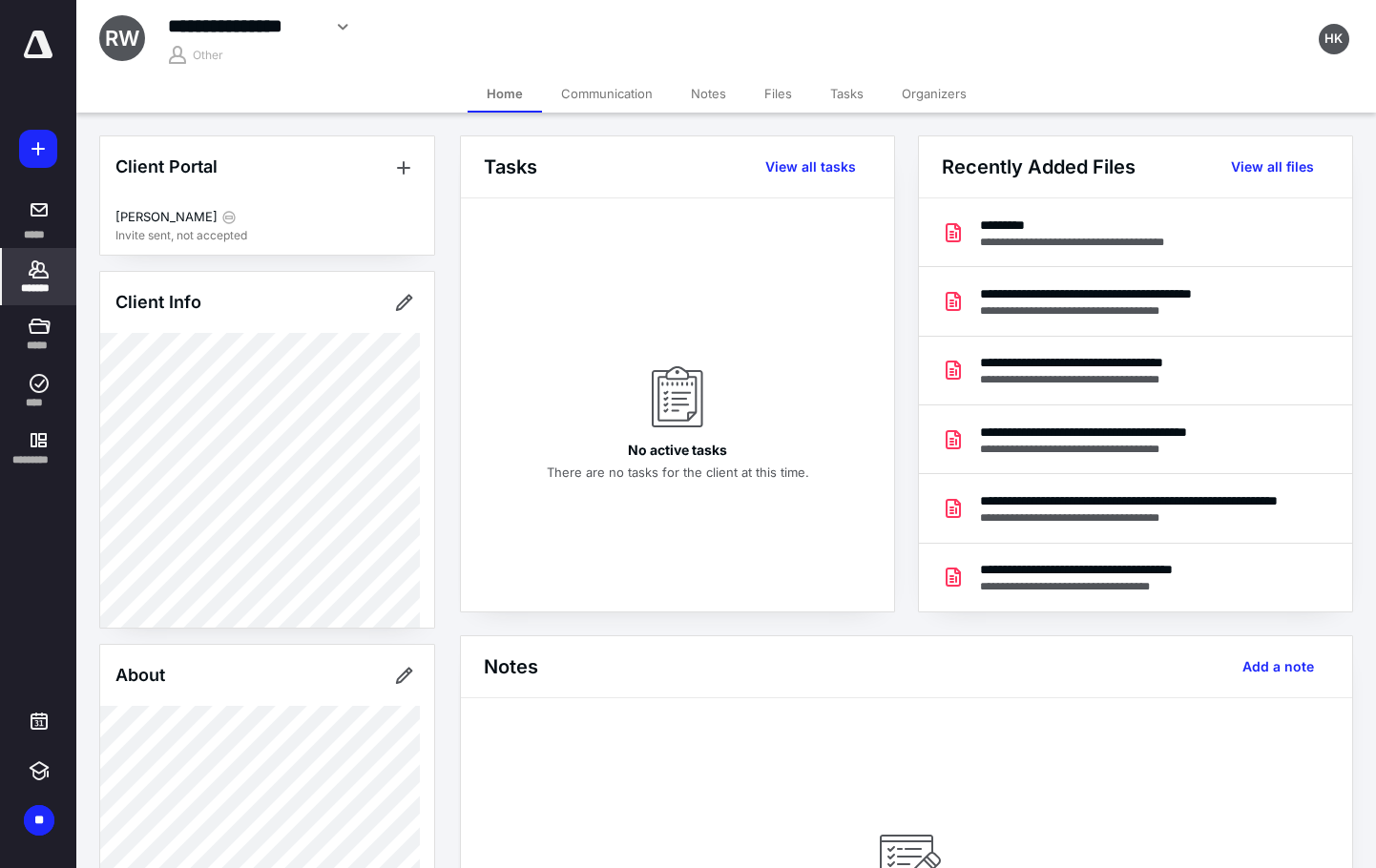 click on "**********" at bounding box center (244, 26) 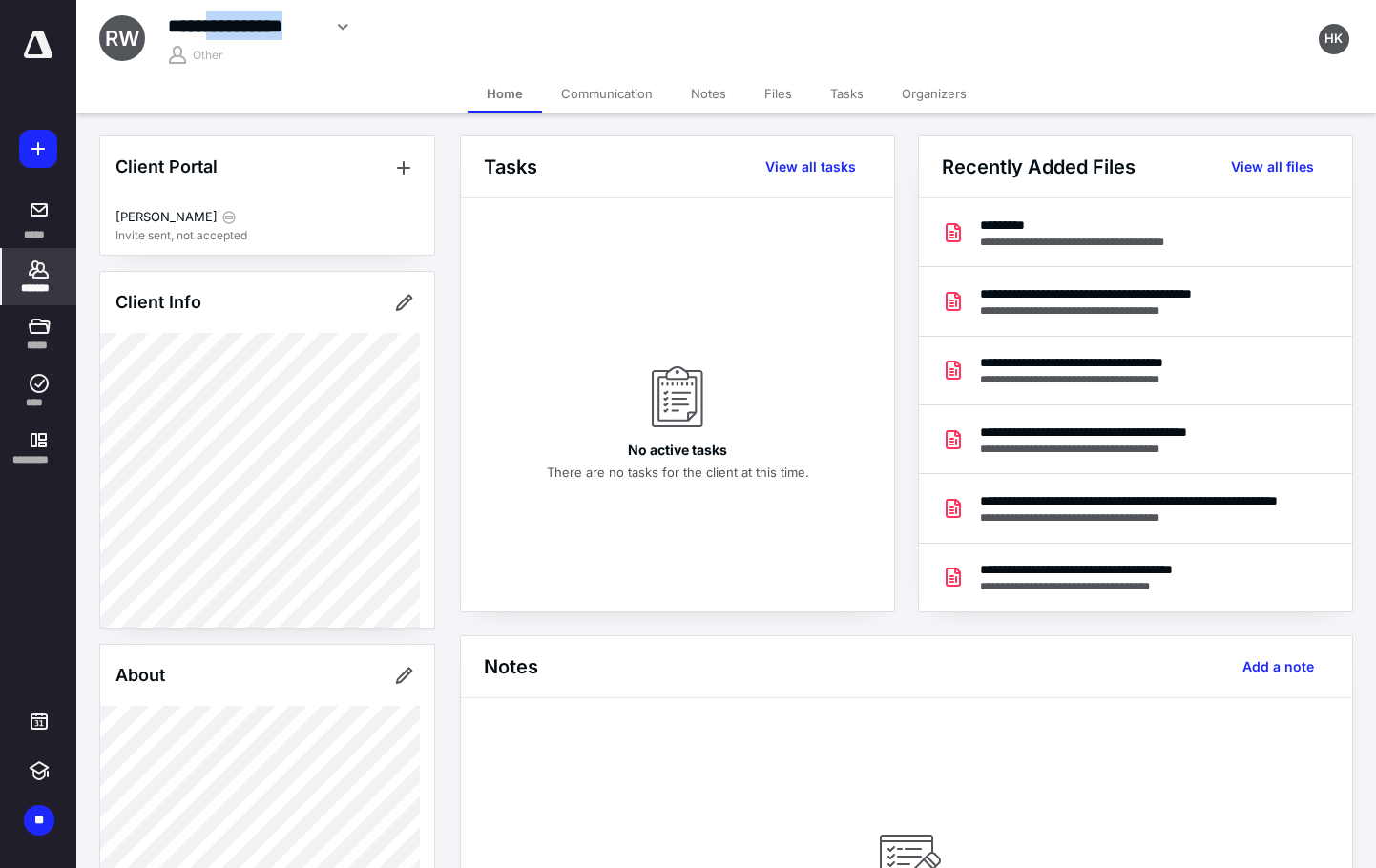 click on "**********" at bounding box center (244, 26) 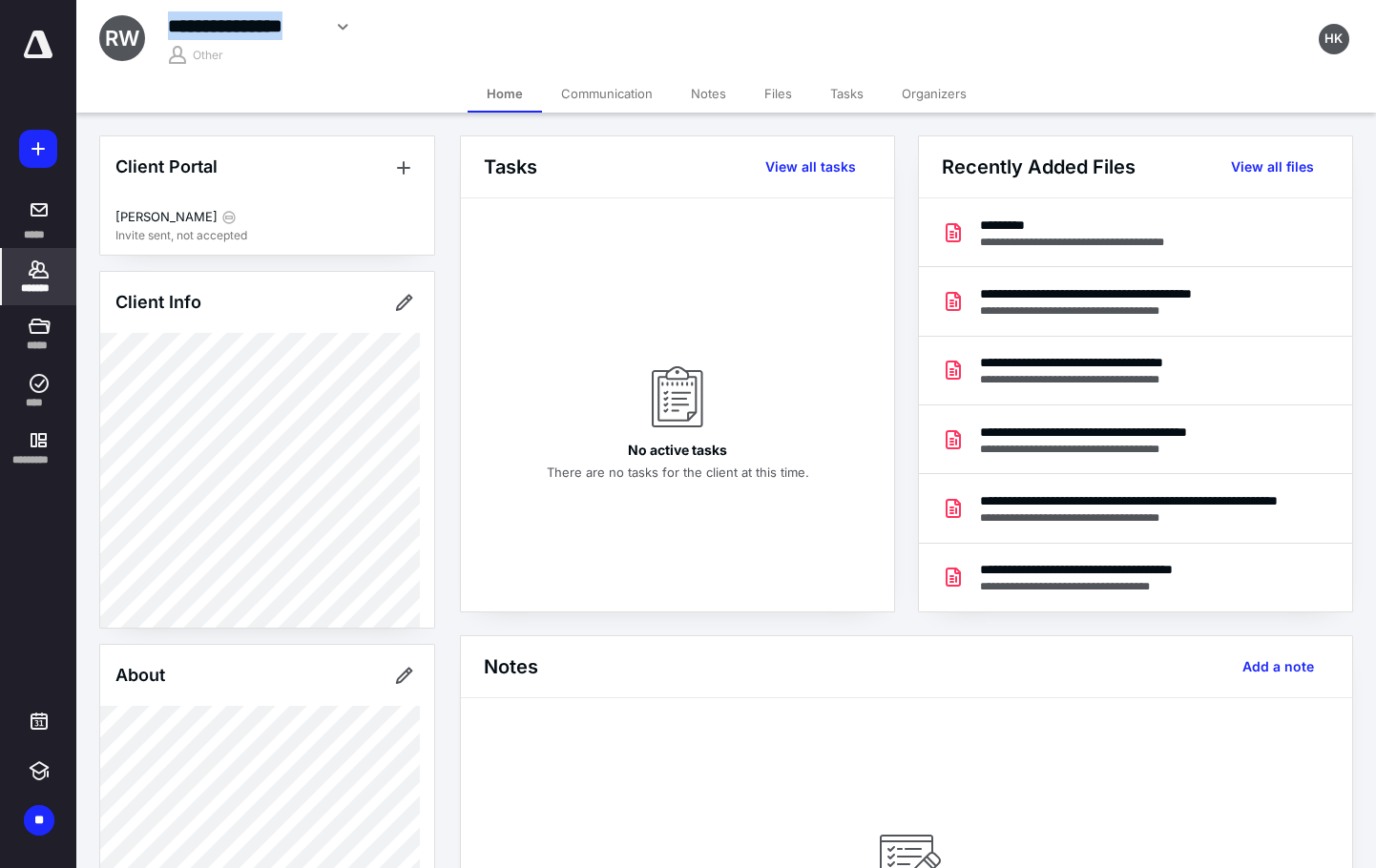 click on "**********" at bounding box center [244, 26] 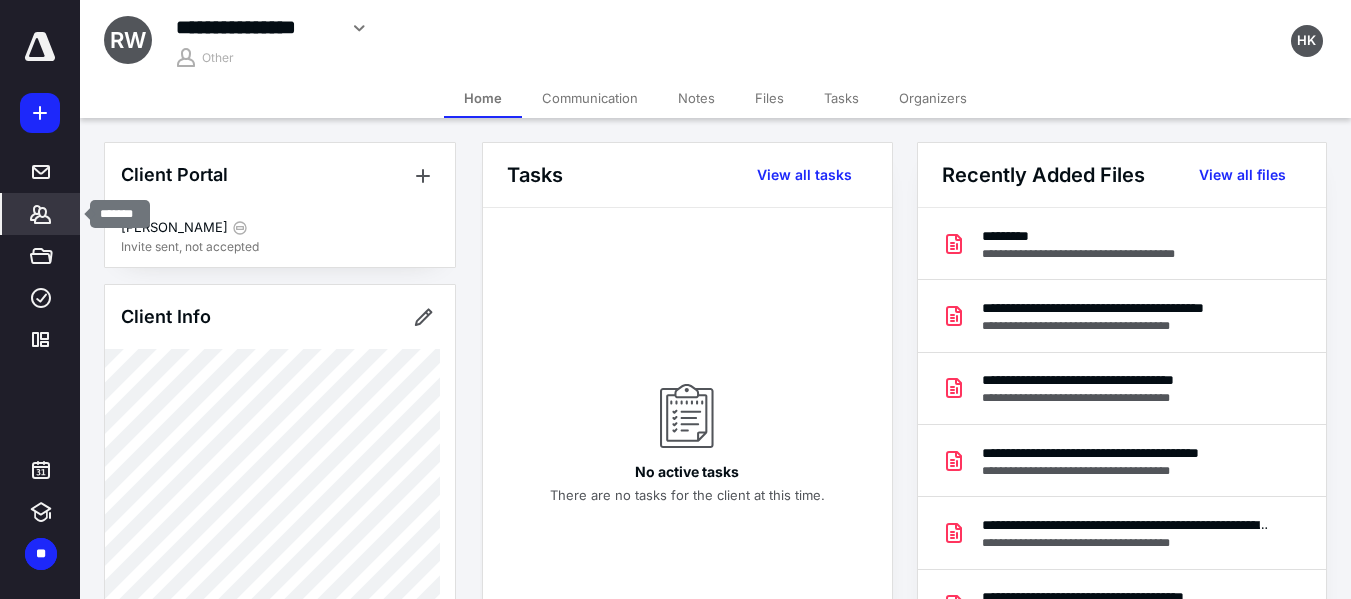click 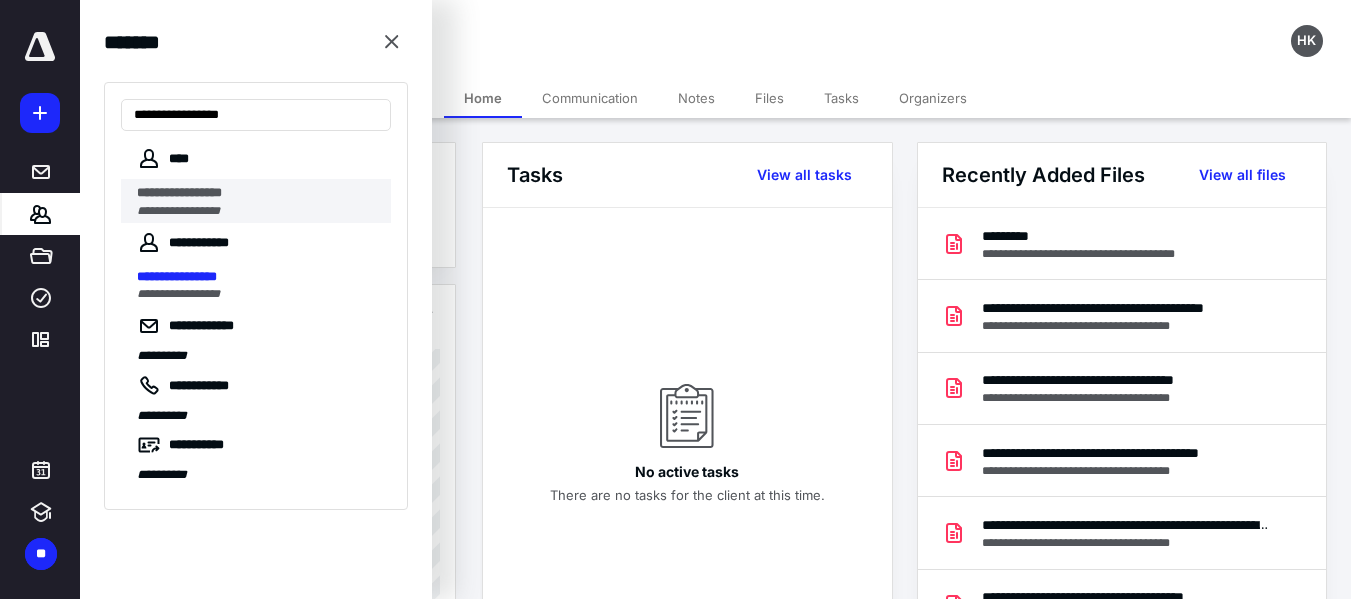 type on "**********" 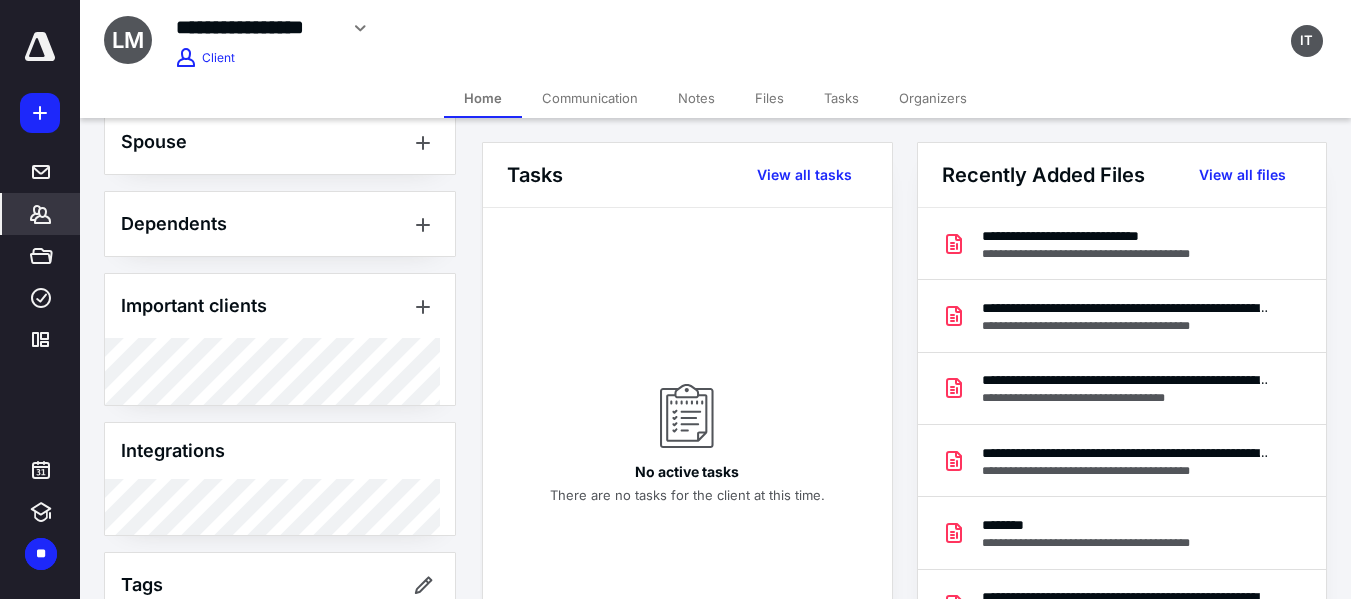 scroll, scrollTop: 750, scrollLeft: 0, axis: vertical 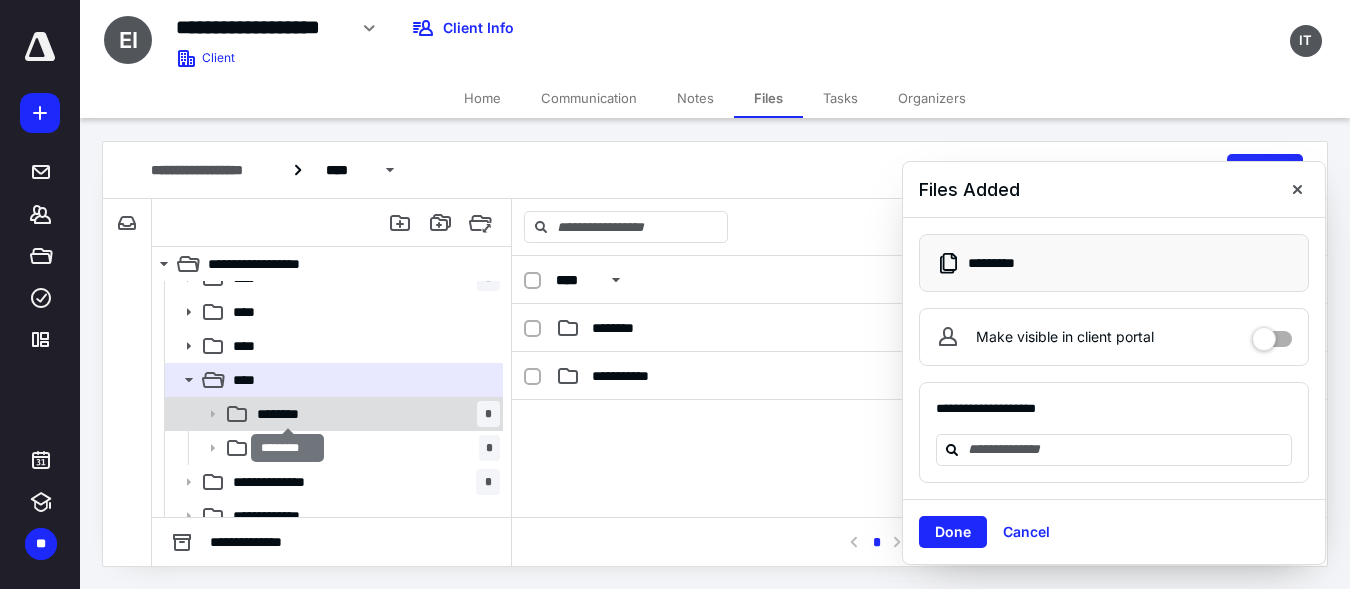 click on "********" at bounding box center (287, 414) 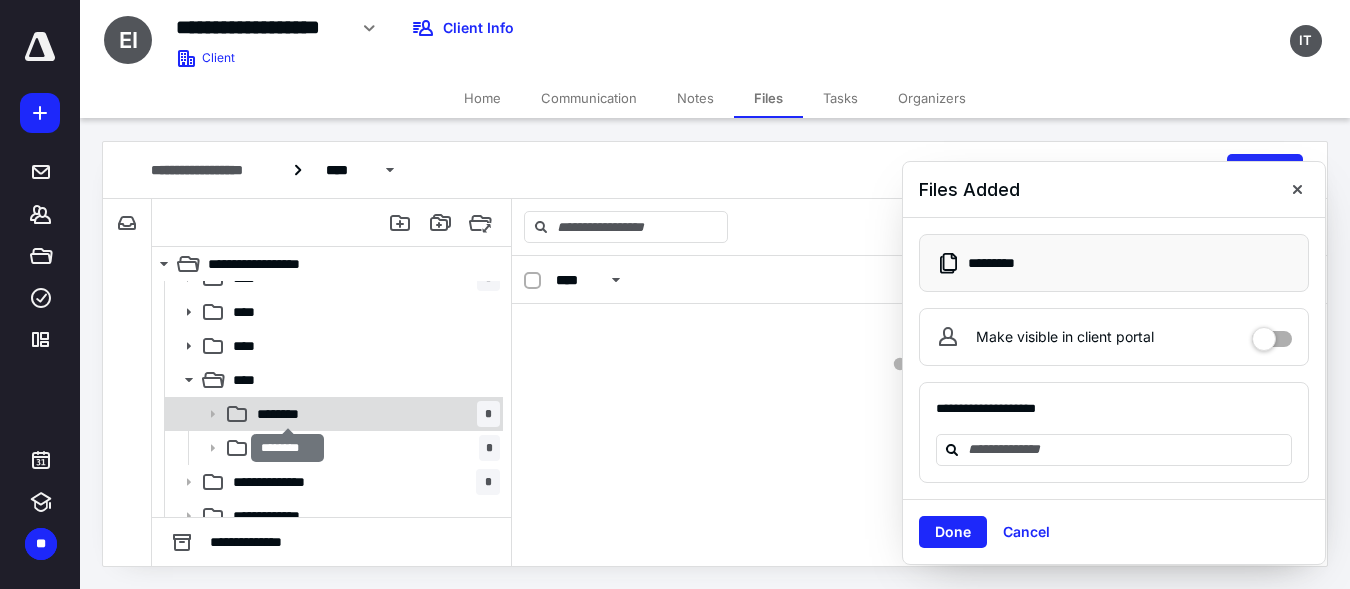 click on "********" at bounding box center [287, 414] 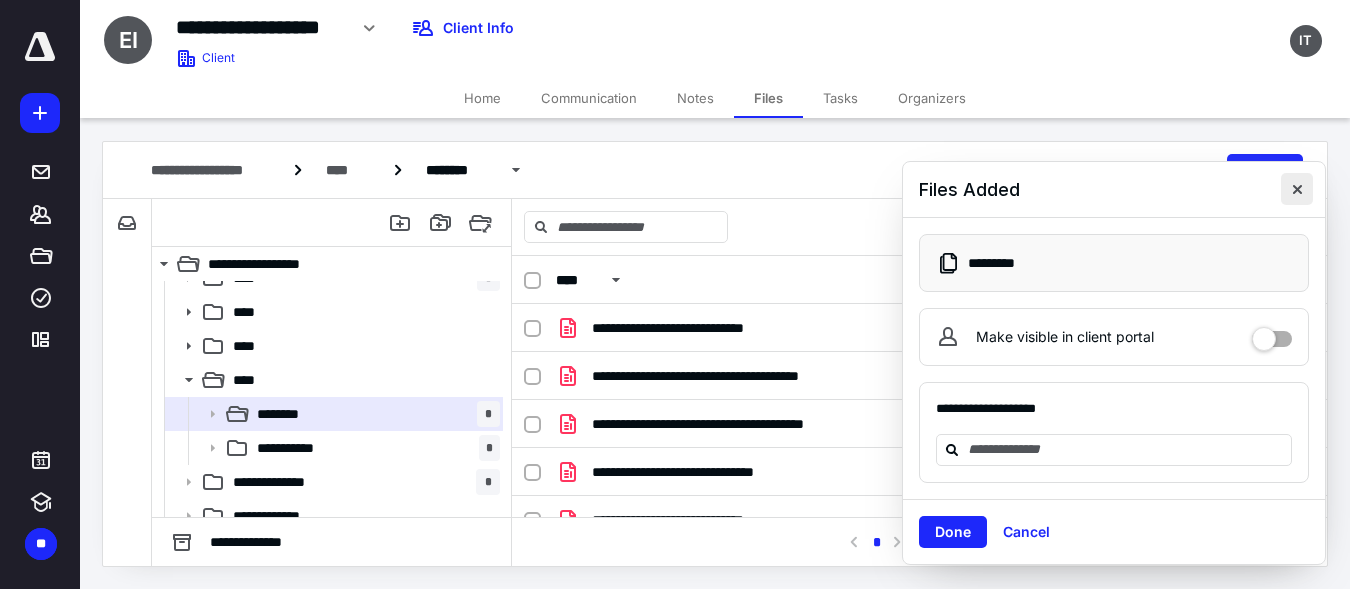 click at bounding box center (1297, 189) 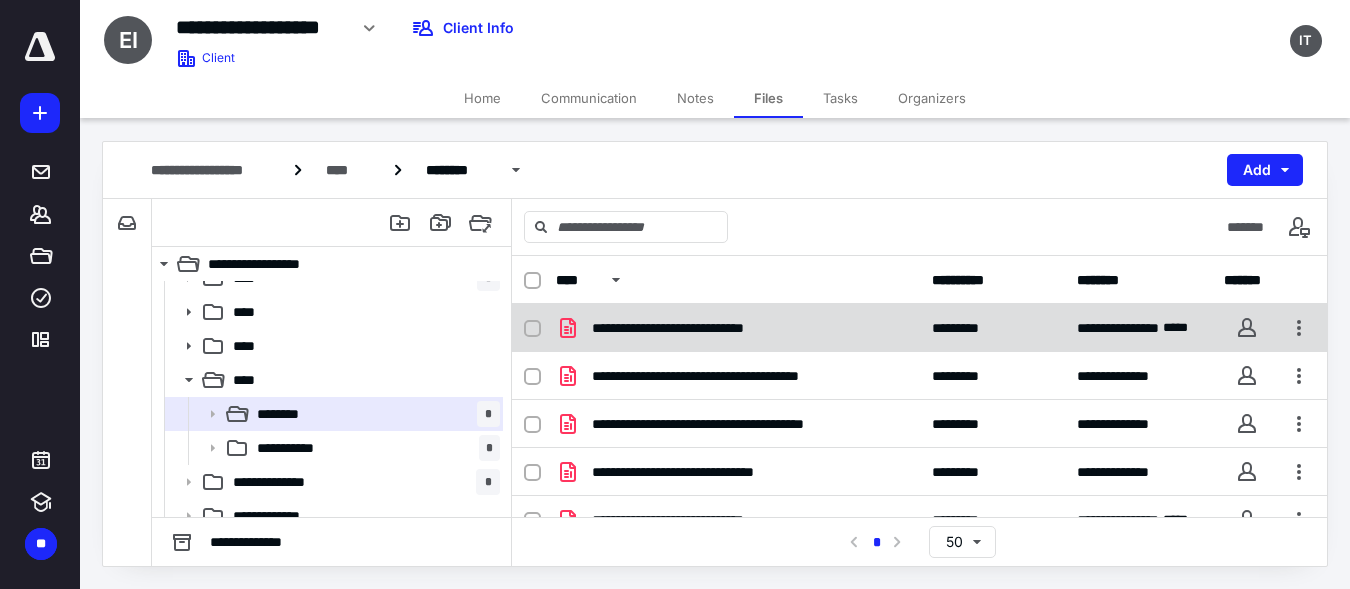 scroll, scrollTop: 87, scrollLeft: 0, axis: vertical 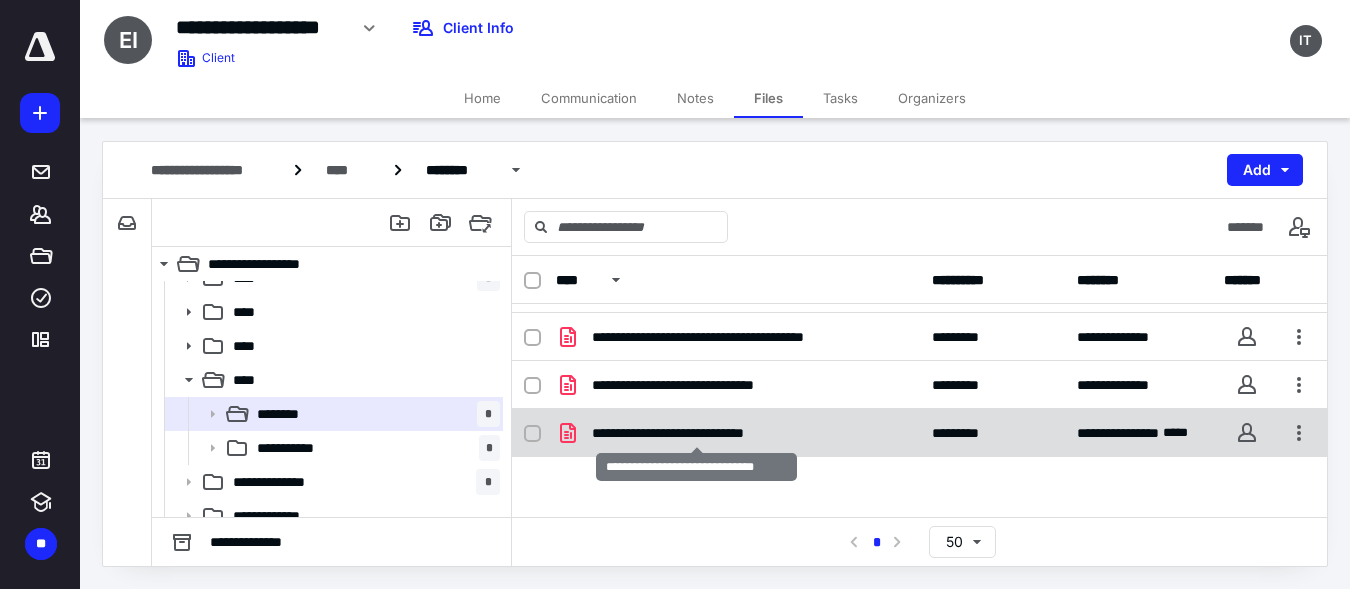 click on "**********" at bounding box center (696, 433) 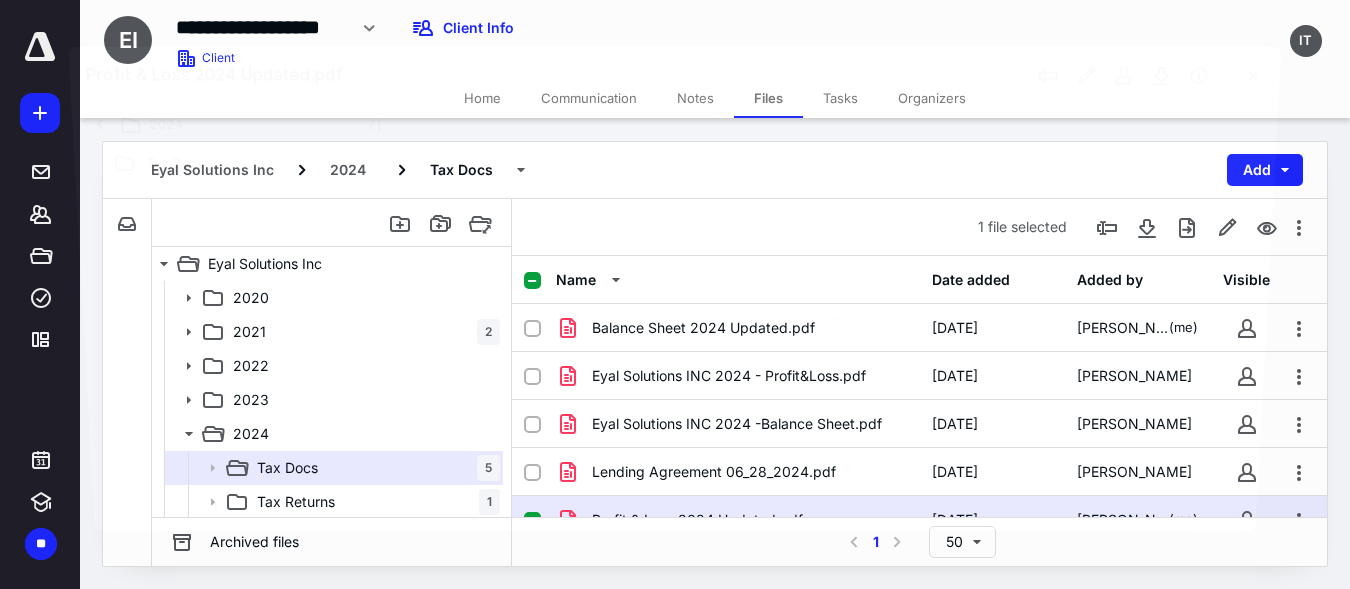 scroll, scrollTop: 54, scrollLeft: 0, axis: vertical 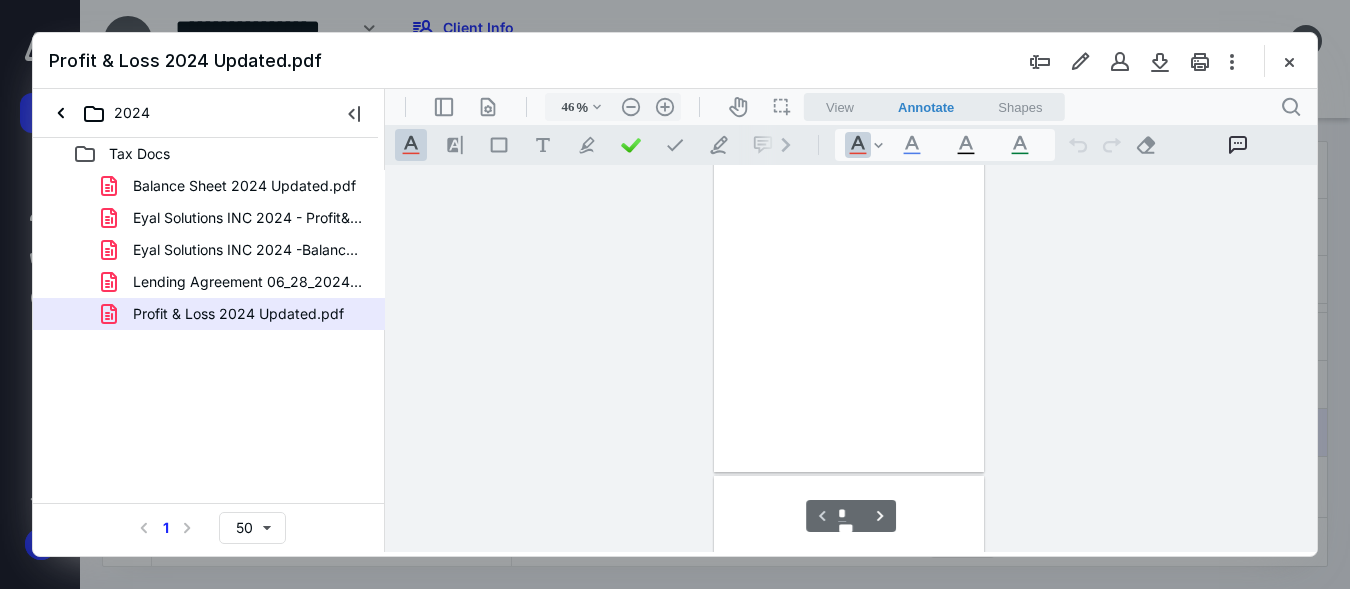 type on "152" 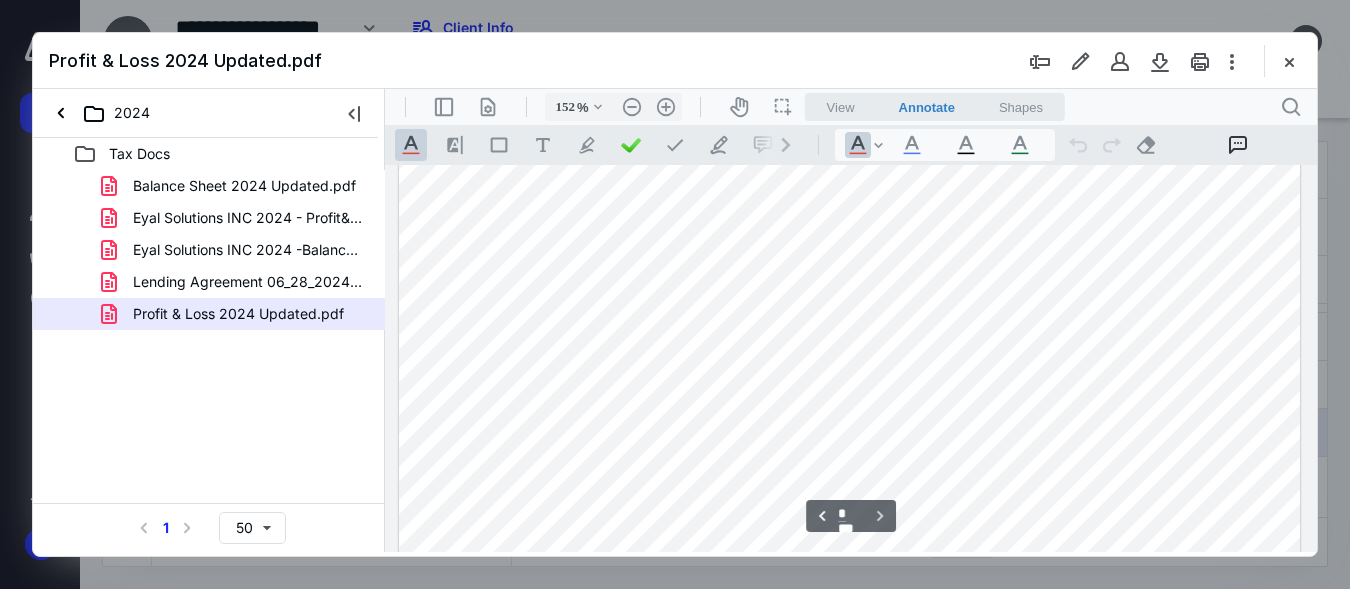 scroll, scrollTop: 1572, scrollLeft: 0, axis: vertical 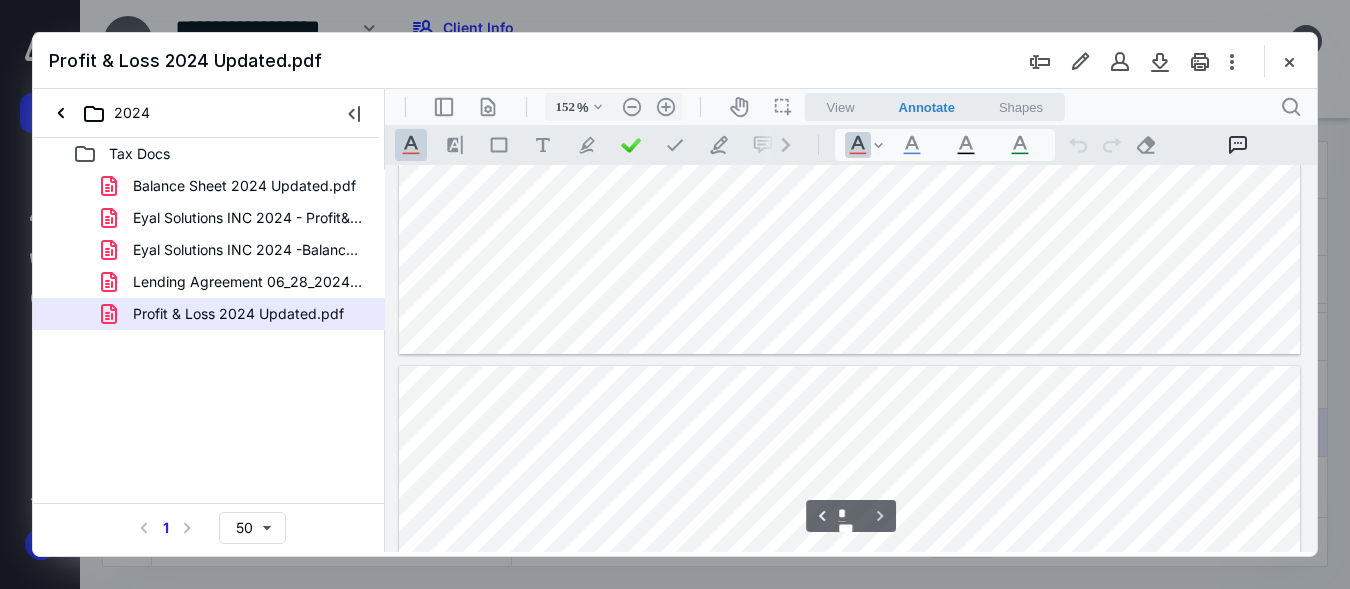 type on "*" 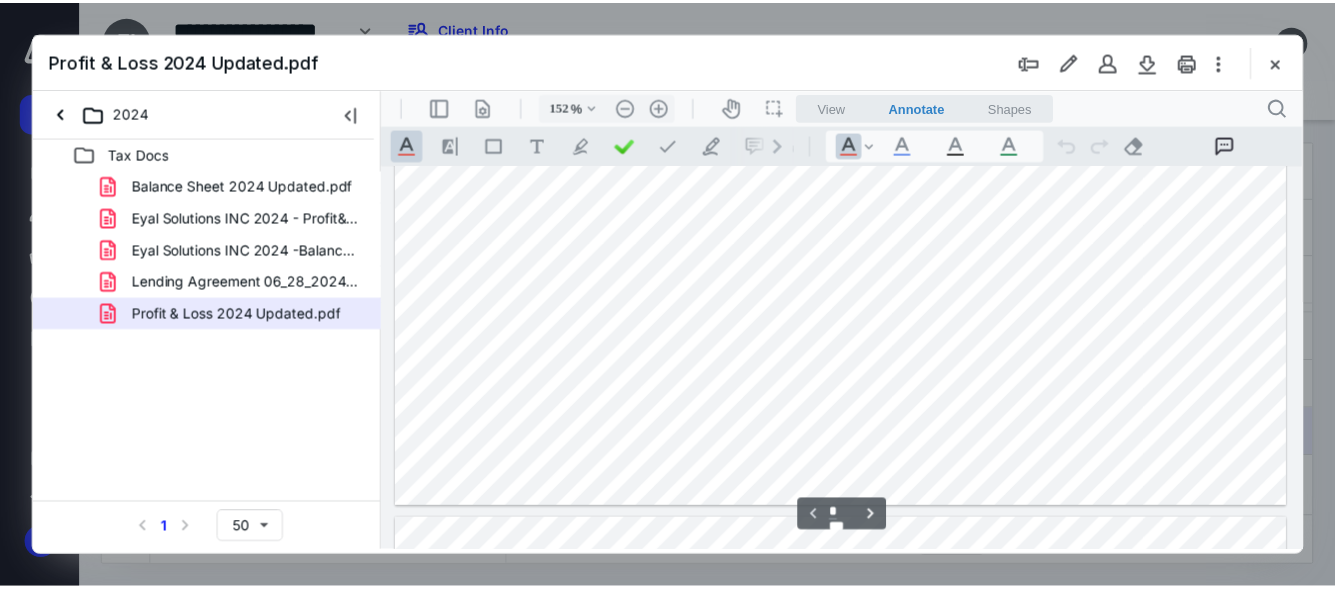 scroll, scrollTop: 892, scrollLeft: 0, axis: vertical 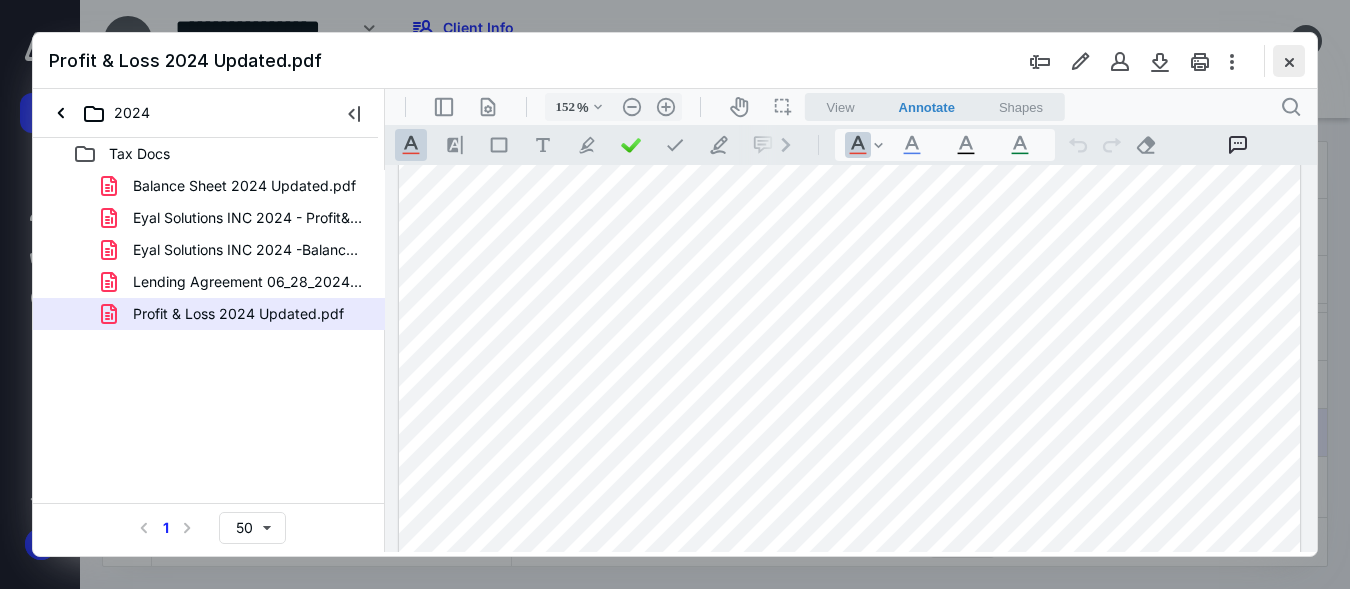 click at bounding box center [1289, 61] 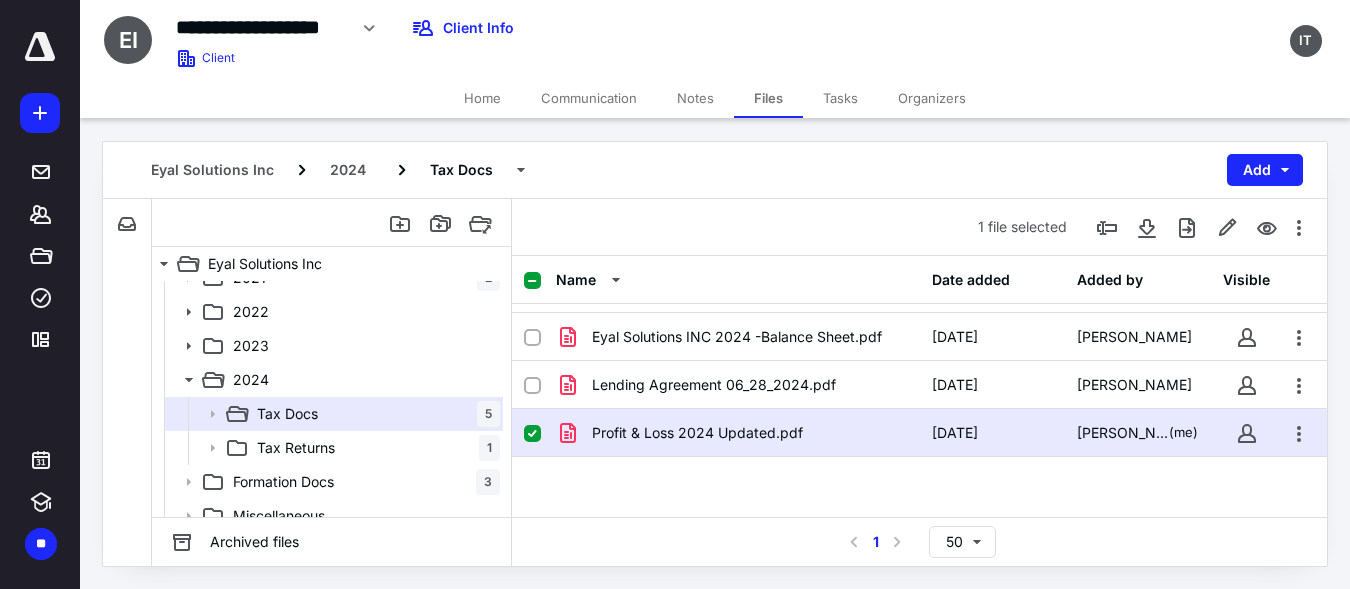 click on "Home" at bounding box center (482, 98) 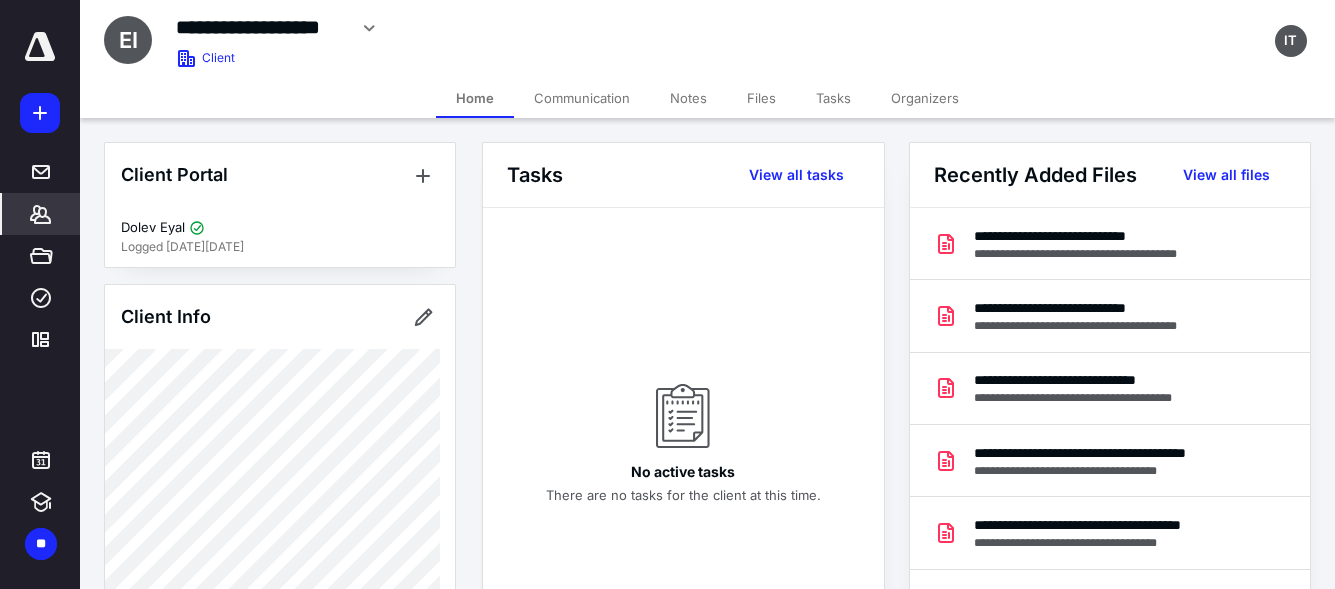 scroll, scrollTop: 1009, scrollLeft: 0, axis: vertical 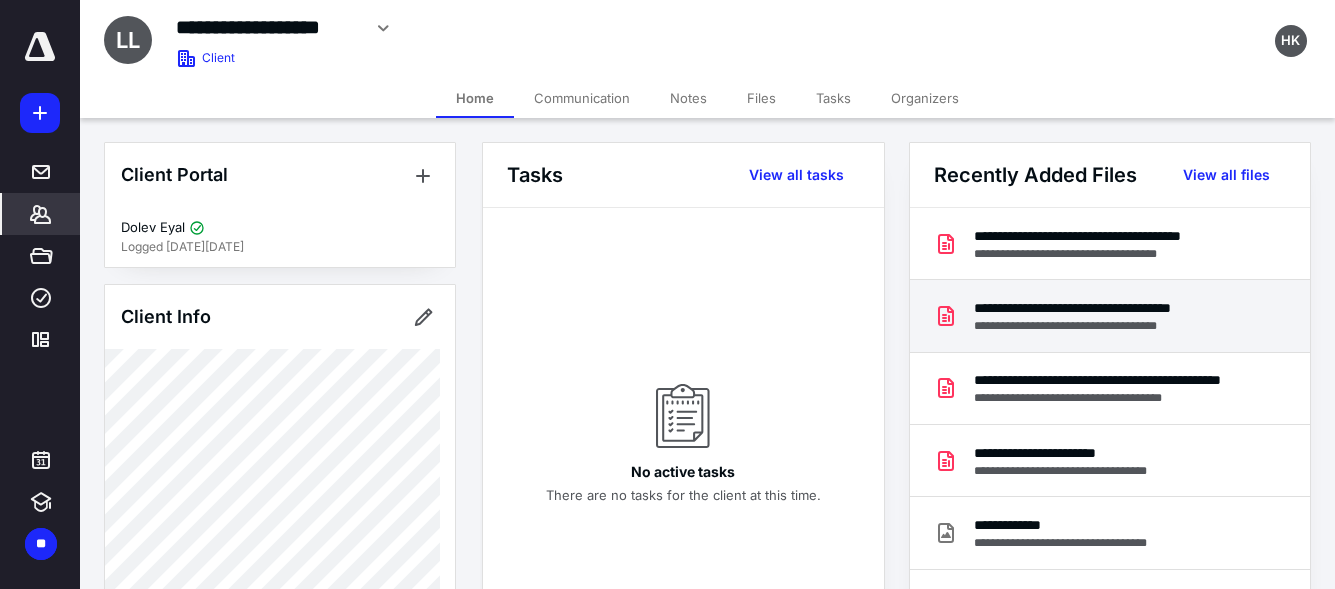 click on "**********" at bounding box center (1109, 326) 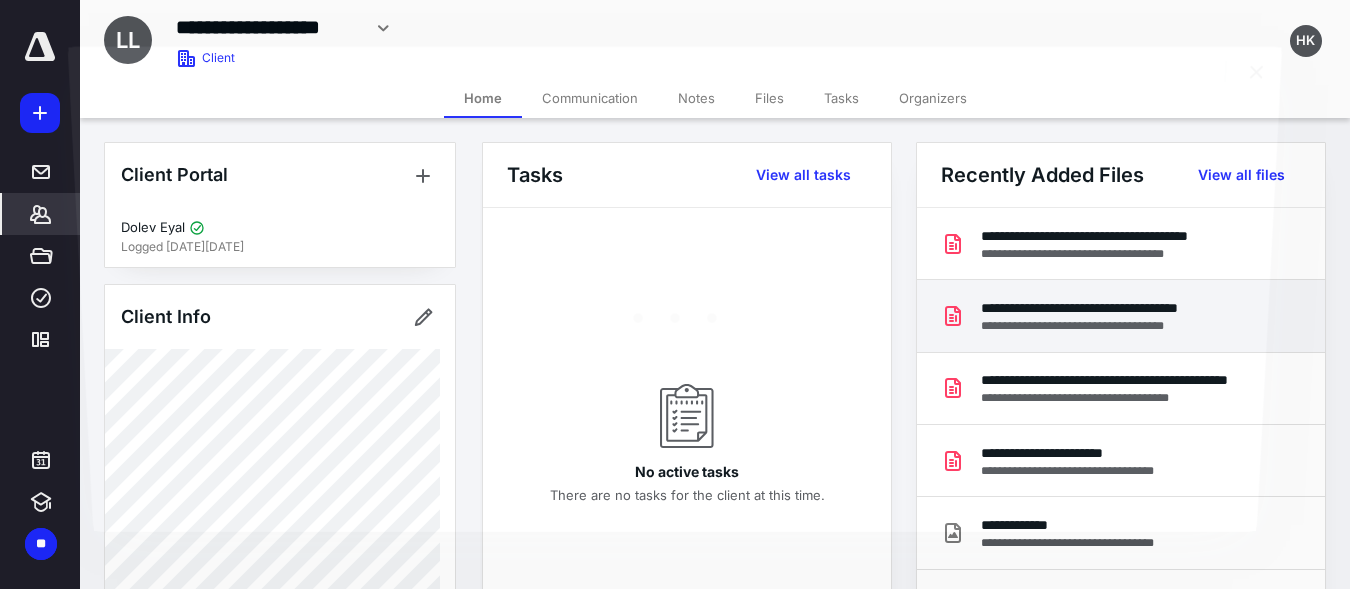 click at bounding box center [675, 314] 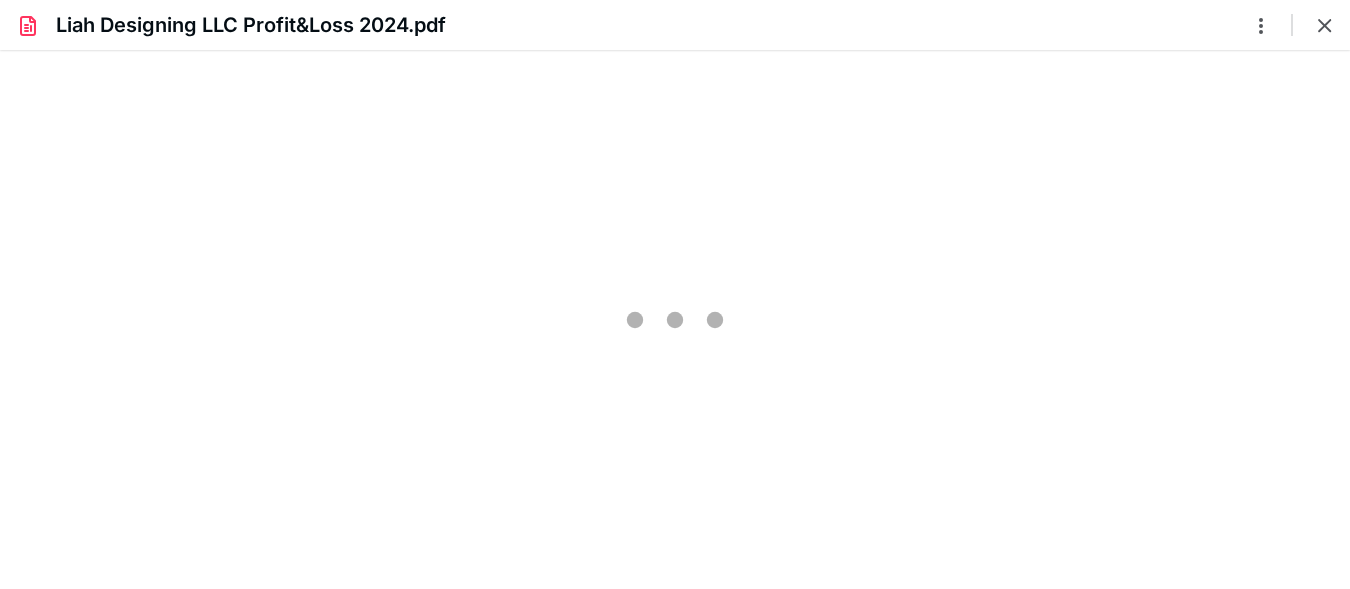 scroll, scrollTop: 0, scrollLeft: 0, axis: both 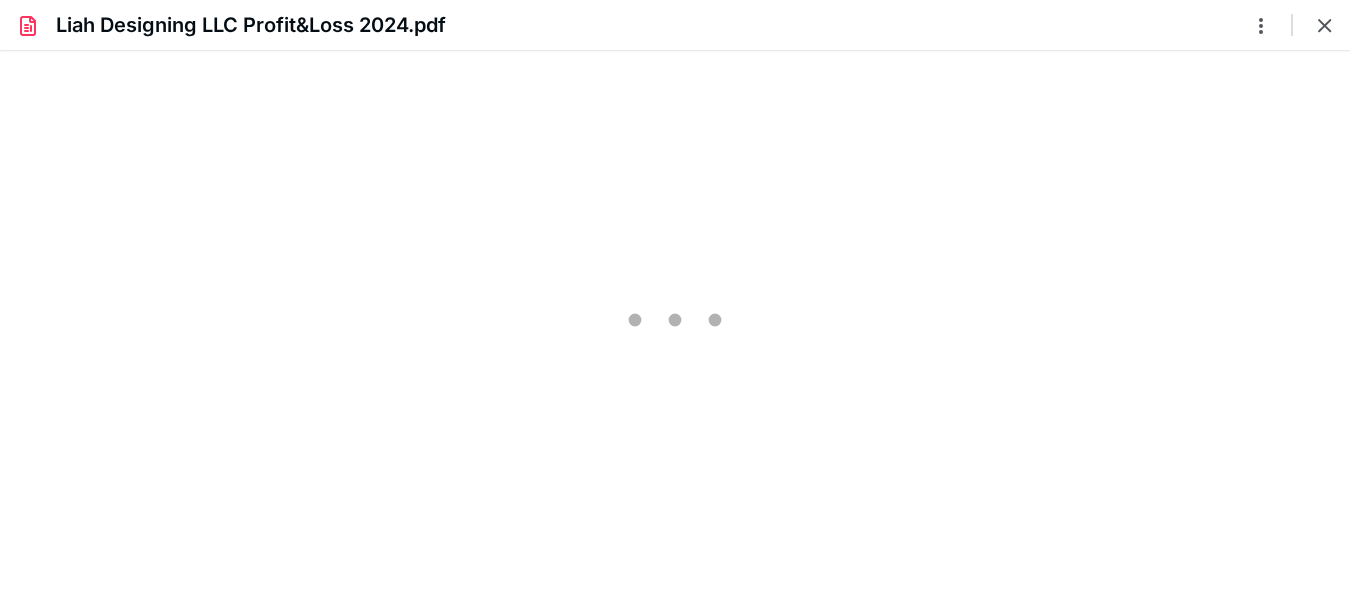 type on "222" 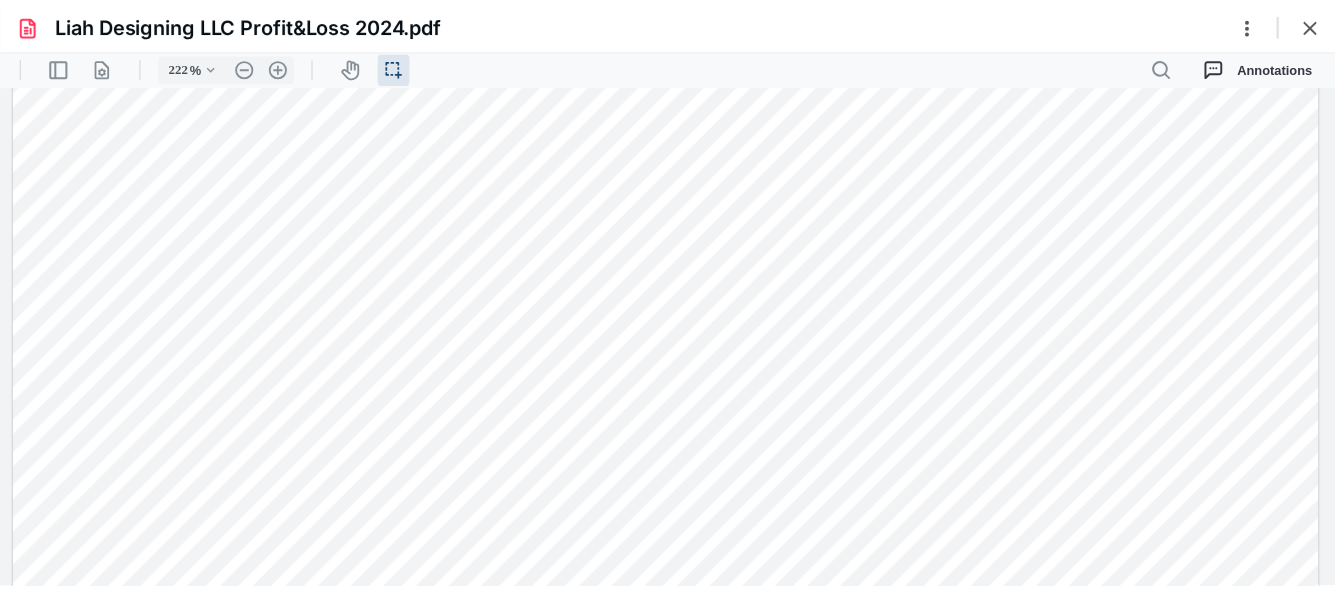 scroll, scrollTop: 163, scrollLeft: 0, axis: vertical 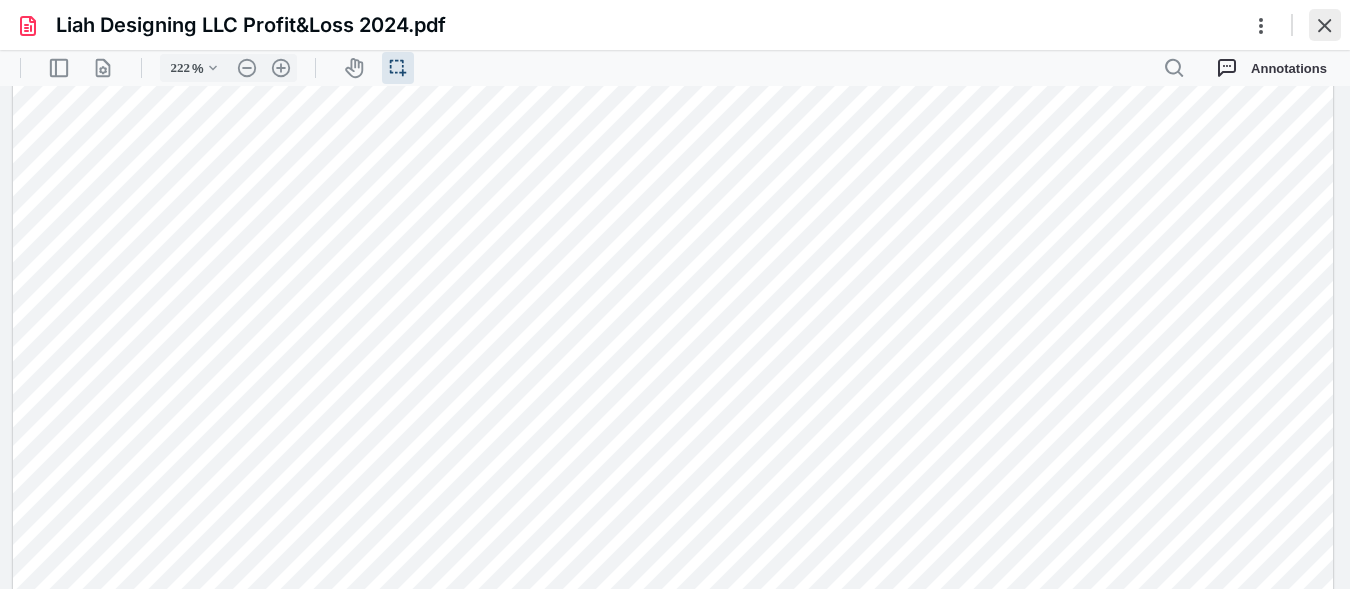click at bounding box center [1325, 25] 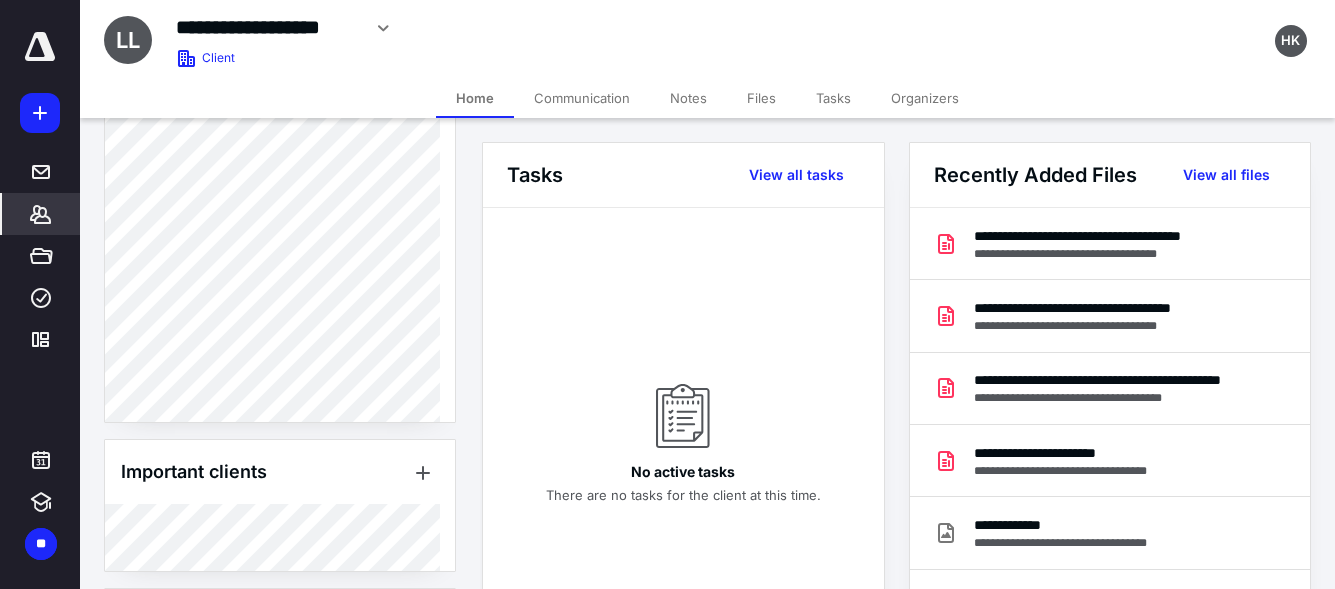 scroll, scrollTop: 906, scrollLeft: 0, axis: vertical 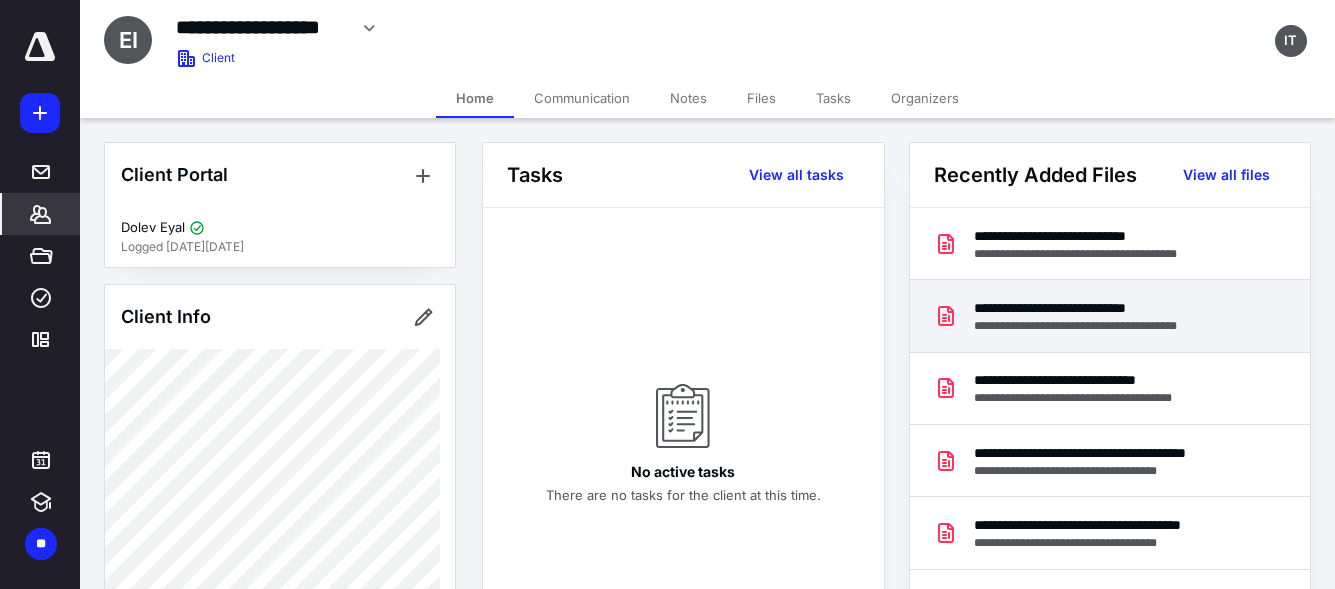 click on "**********" at bounding box center (1096, 326) 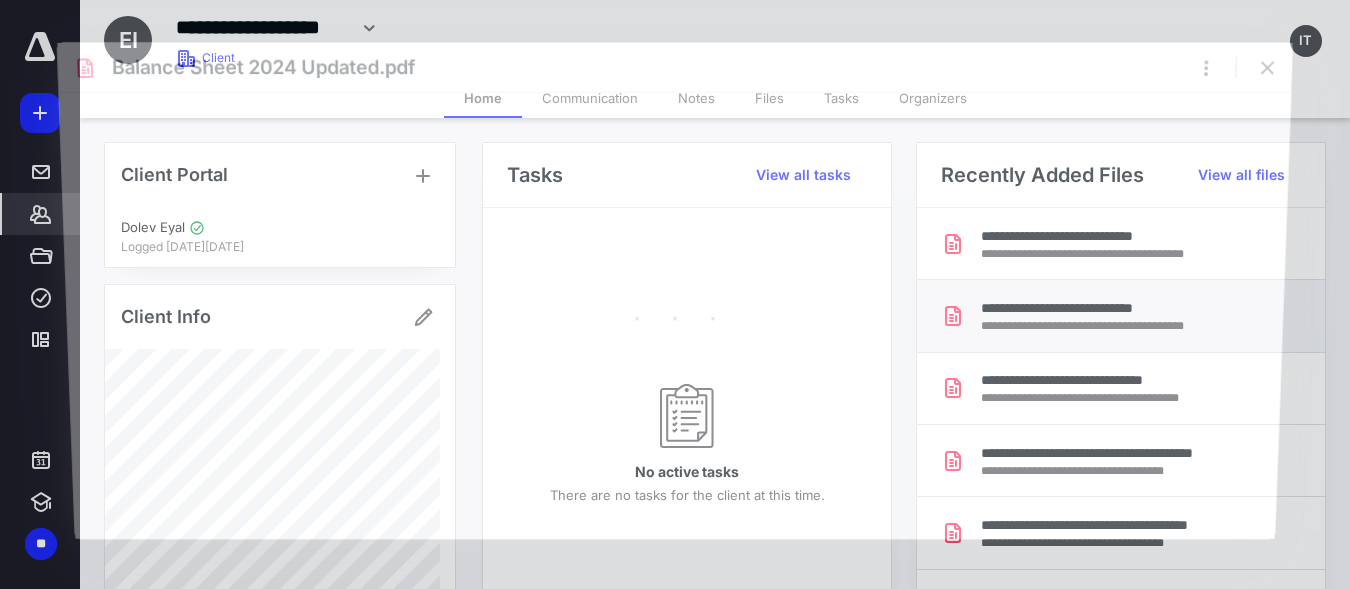click at bounding box center [675, 315] 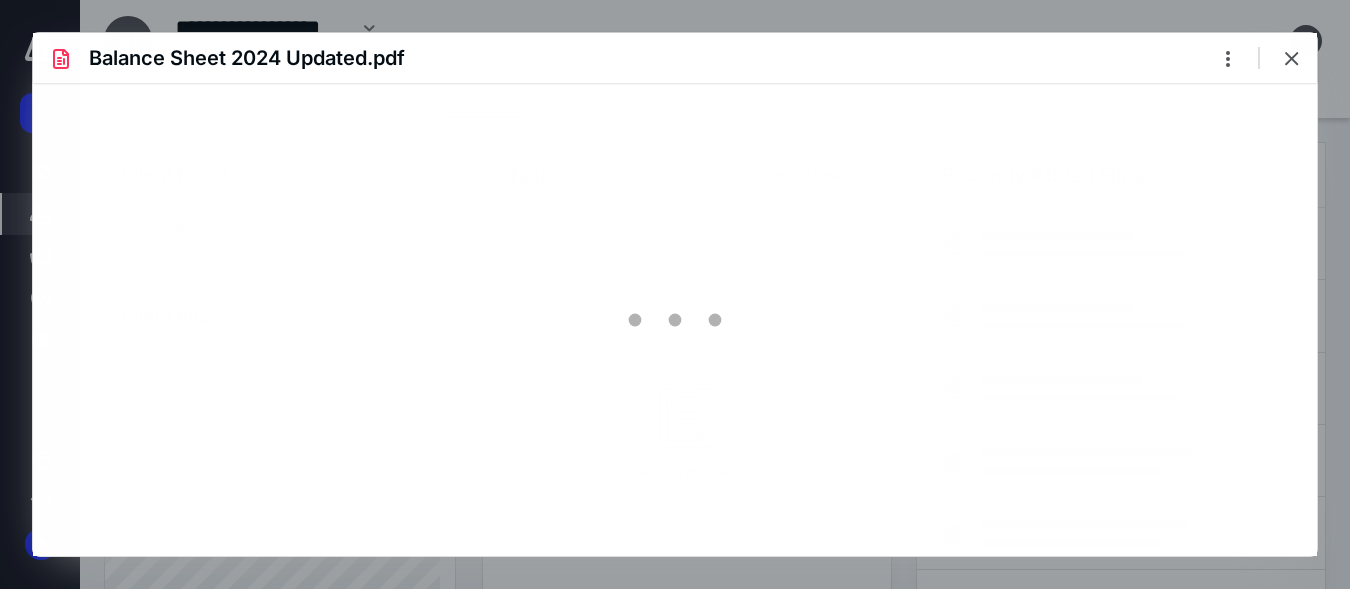 scroll, scrollTop: 0, scrollLeft: 0, axis: both 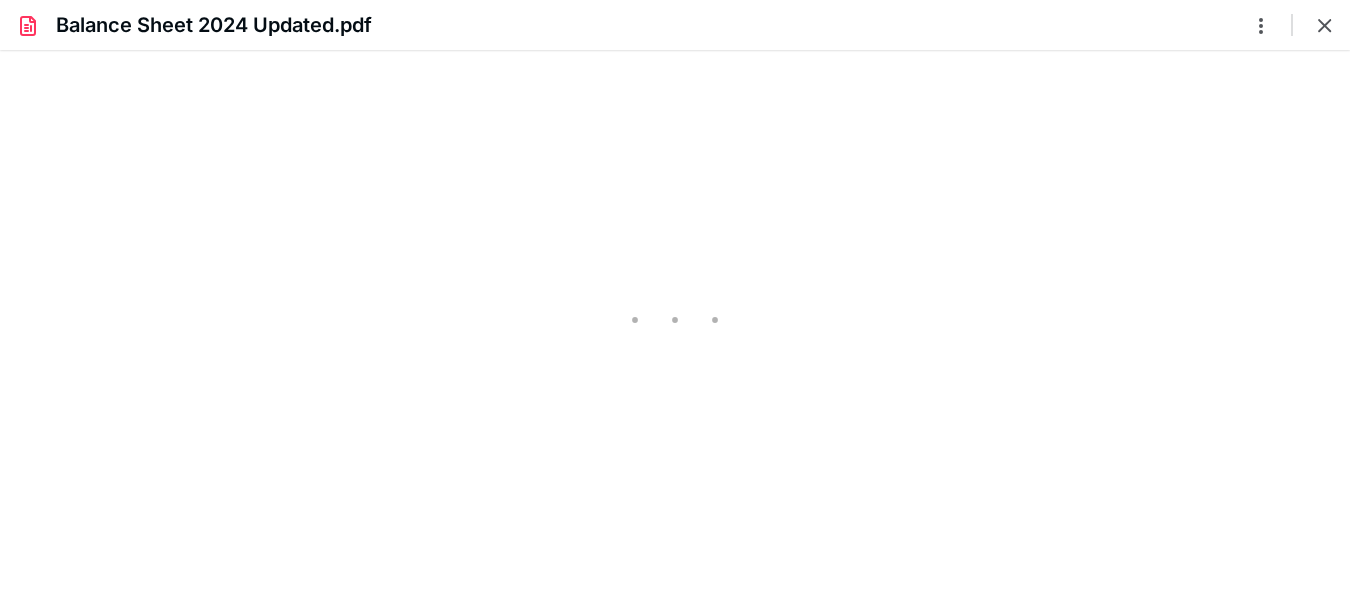 type on "221" 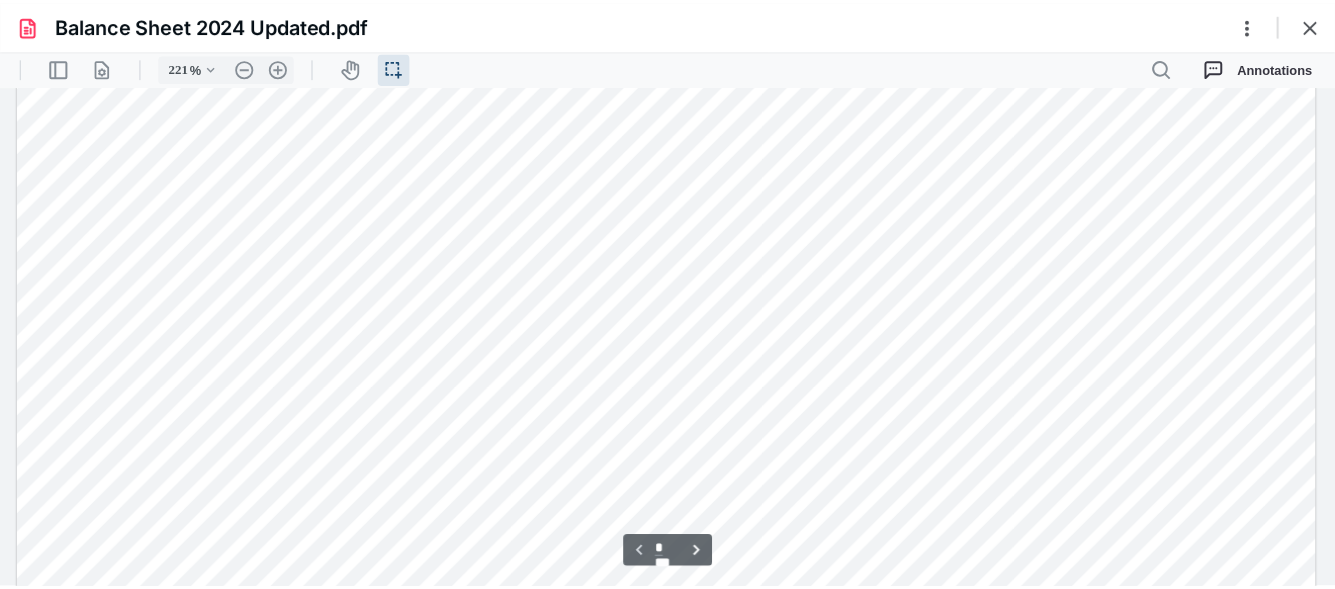 scroll, scrollTop: 205, scrollLeft: 0, axis: vertical 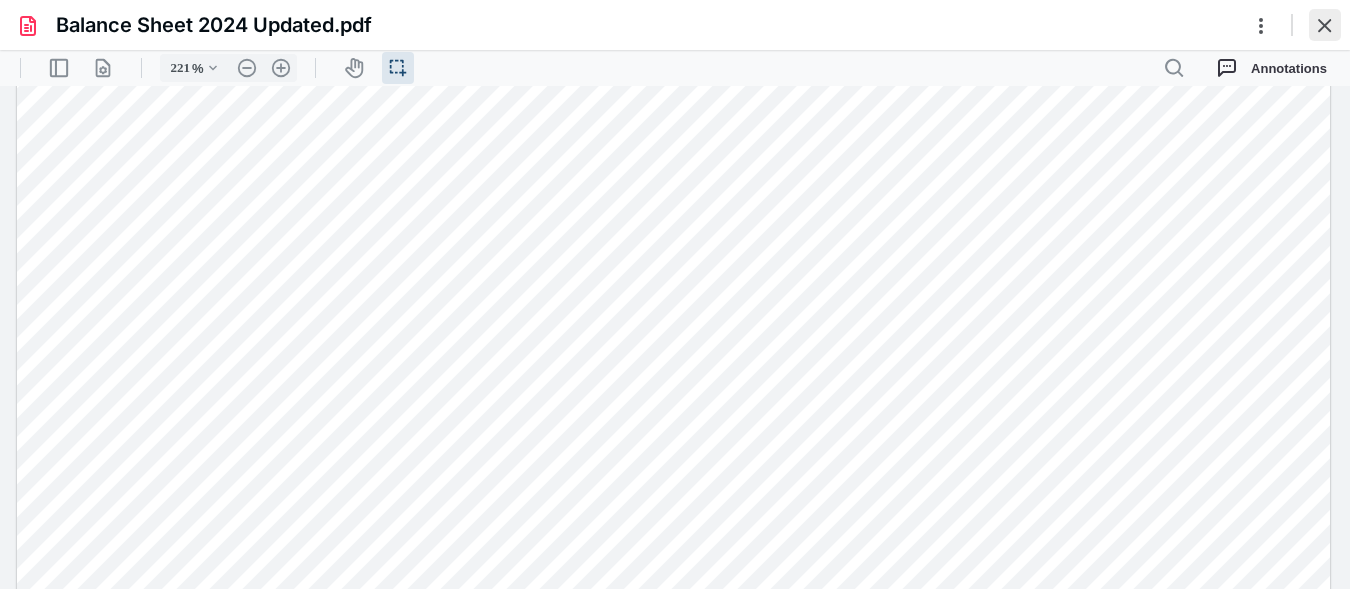 click at bounding box center [1325, 25] 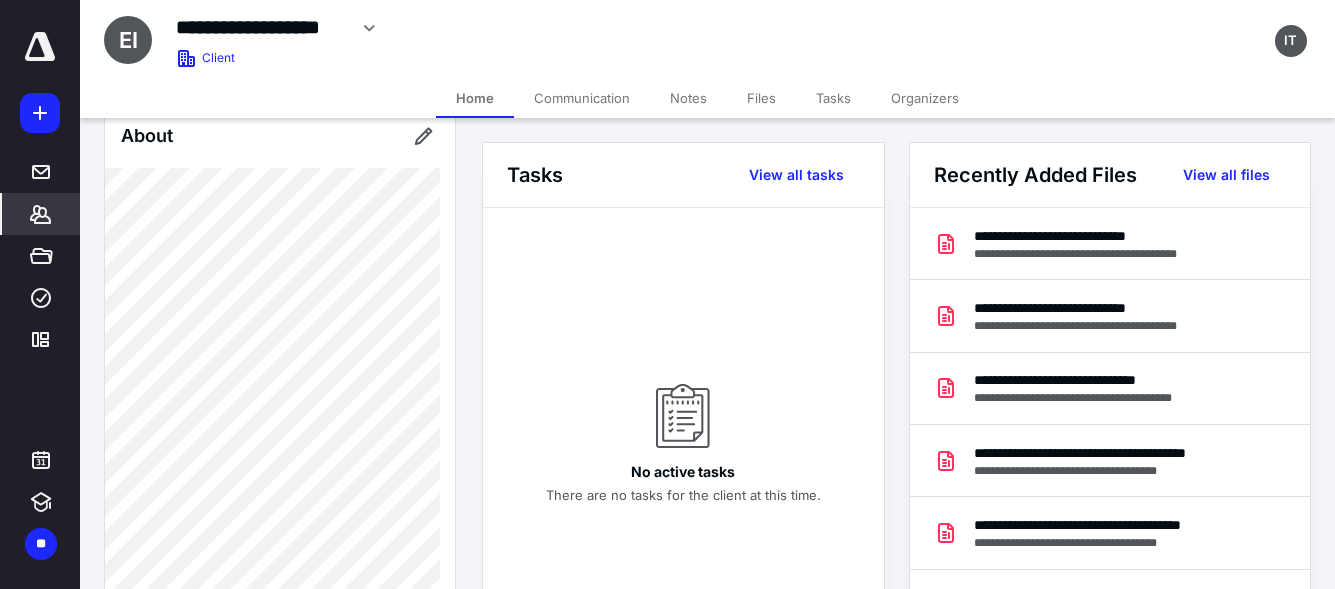 scroll, scrollTop: 1009, scrollLeft: 0, axis: vertical 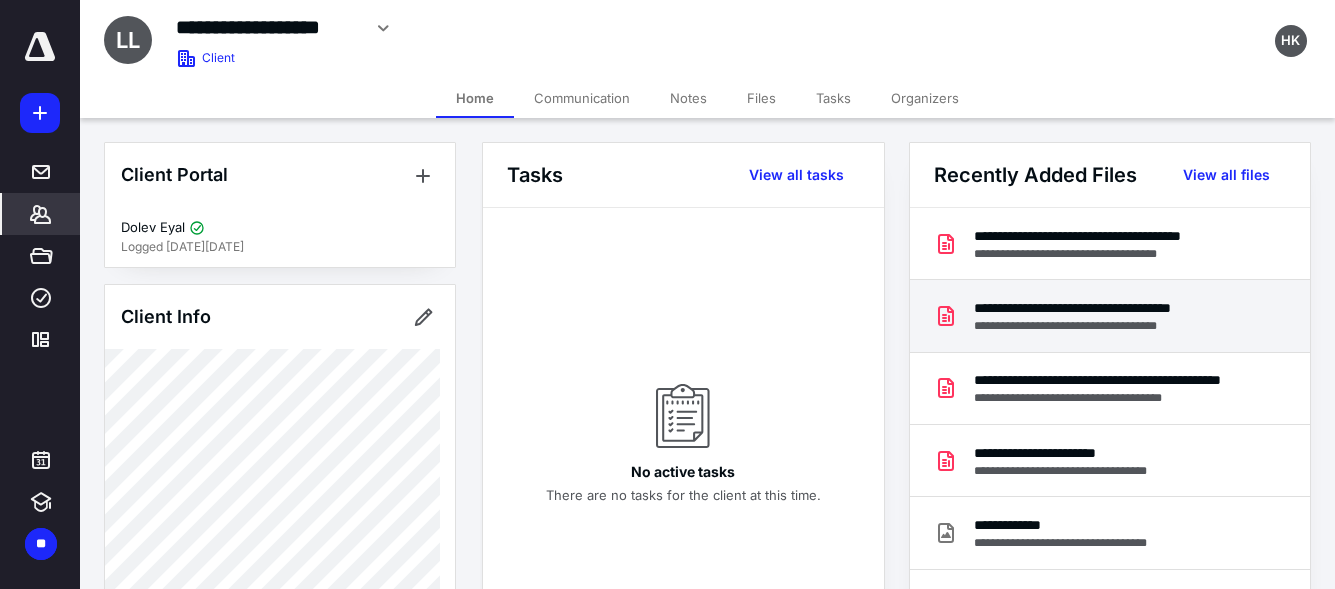 click on "**********" at bounding box center (1109, 326) 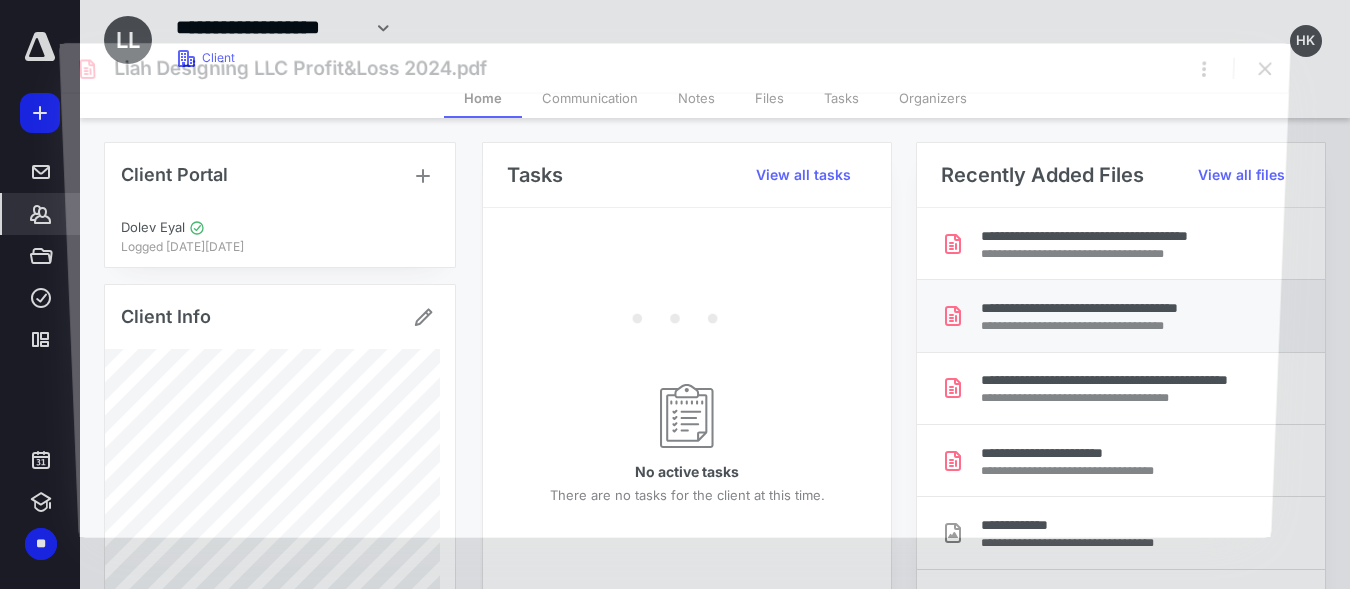 click at bounding box center (675, 314) 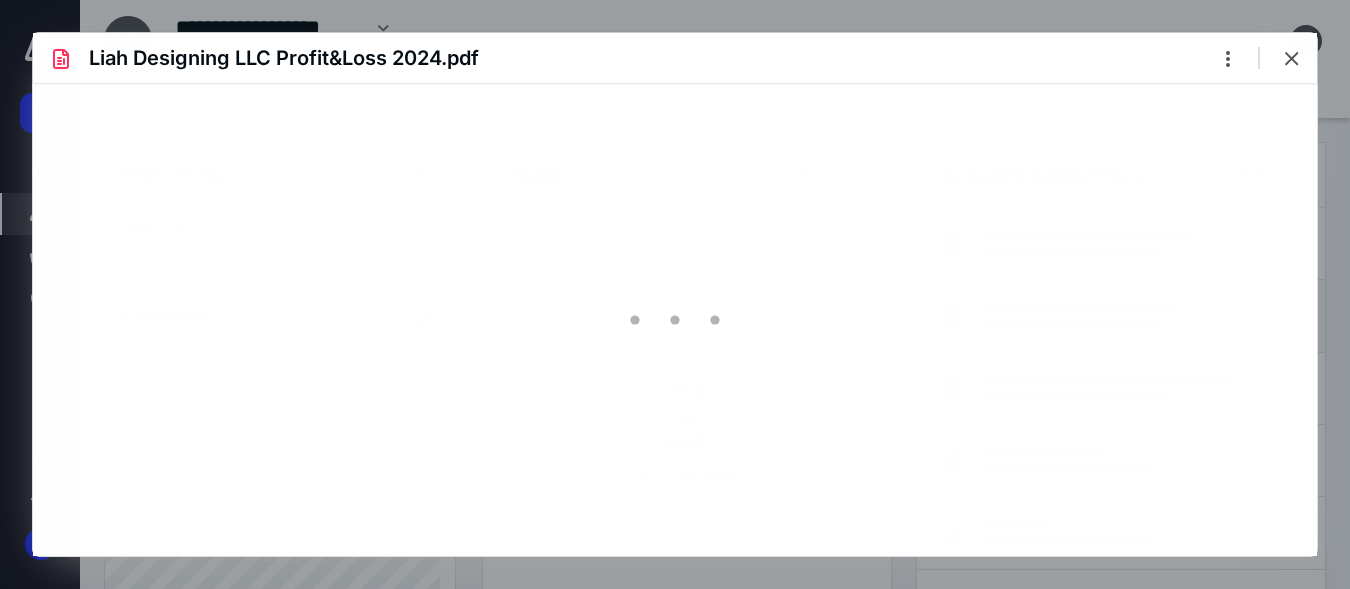 scroll, scrollTop: 0, scrollLeft: 0, axis: both 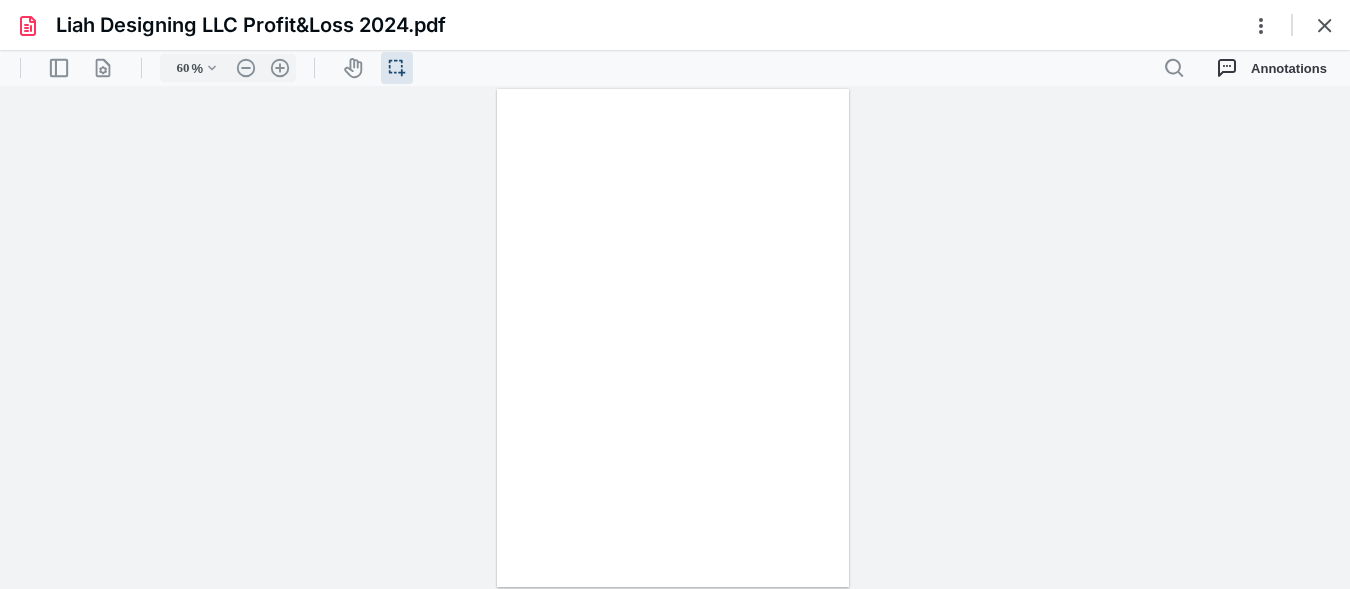 type on "222" 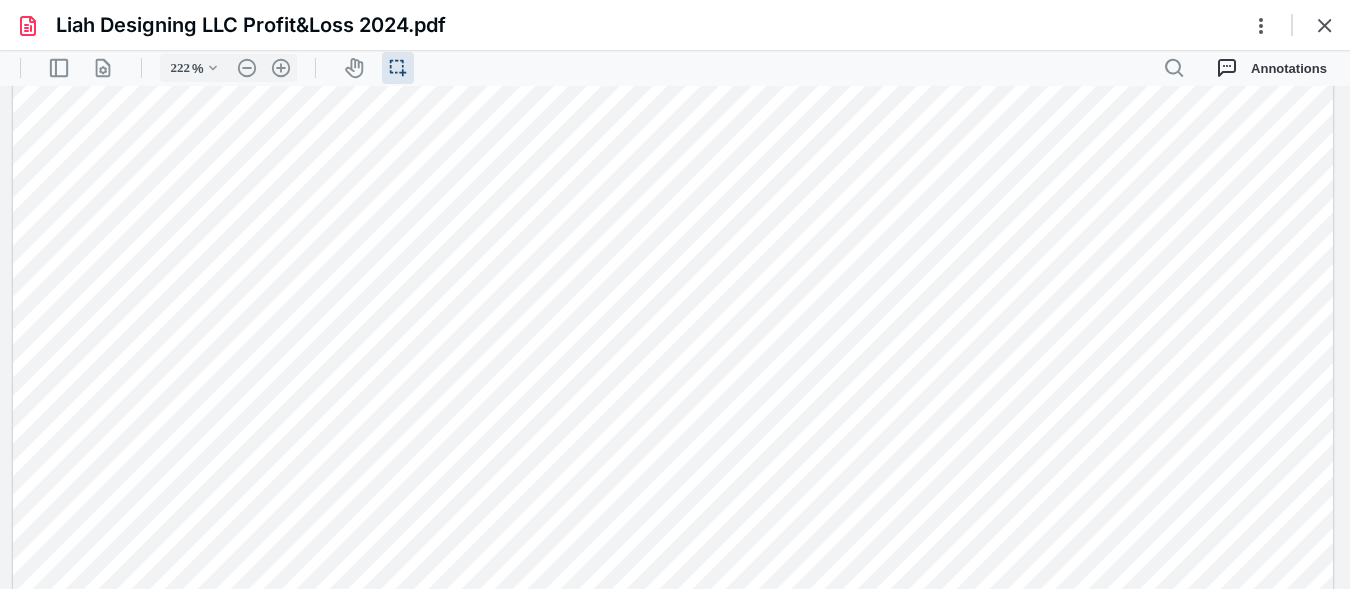 scroll, scrollTop: 82, scrollLeft: 0, axis: vertical 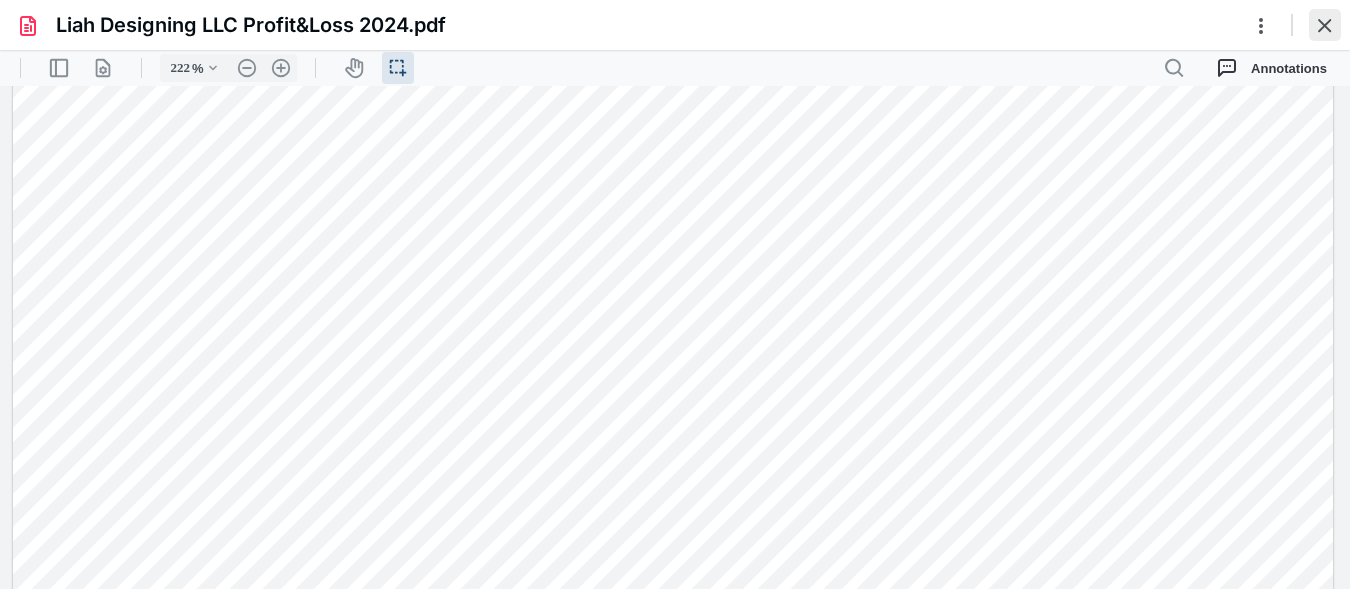 click at bounding box center [1325, 25] 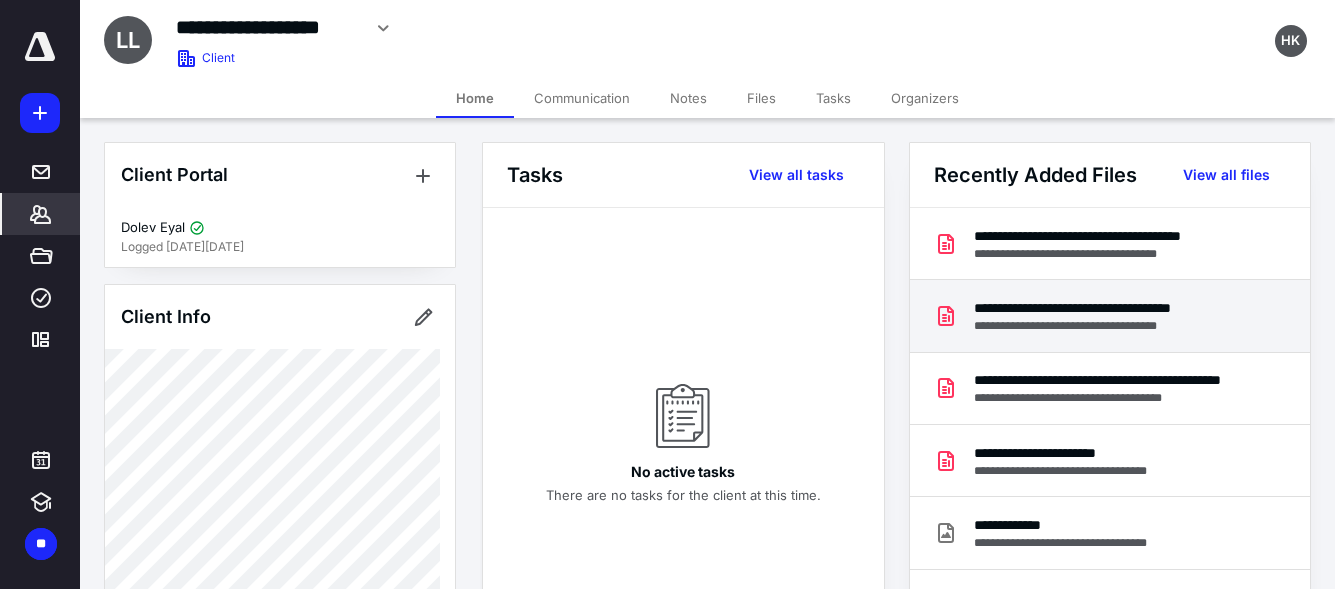 click on "**********" at bounding box center (1109, 308) 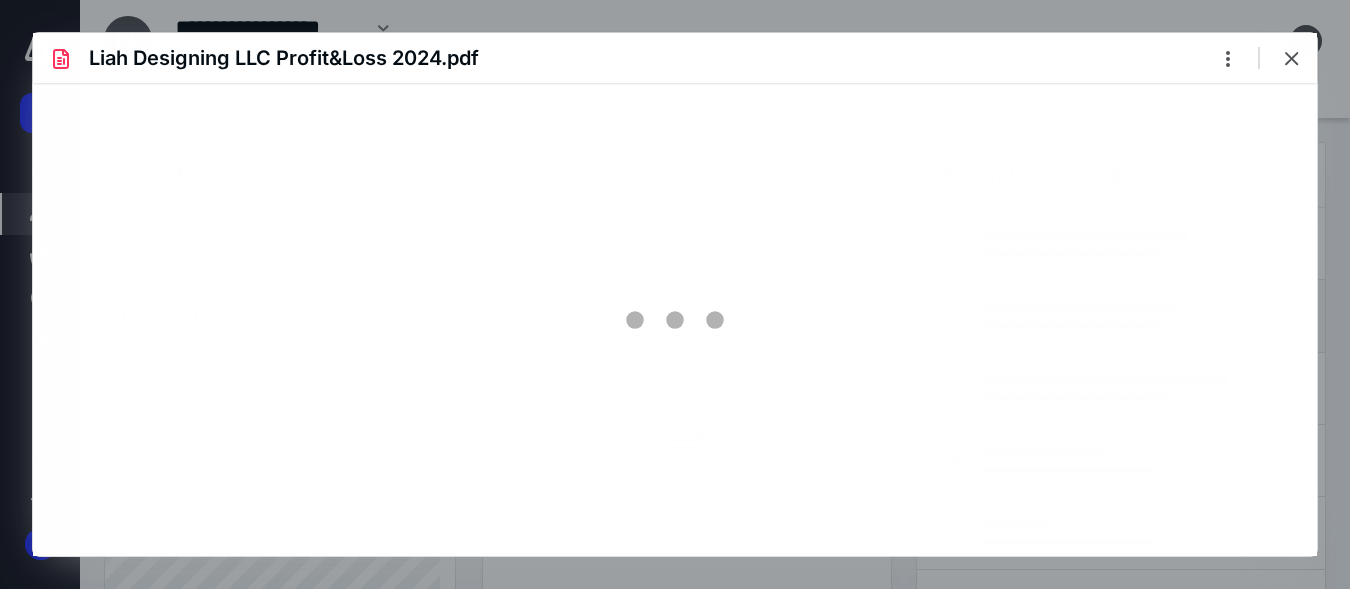 scroll, scrollTop: 0, scrollLeft: 0, axis: both 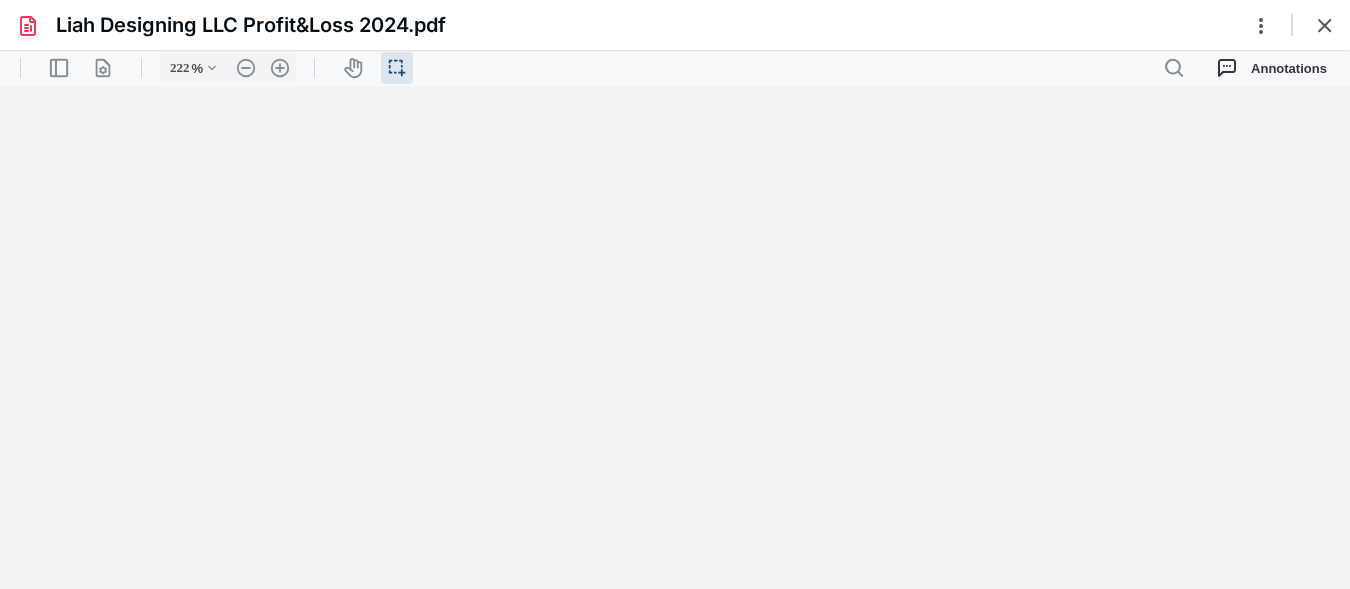 type on "221" 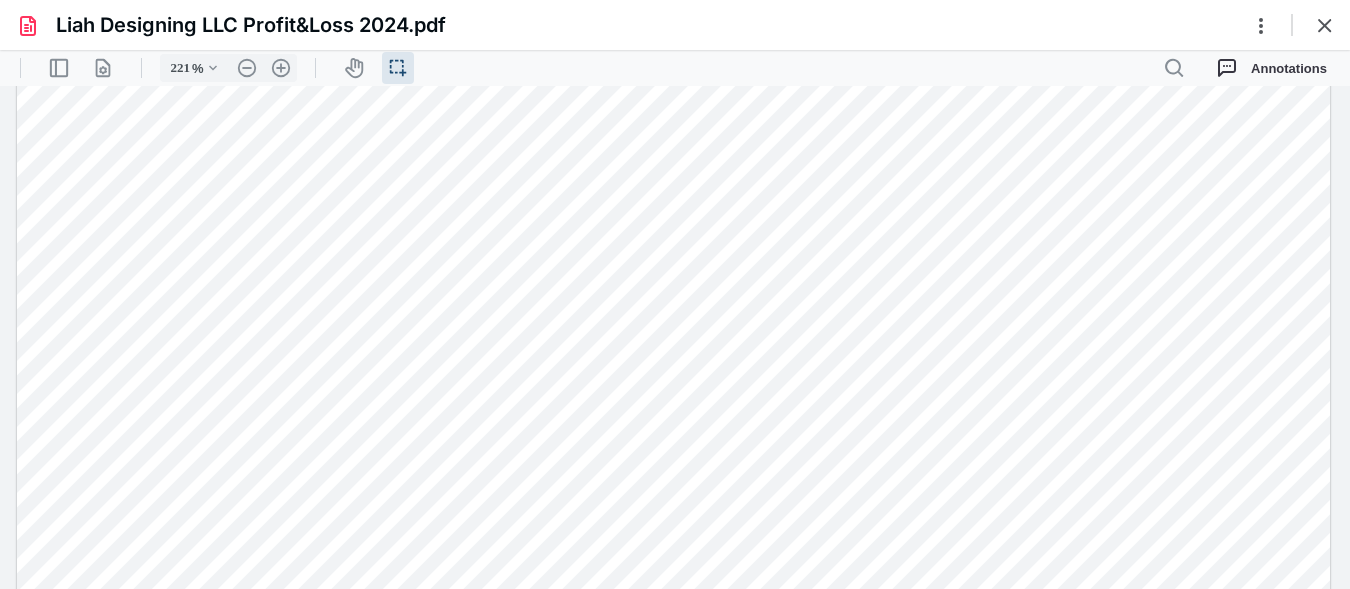 scroll, scrollTop: 150, scrollLeft: 0, axis: vertical 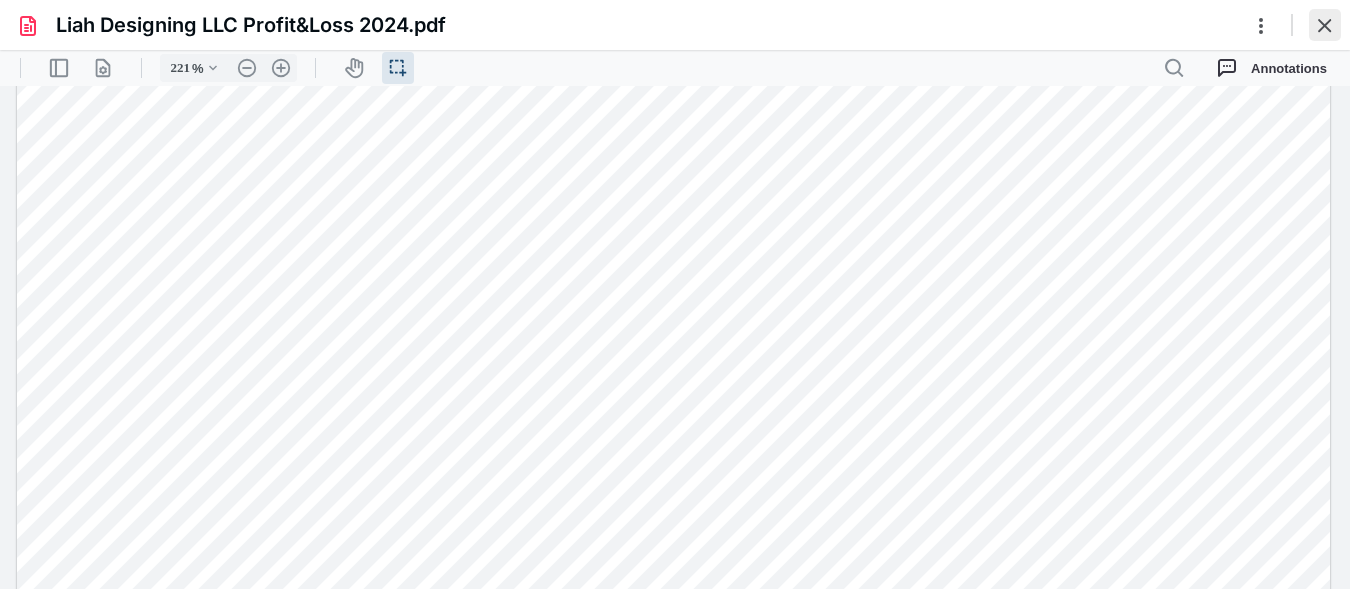 click at bounding box center [1325, 25] 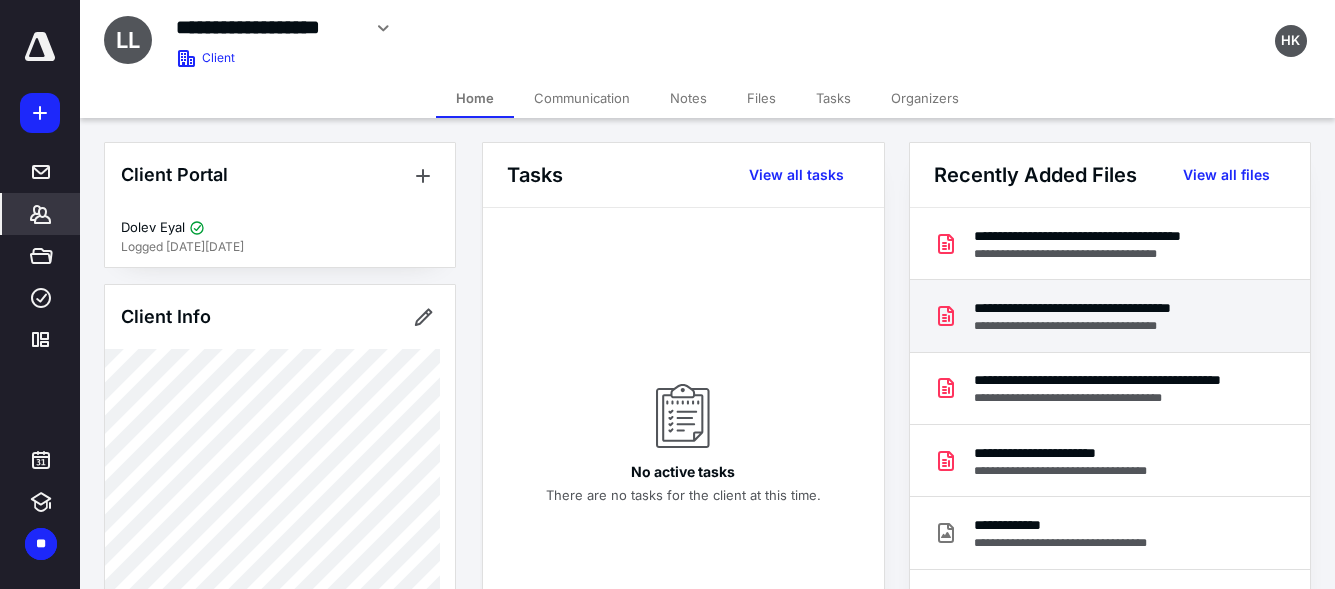 click on "**********" at bounding box center [1109, 326] 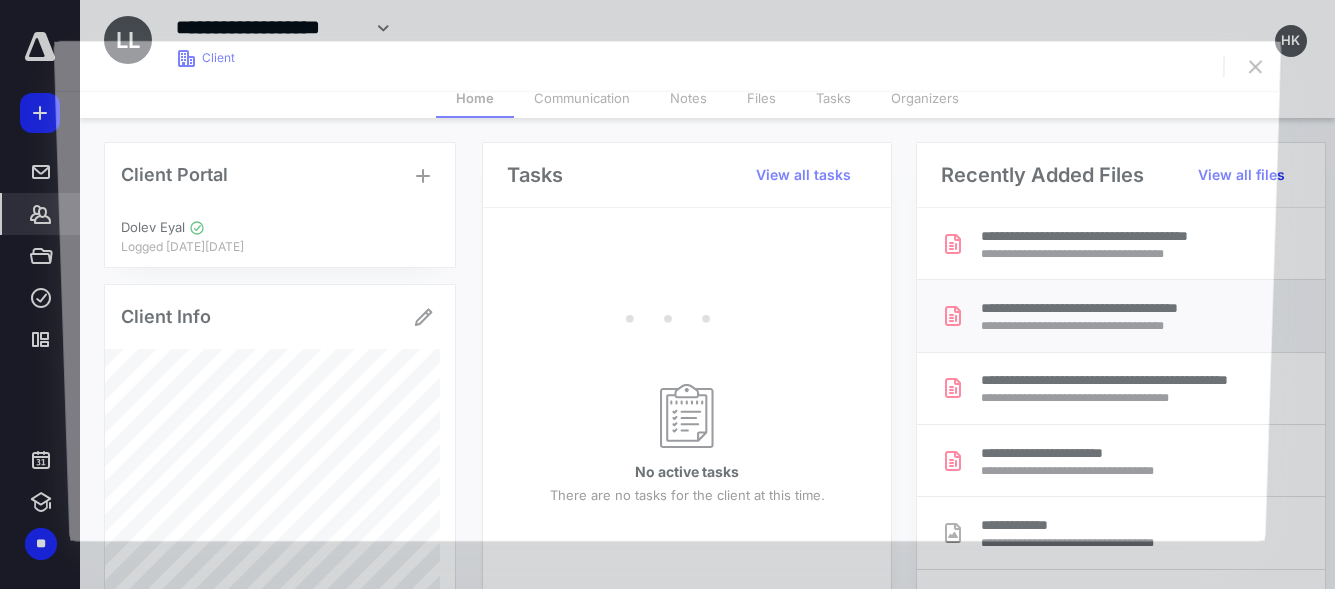 click at bounding box center (667, 316) 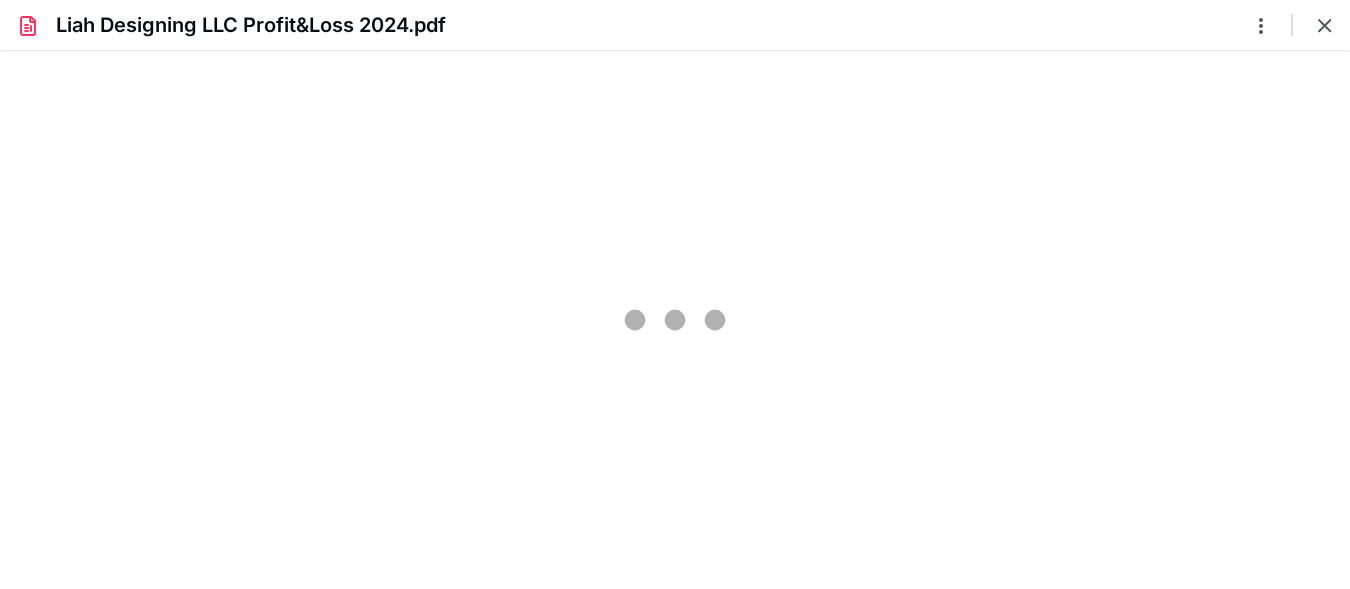 scroll, scrollTop: 0, scrollLeft: 0, axis: both 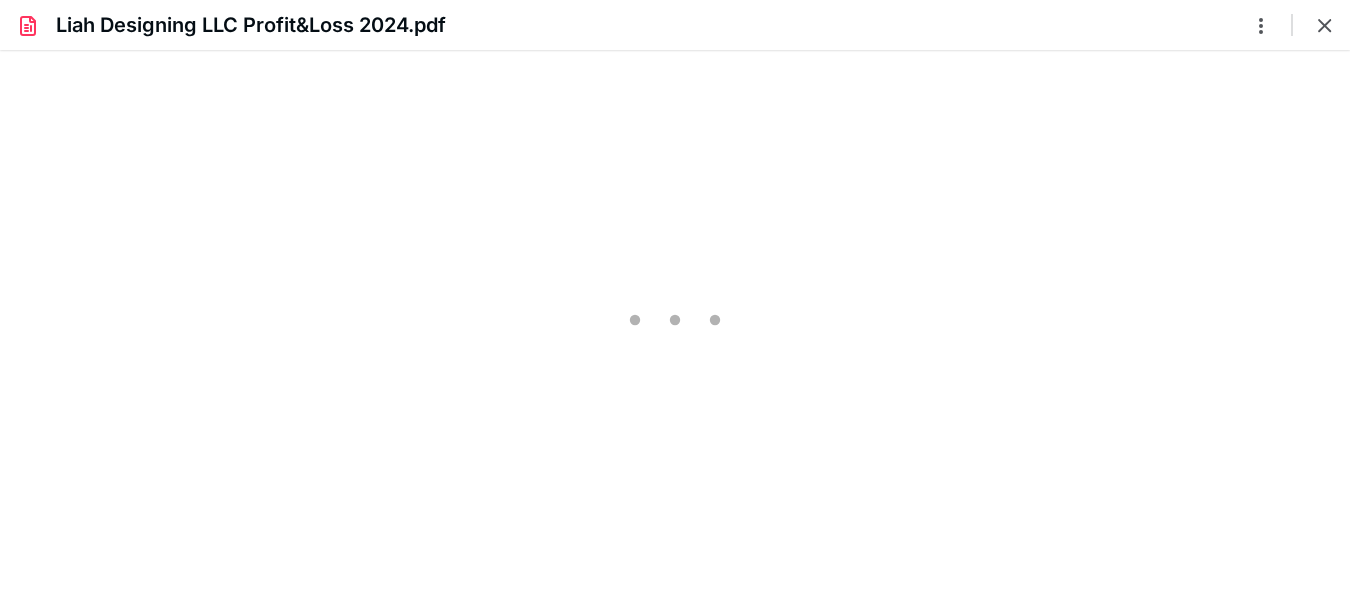 type on "222" 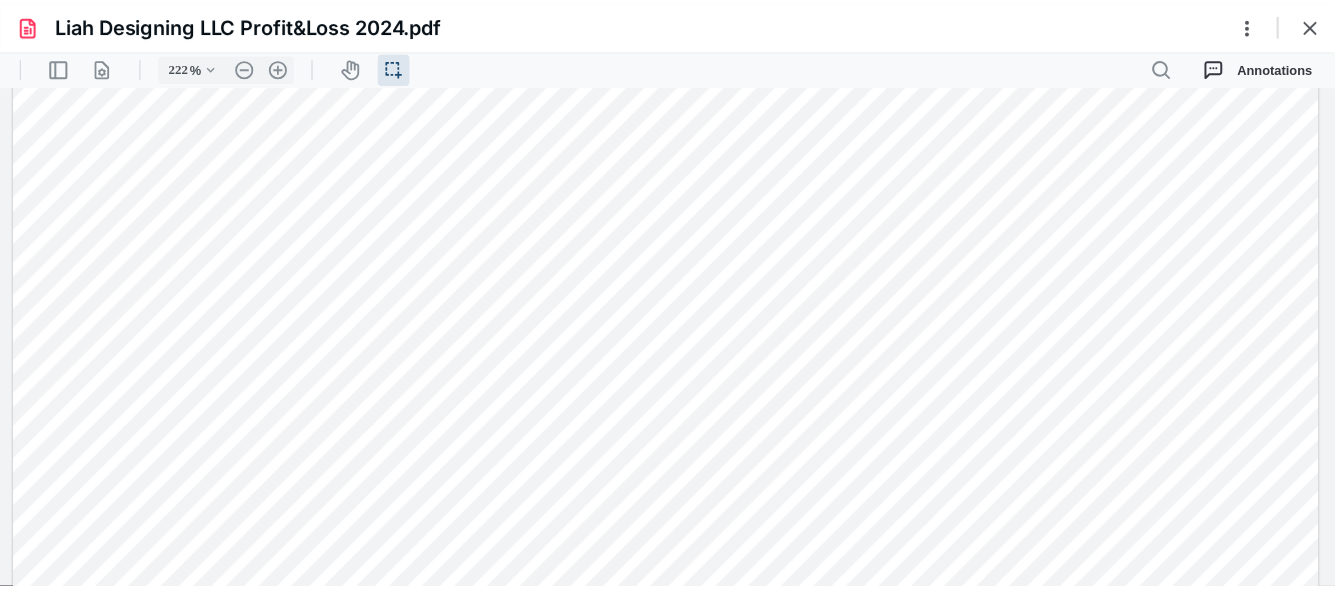 scroll, scrollTop: 446, scrollLeft: 0, axis: vertical 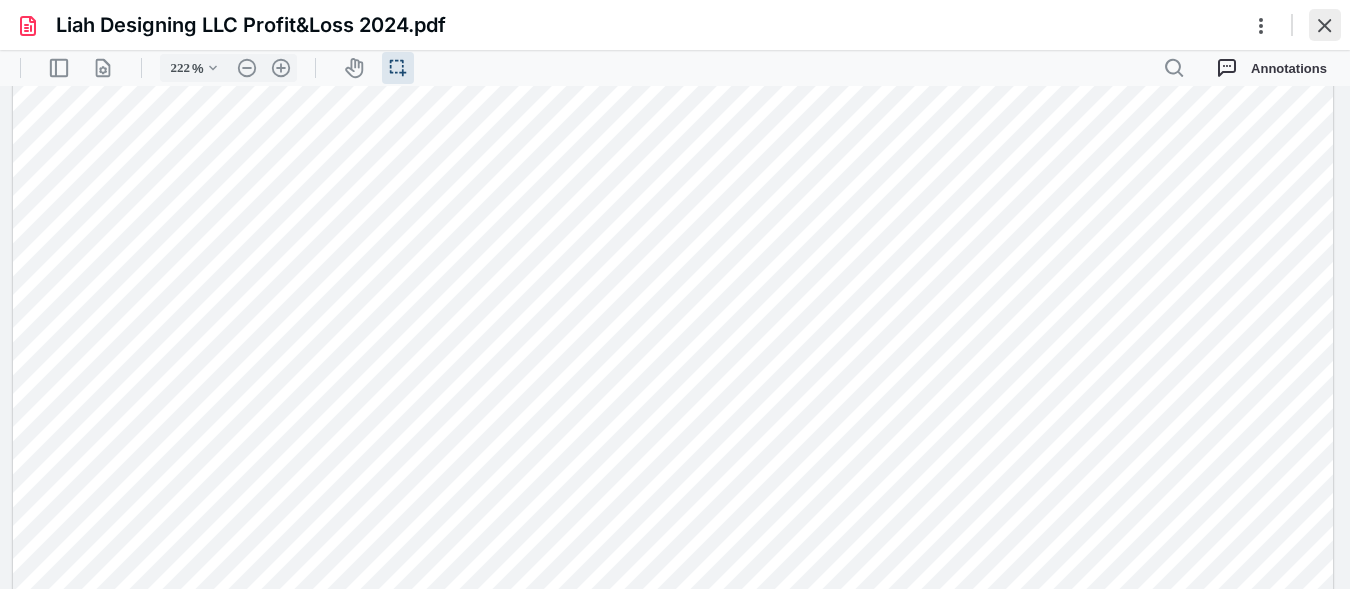 click at bounding box center (1325, 25) 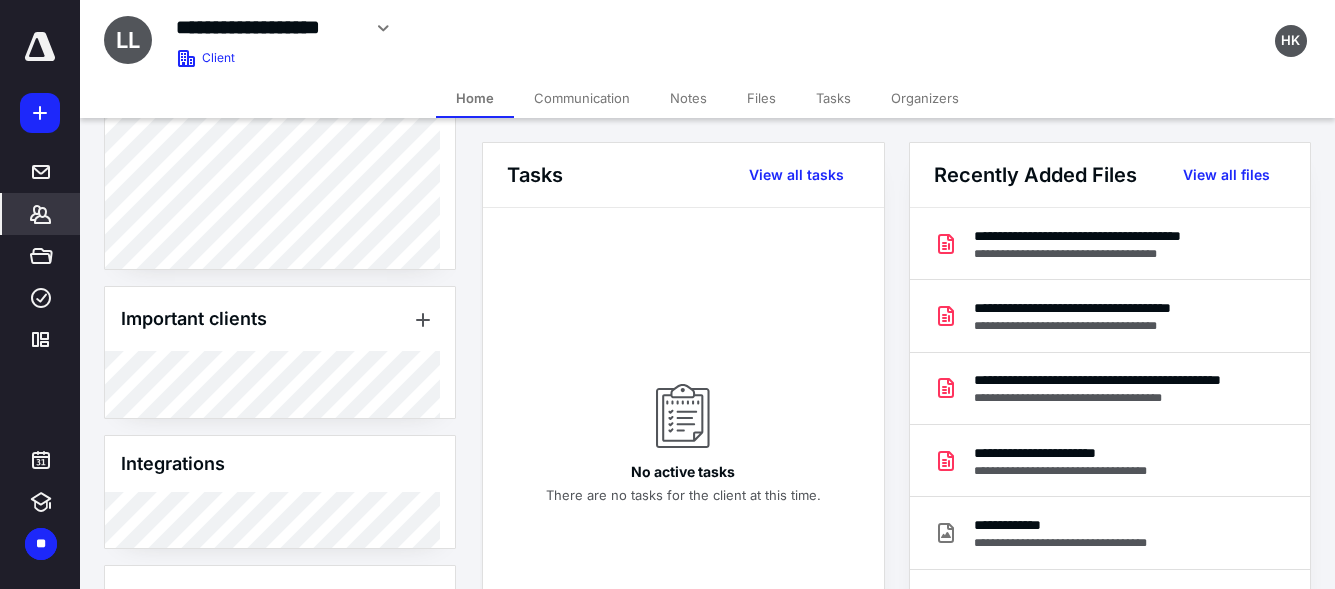 scroll, scrollTop: 906, scrollLeft: 0, axis: vertical 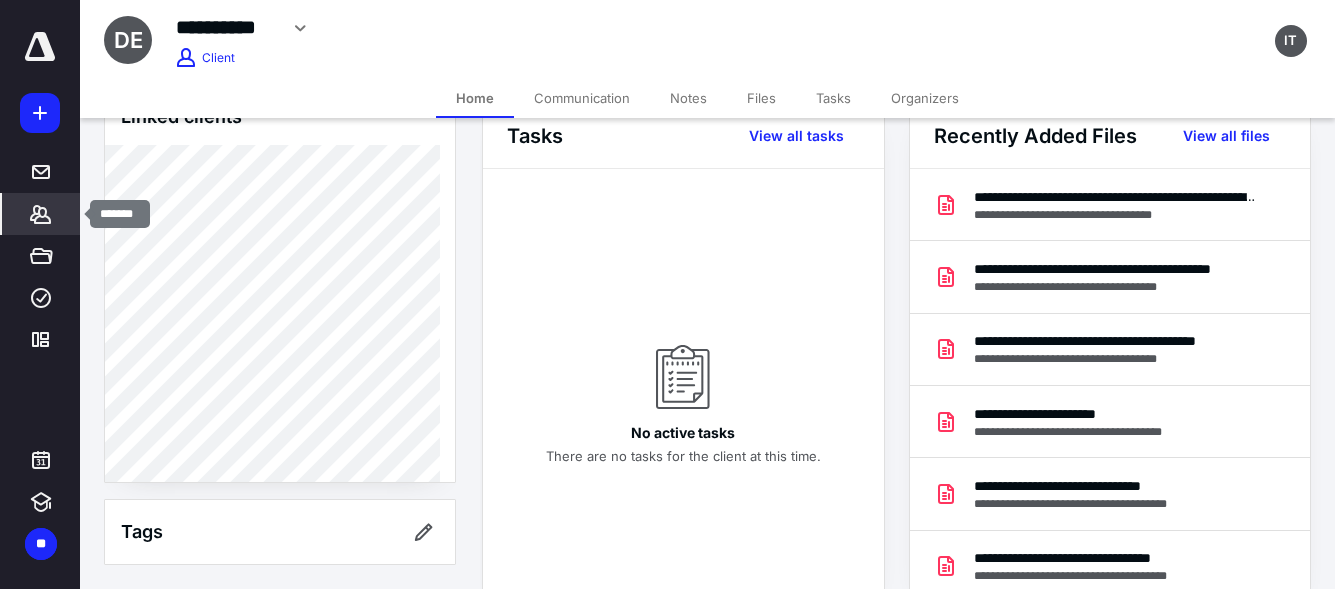 click on "*******" at bounding box center [41, 214] 